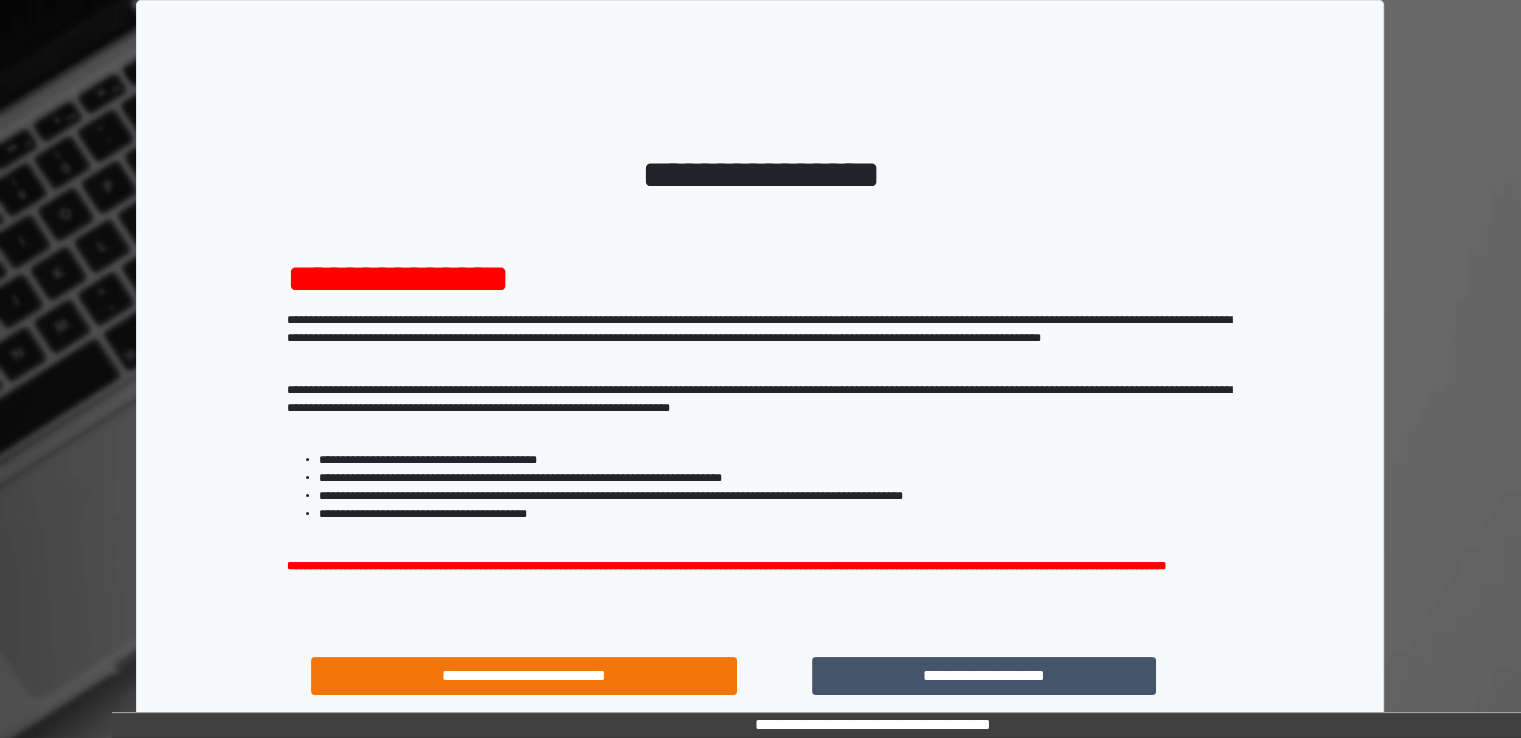 scroll, scrollTop: 172, scrollLeft: 0, axis: vertical 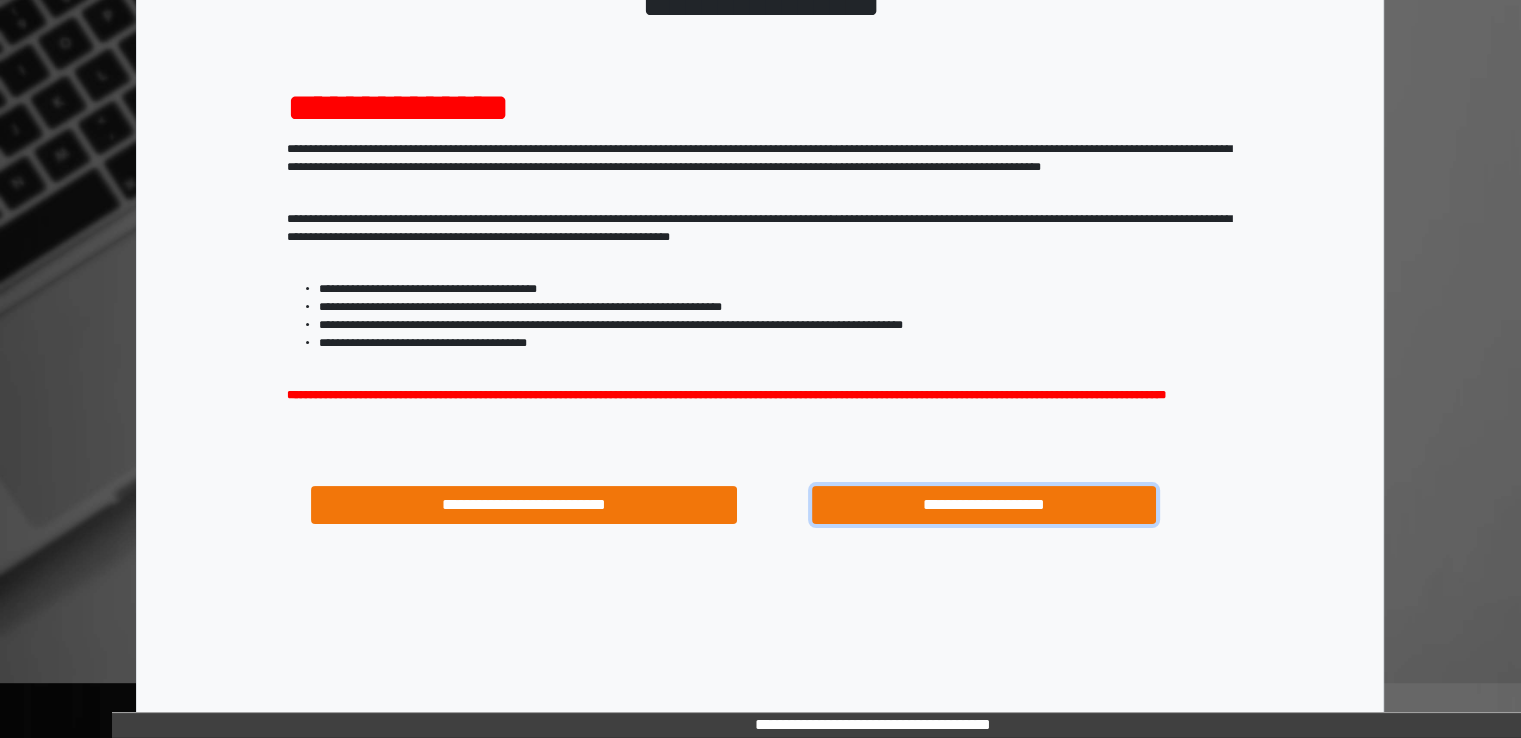 click on "**********" at bounding box center [984, 505] 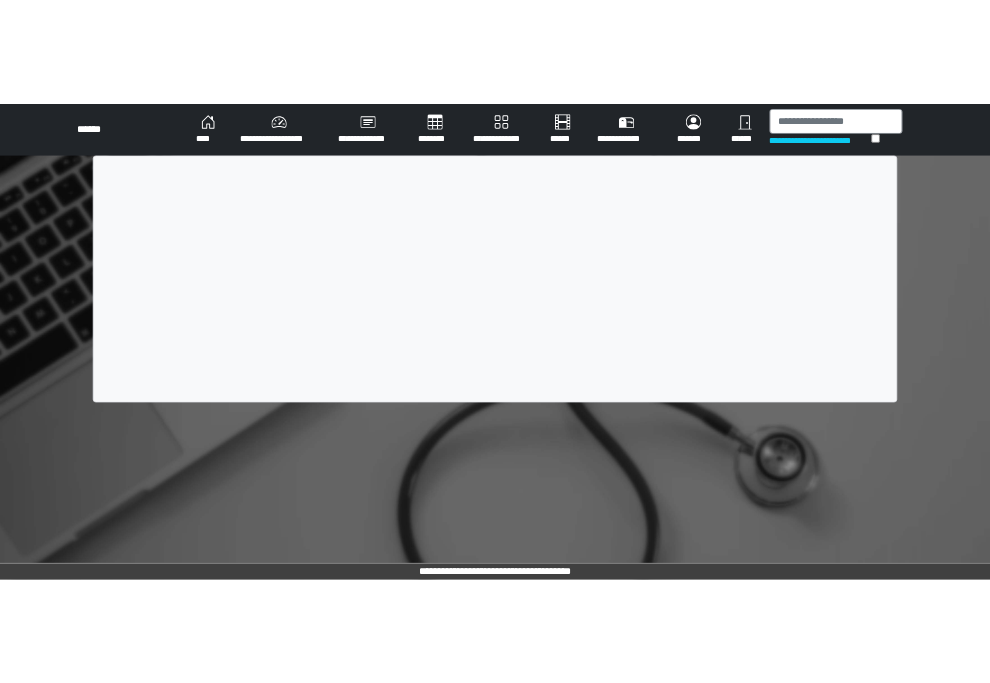 scroll, scrollTop: 0, scrollLeft: 0, axis: both 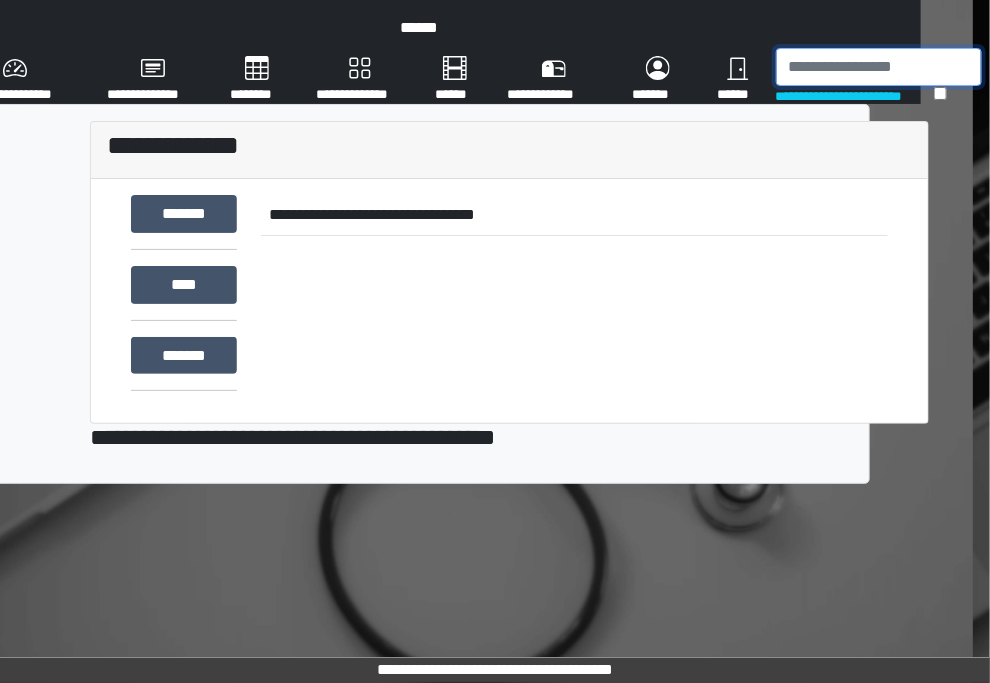 click at bounding box center (879, 67) 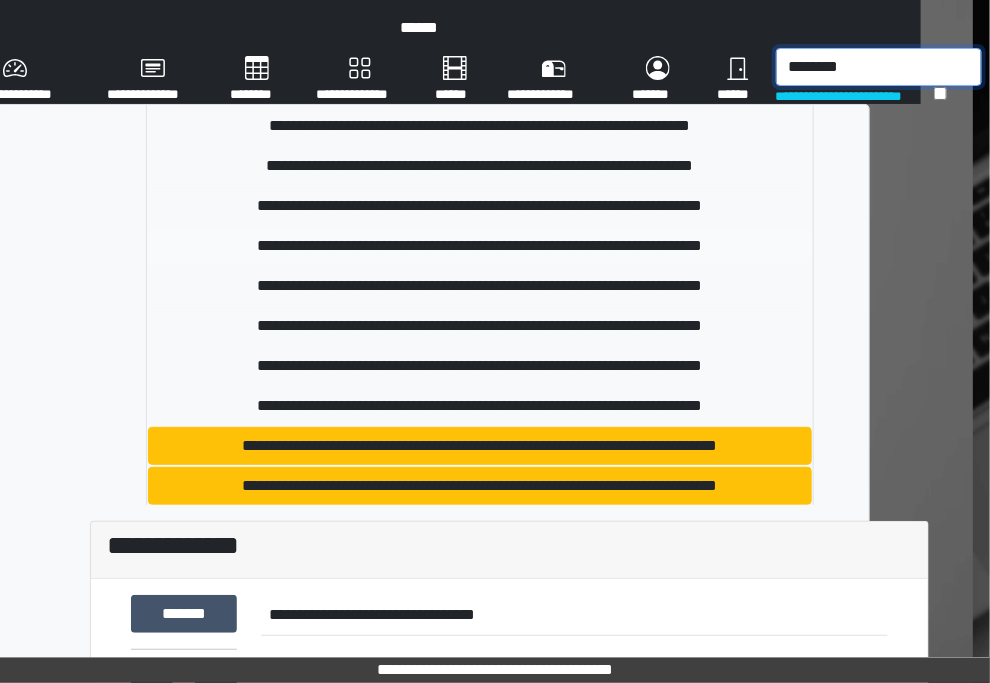scroll, scrollTop: 1300, scrollLeft: 0, axis: vertical 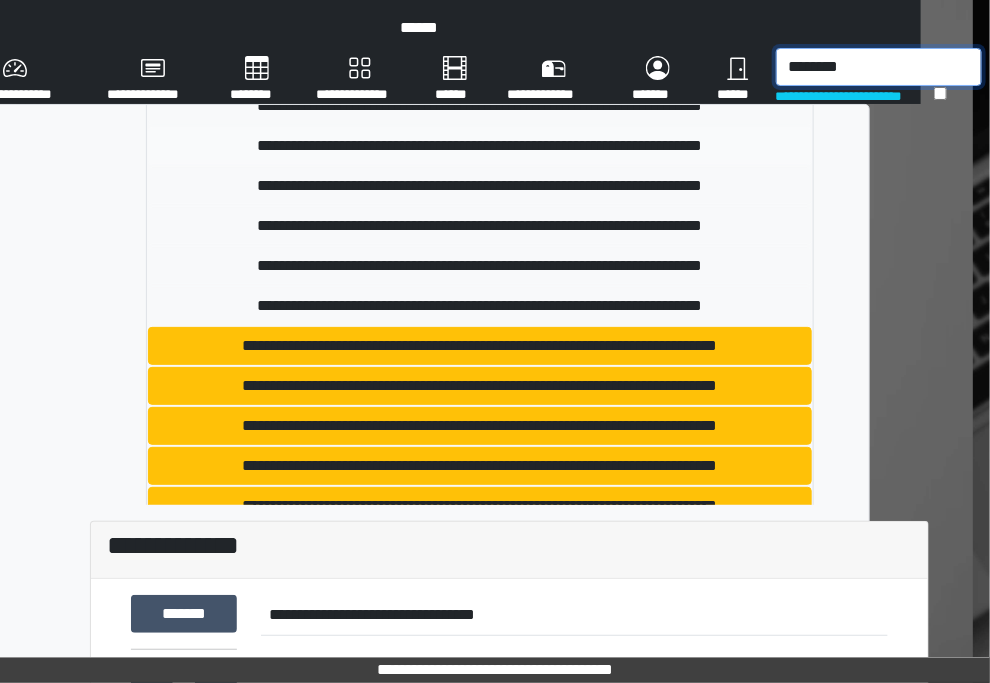 type on "********" 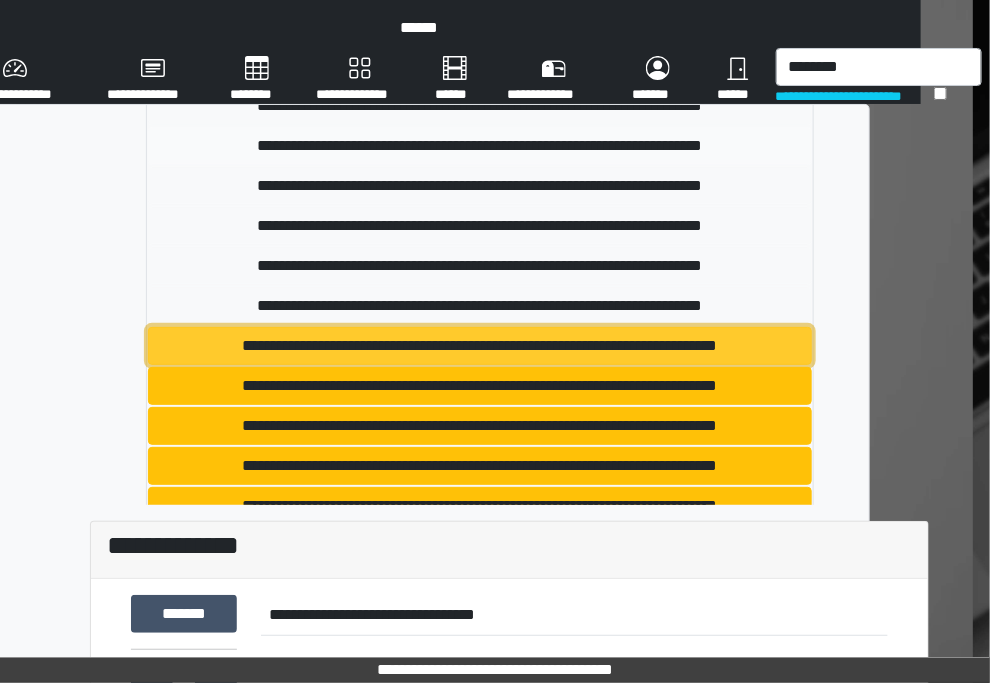 click on "**********" at bounding box center (480, 346) 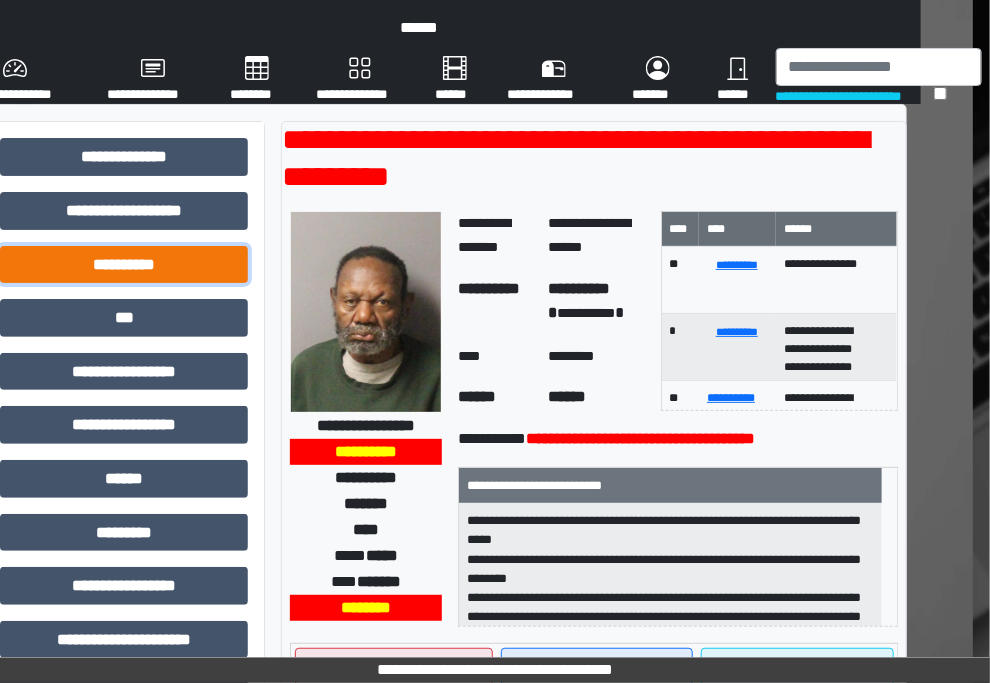 click on "**********" at bounding box center [124, 265] 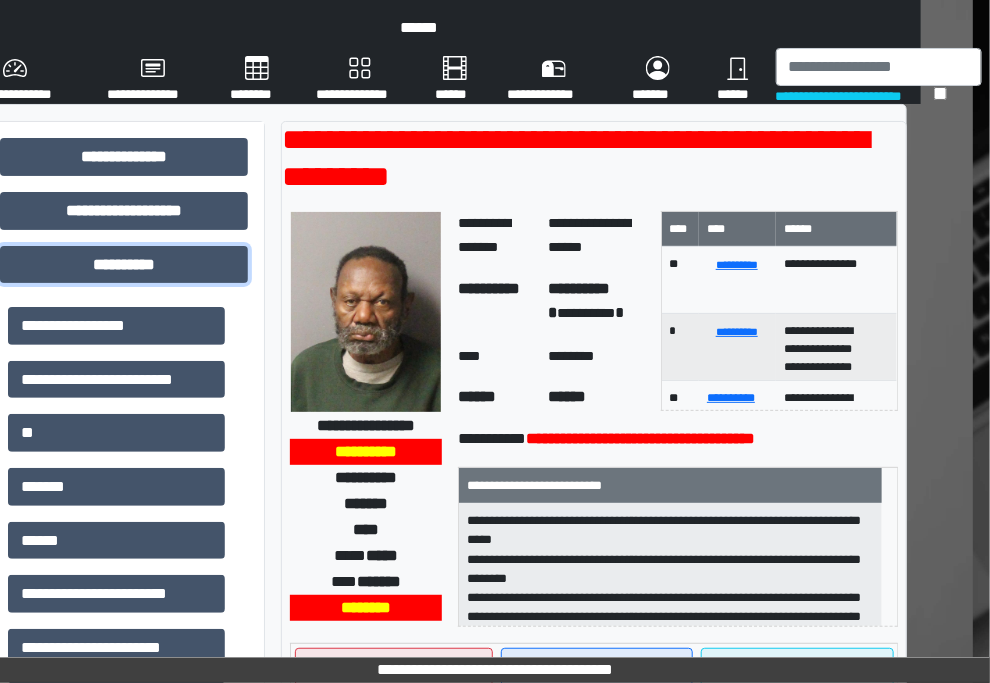 scroll, scrollTop: 0, scrollLeft: 0, axis: both 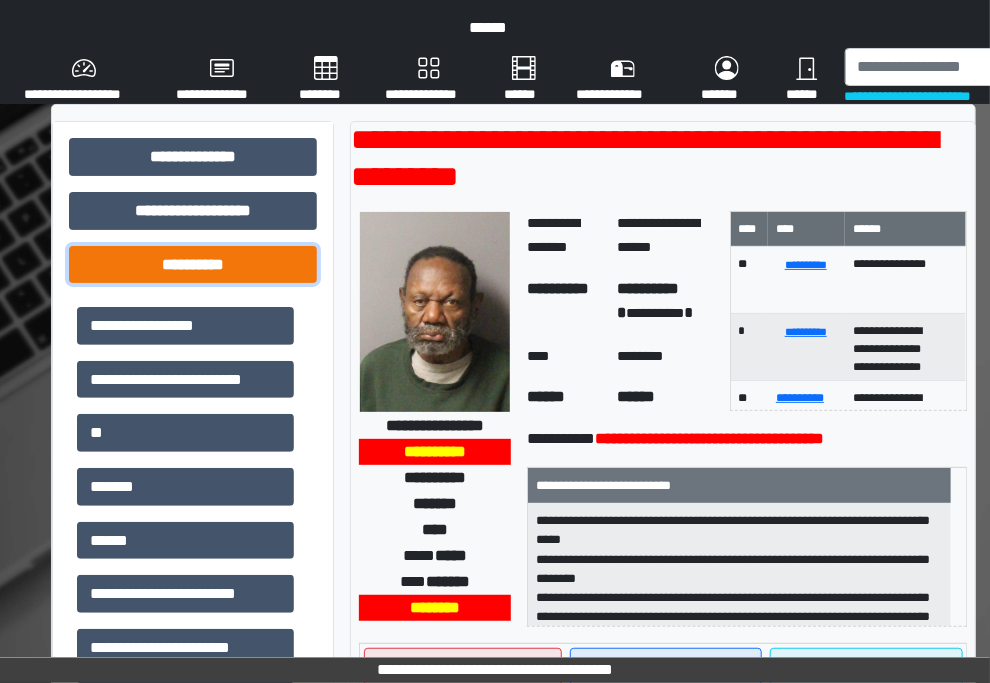 click on "**********" at bounding box center [193, 265] 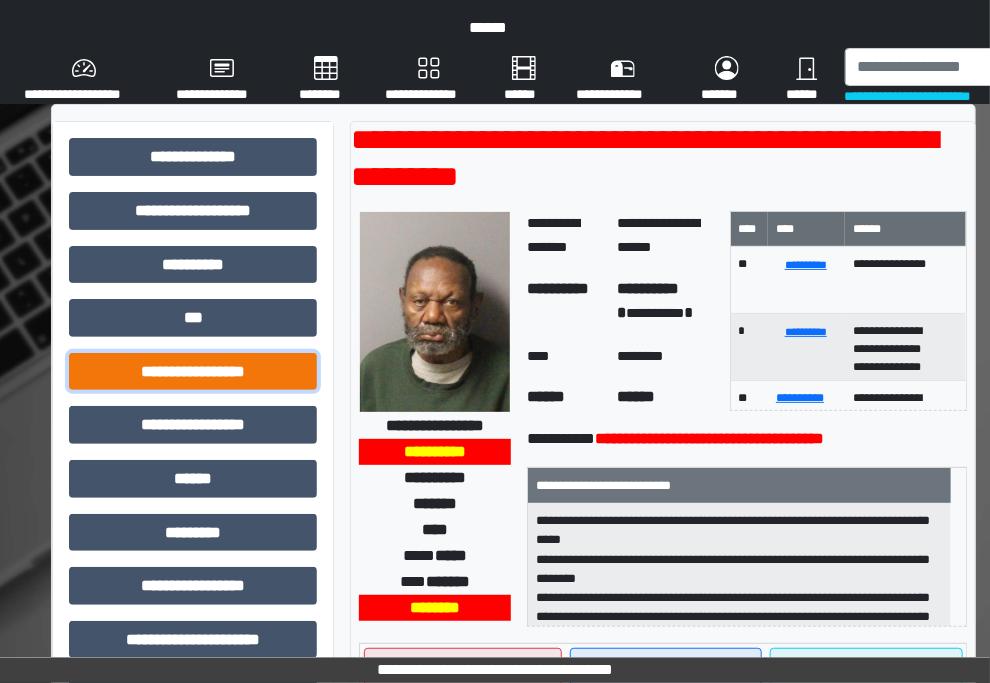 click on "**********" at bounding box center [193, 372] 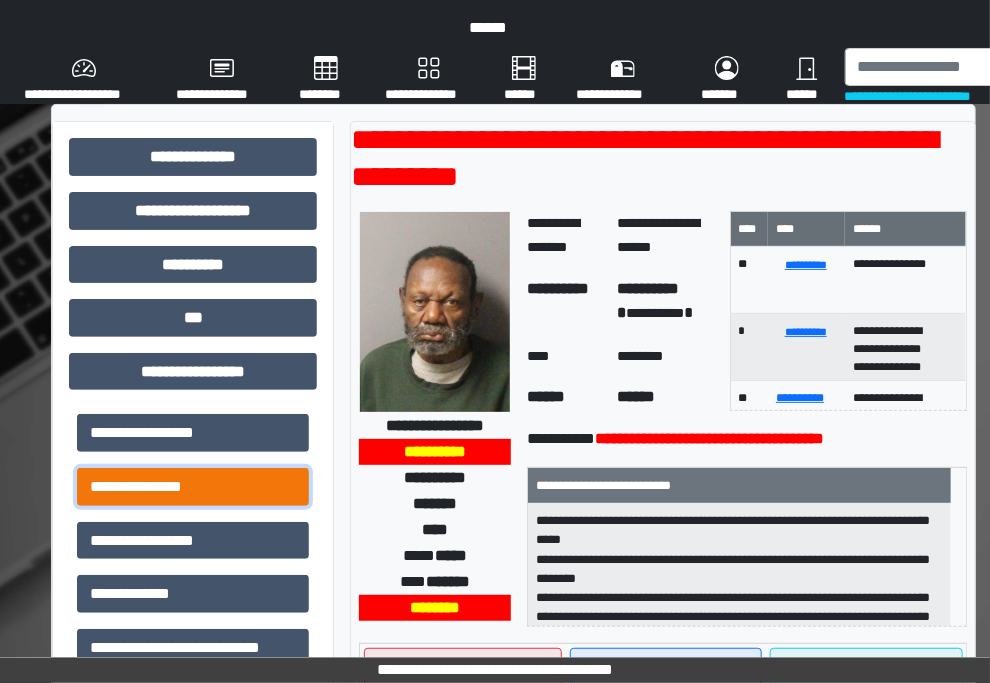click on "**********" at bounding box center [193, 487] 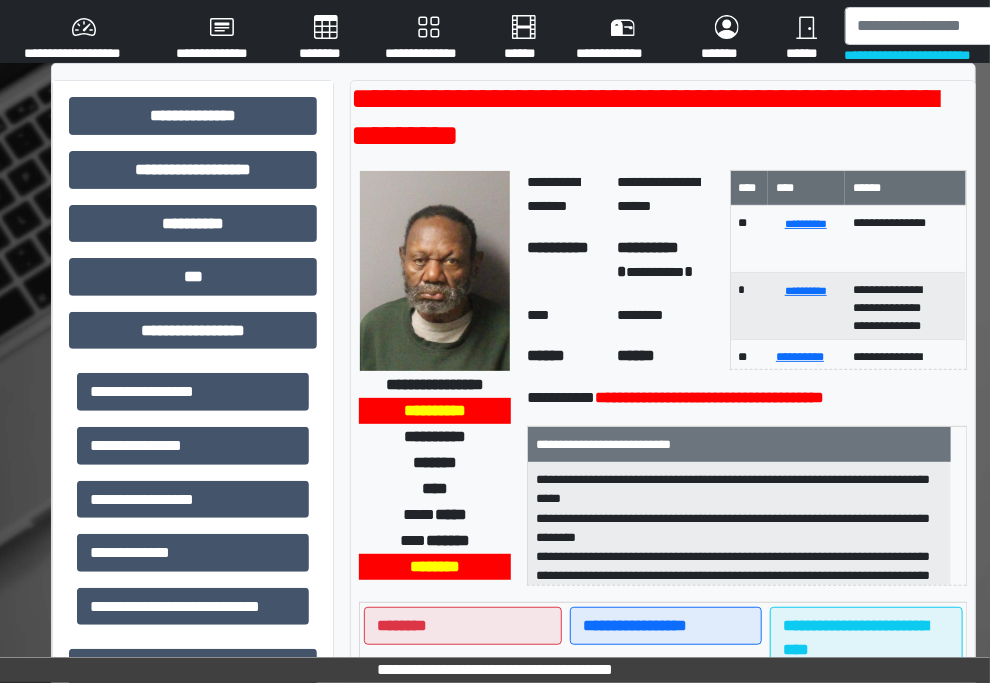 scroll, scrollTop: 0, scrollLeft: 0, axis: both 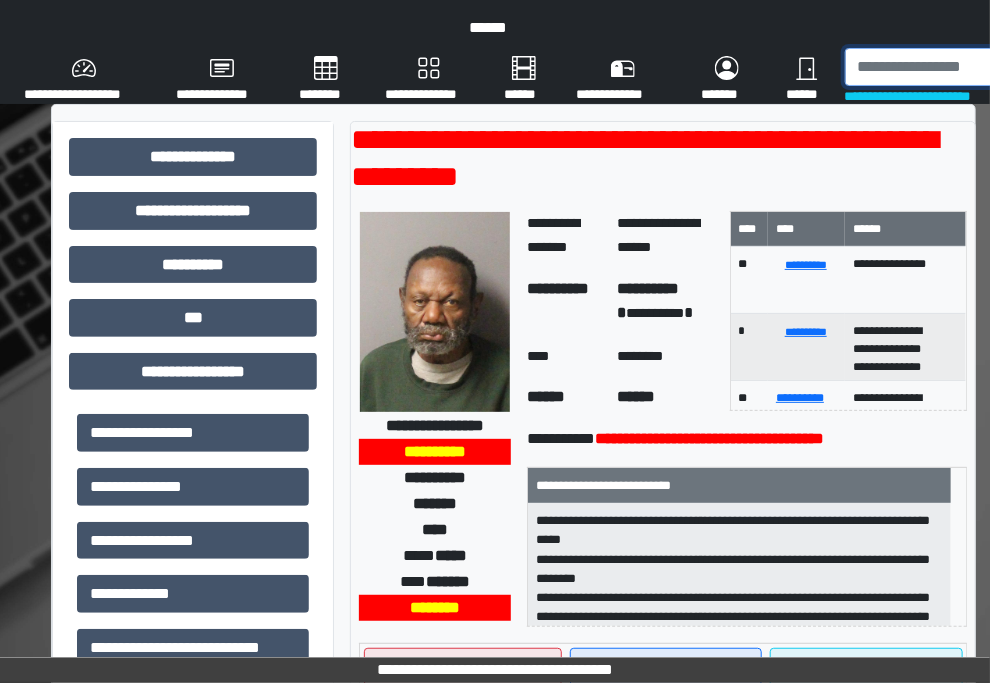 click at bounding box center (948, 67) 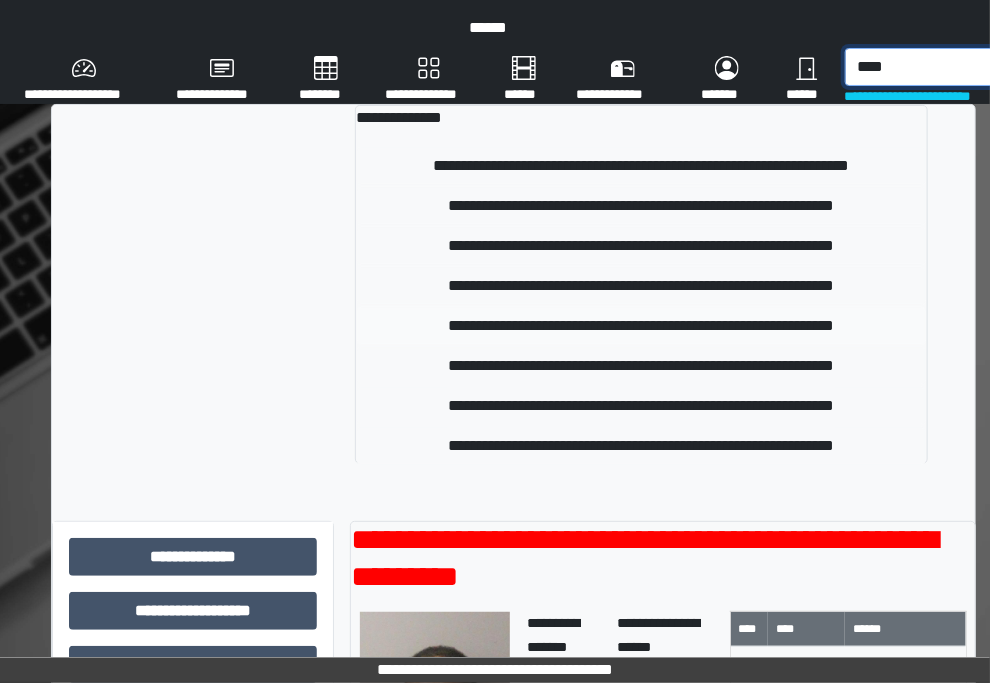 type on "****" 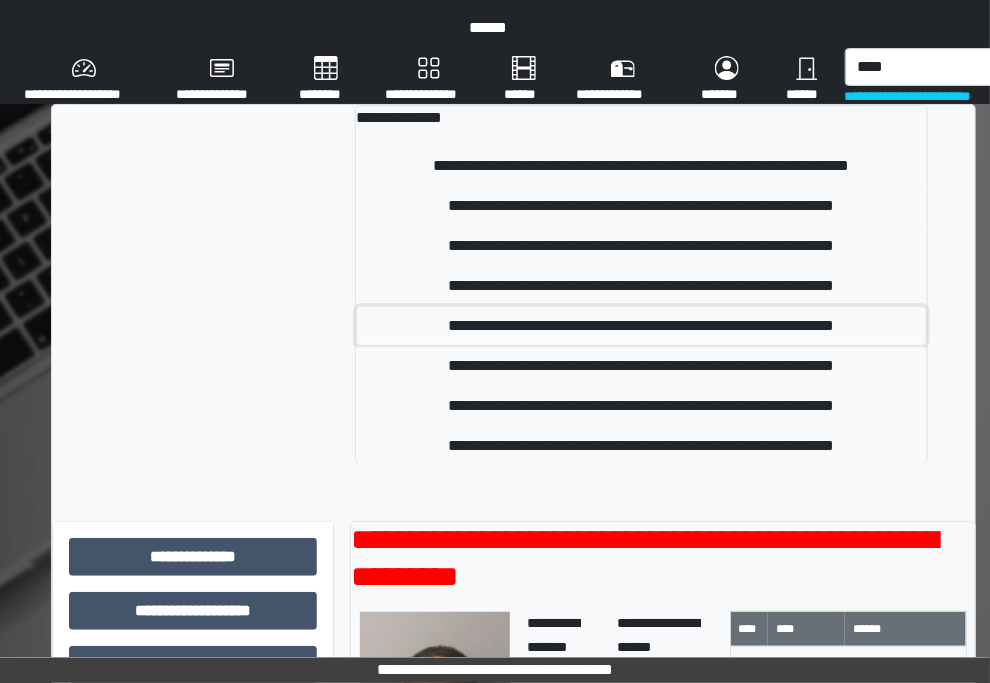 click on "**********" at bounding box center [641, 326] 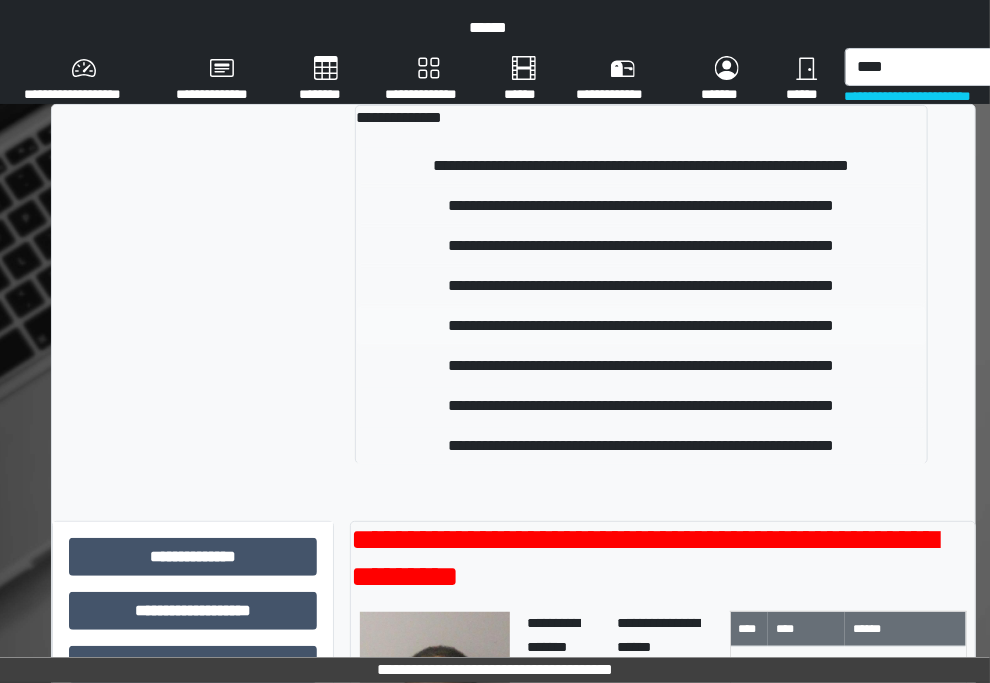 type 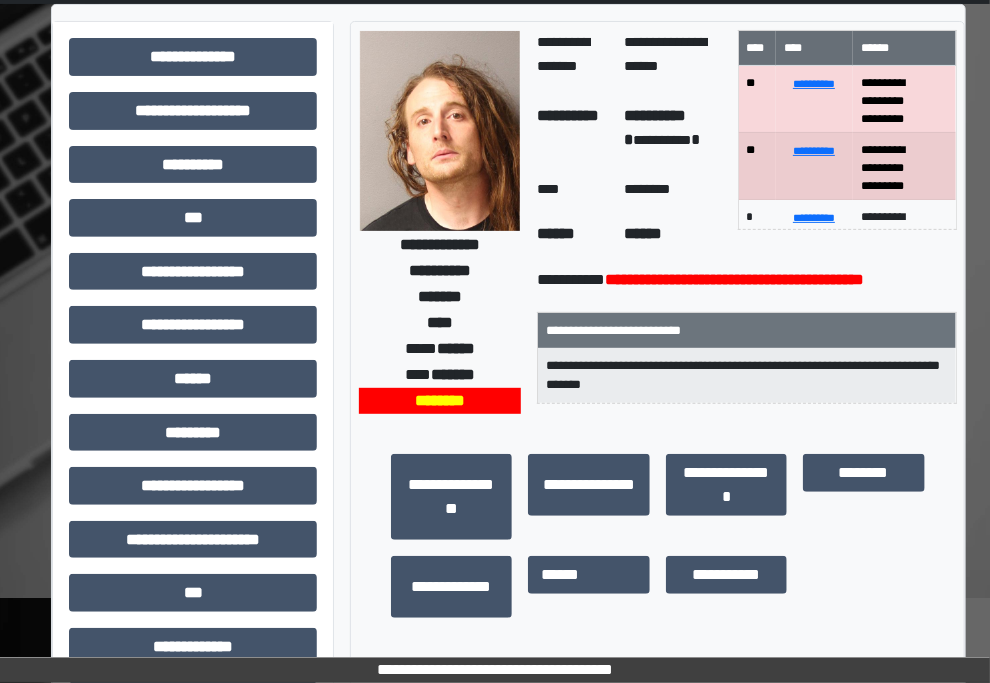 scroll, scrollTop: 0, scrollLeft: 0, axis: both 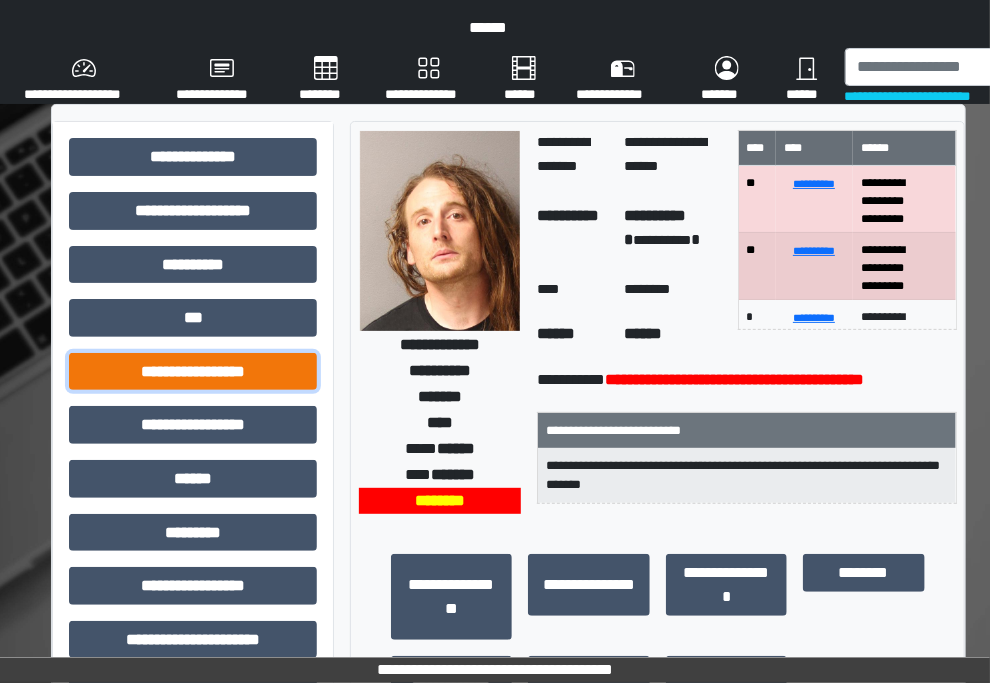 click on "**********" at bounding box center (193, 372) 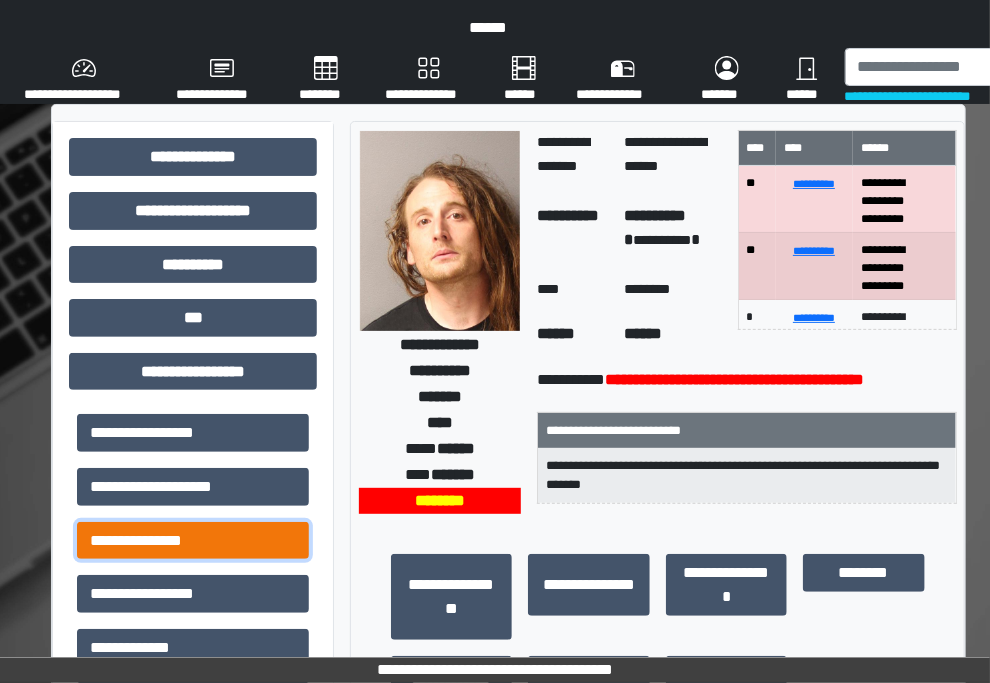click on "**********" at bounding box center [193, 541] 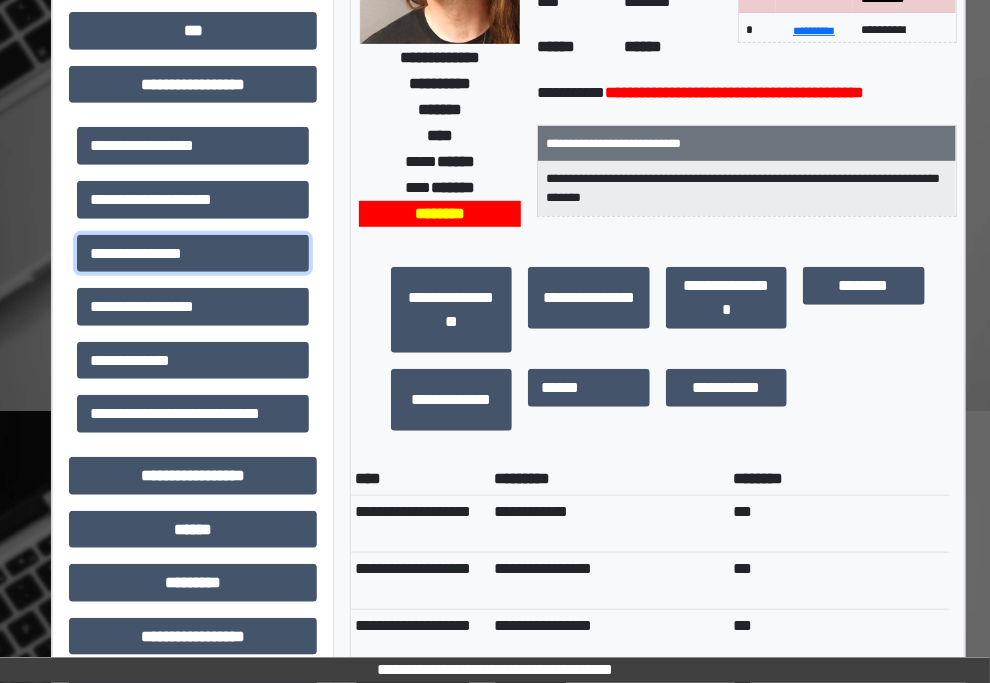 scroll, scrollTop: 300, scrollLeft: 0, axis: vertical 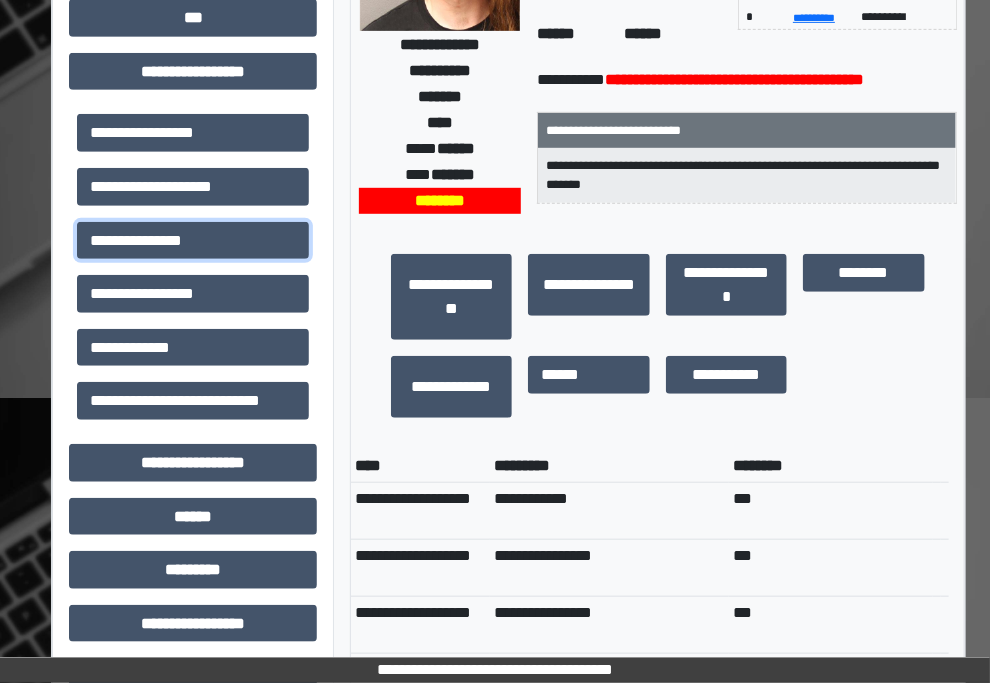 type 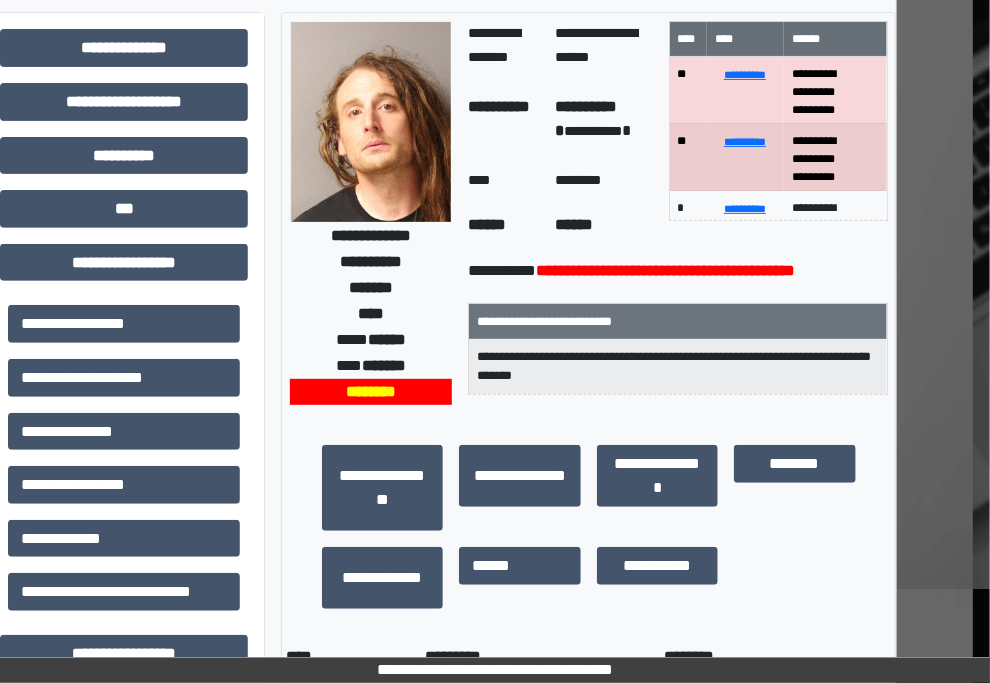 scroll, scrollTop: 0, scrollLeft: 80, axis: horizontal 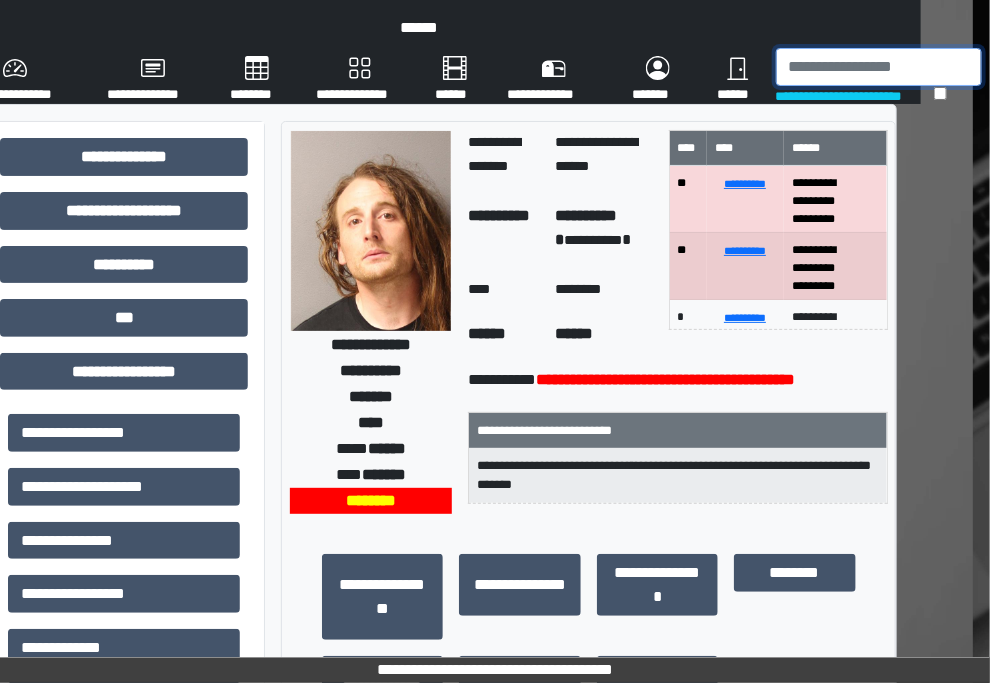 click at bounding box center [879, 67] 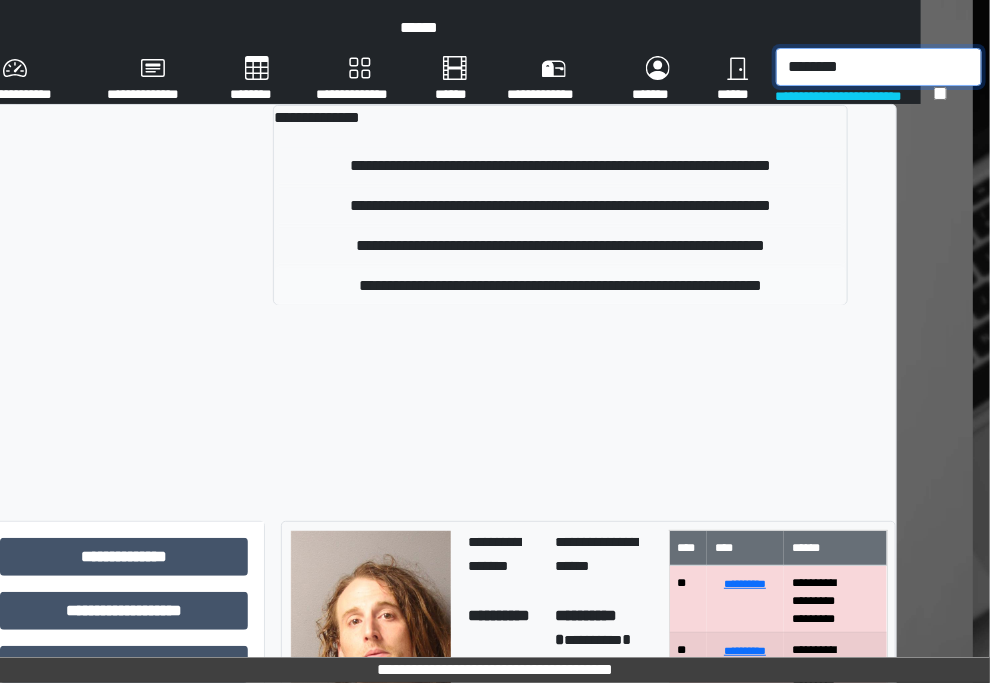 type on "********" 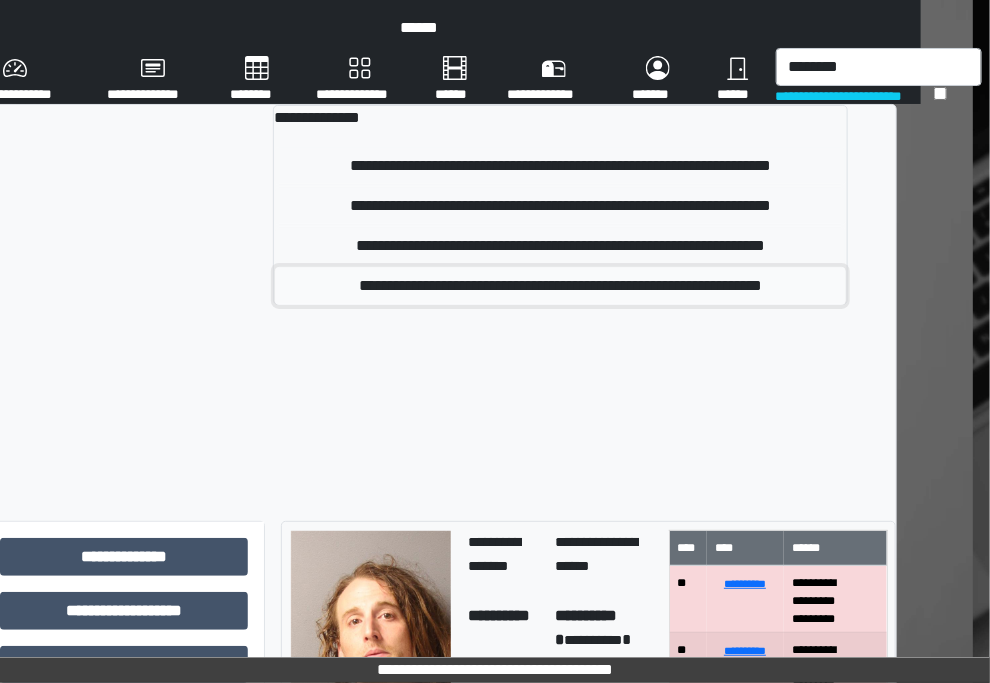 click on "**********" at bounding box center [560, 286] 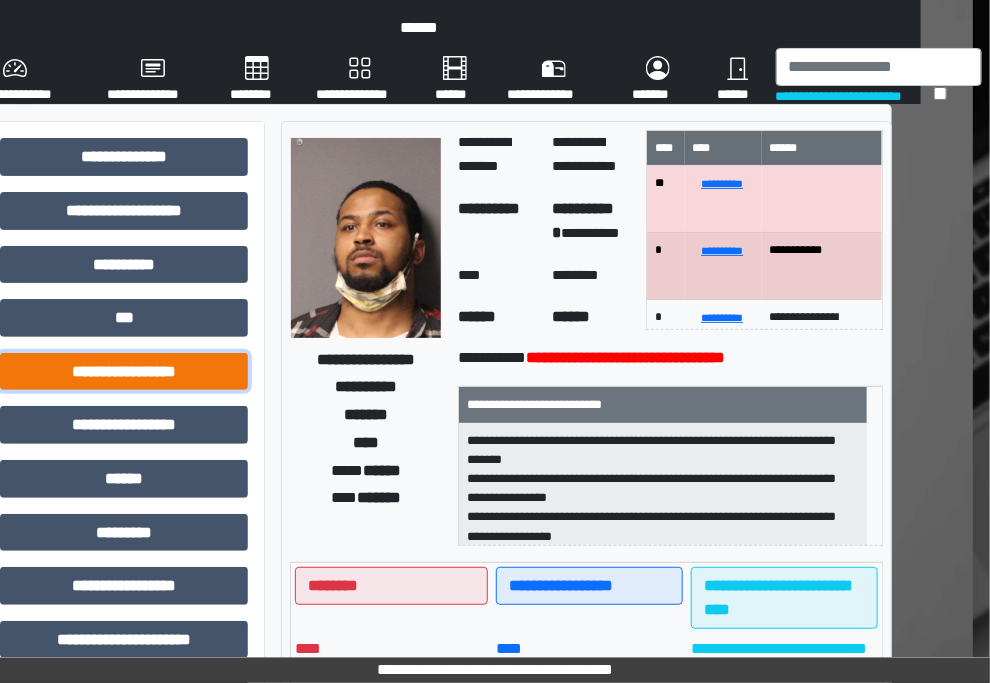 click on "**********" at bounding box center [124, 372] 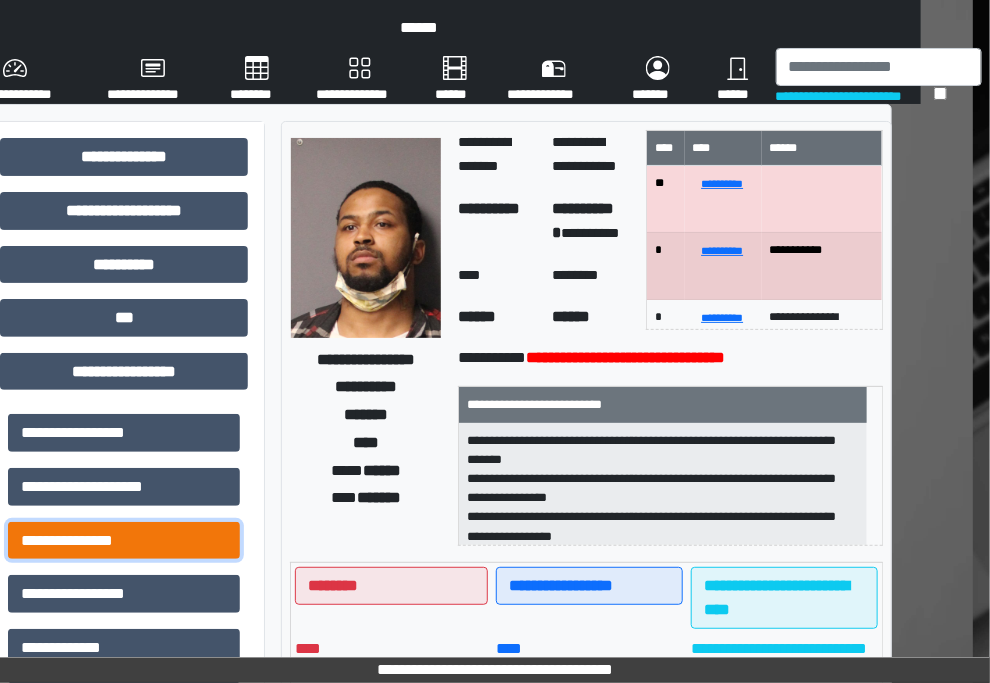 click on "**********" at bounding box center [124, 541] 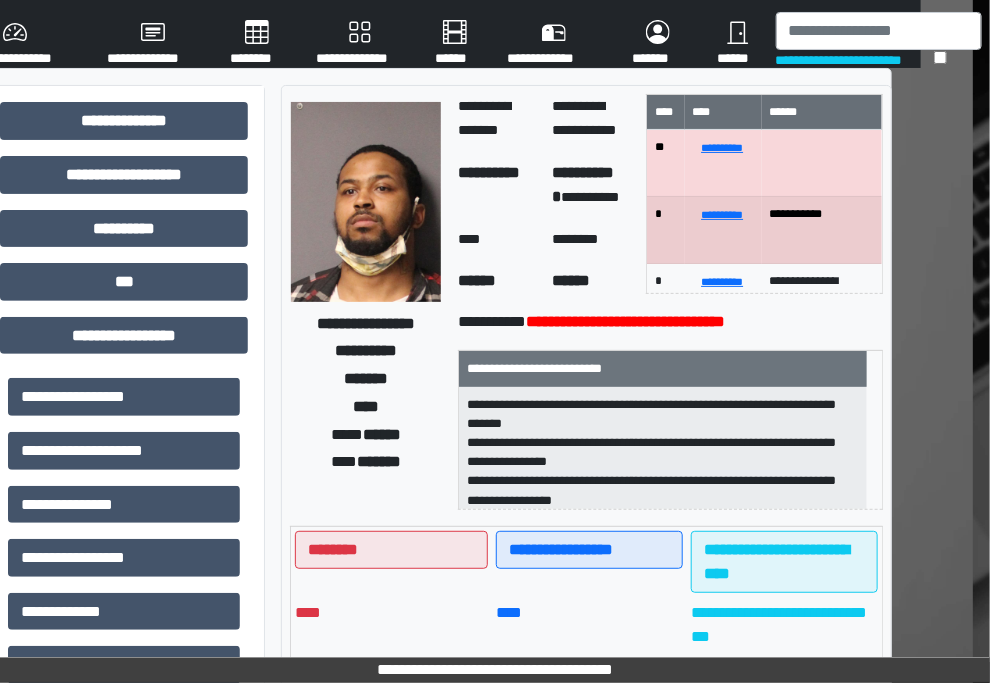 scroll, scrollTop: 0, scrollLeft: 80, axis: horizontal 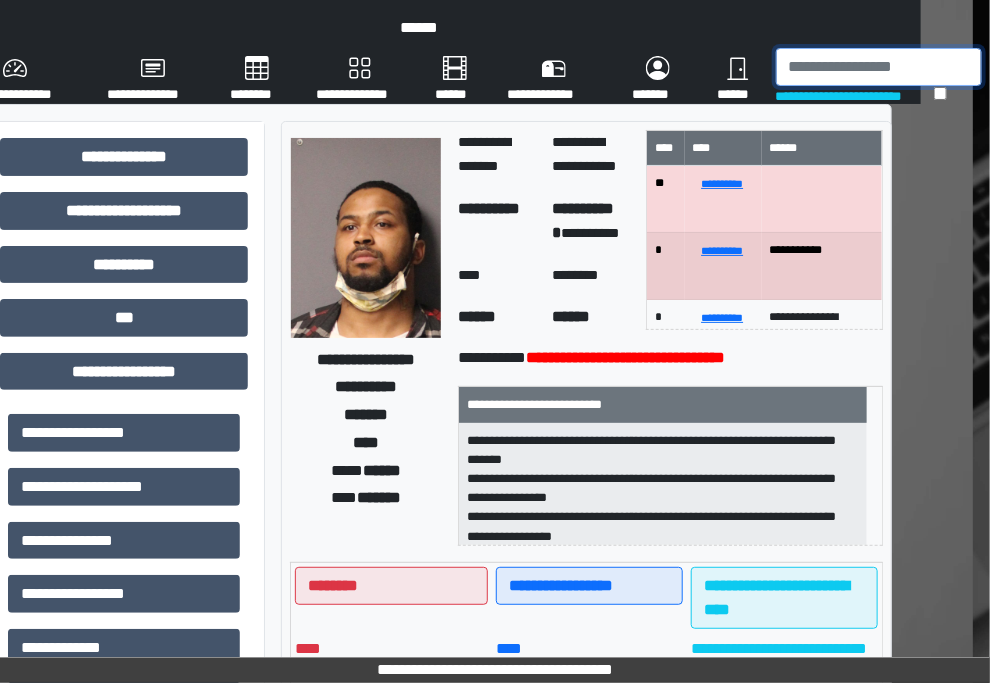 click at bounding box center [879, 67] 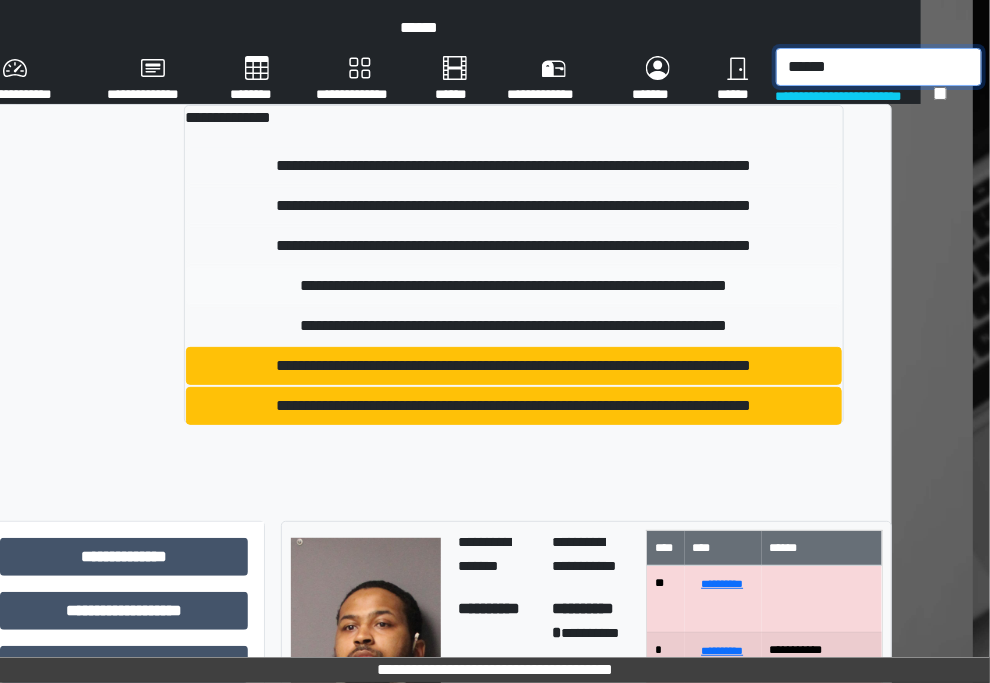 type on "******" 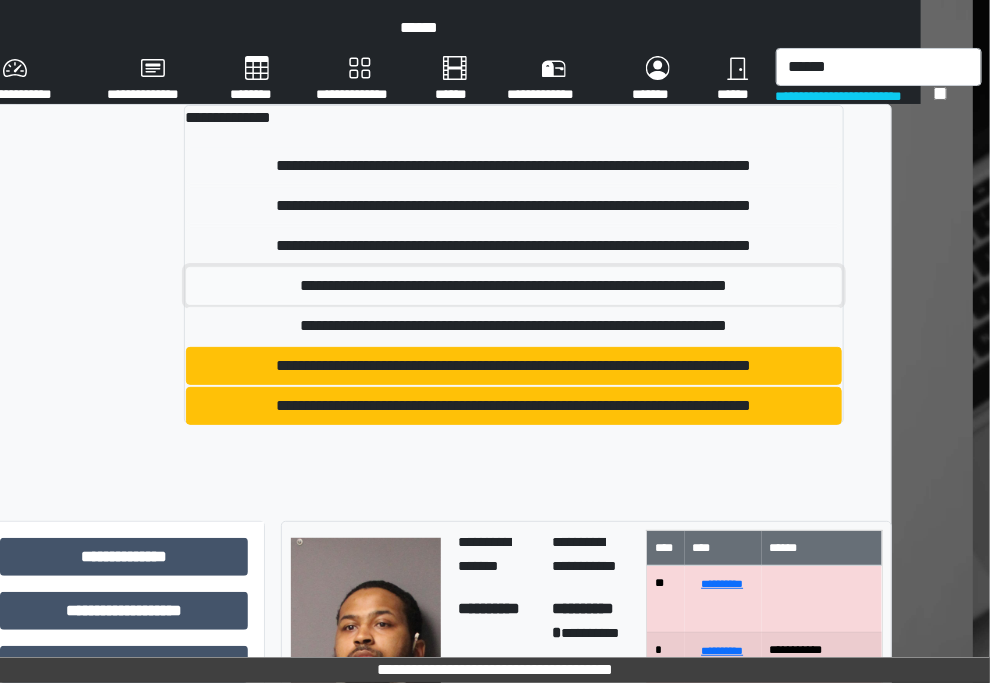 click on "**********" at bounding box center (514, 286) 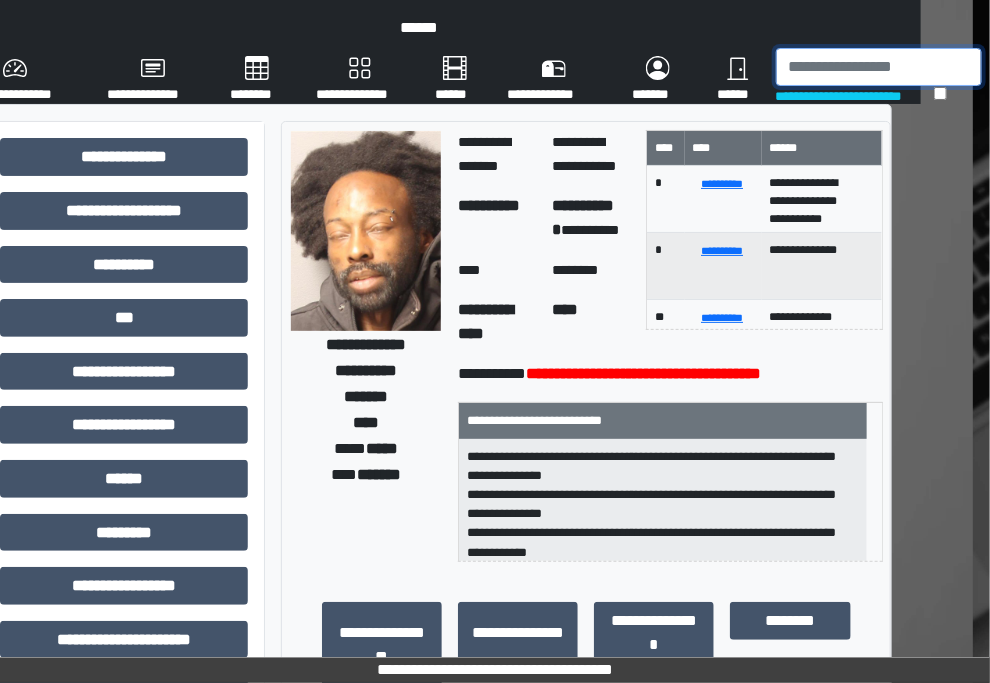 click at bounding box center (879, 67) 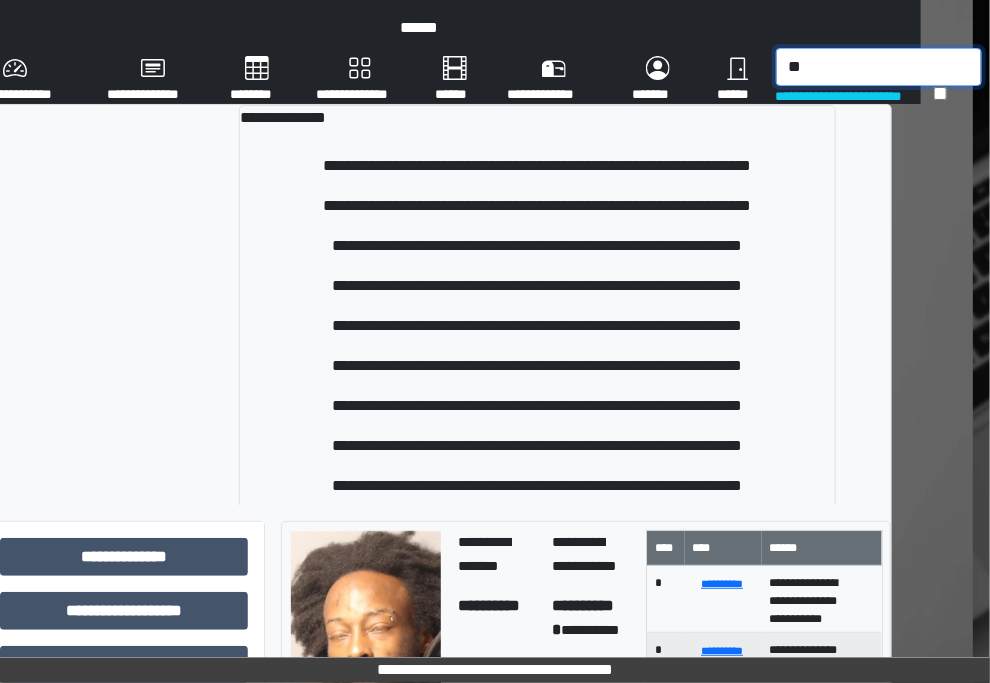 type on "*" 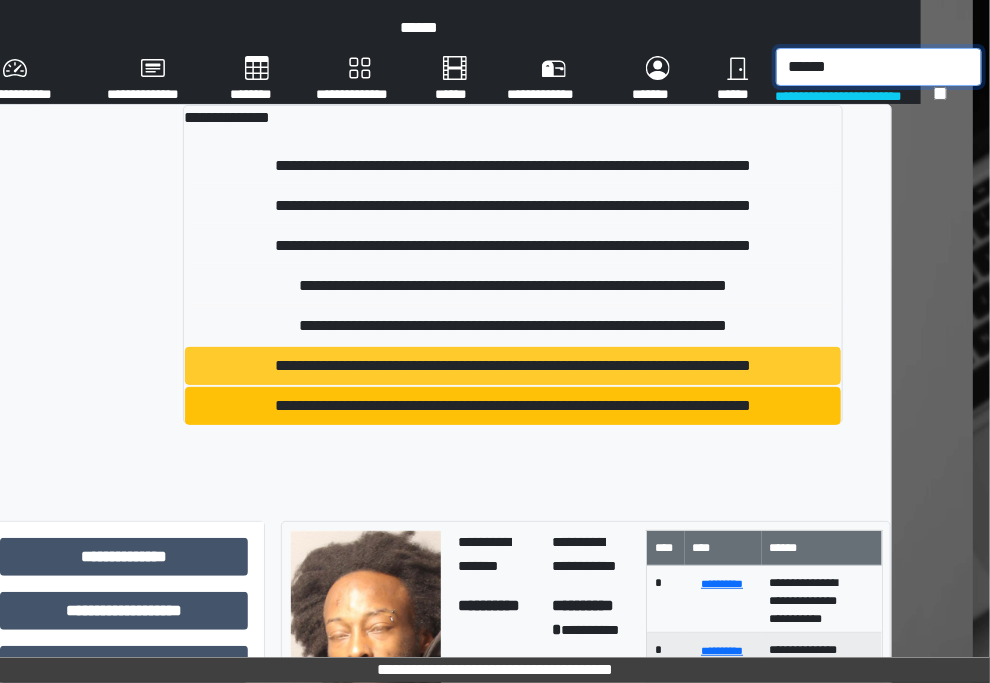 type on "******" 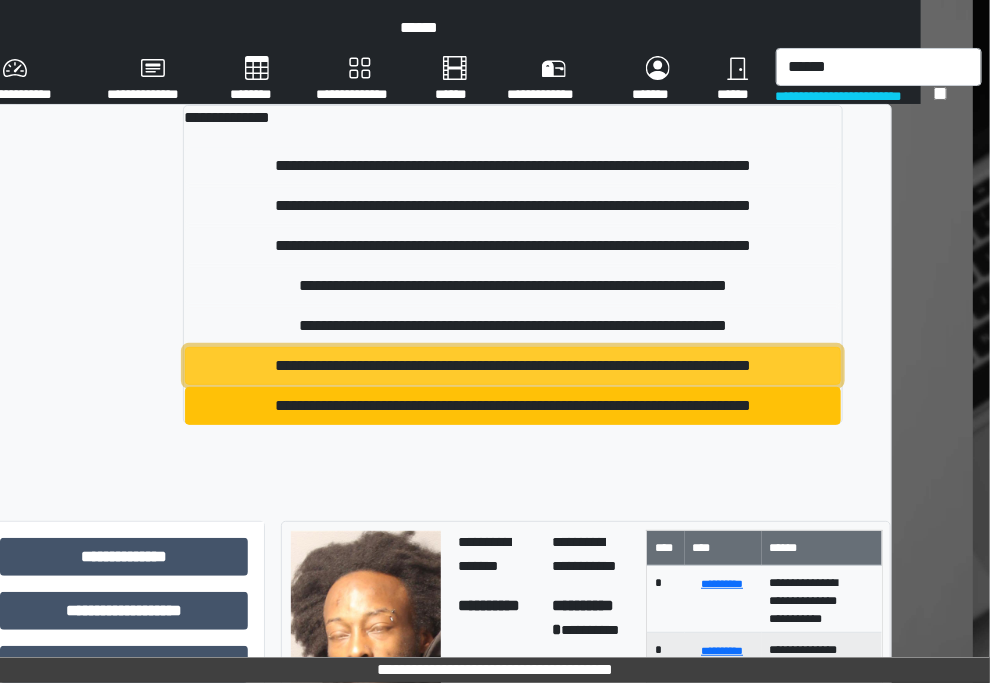 click on "**********" at bounding box center [513, 366] 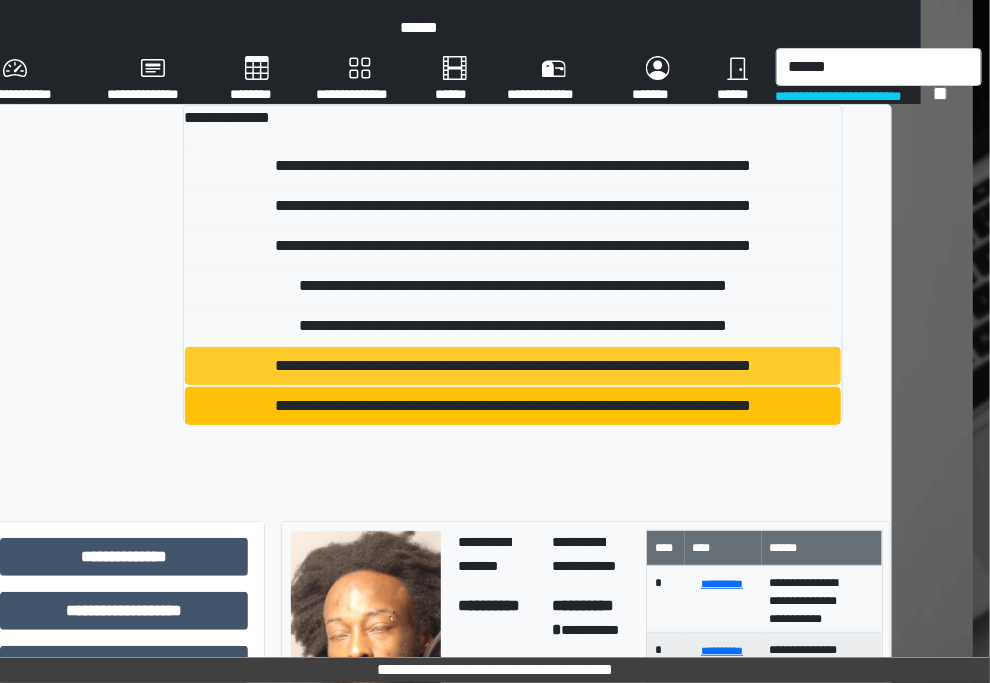 type 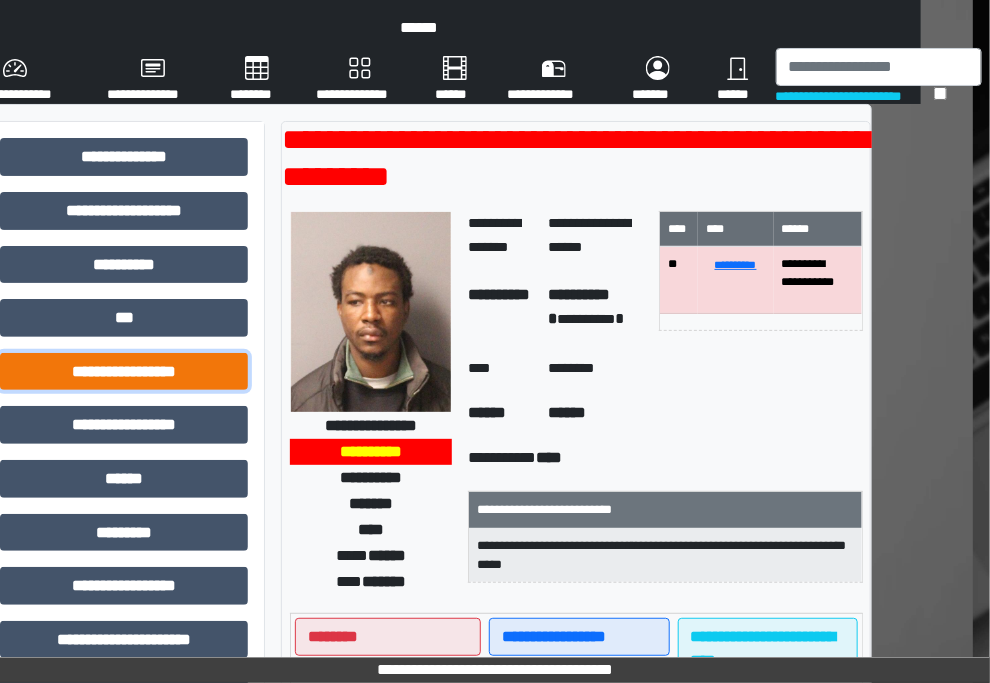 click on "**********" at bounding box center (124, 372) 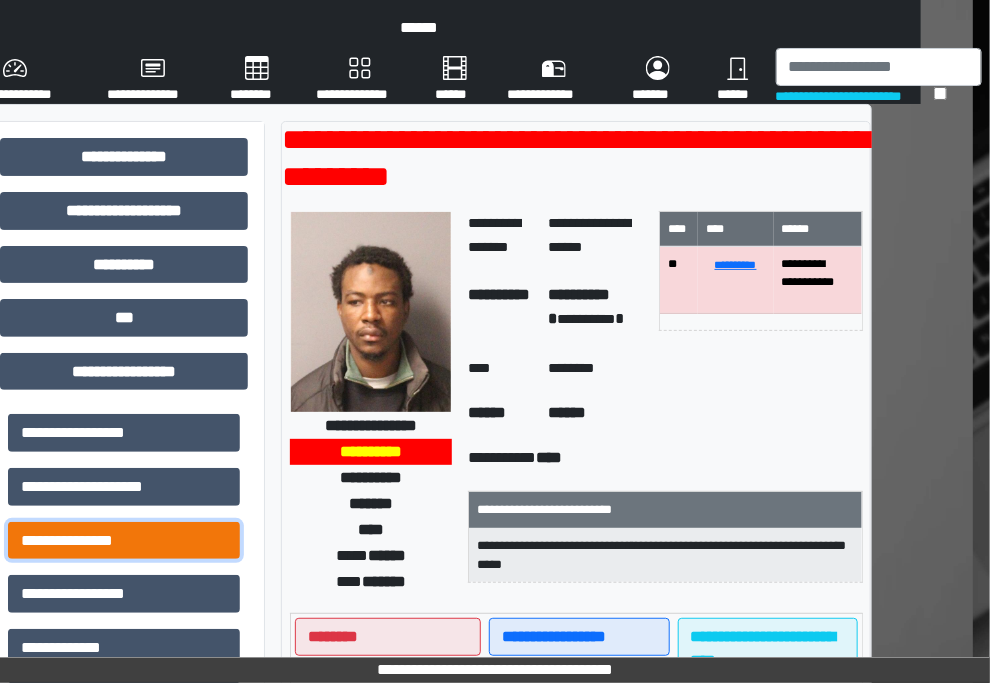 click on "**********" at bounding box center [124, 541] 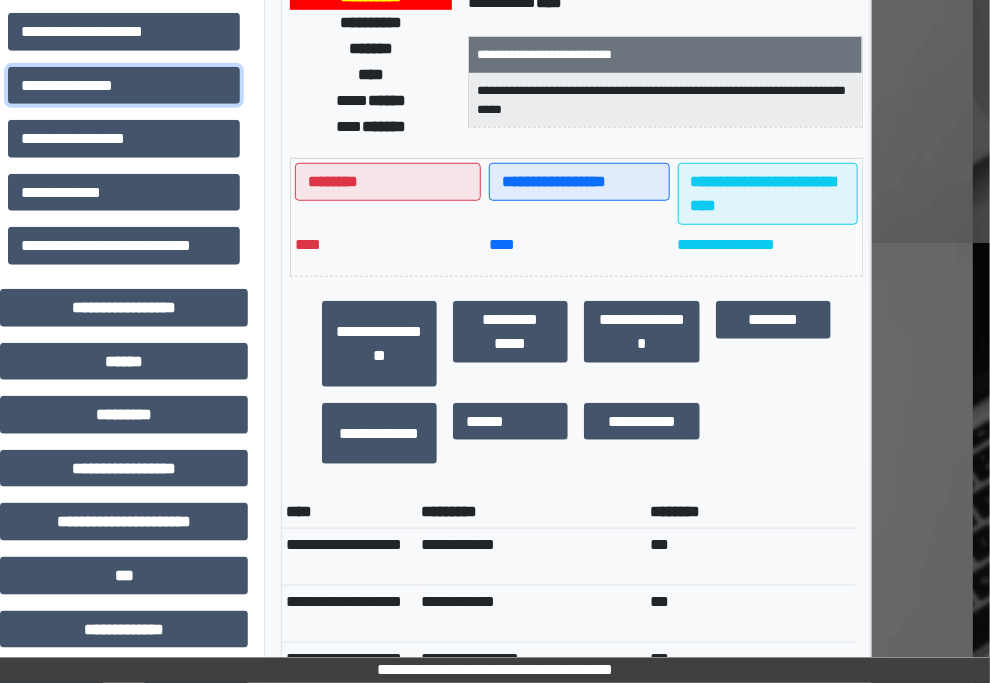 scroll, scrollTop: 500, scrollLeft: 80, axis: both 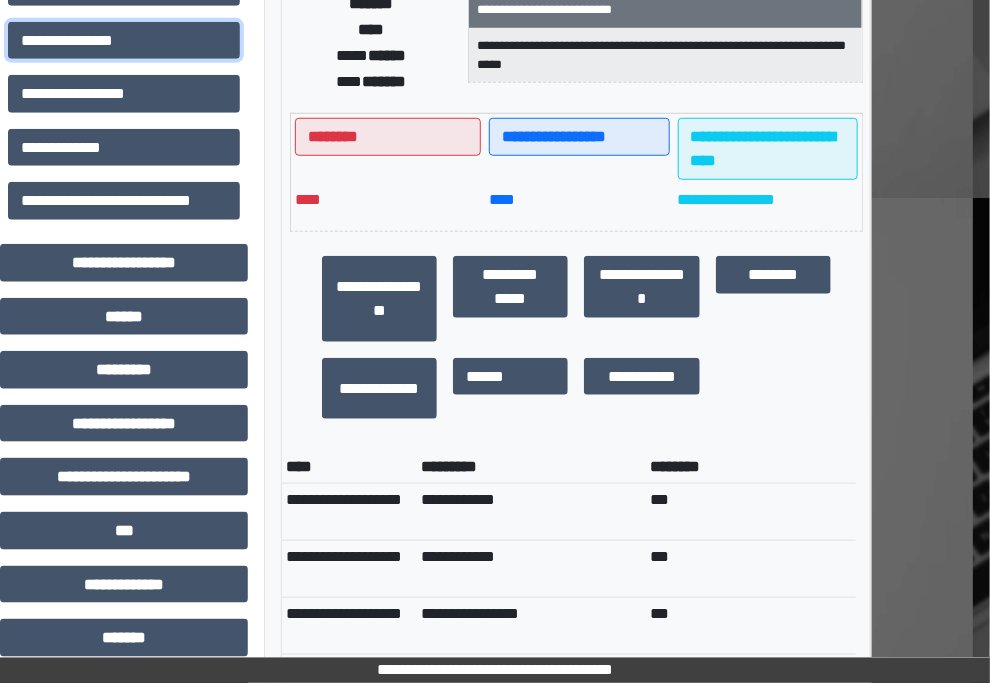 type 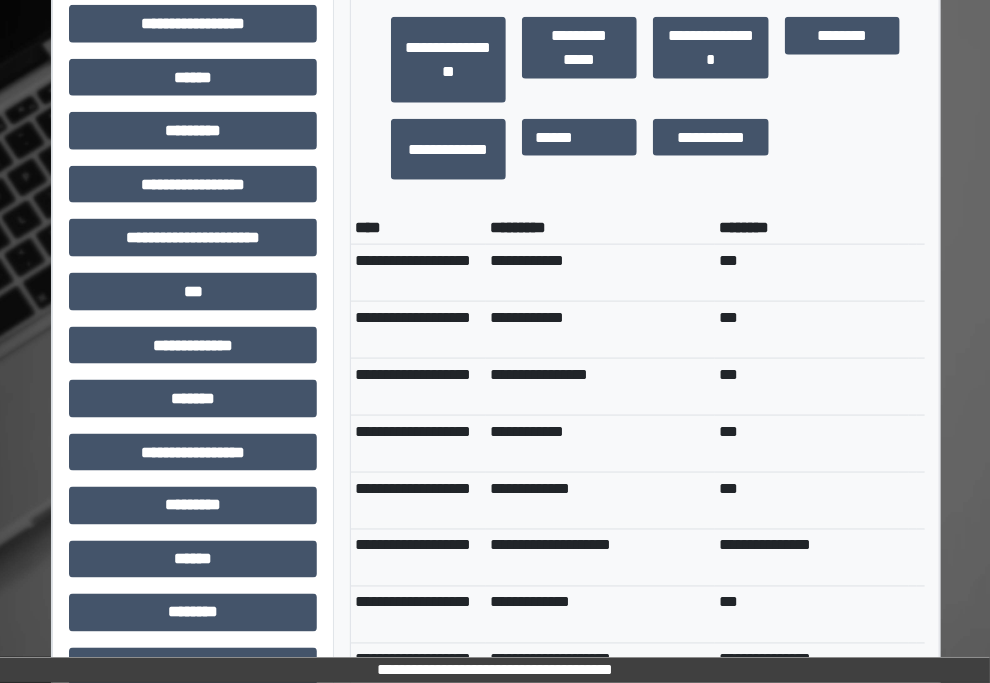 scroll, scrollTop: 844, scrollLeft: 0, axis: vertical 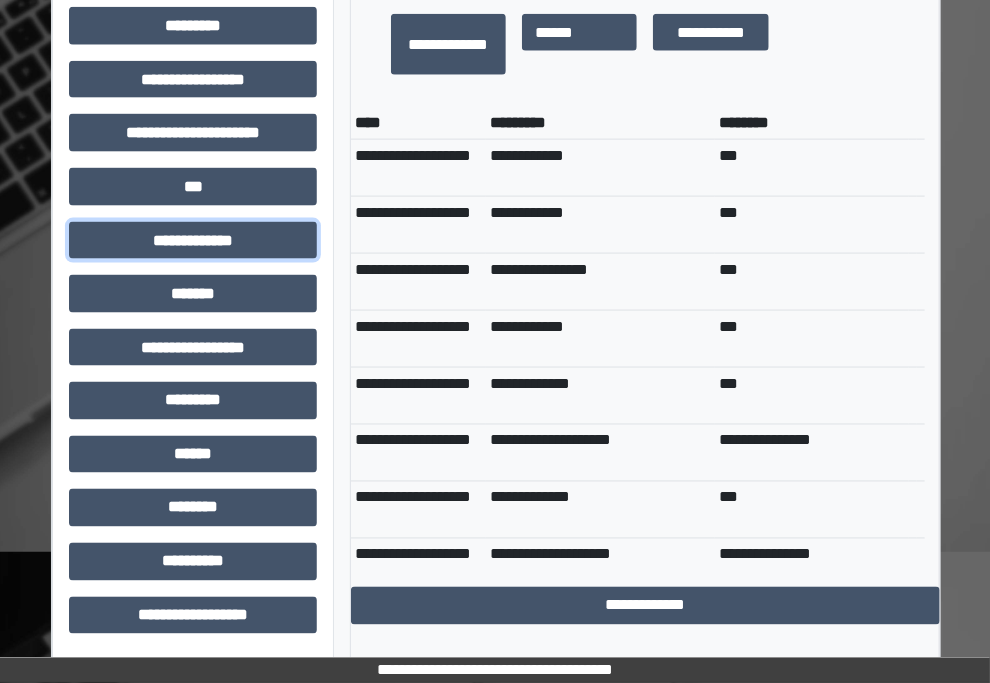 click on "**********" at bounding box center (193, 241) 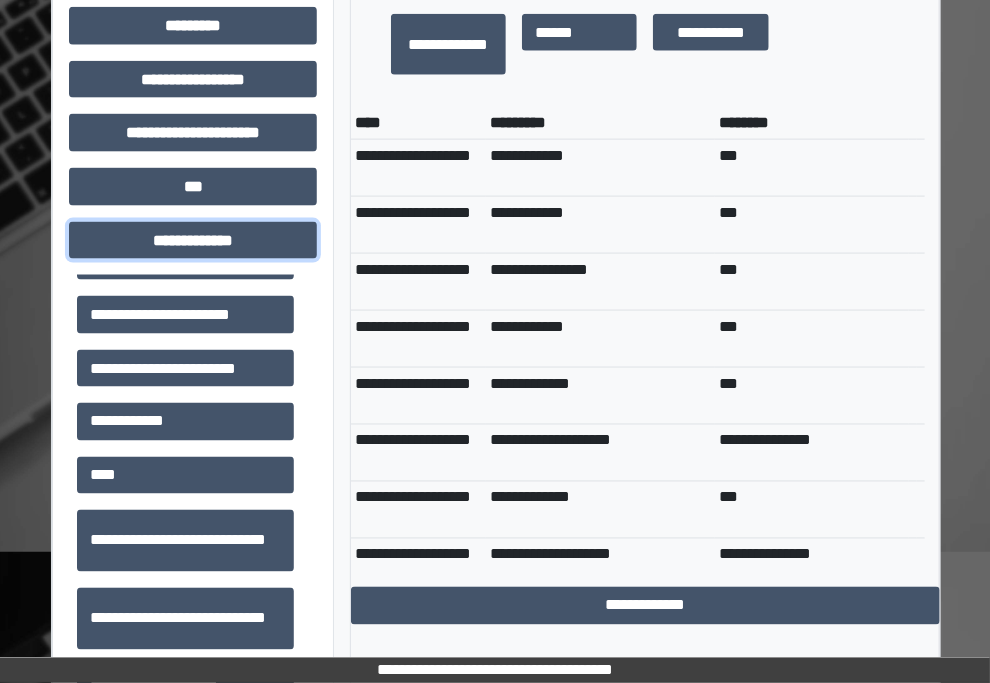scroll, scrollTop: 698, scrollLeft: 0, axis: vertical 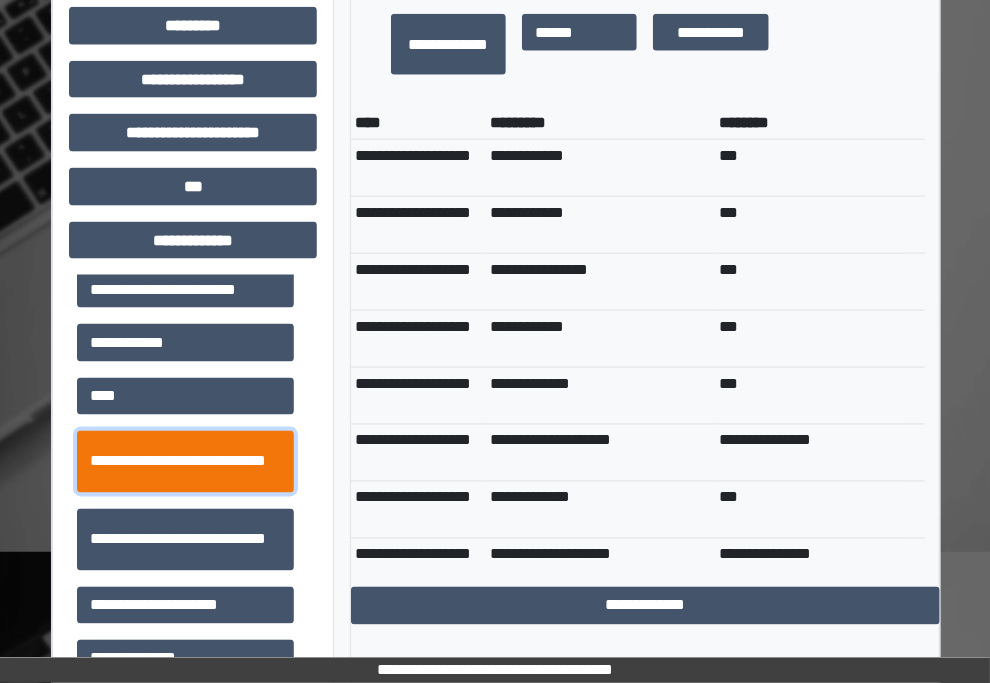 click on "**********" at bounding box center (185, 462) 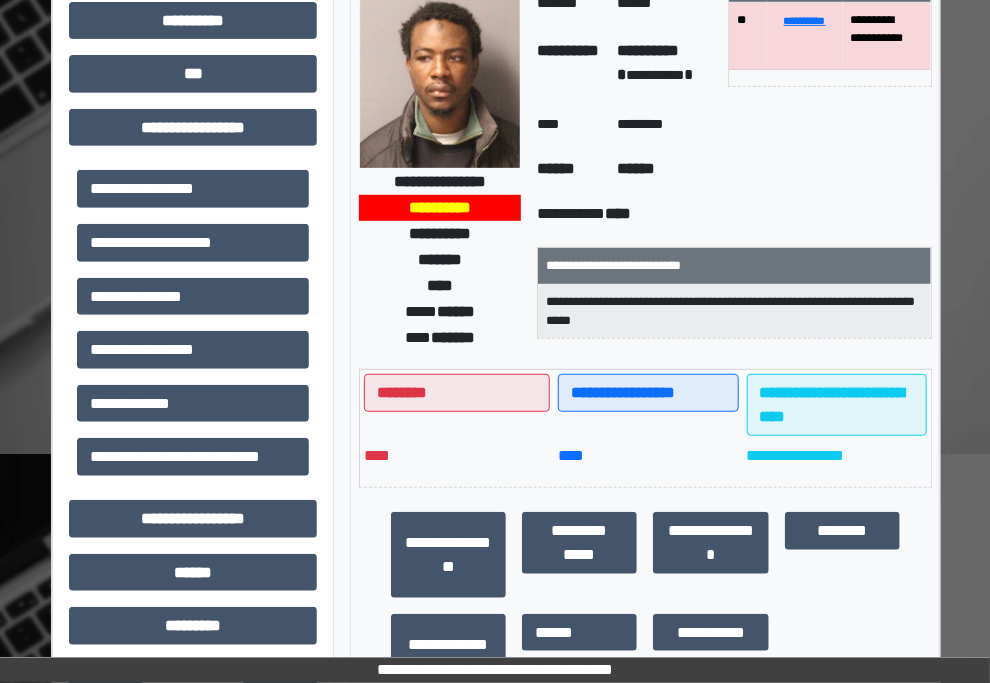 scroll, scrollTop: 0, scrollLeft: 0, axis: both 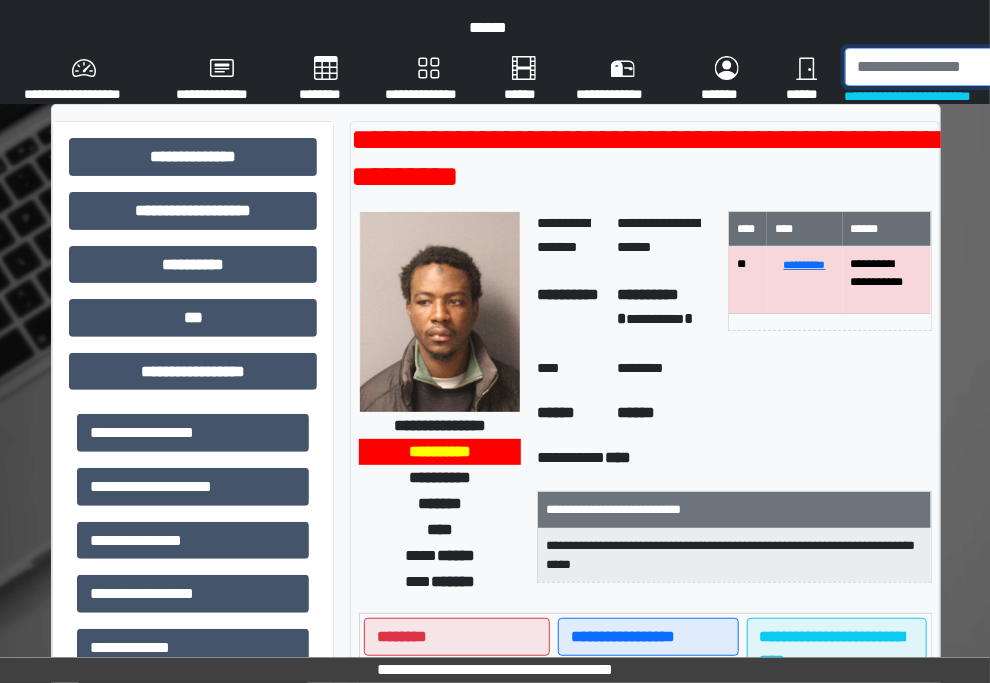 click at bounding box center [948, 67] 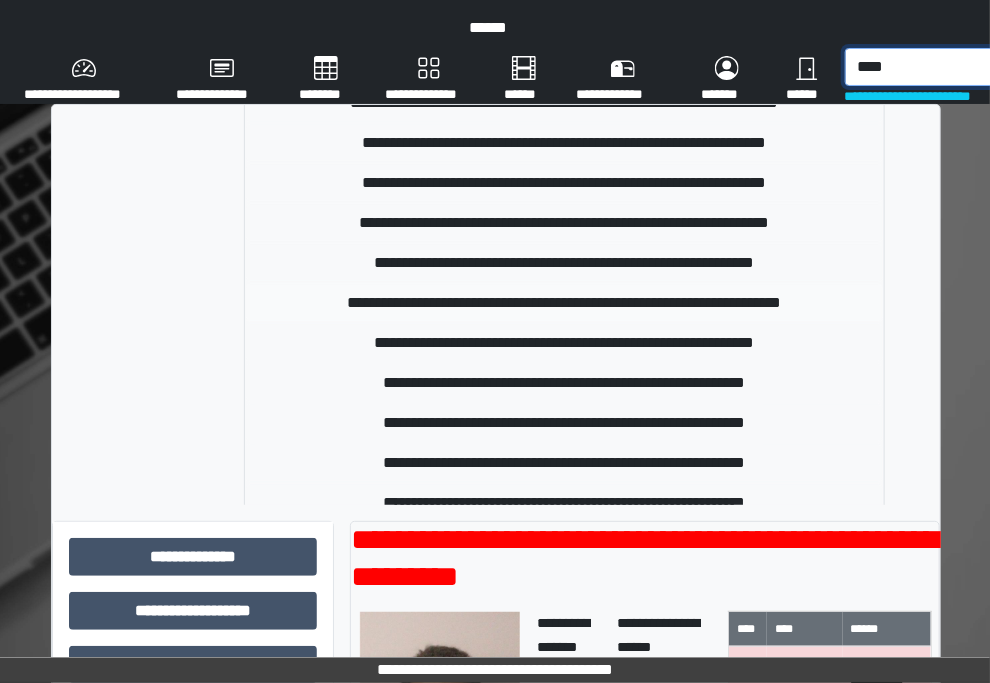 scroll, scrollTop: 200, scrollLeft: 0, axis: vertical 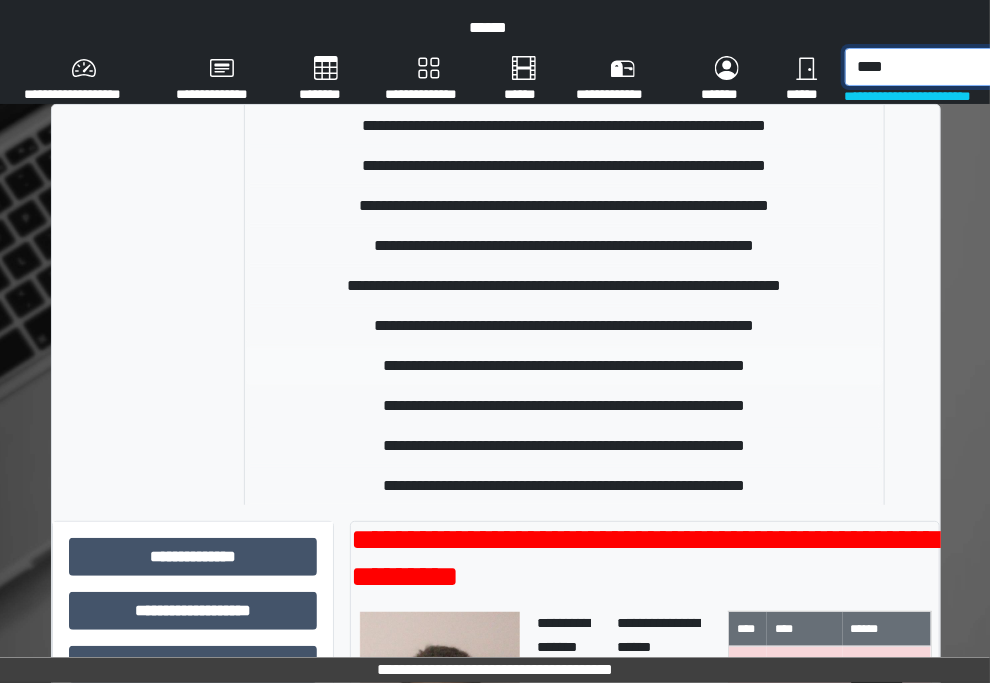 type on "****" 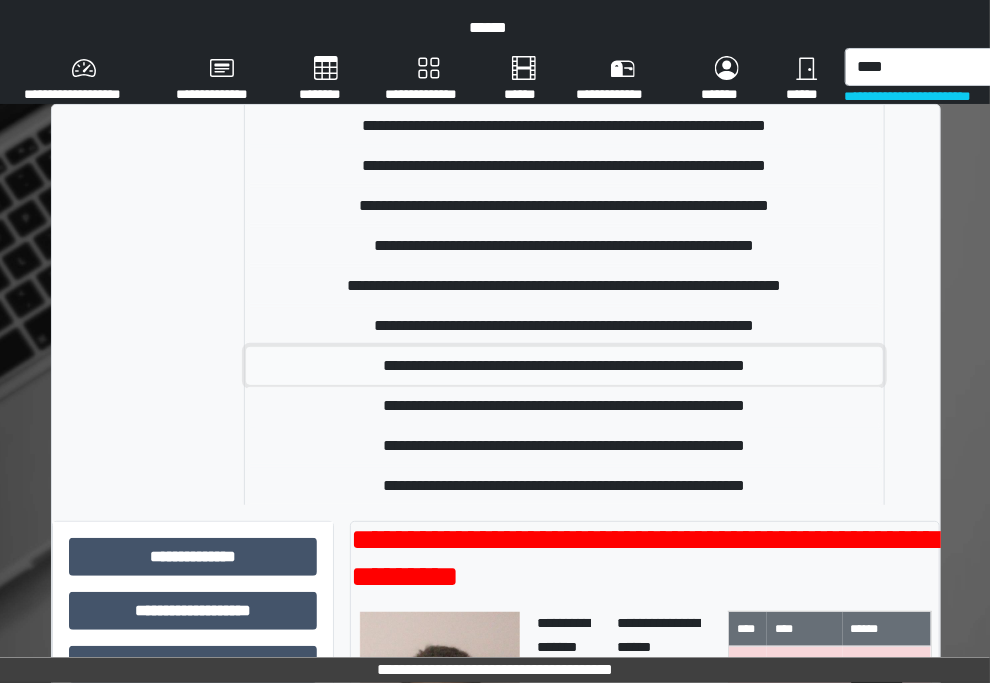 click on "**********" at bounding box center [564, 366] 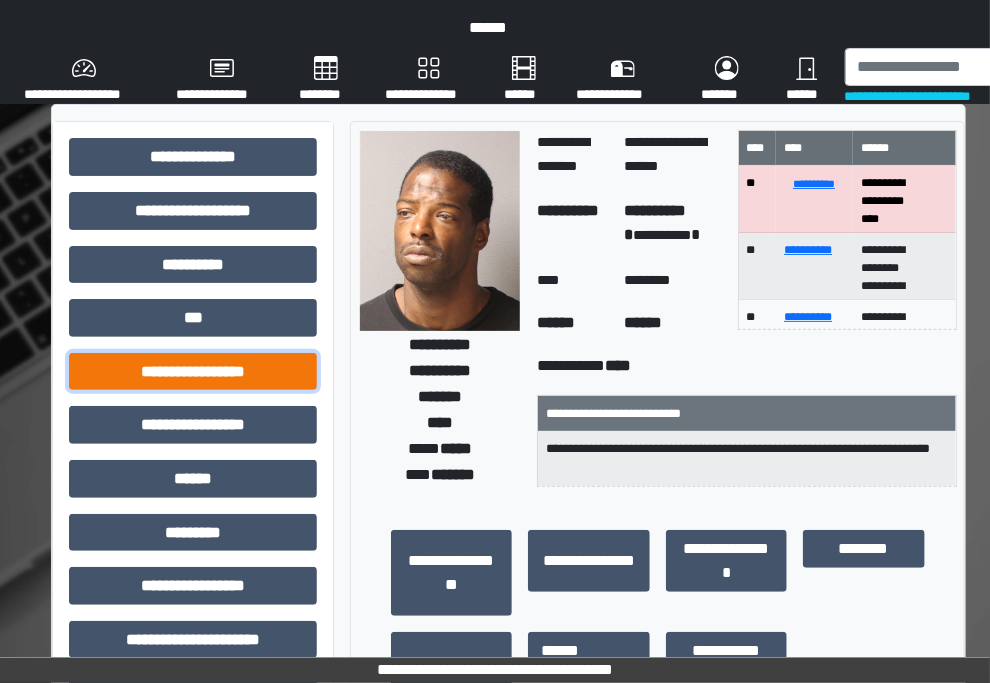 click on "**********" at bounding box center [193, 372] 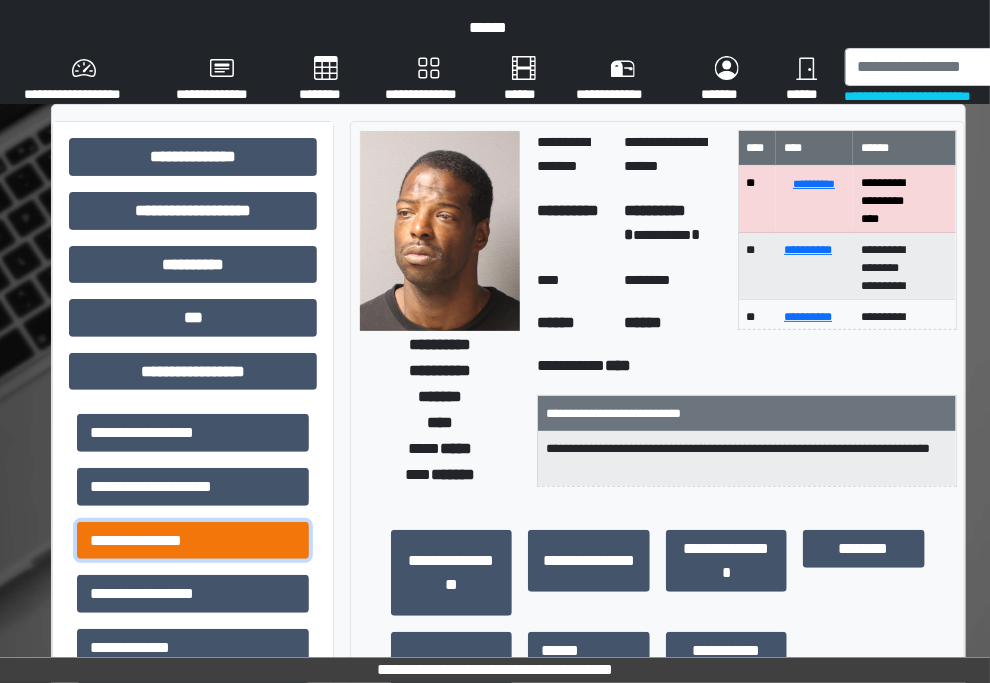 click on "**********" at bounding box center [193, 541] 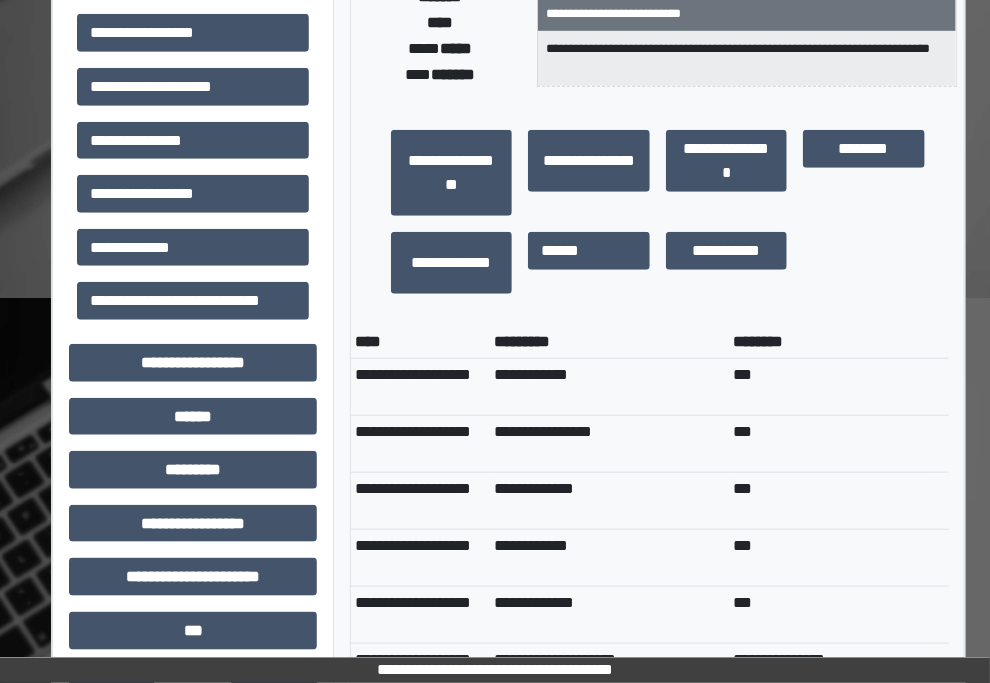 scroll, scrollTop: 0, scrollLeft: 0, axis: both 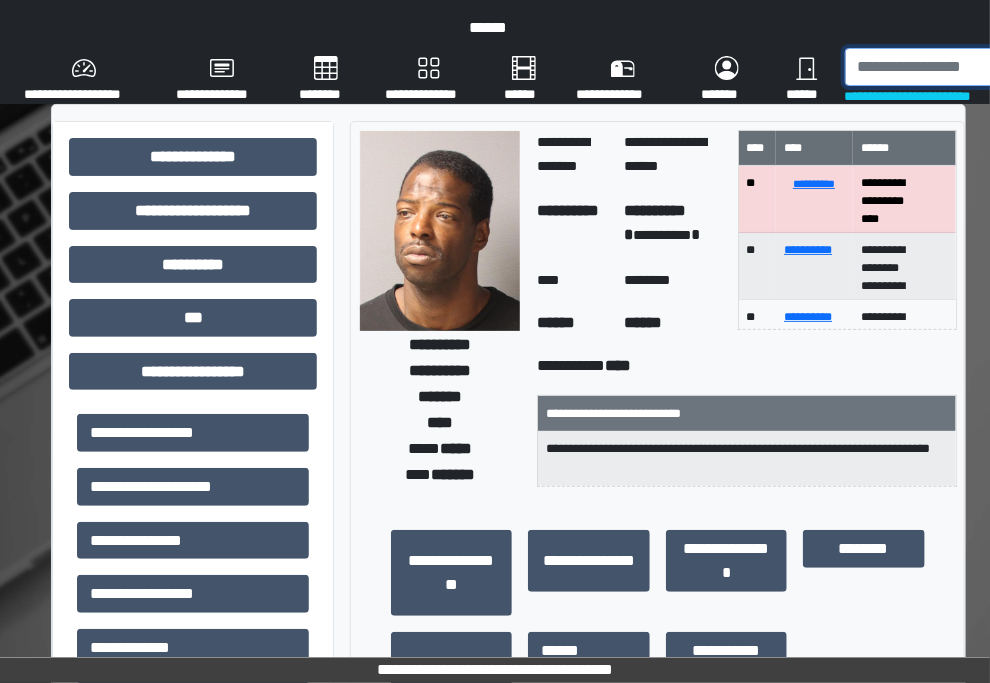click at bounding box center (948, 67) 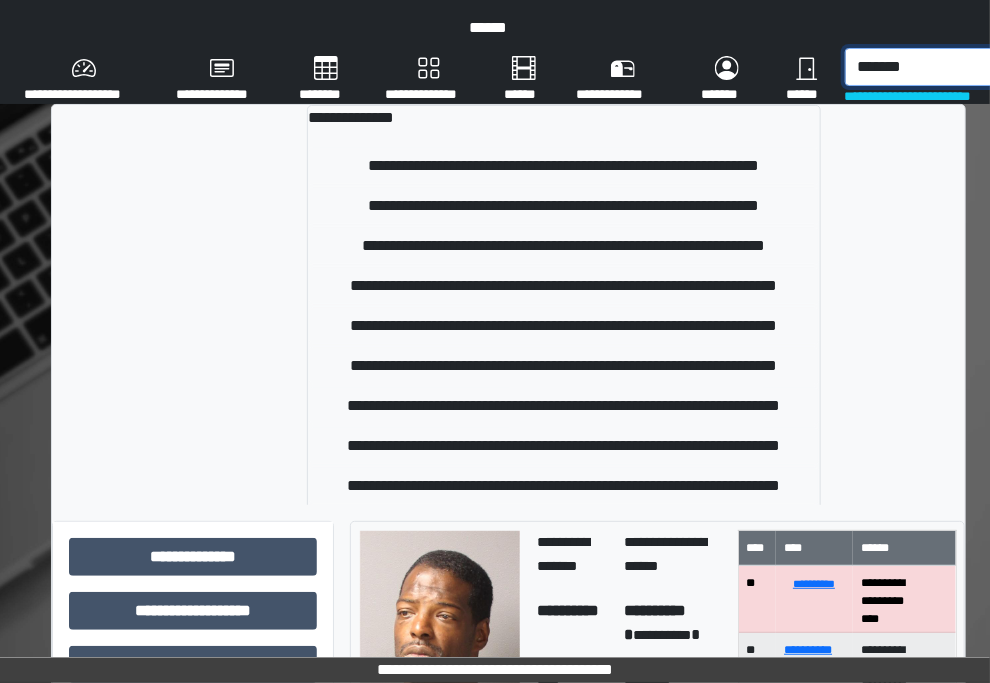 scroll, scrollTop: 0, scrollLeft: 7, axis: horizontal 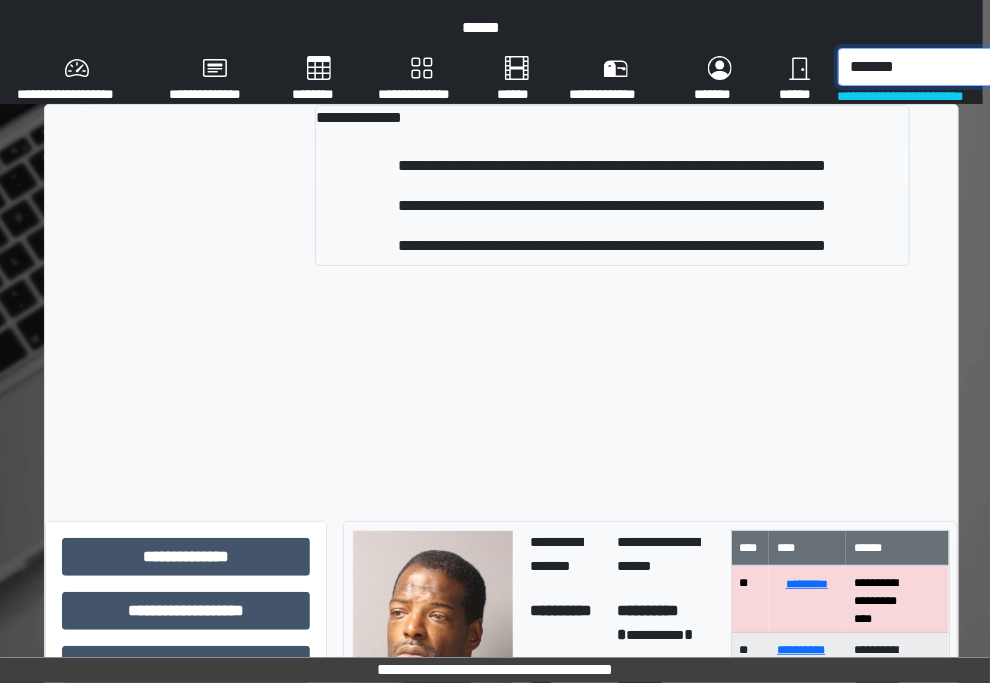 type on "*******" 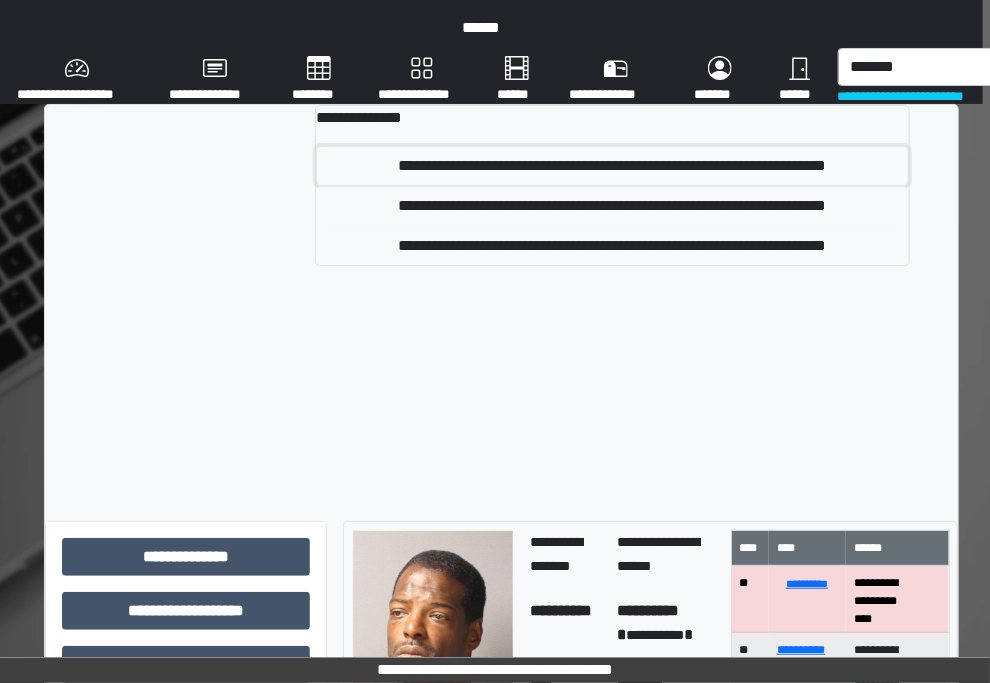 click on "**********" at bounding box center [612, 166] 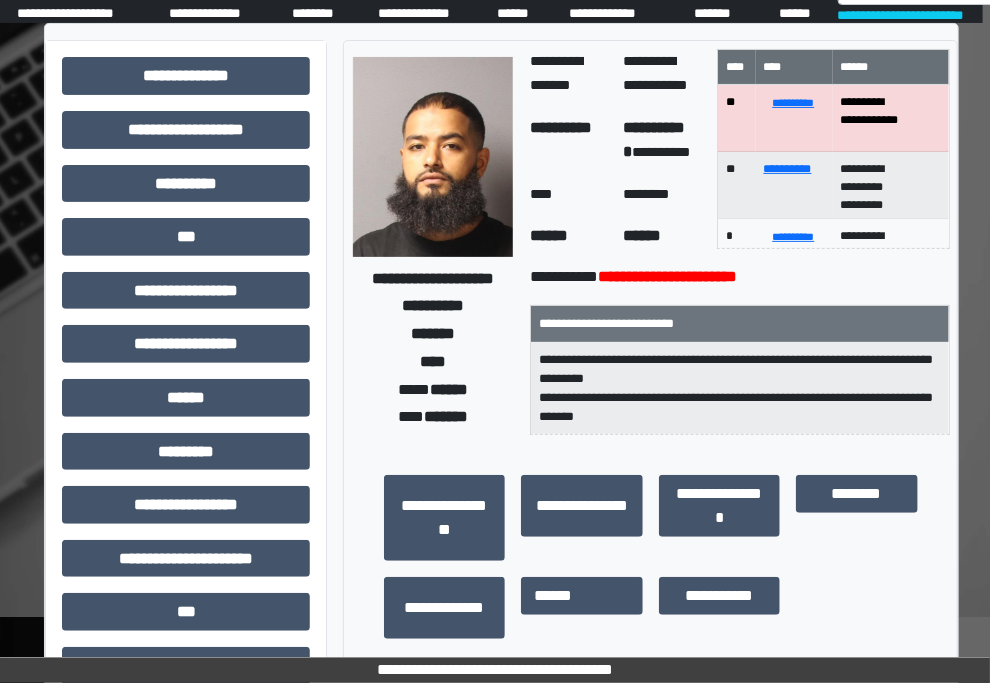 scroll, scrollTop: 0, scrollLeft: 7, axis: horizontal 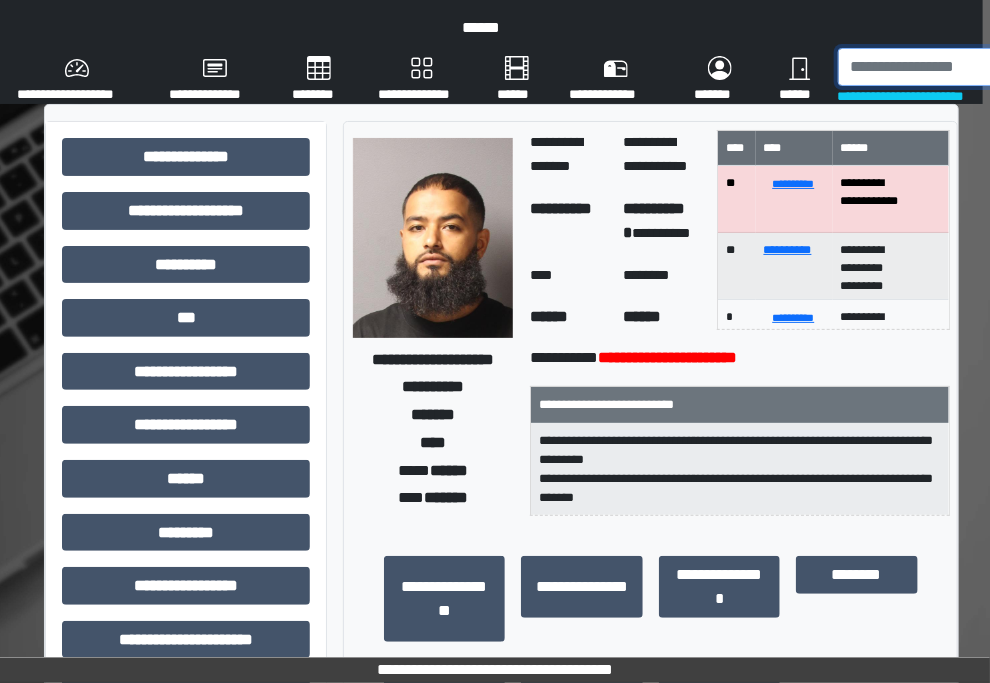 click at bounding box center (941, 67) 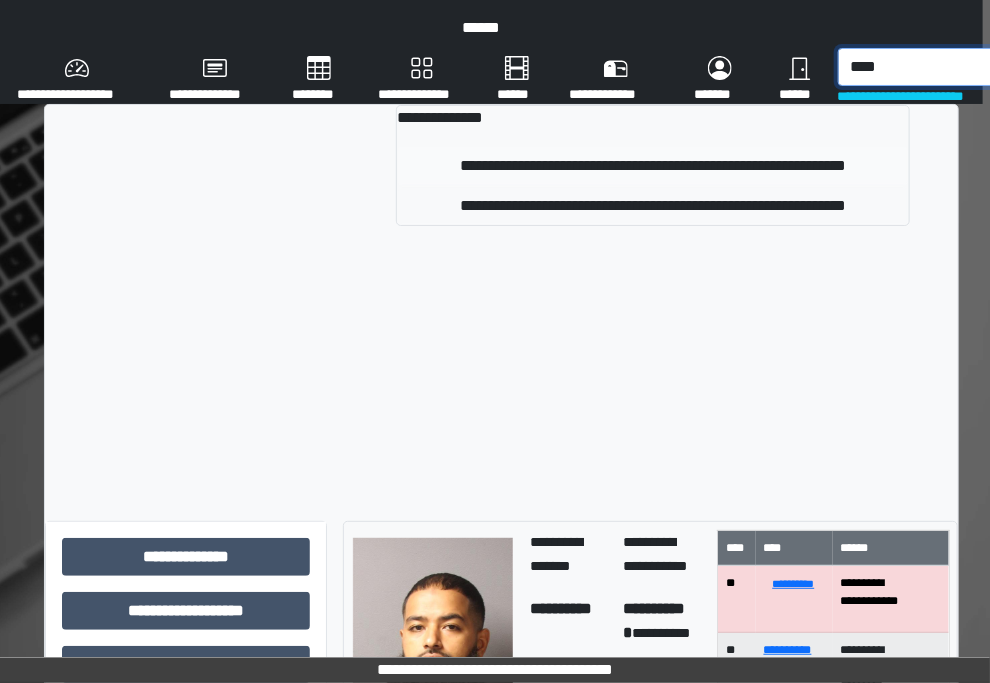 type on "****" 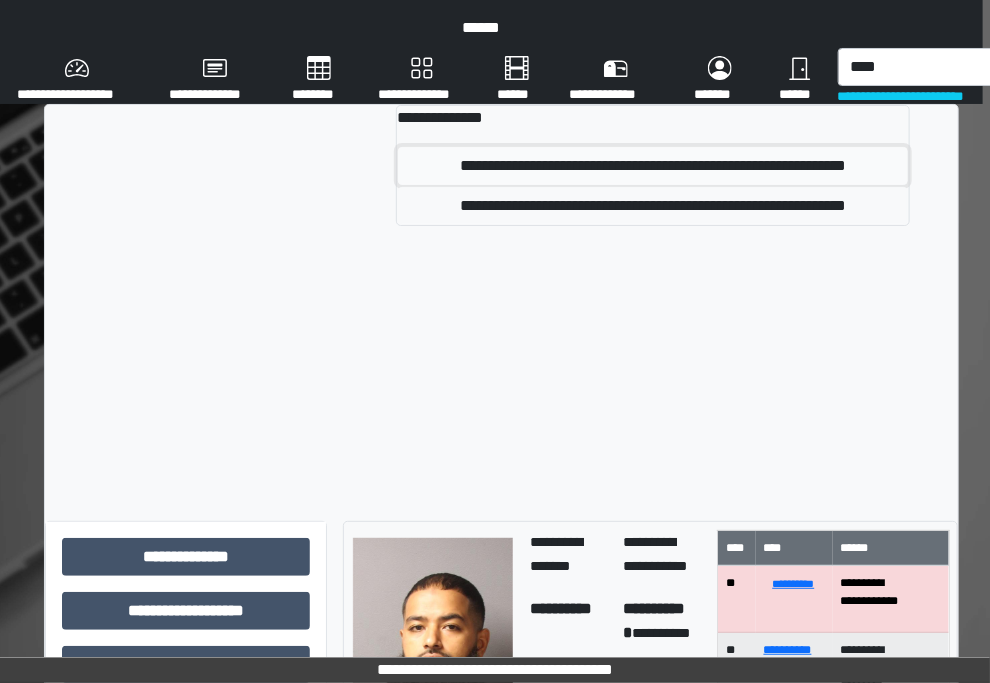 click on "**********" at bounding box center [653, 166] 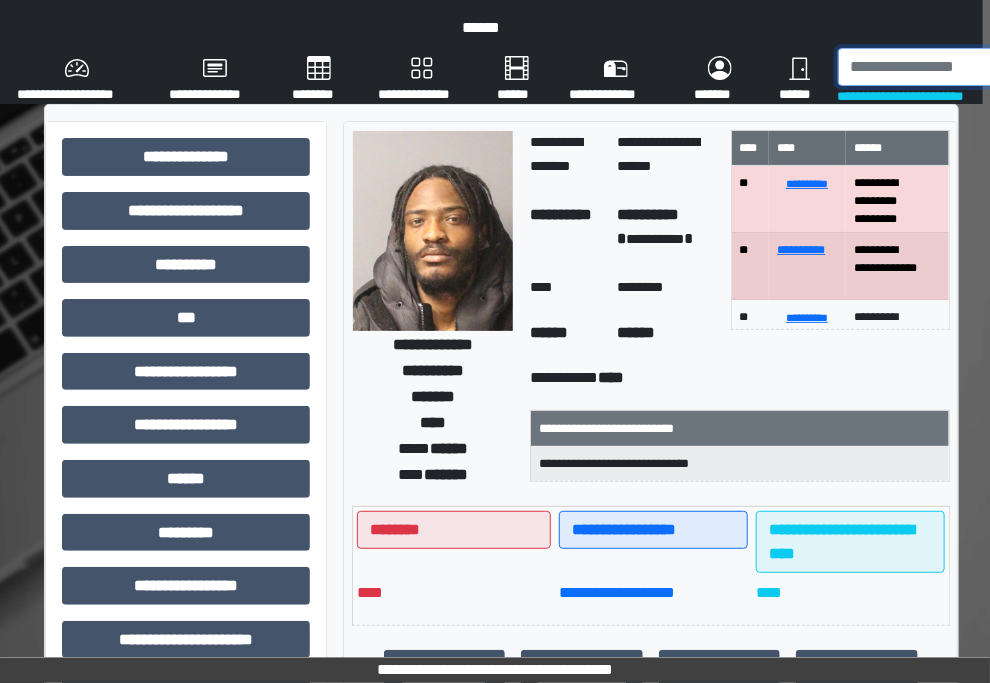 click at bounding box center (941, 67) 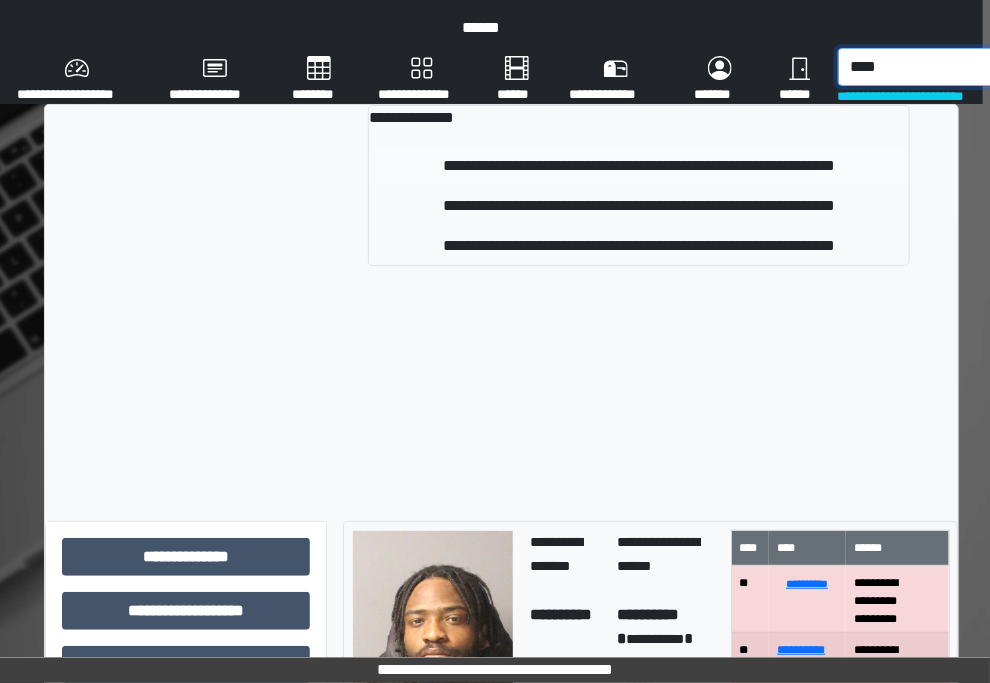 type on "****" 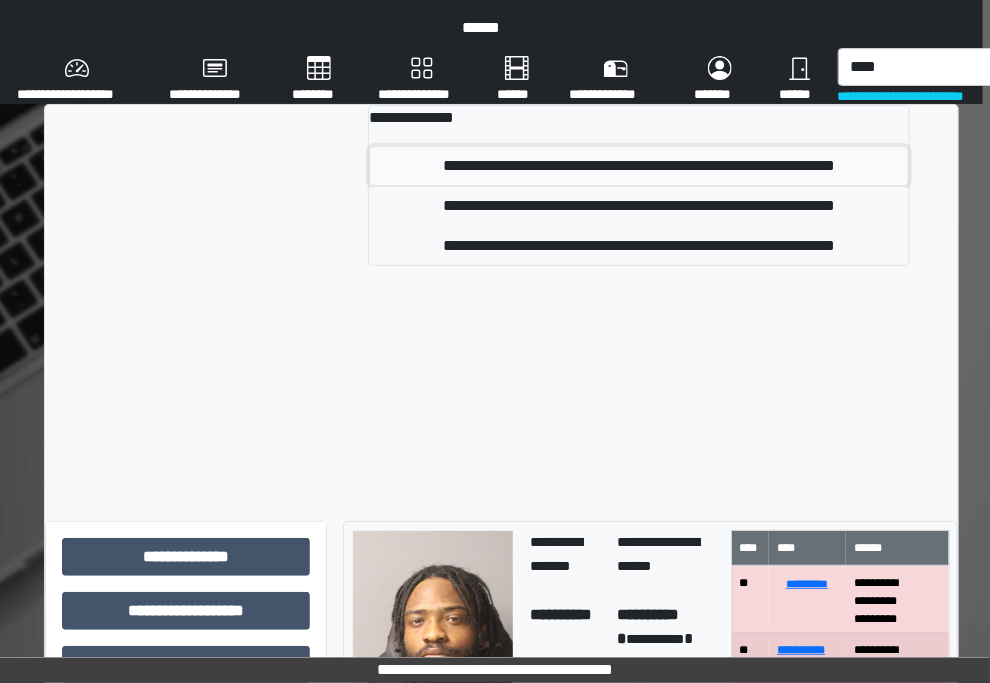 click on "**********" at bounding box center [639, 166] 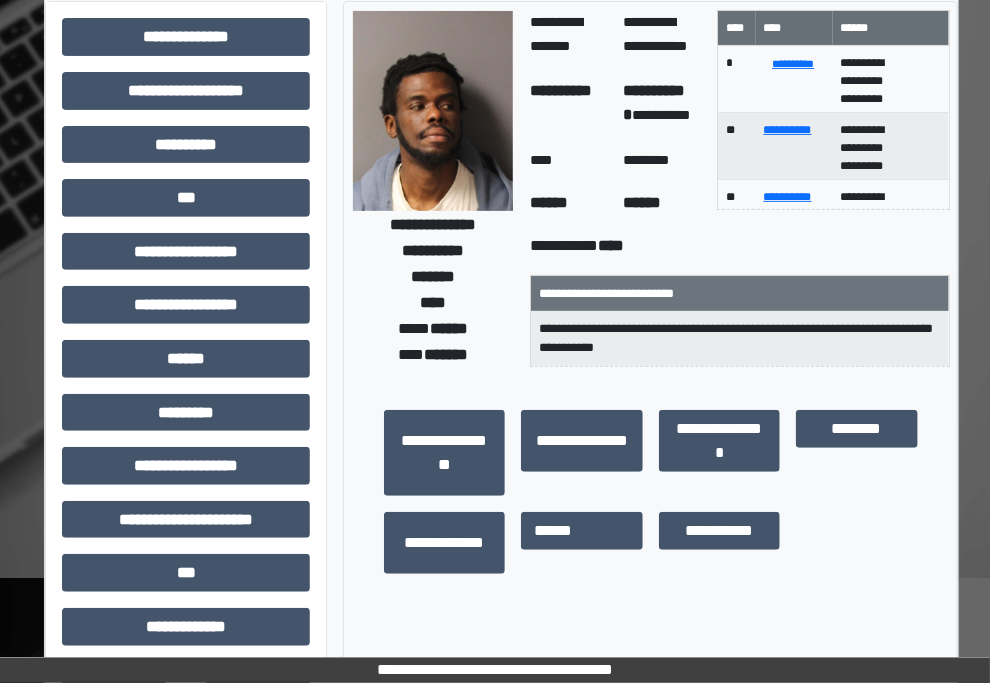 scroll, scrollTop: 0, scrollLeft: 7, axis: horizontal 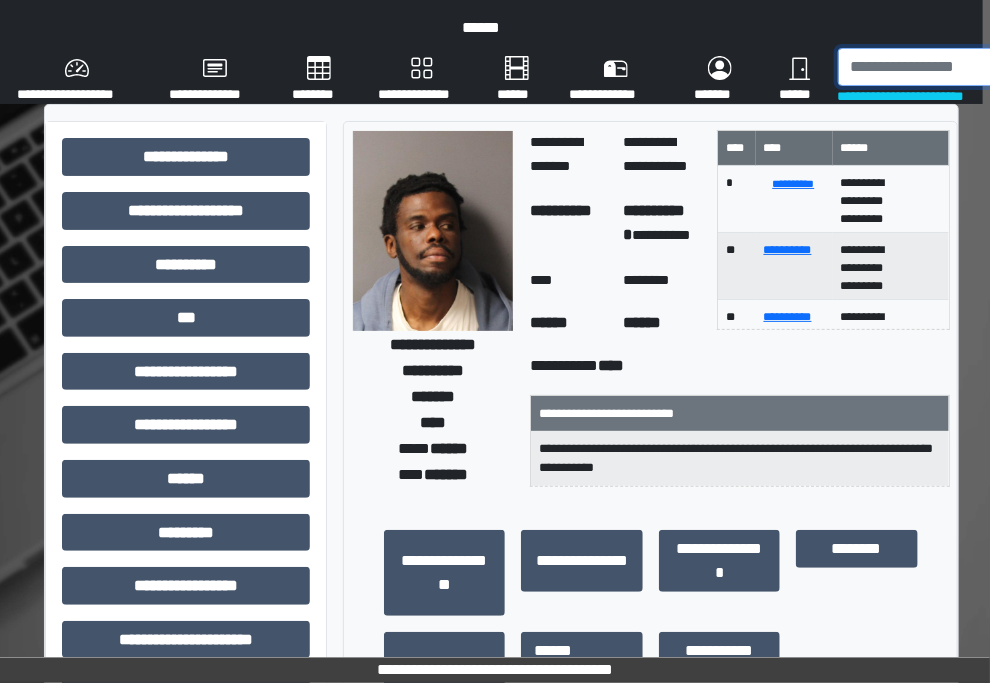 click at bounding box center [941, 67] 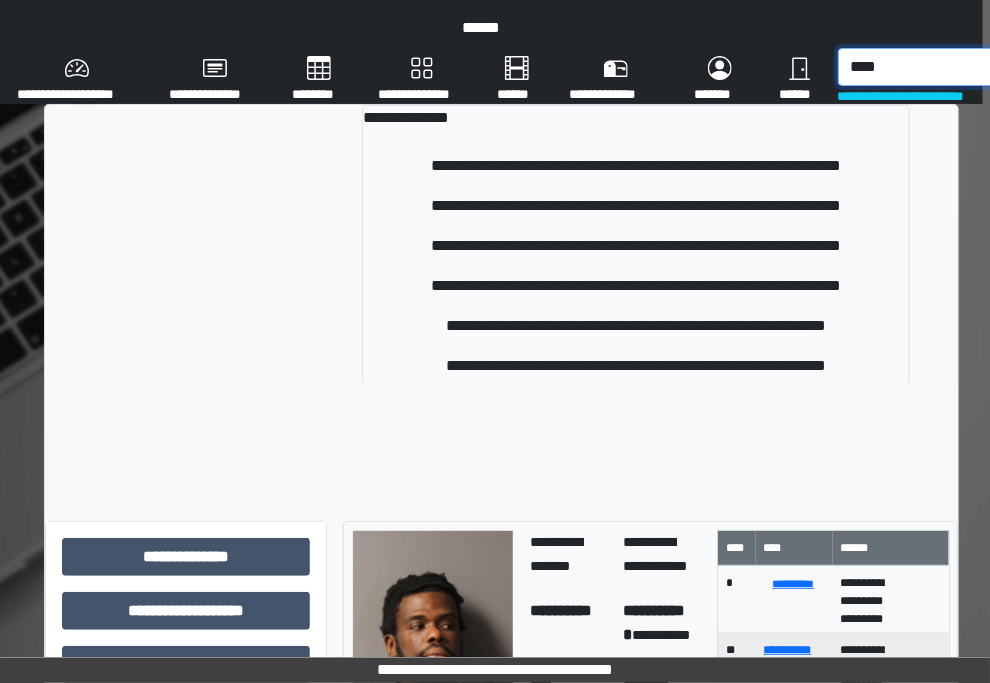 type on "****" 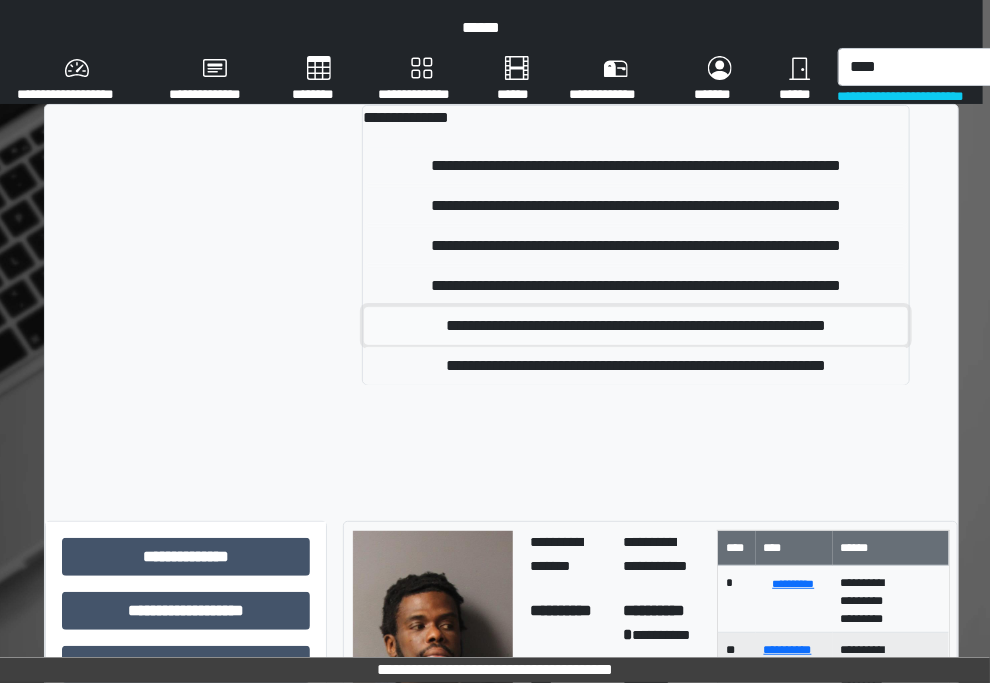 click on "**********" at bounding box center (636, 326) 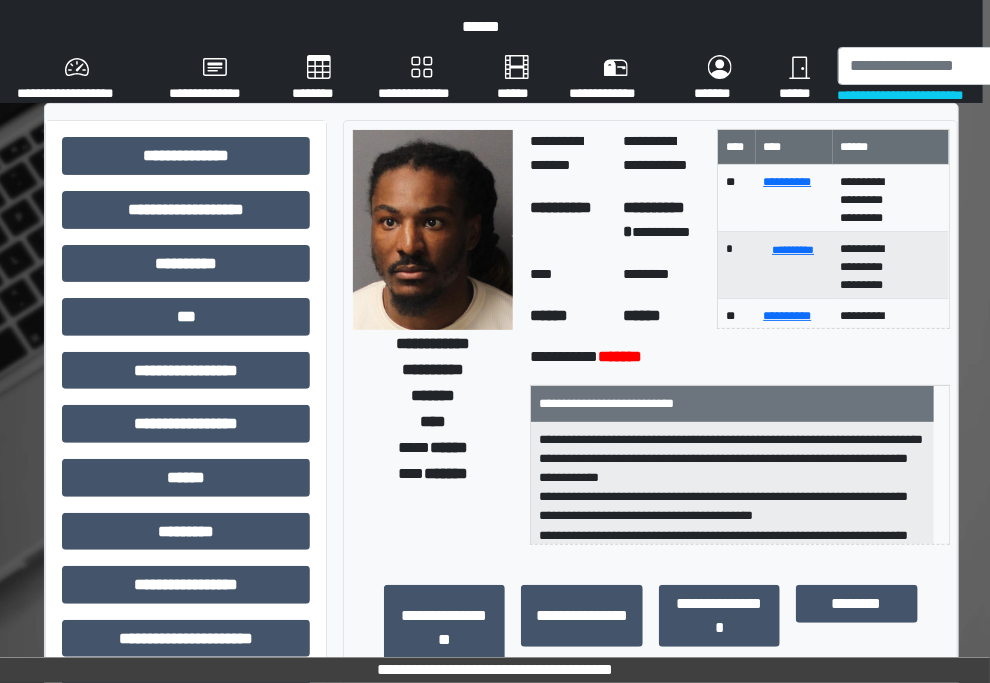scroll, scrollTop: 0, scrollLeft: 7, axis: horizontal 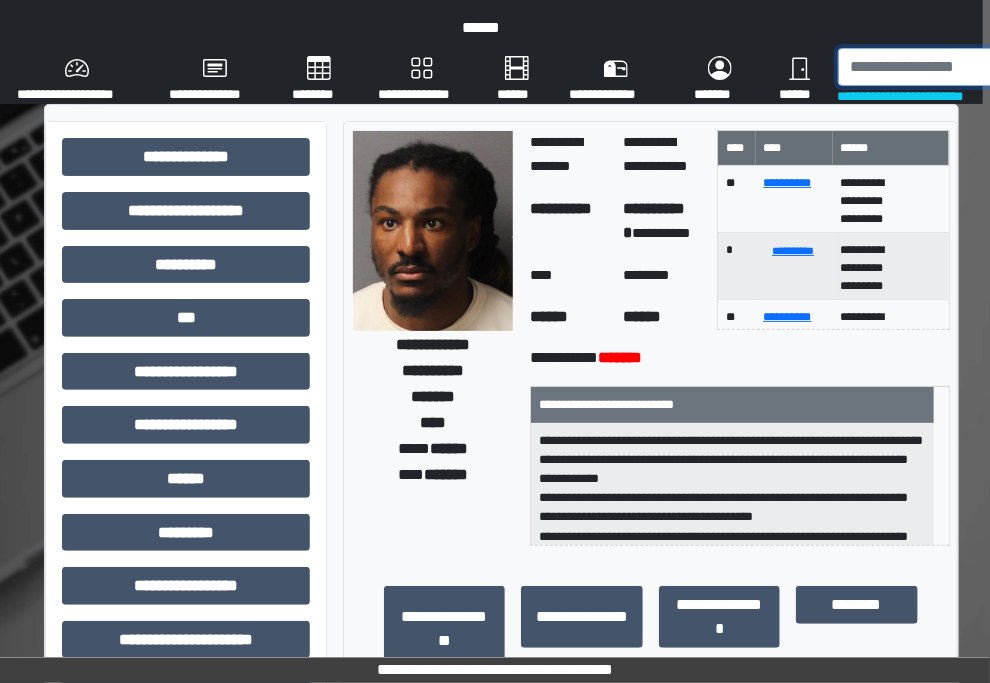 click at bounding box center (941, 67) 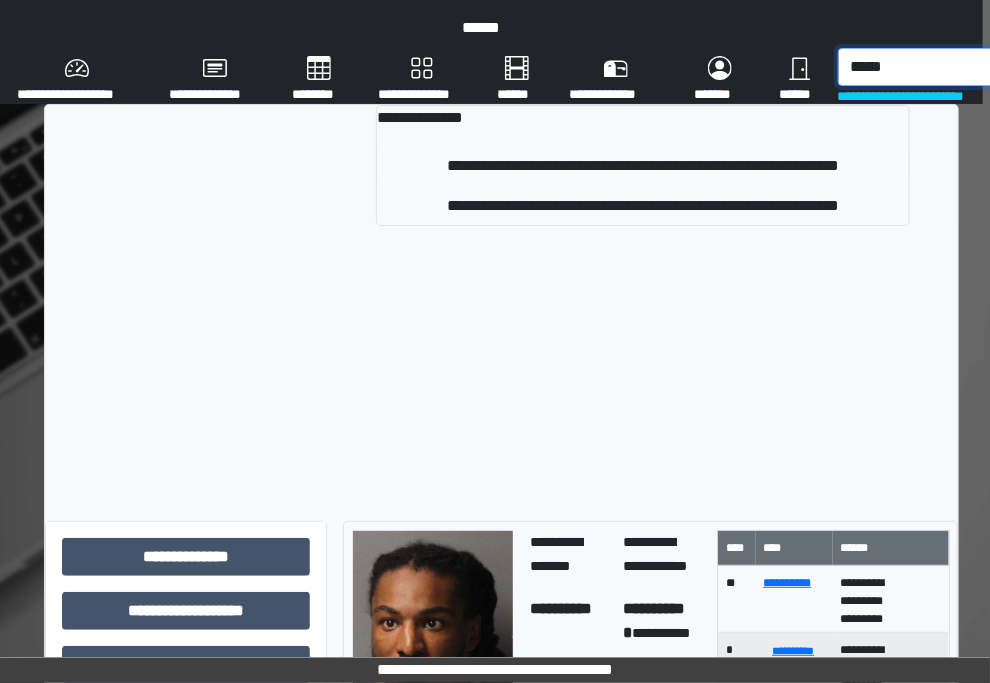 type on "*****" 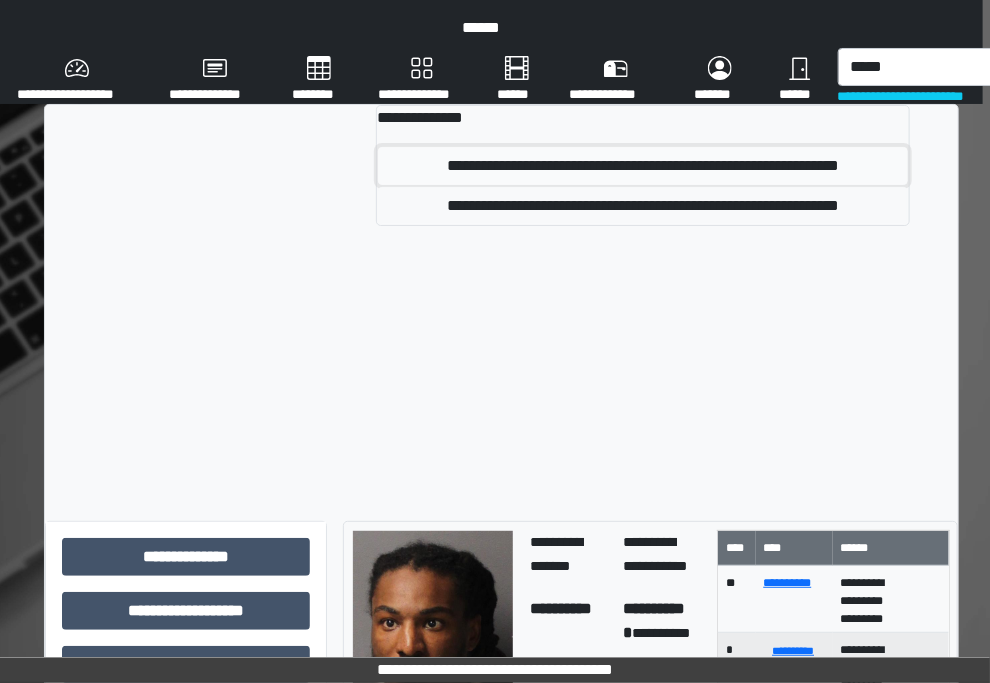 click on "**********" at bounding box center (643, 166) 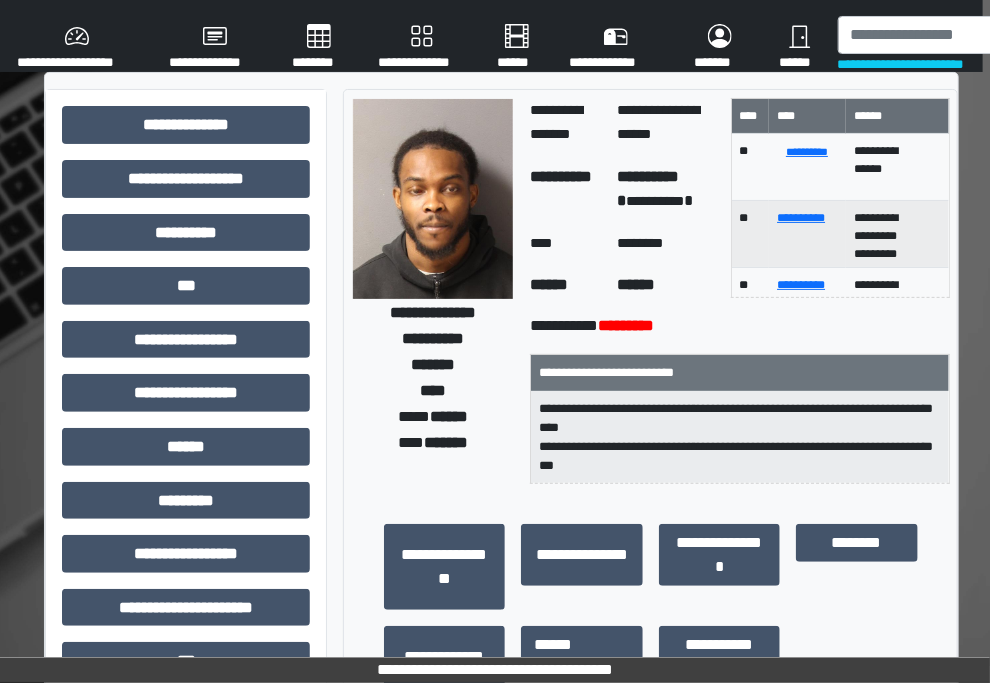 scroll, scrollTop: 0, scrollLeft: 7, axis: horizontal 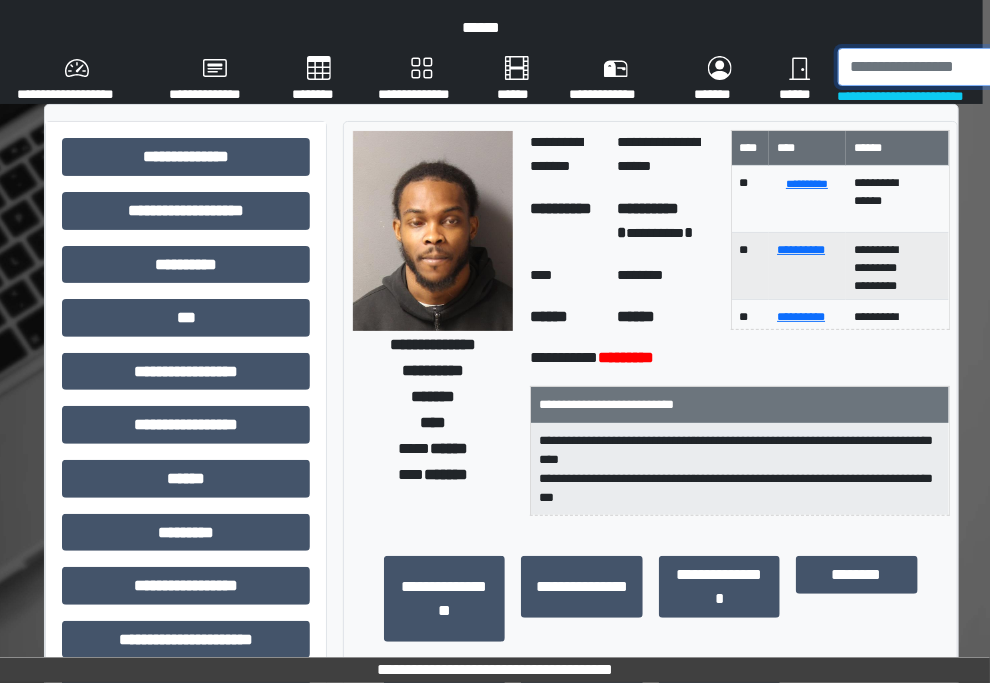 click at bounding box center (941, 67) 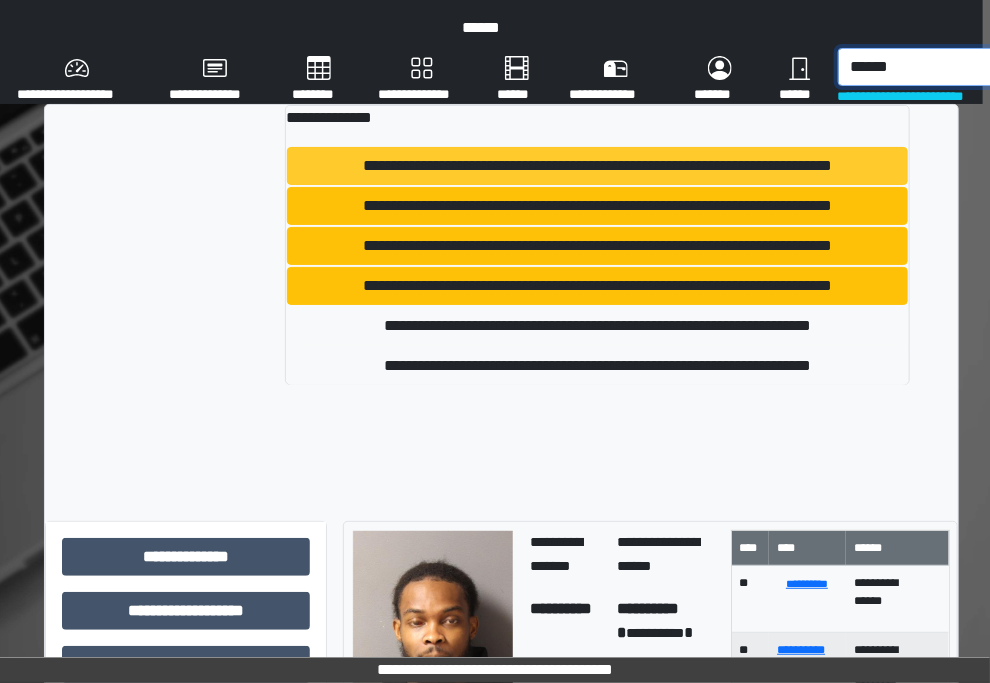 type on "******" 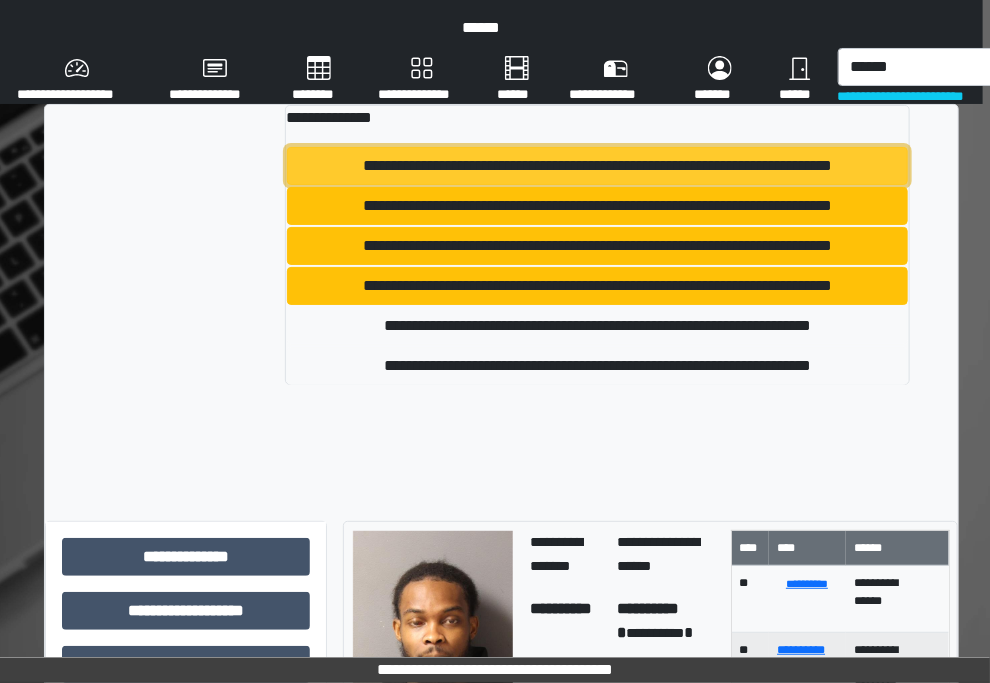 click on "**********" at bounding box center (597, 166) 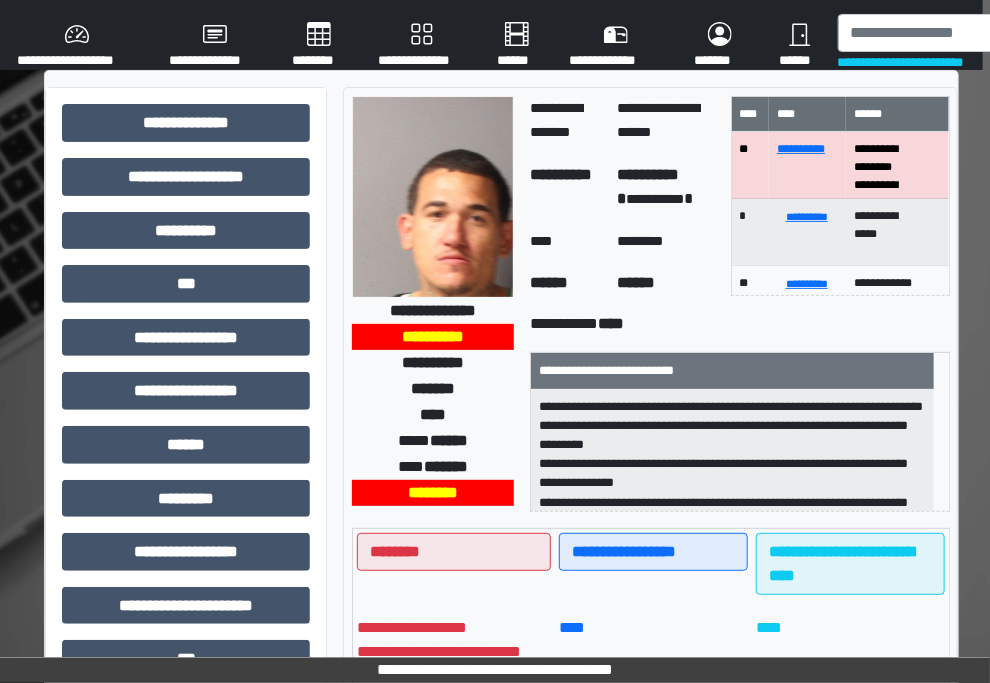 scroll, scrollTop: 0, scrollLeft: 7, axis: horizontal 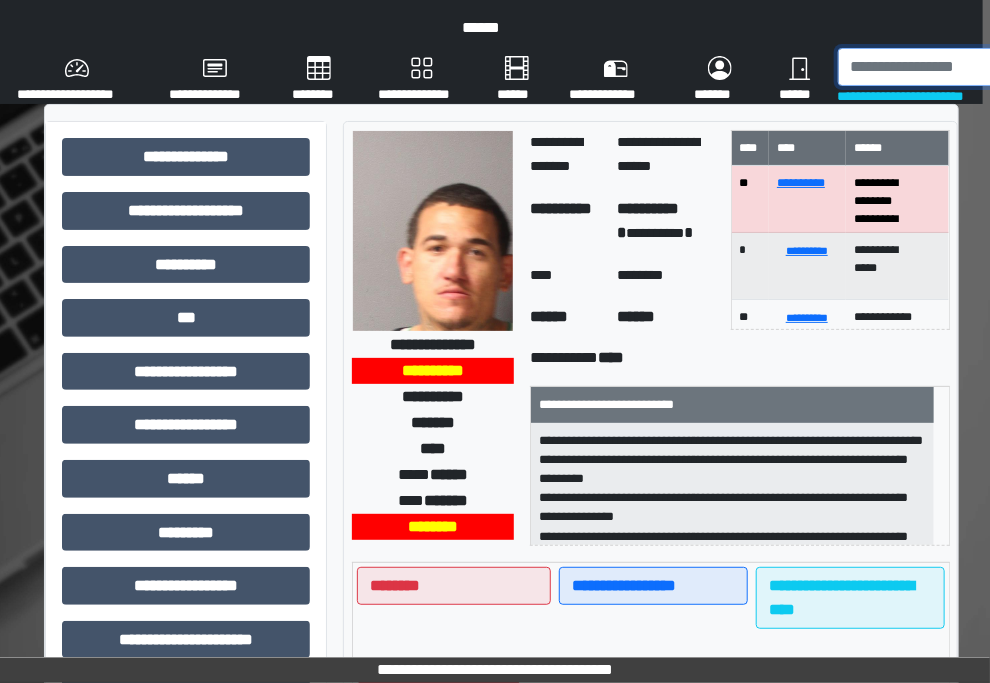click at bounding box center [941, 67] 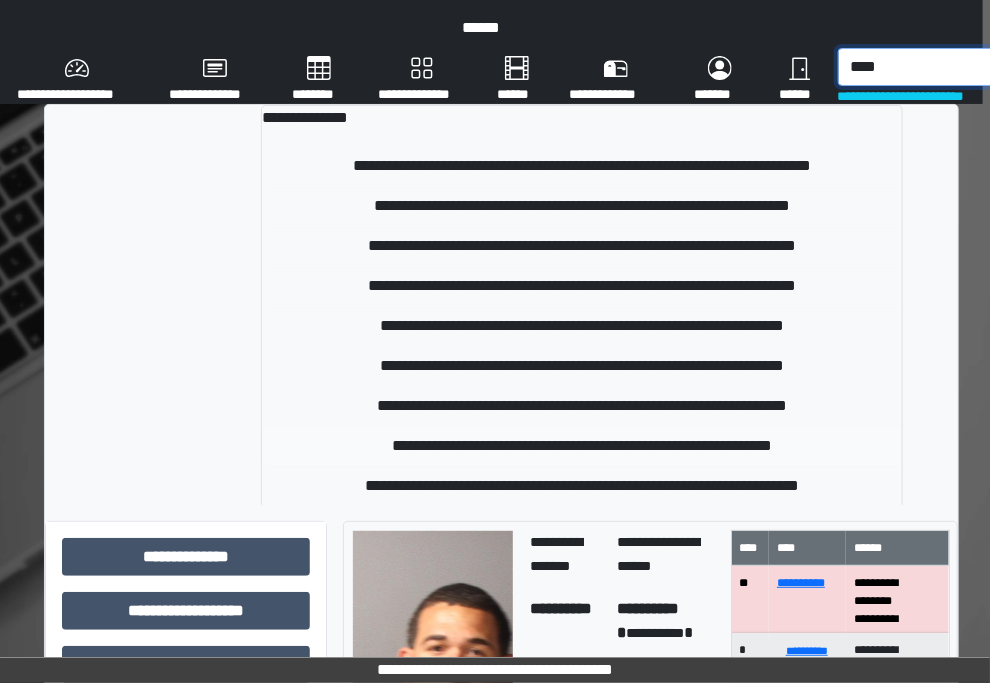 type on "****" 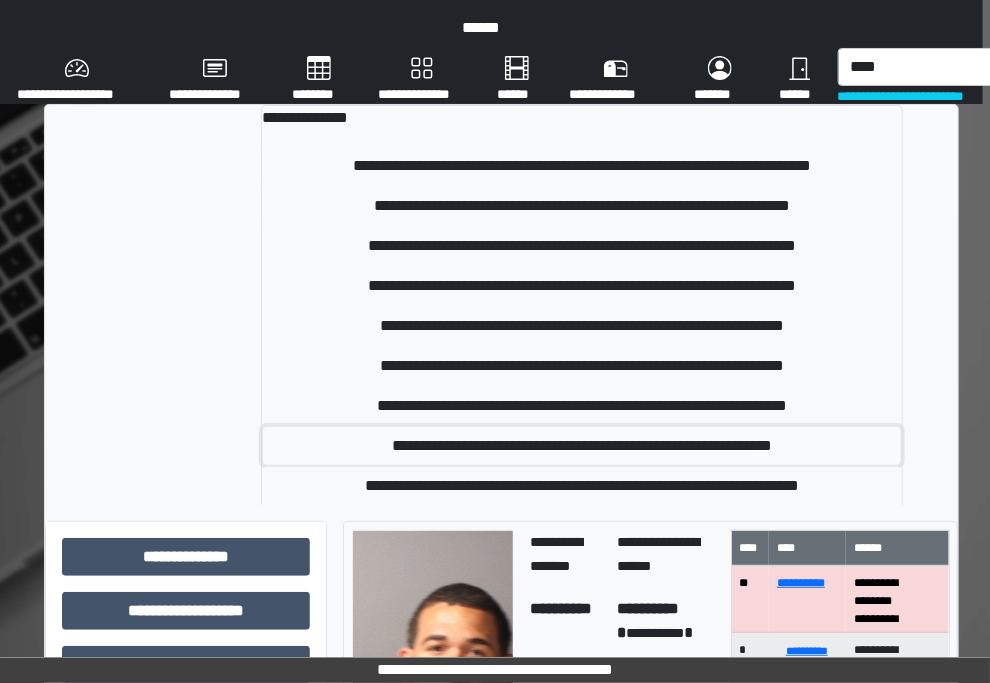 click on "**********" at bounding box center (581, 446) 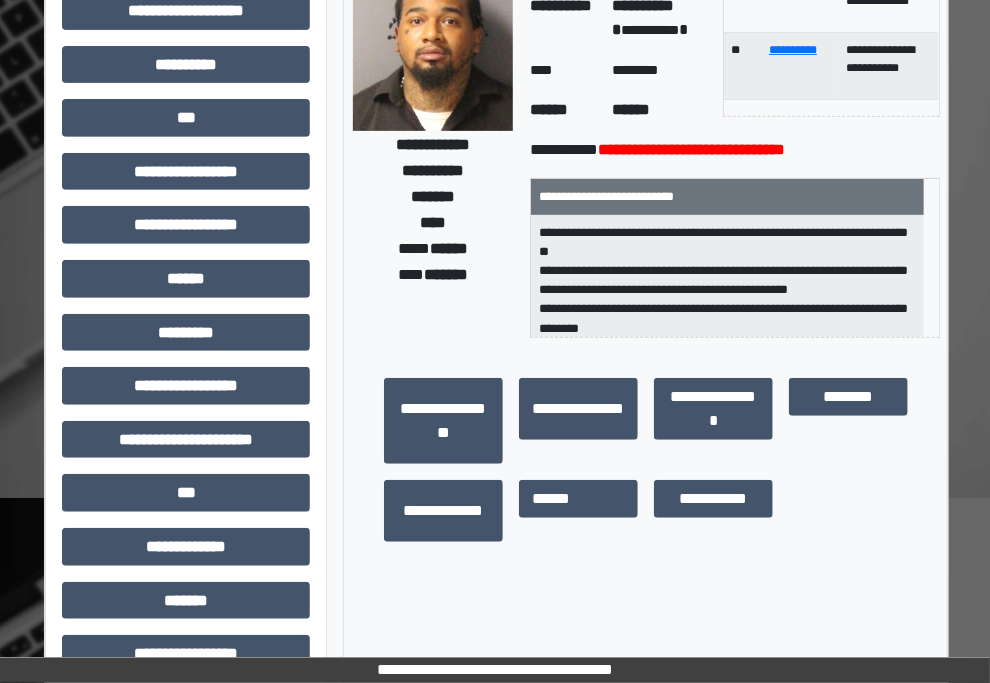 scroll, scrollTop: 0, scrollLeft: 7, axis: horizontal 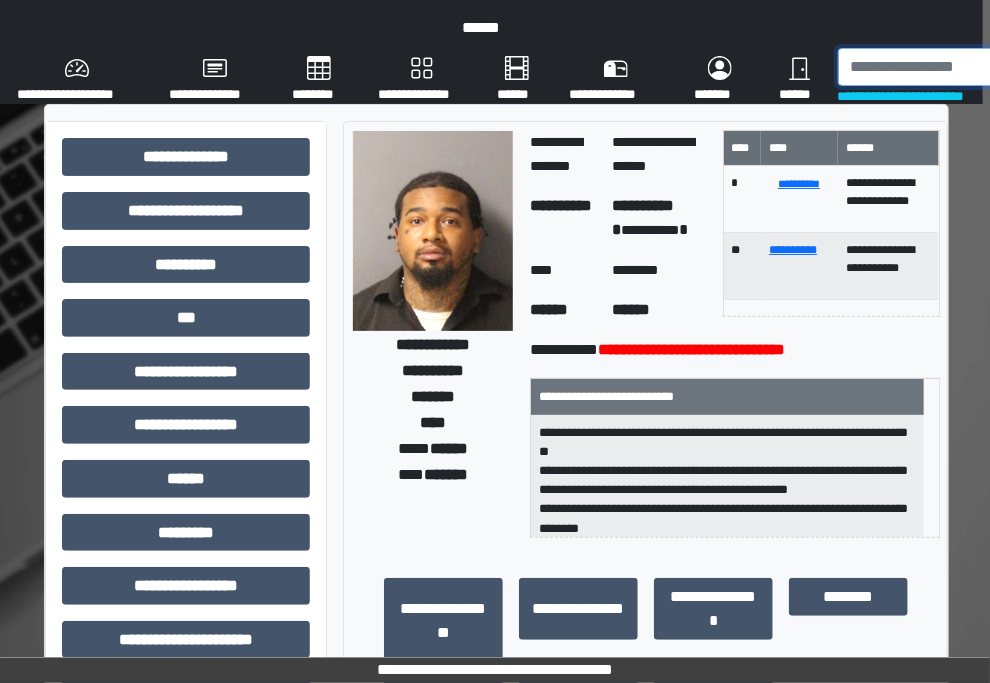 click at bounding box center [941, 67] 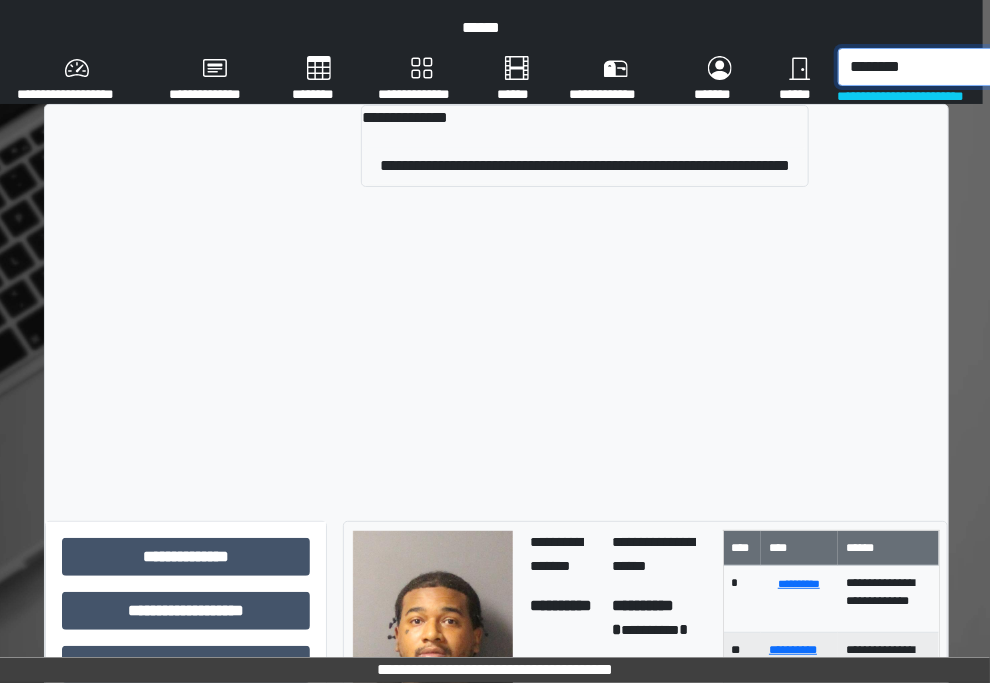 scroll, scrollTop: 0, scrollLeft: 12, axis: horizontal 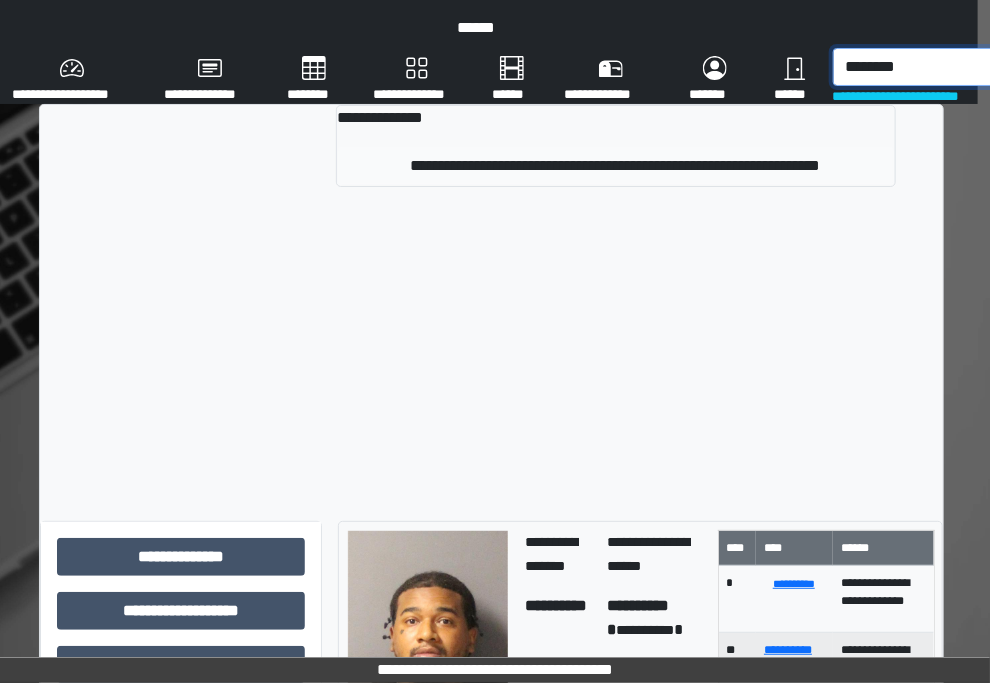 type on "********" 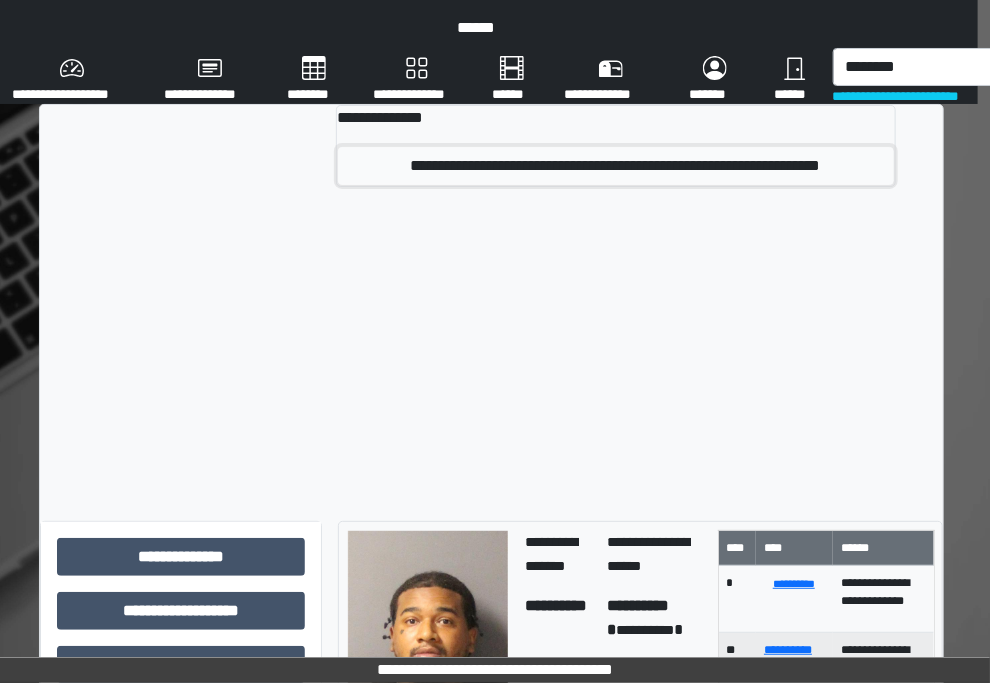 click on "**********" at bounding box center [616, 166] 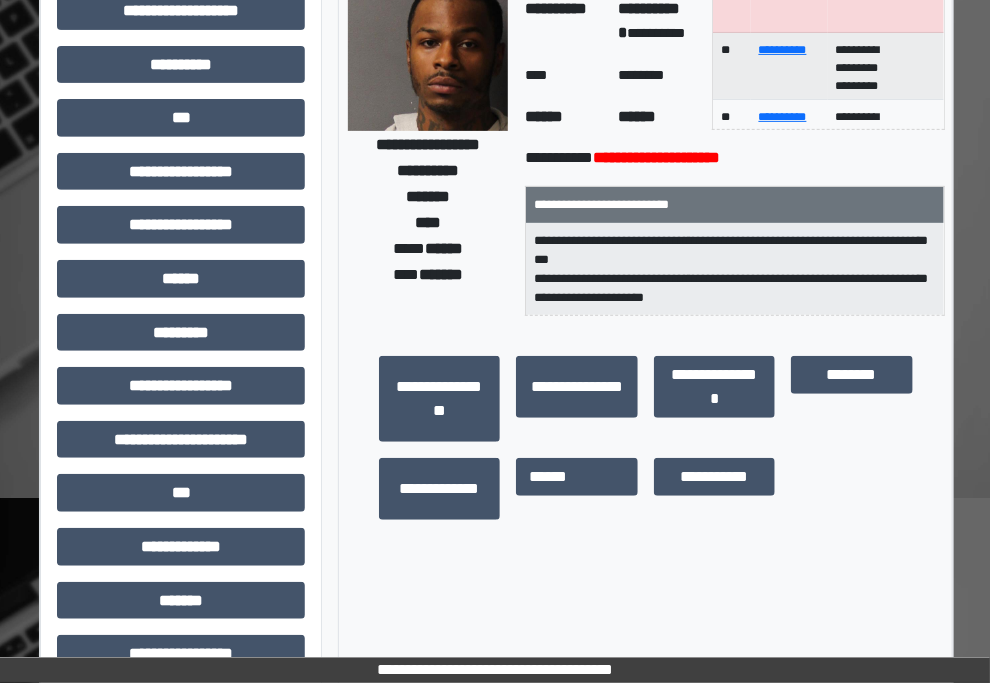 scroll, scrollTop: 0, scrollLeft: 12, axis: horizontal 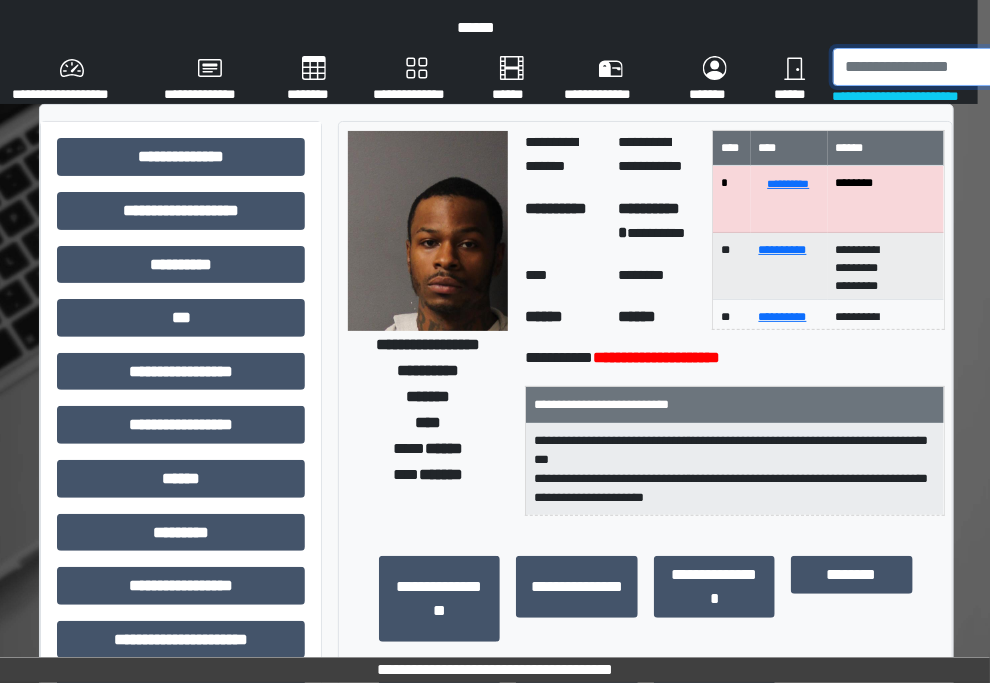 click at bounding box center [936, 67] 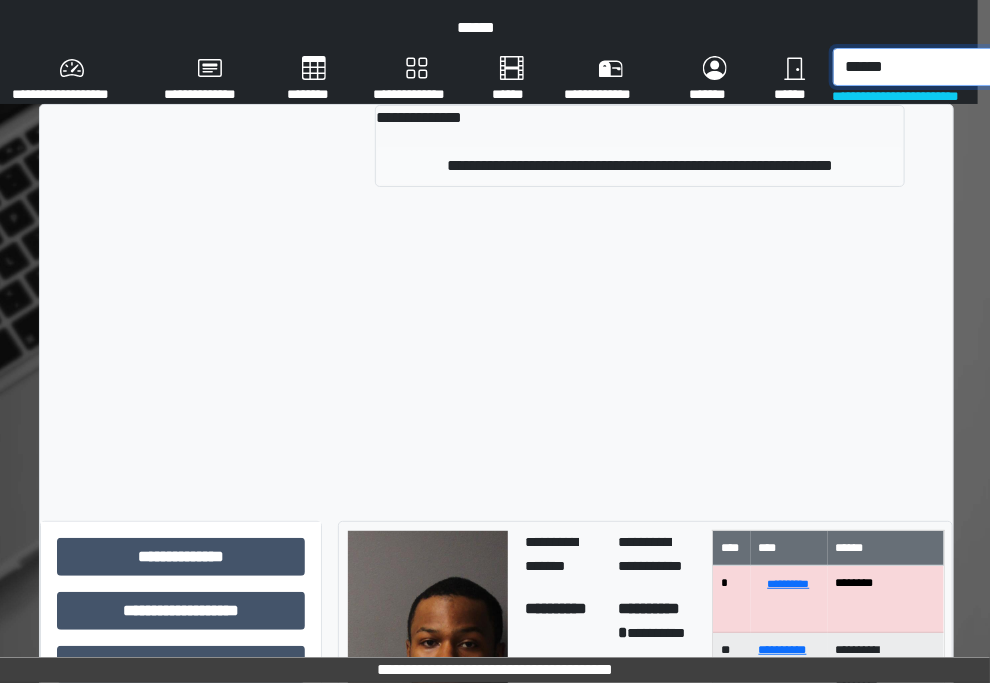 type on "******" 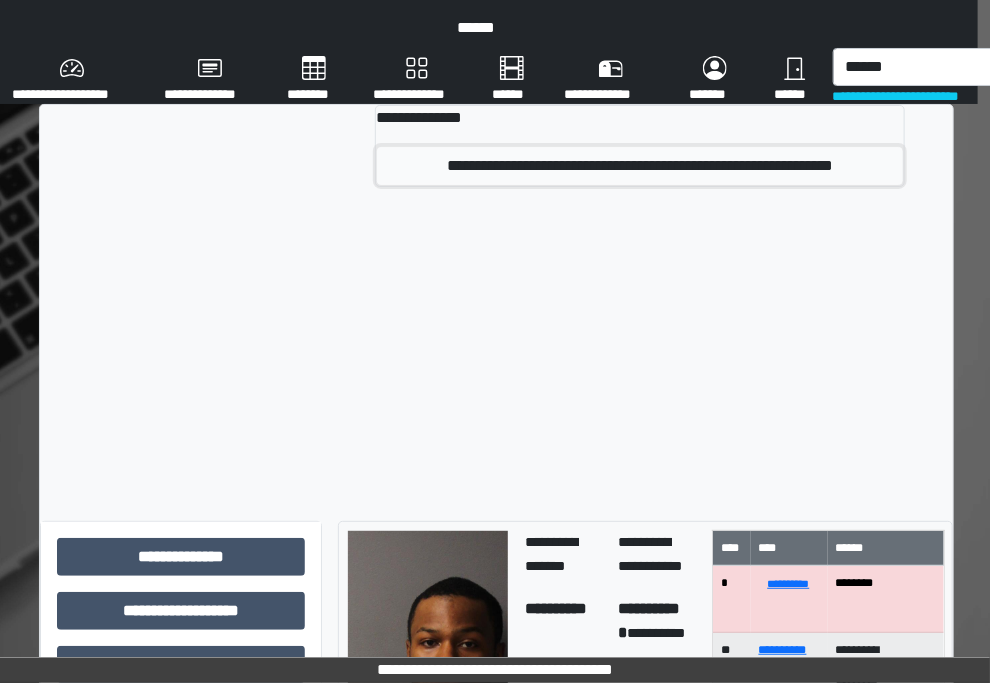 click on "**********" at bounding box center (640, 166) 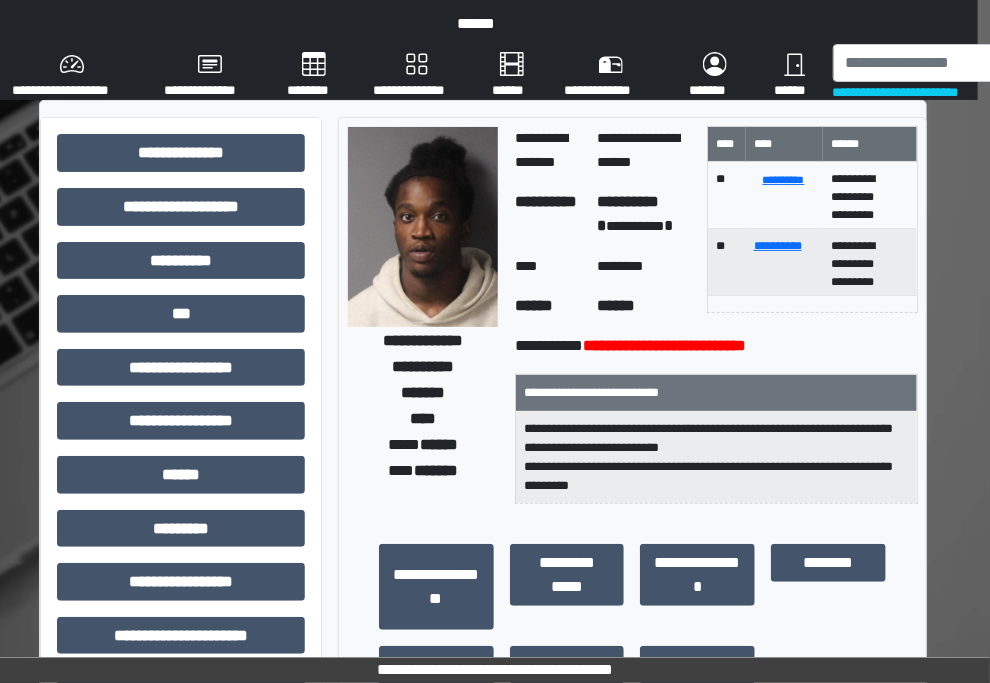 scroll, scrollTop: 0, scrollLeft: 12, axis: horizontal 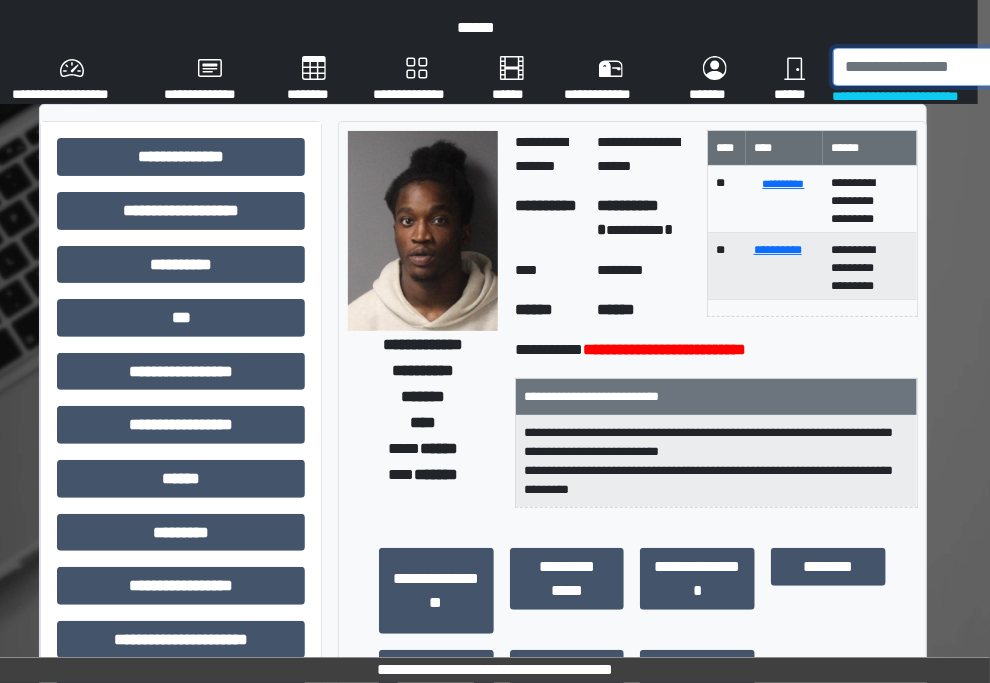 click at bounding box center (936, 67) 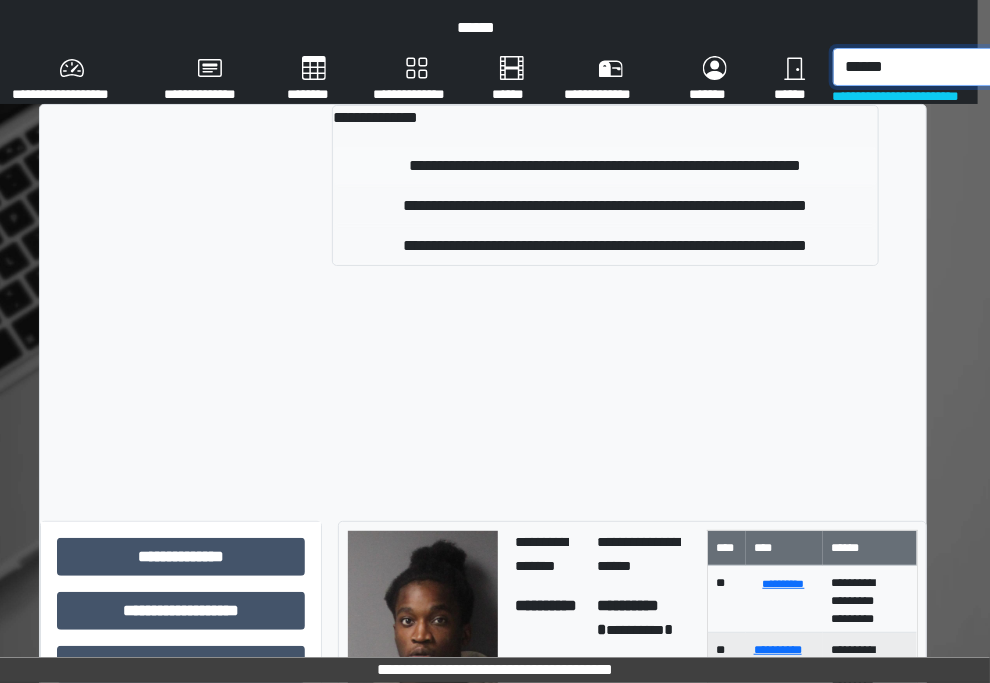type on "******" 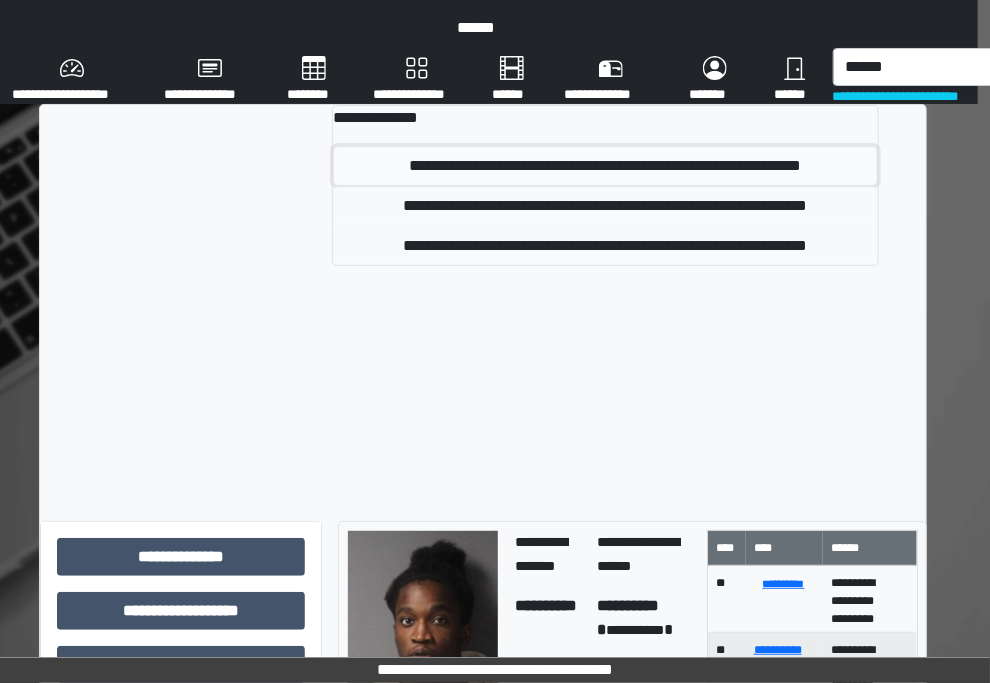 click on "**********" at bounding box center (605, 166) 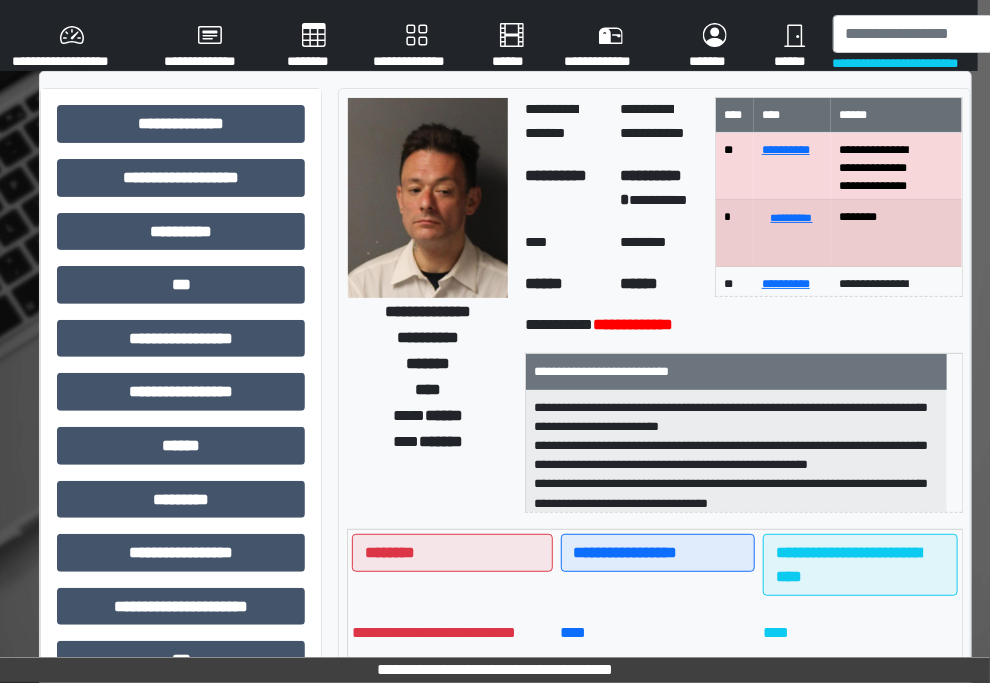 scroll, scrollTop: 0, scrollLeft: 12, axis: horizontal 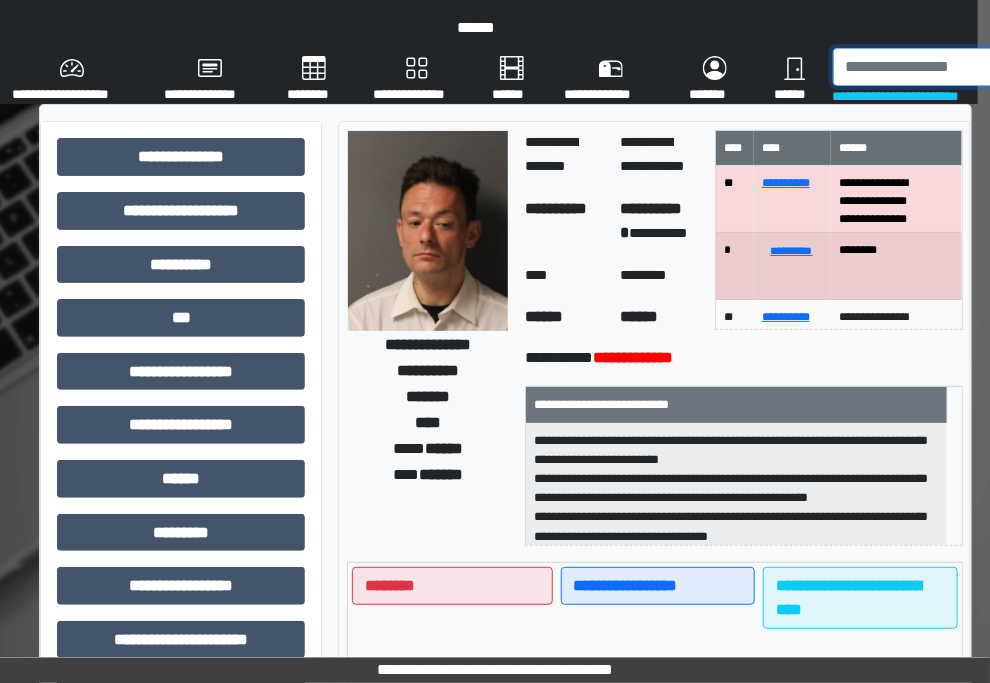 click at bounding box center [936, 67] 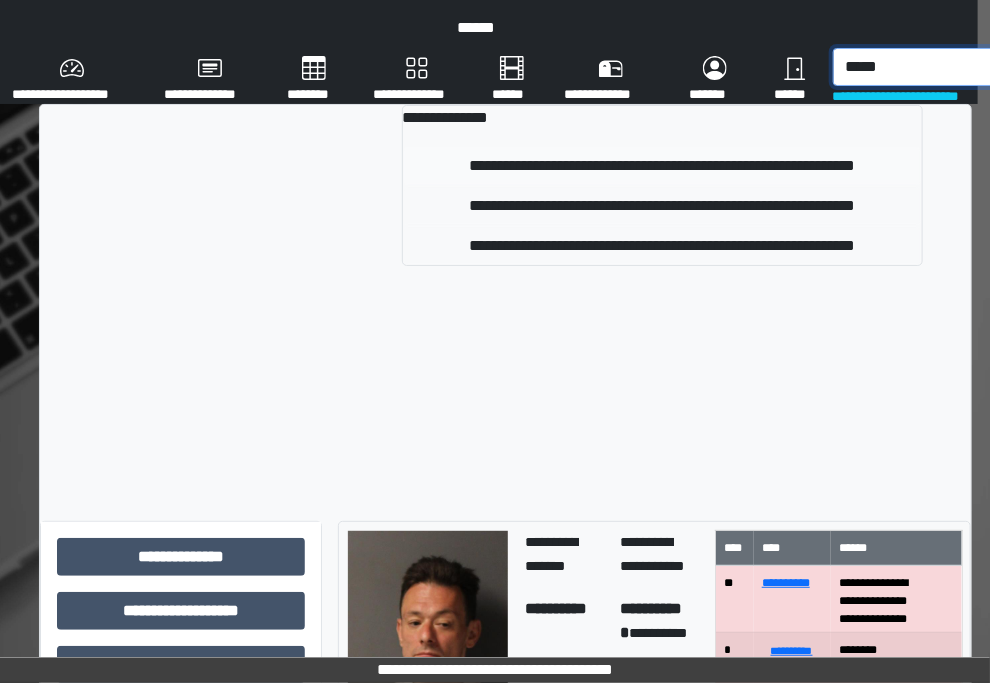 type on "*****" 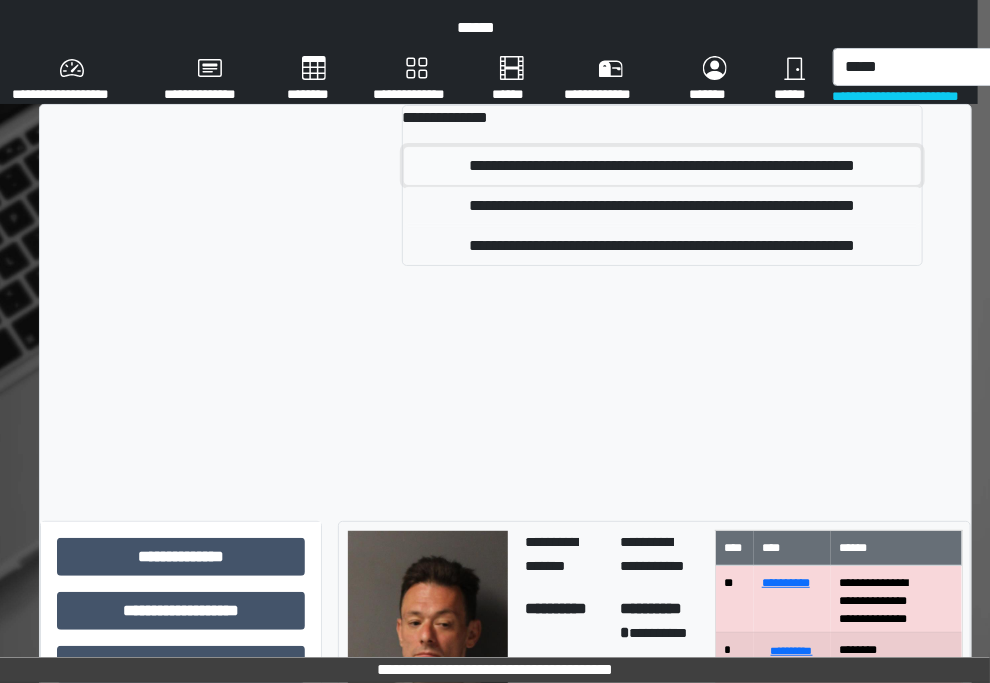 click on "**********" at bounding box center (662, 166) 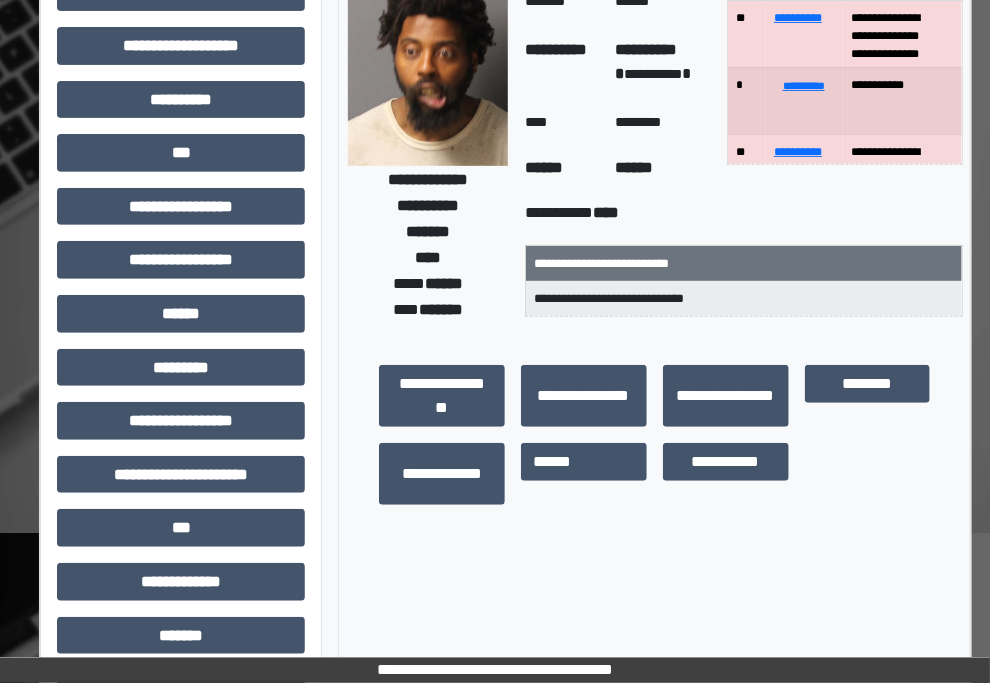 scroll, scrollTop: 200, scrollLeft: 12, axis: both 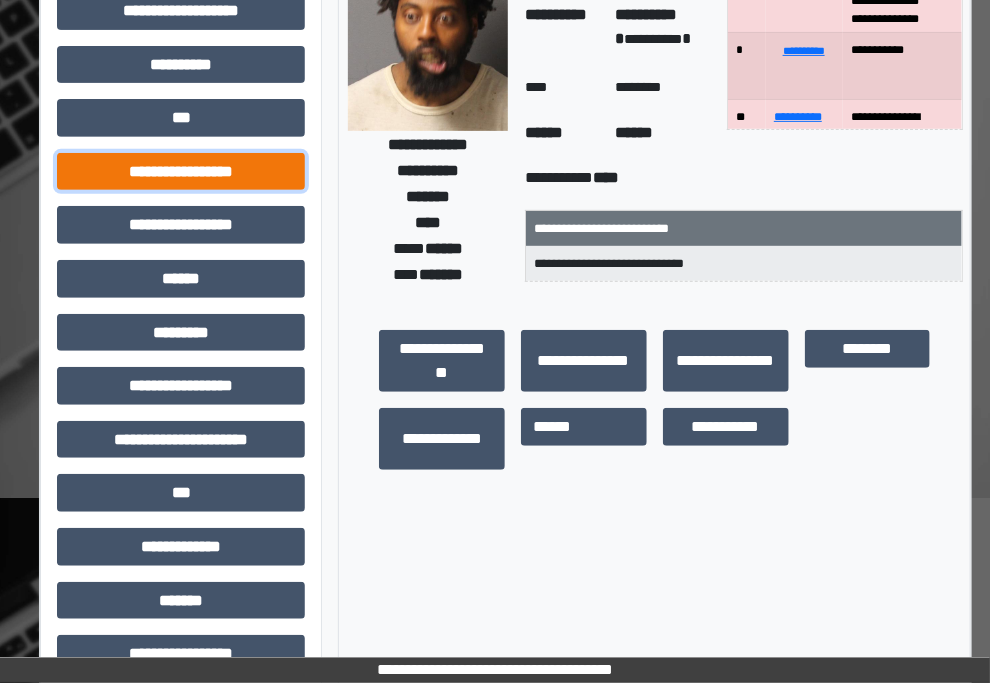 click on "**********" at bounding box center (181, 172) 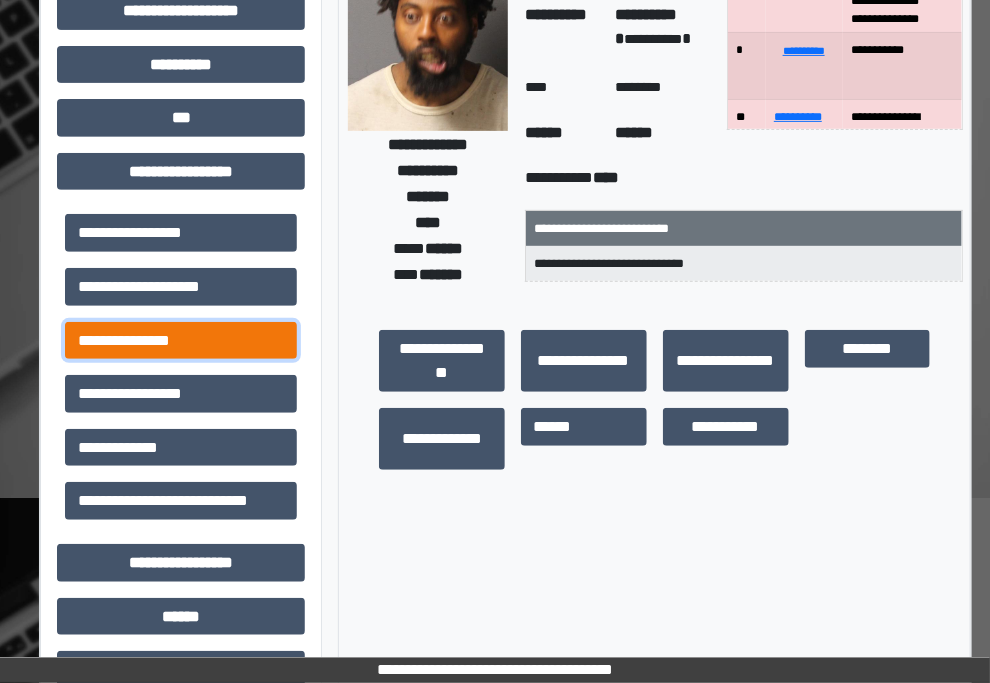 click on "**********" at bounding box center [181, 341] 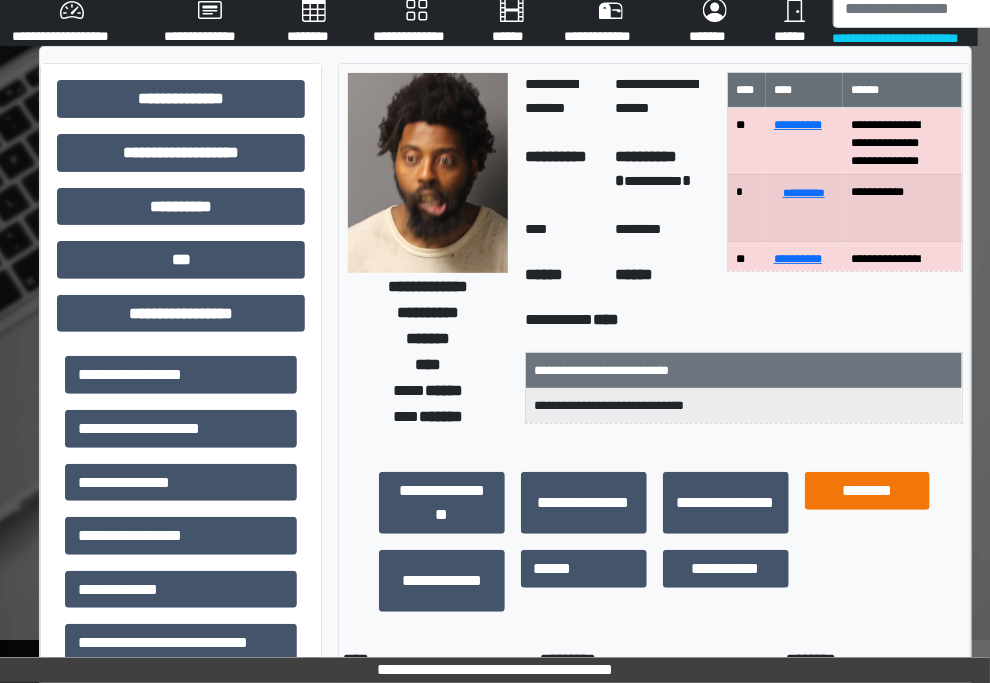 scroll, scrollTop: 0, scrollLeft: 12, axis: horizontal 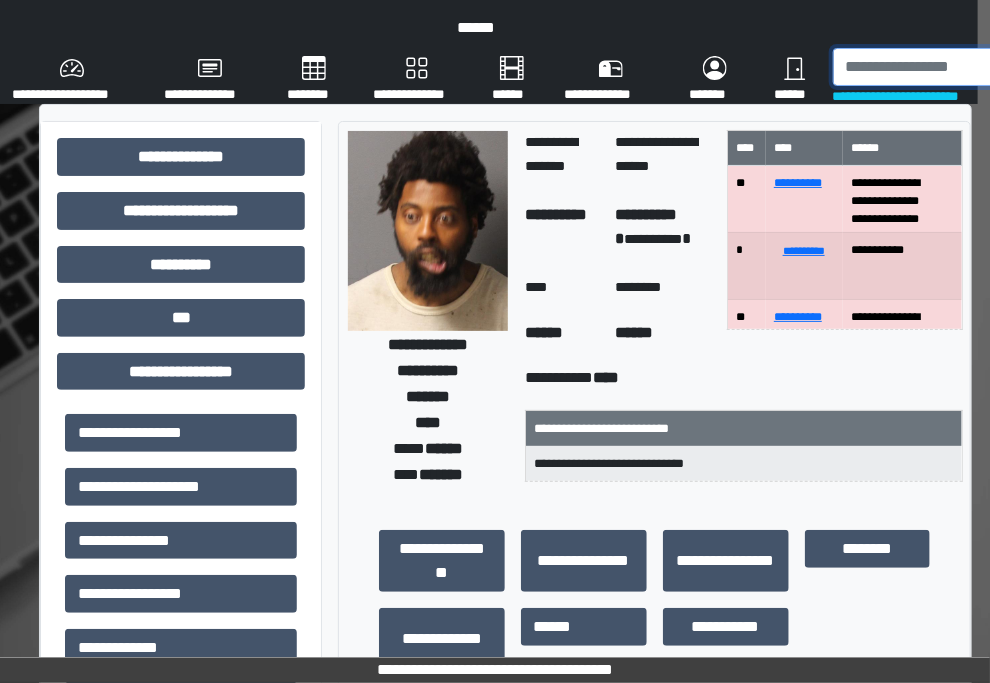 click at bounding box center (936, 67) 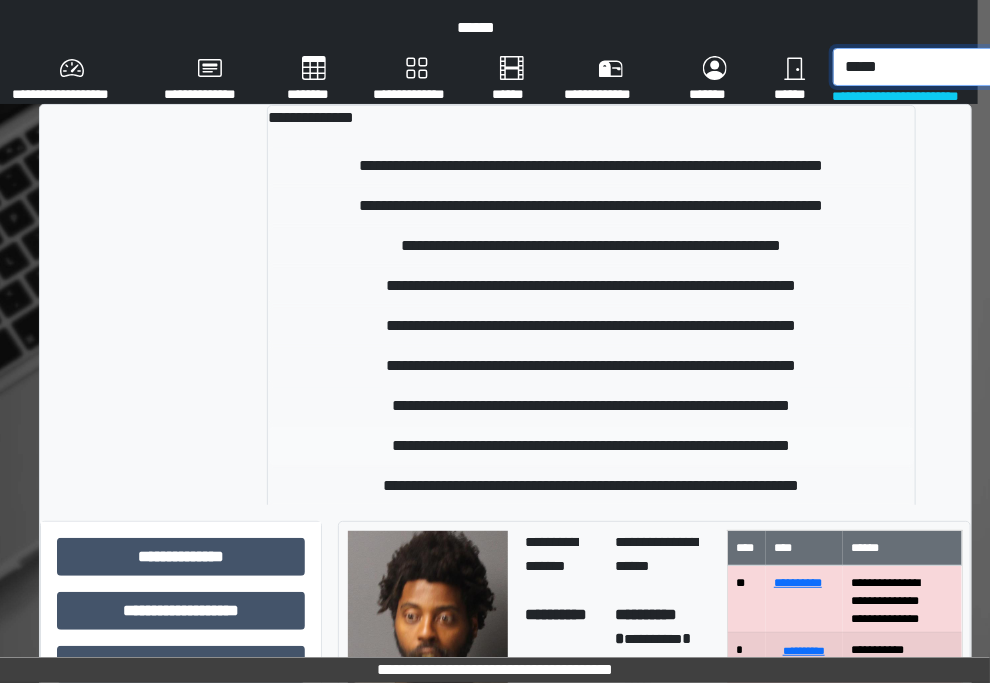 type on "*****" 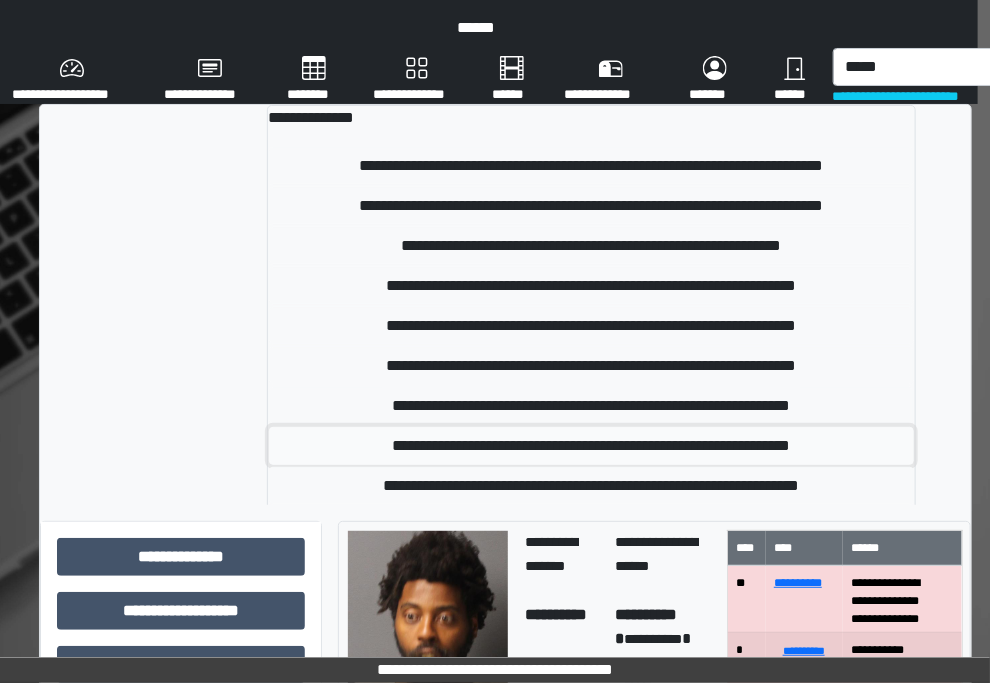 click on "**********" at bounding box center (591, 446) 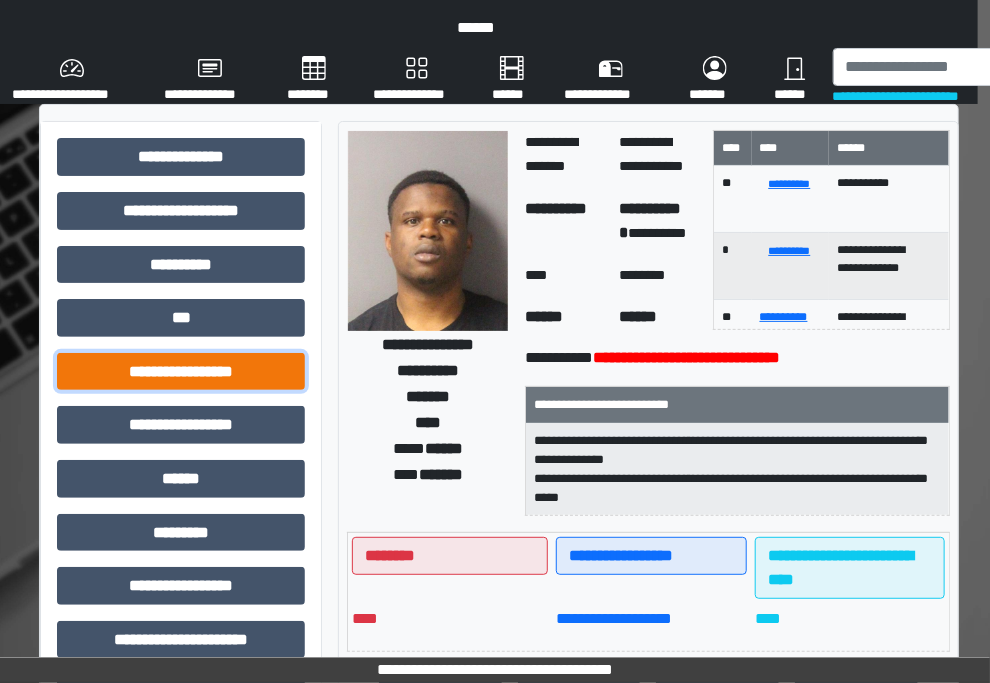 click on "**********" at bounding box center (181, 372) 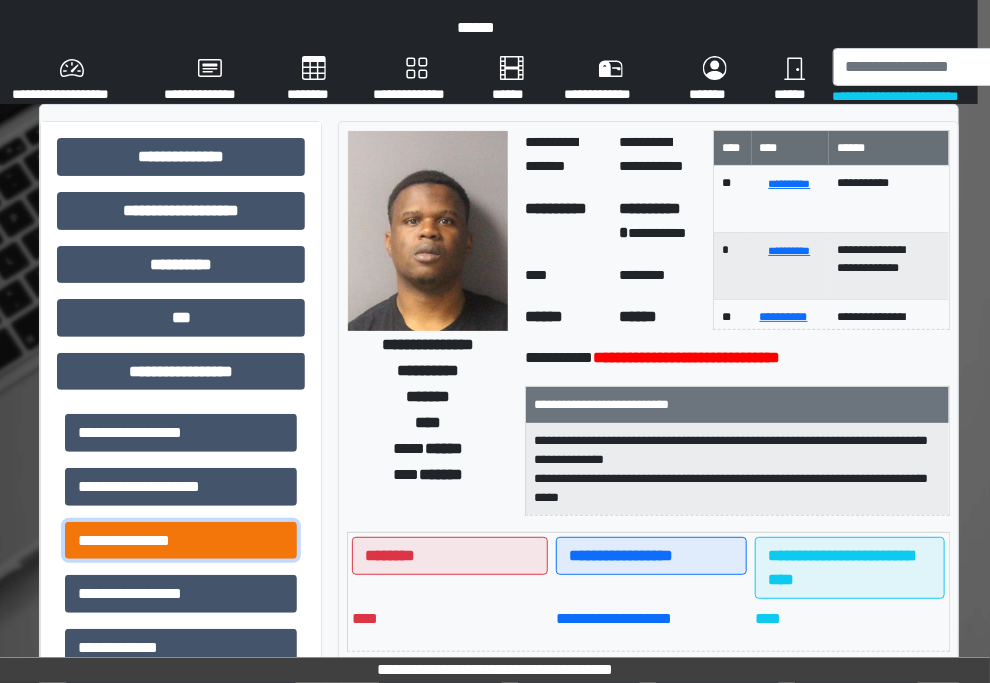 click on "**********" at bounding box center [181, 541] 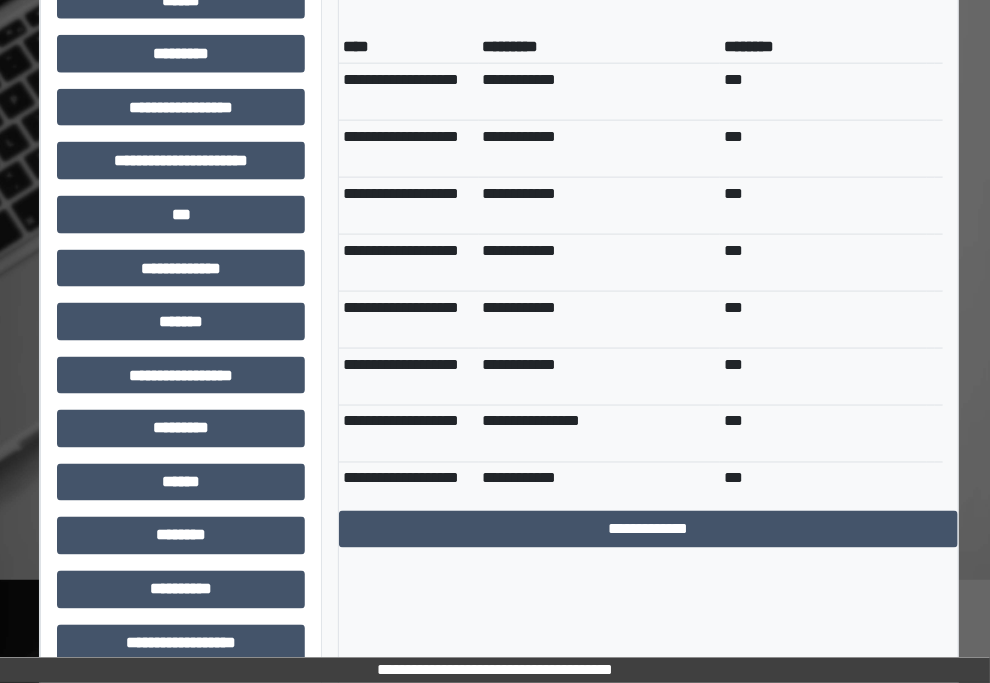 scroll, scrollTop: 844, scrollLeft: 12, axis: both 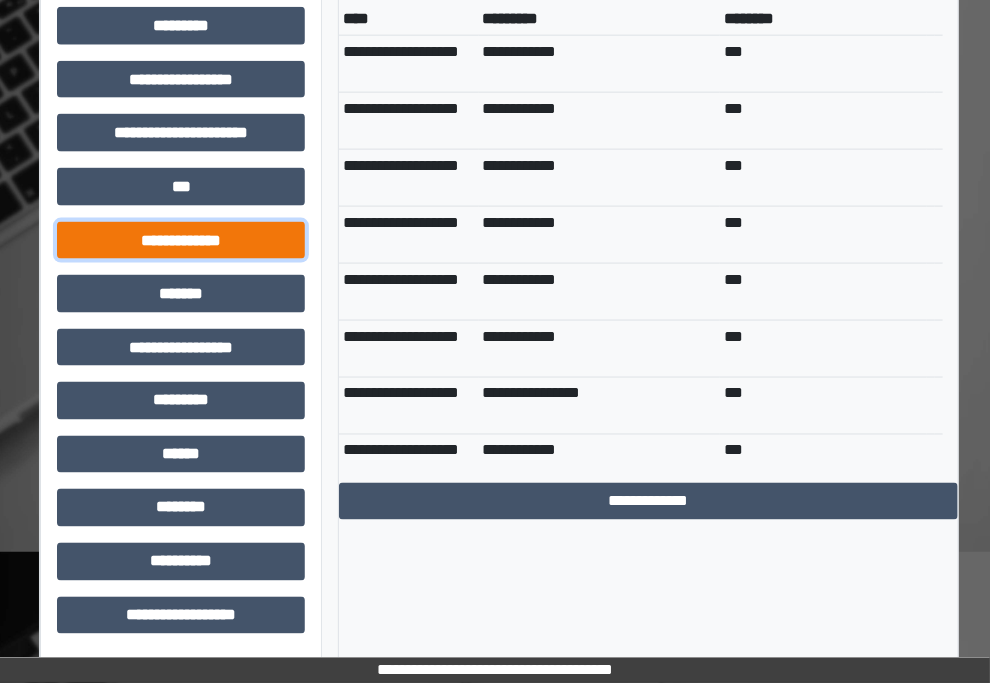 click on "**********" at bounding box center [181, 241] 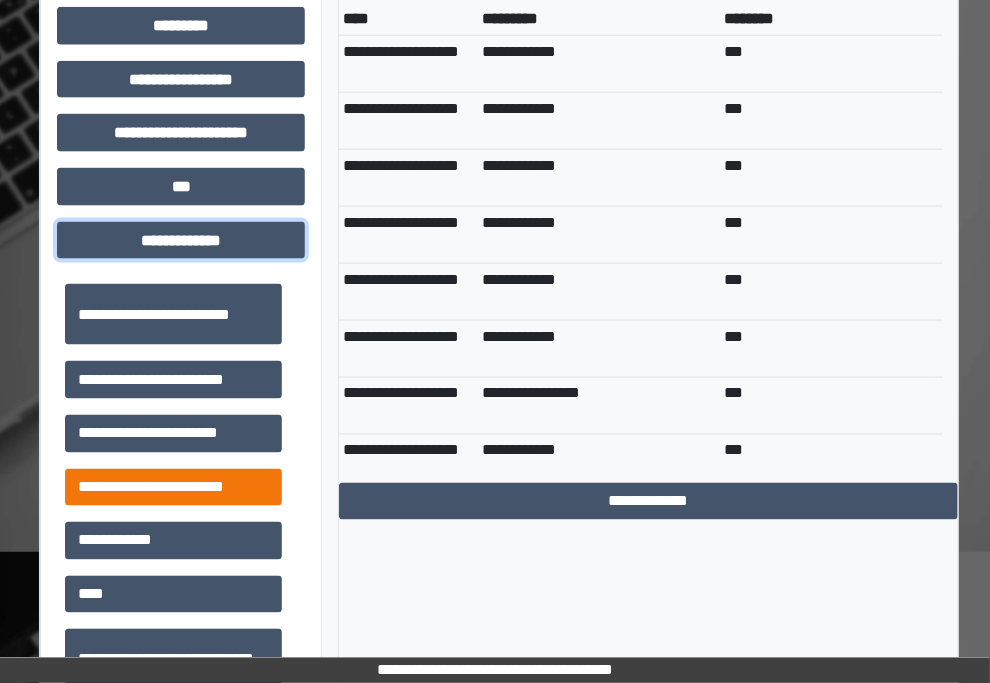 scroll, scrollTop: 698, scrollLeft: 0, axis: vertical 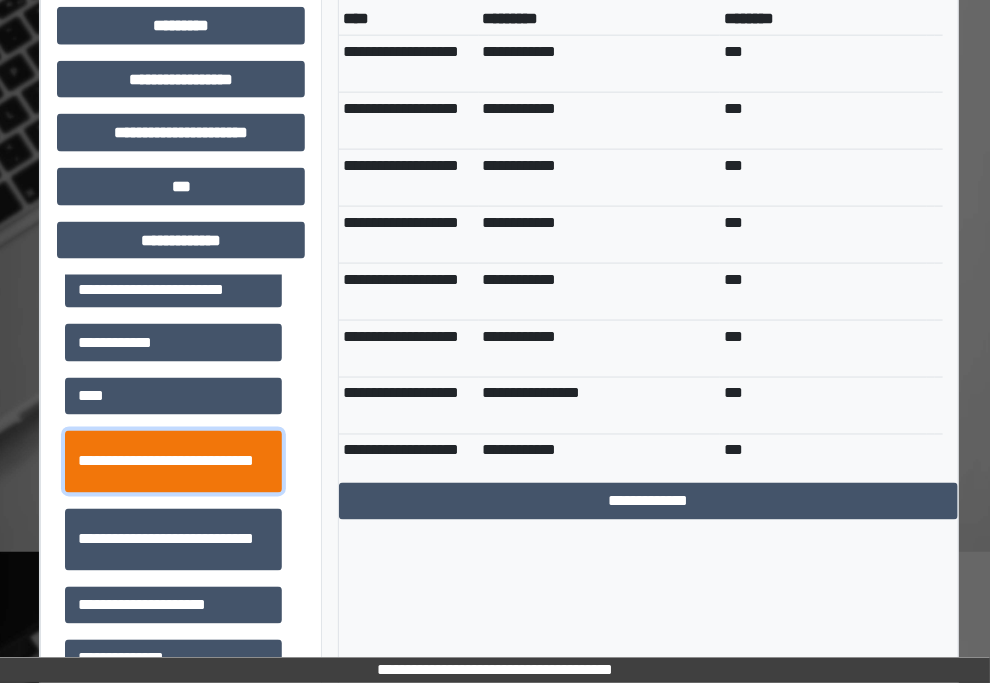 click on "**********" at bounding box center [173, 462] 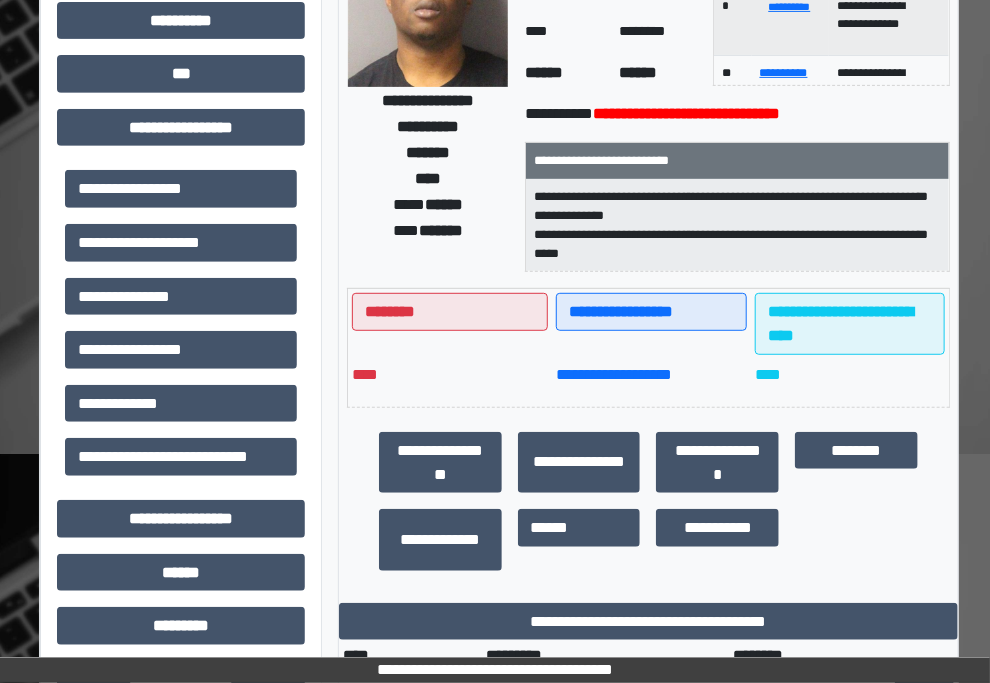 scroll, scrollTop: 0, scrollLeft: 12, axis: horizontal 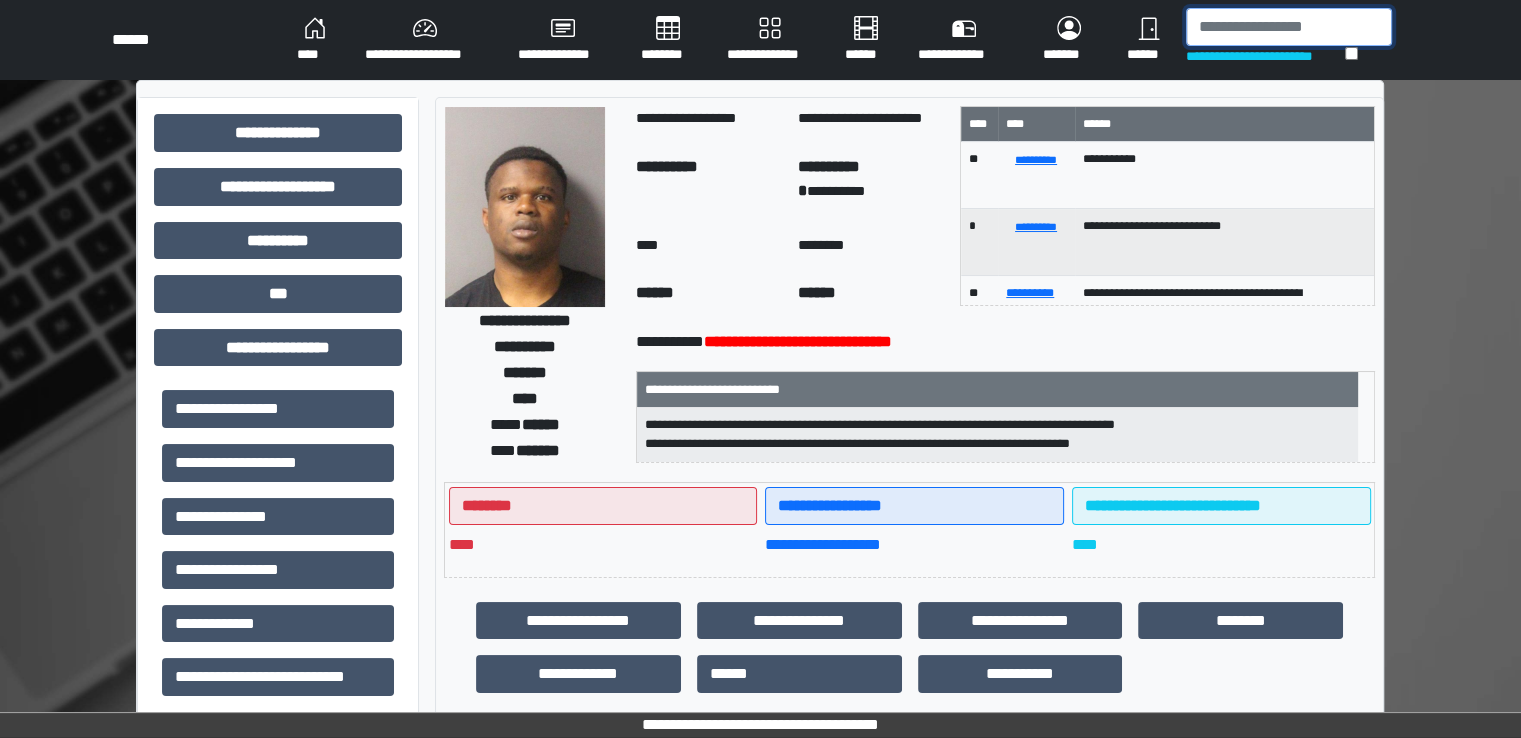click at bounding box center (1289, 27) 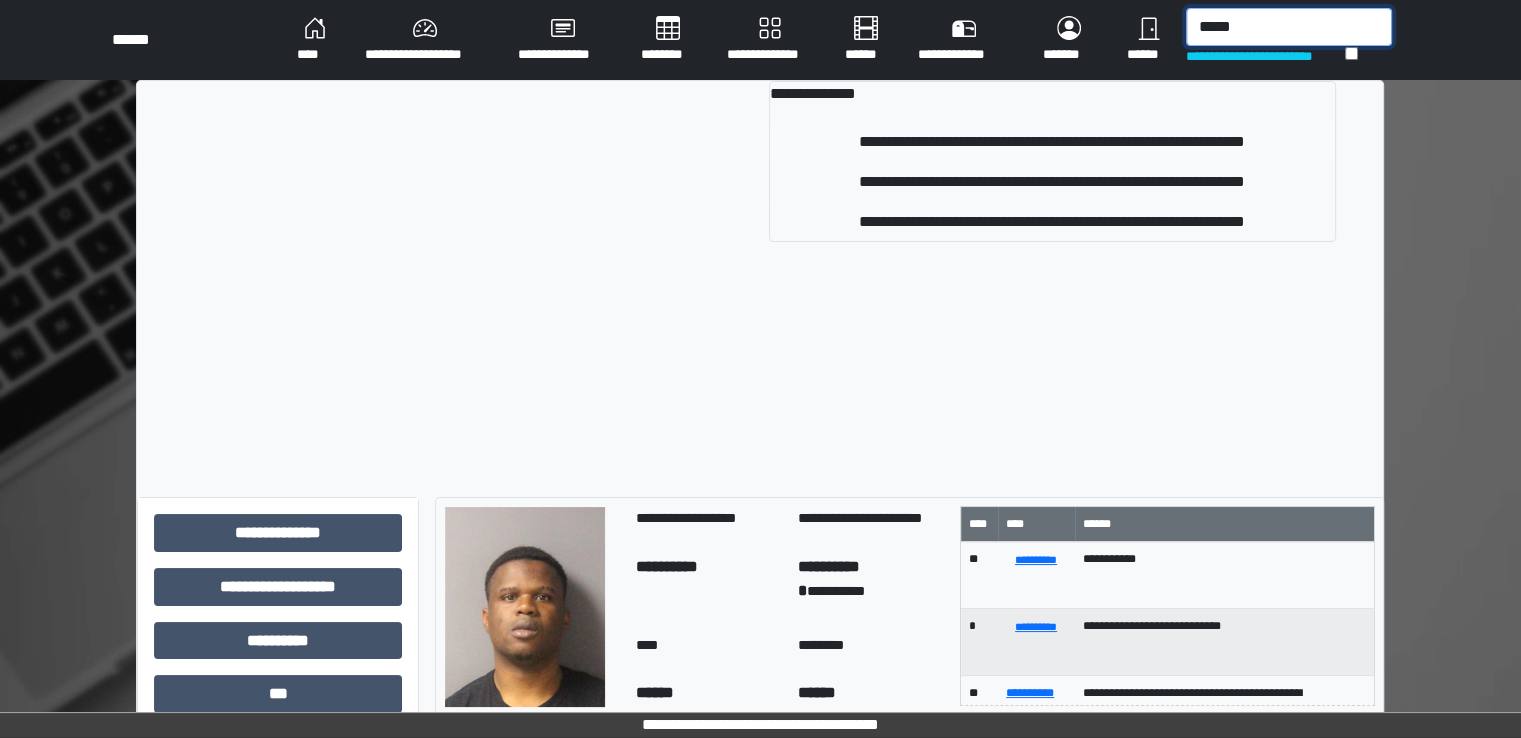 type on "*****" 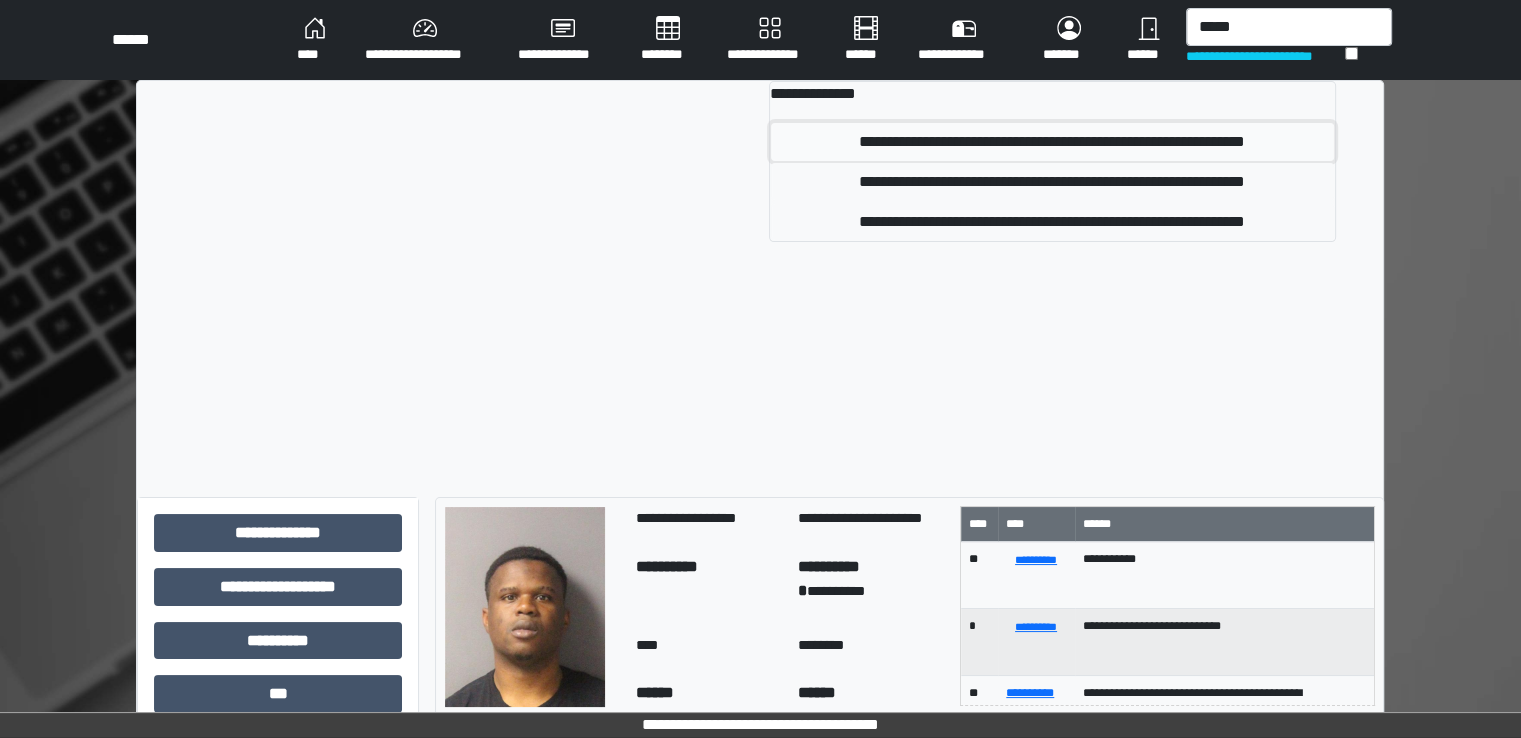 click on "**********" at bounding box center [1052, 142] 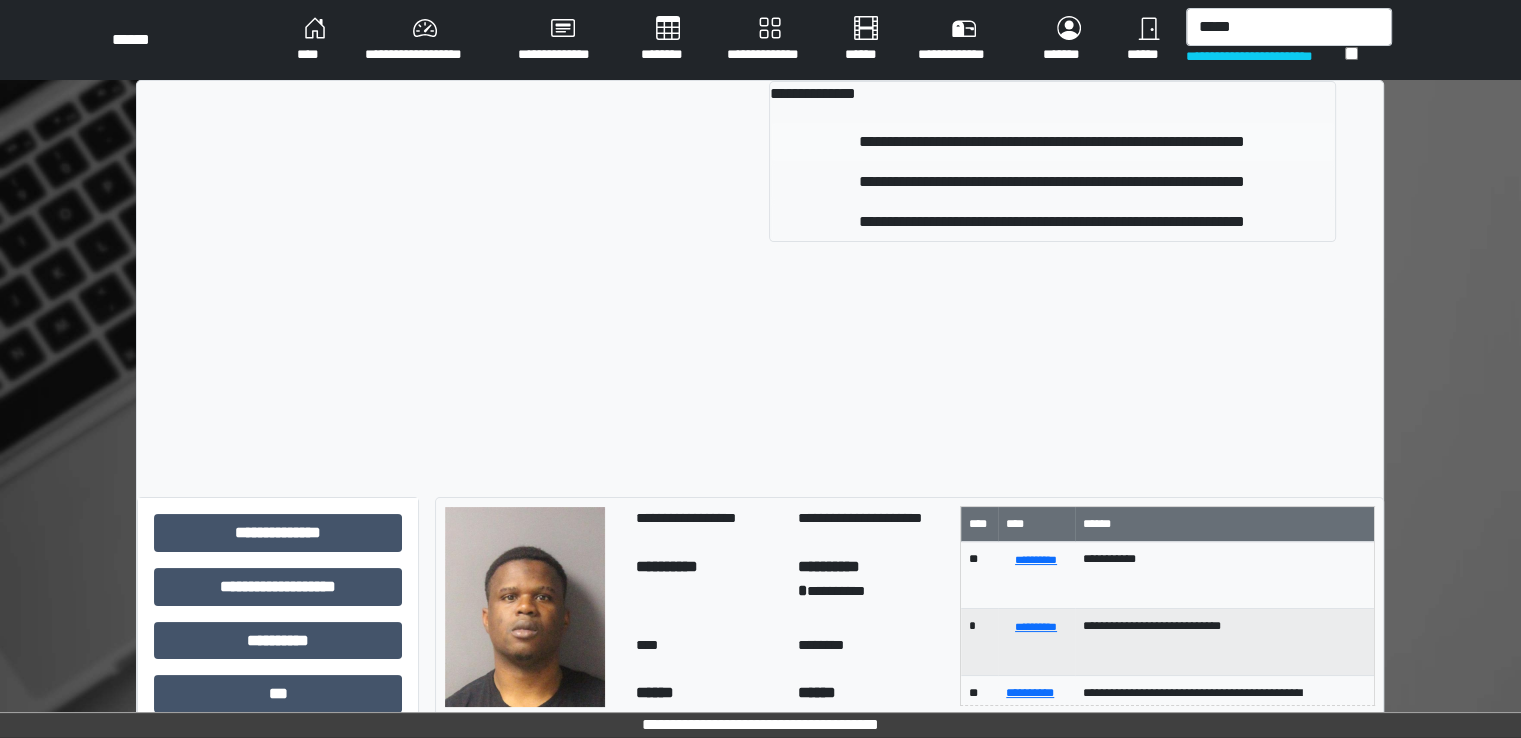 type 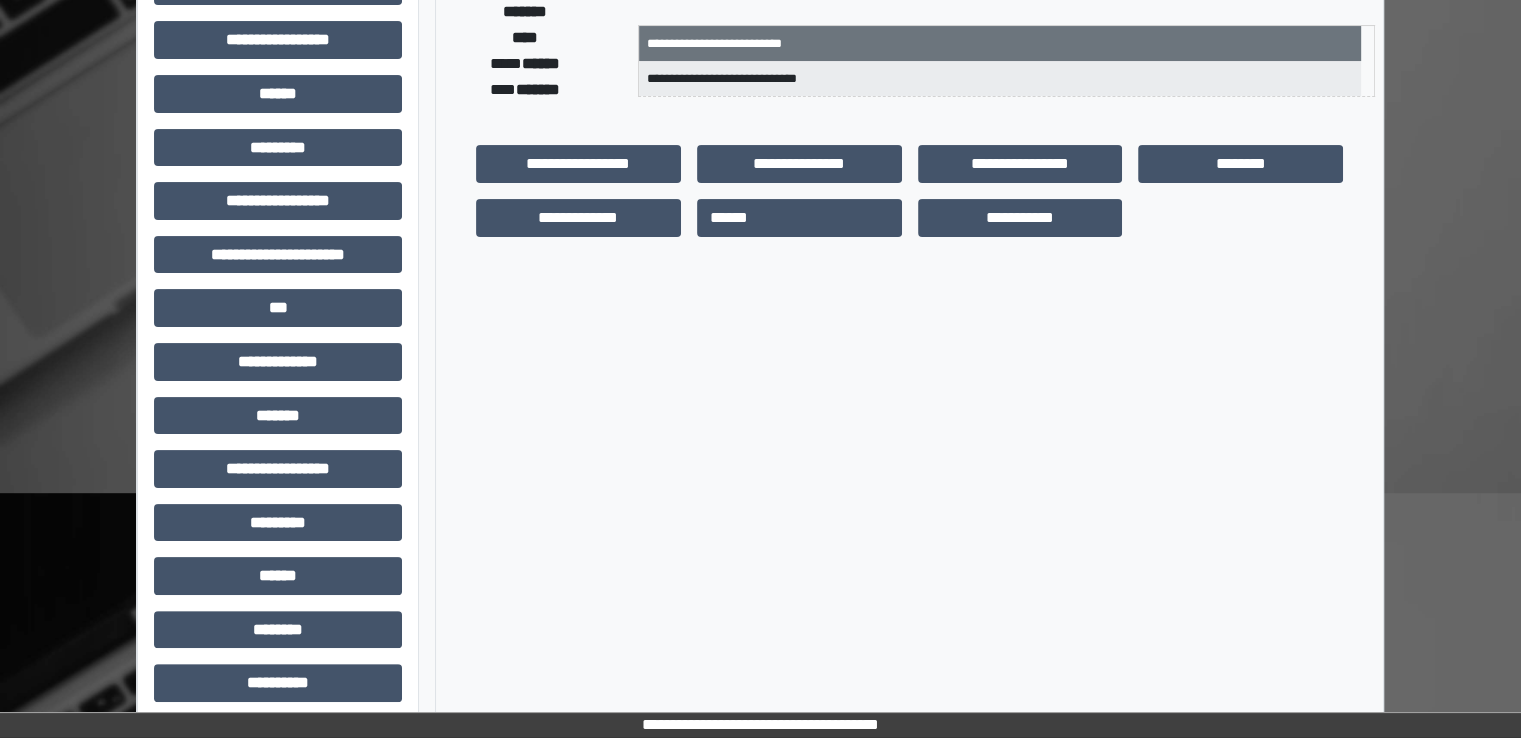 scroll, scrollTop: 428, scrollLeft: 0, axis: vertical 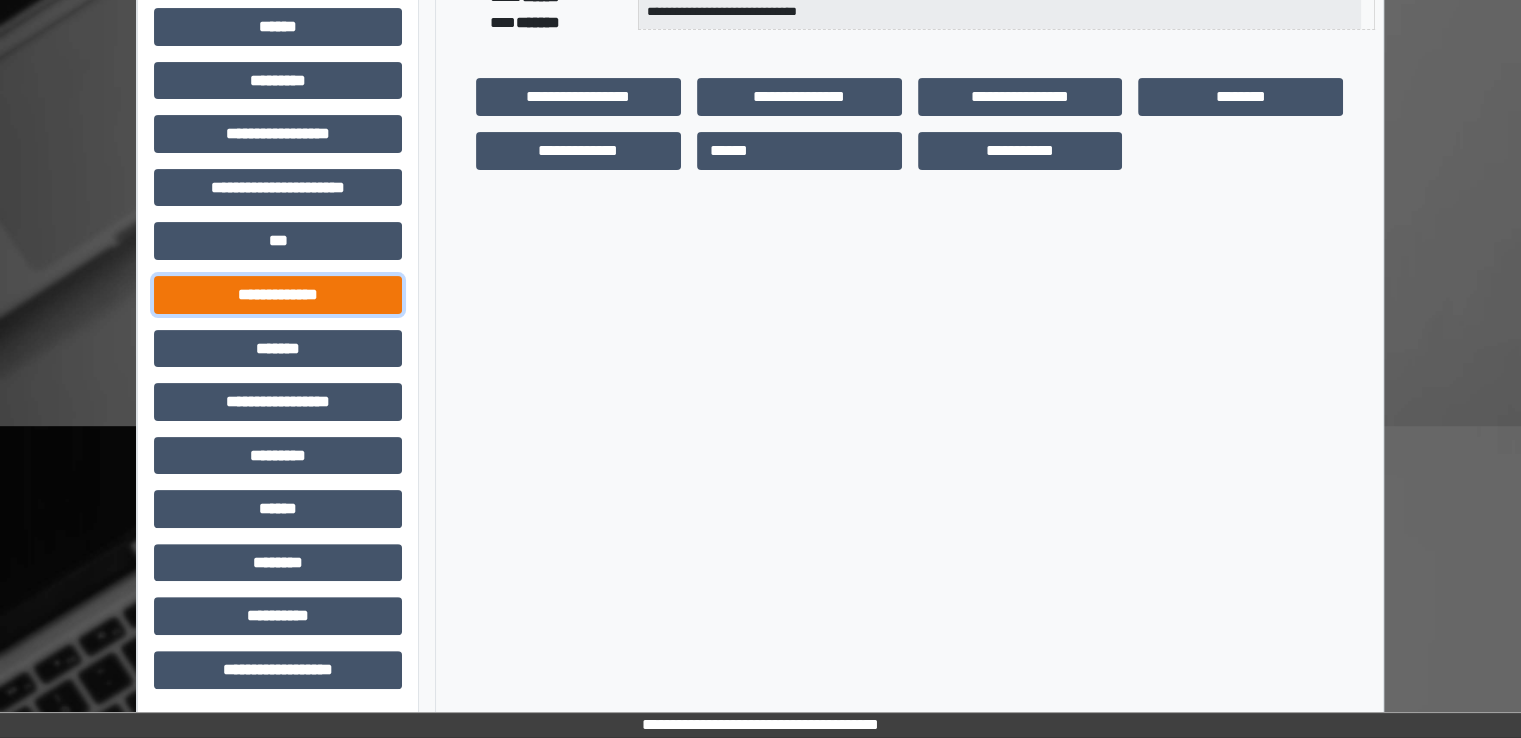 click on "**********" at bounding box center [278, 295] 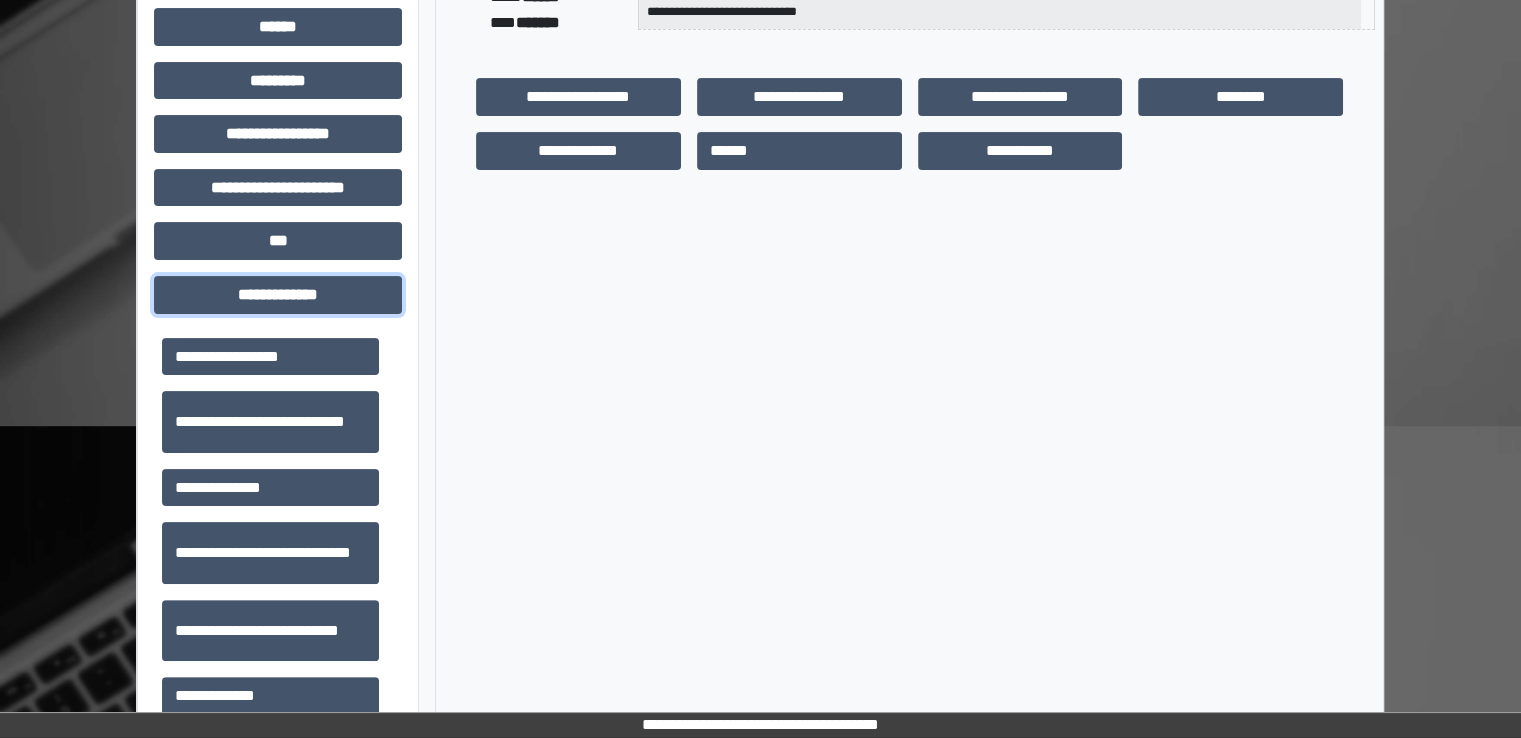 scroll, scrollTop: 698, scrollLeft: 0, axis: vertical 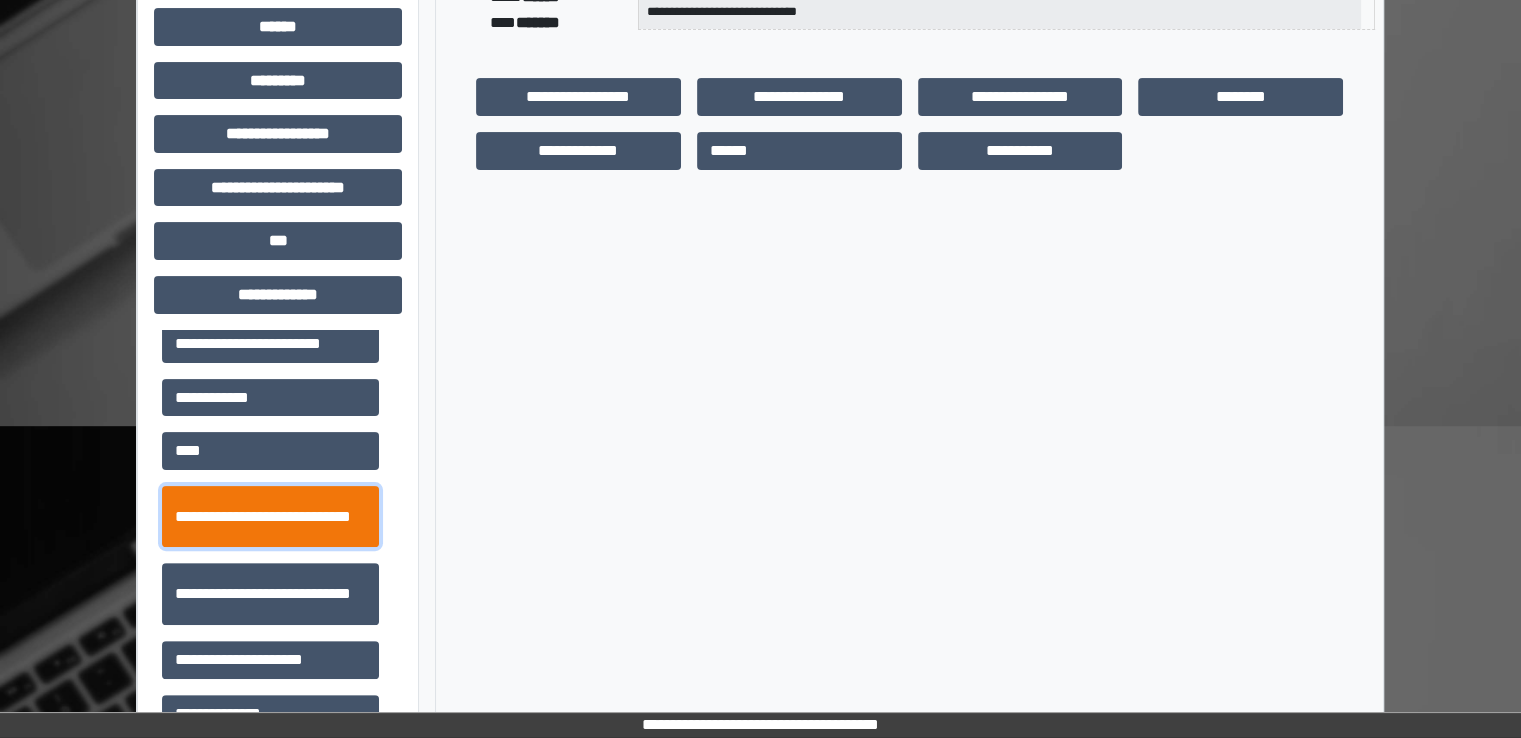 click on "**********" at bounding box center [270, 517] 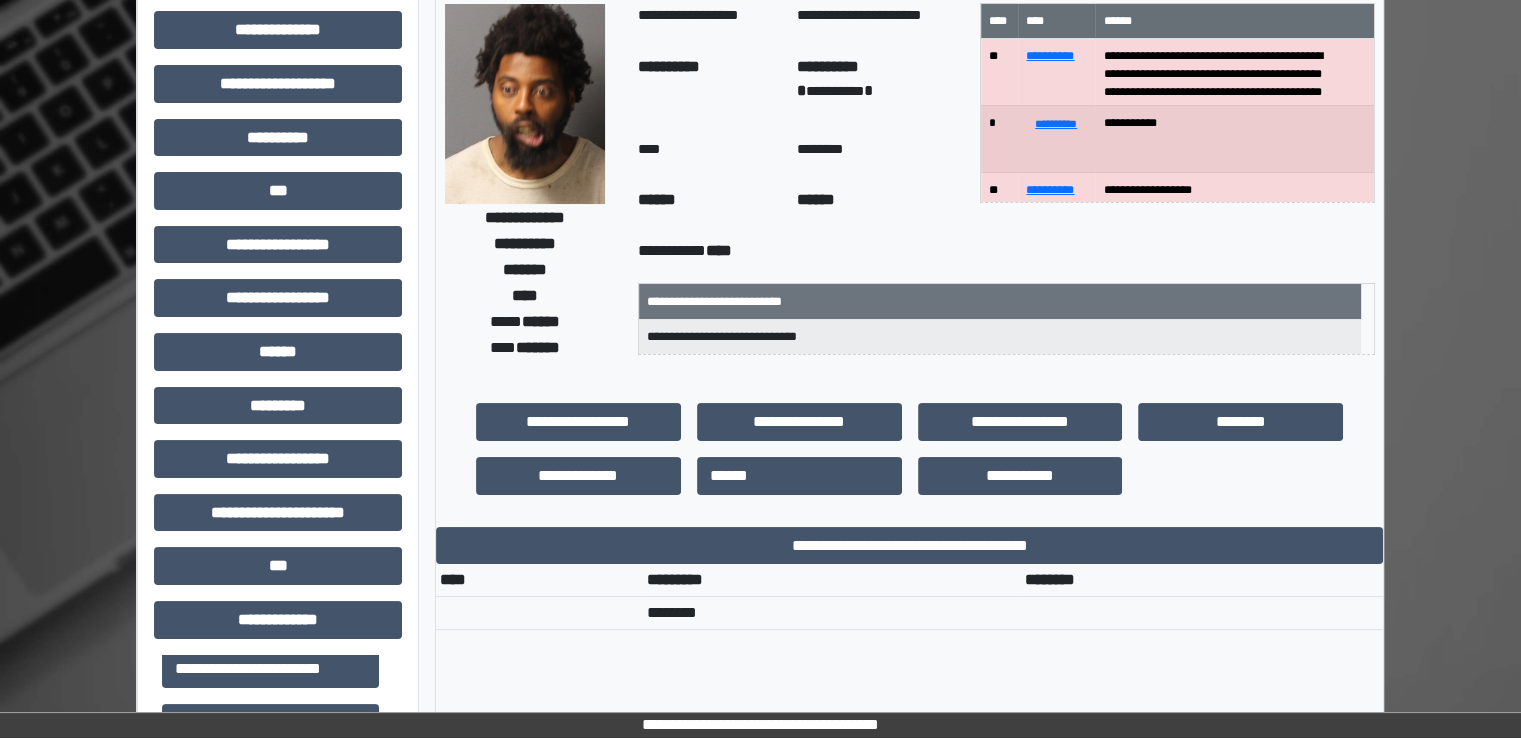 scroll, scrollTop: 0, scrollLeft: 0, axis: both 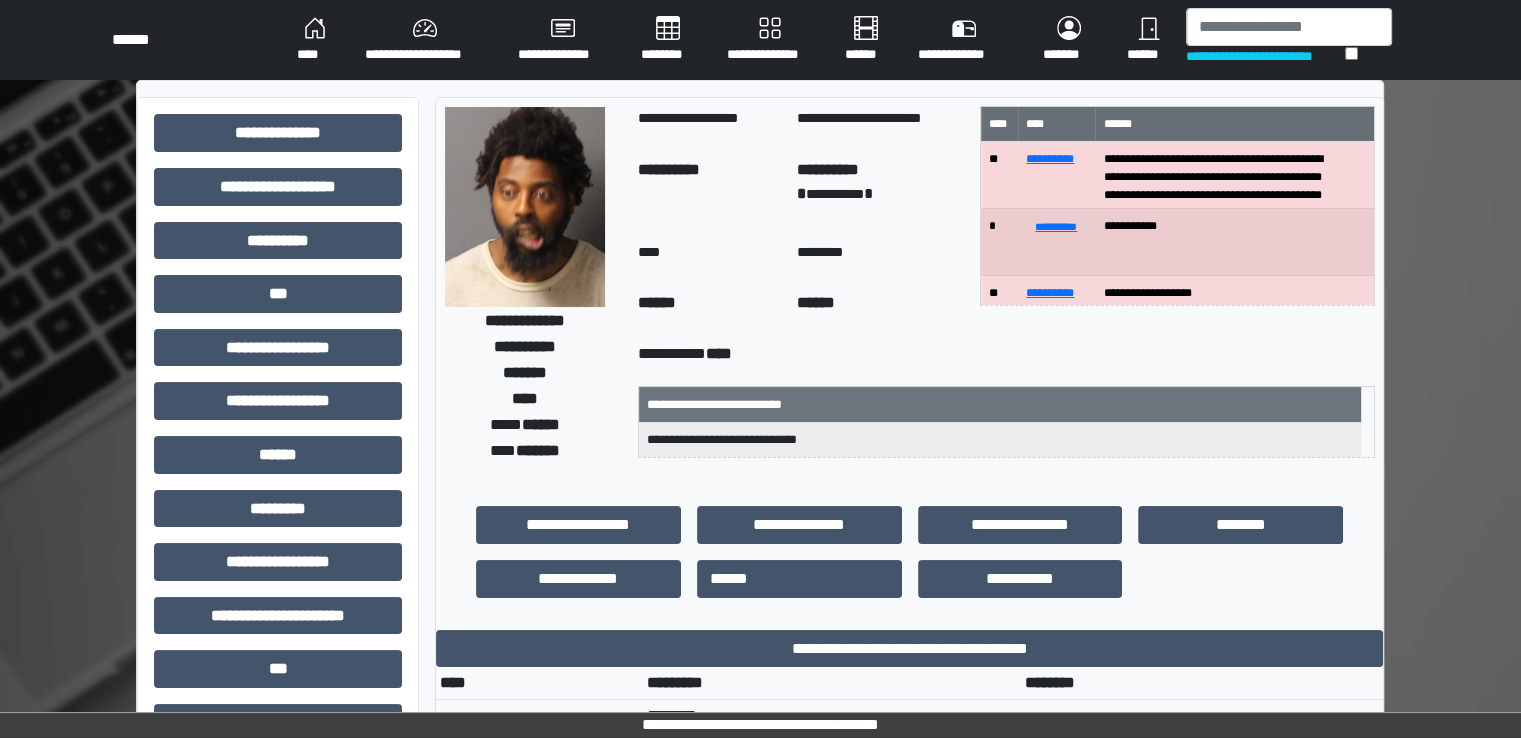 click on "********" at bounding box center [668, 40] 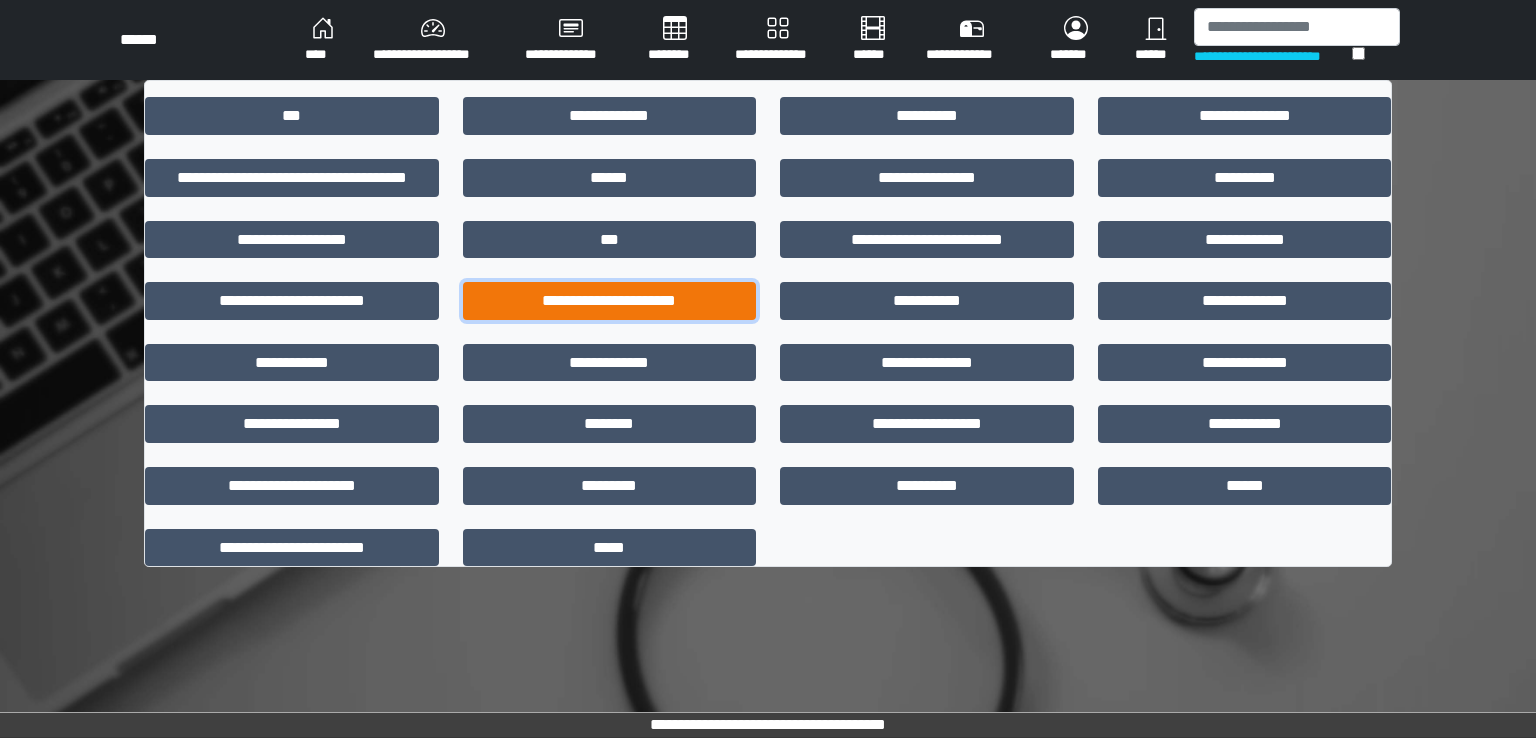 click on "**********" at bounding box center [610, 301] 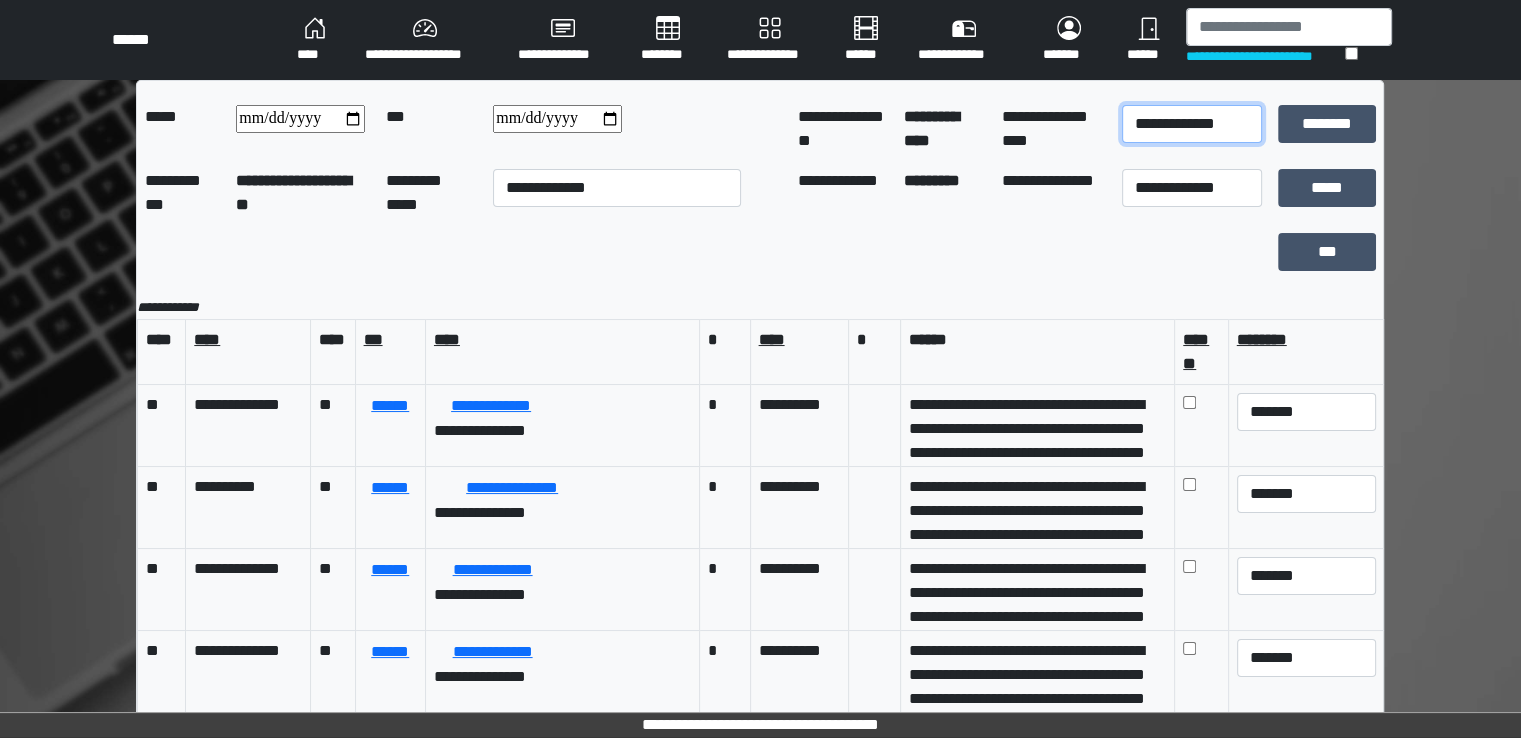 click on "**********" at bounding box center (1192, 124) 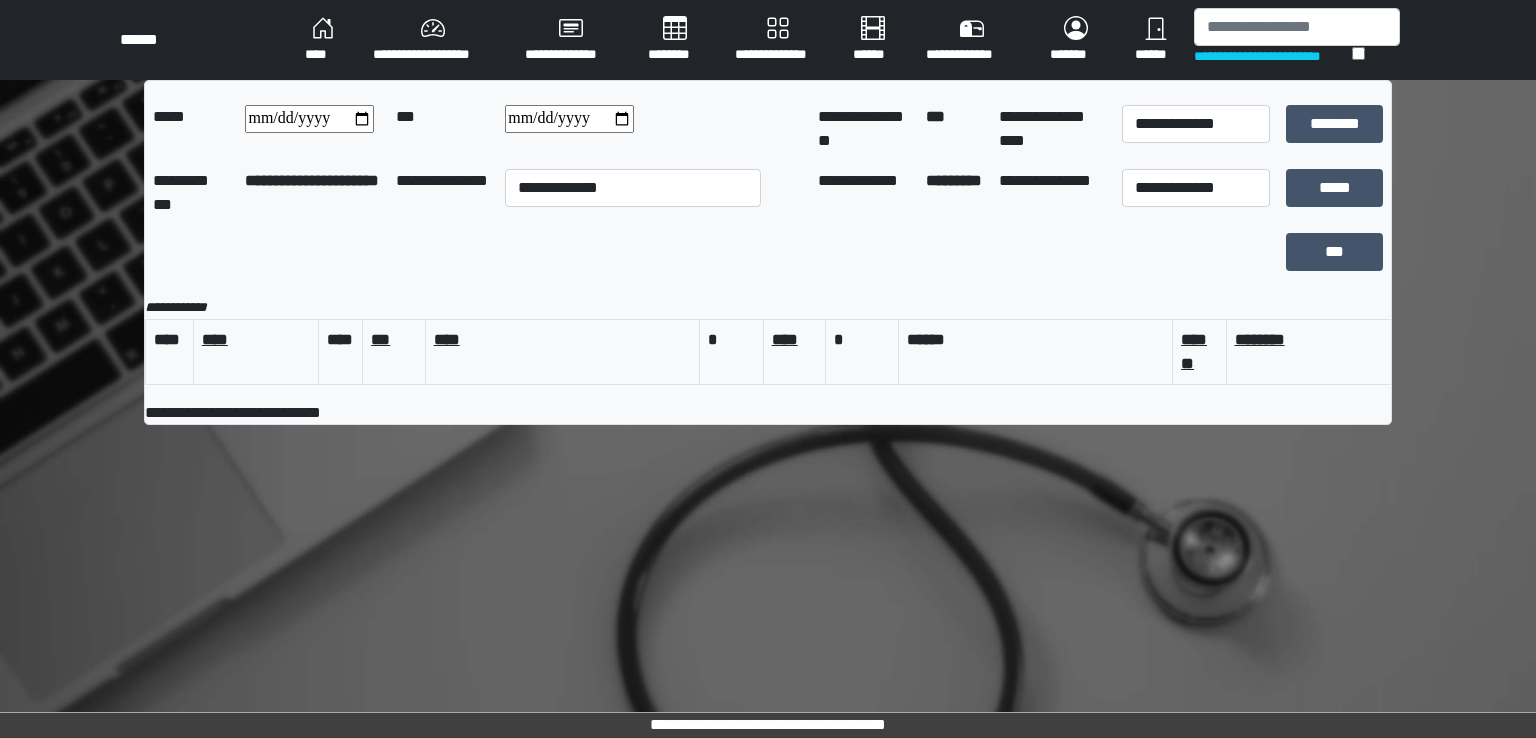 click on "********" at bounding box center [675, 40] 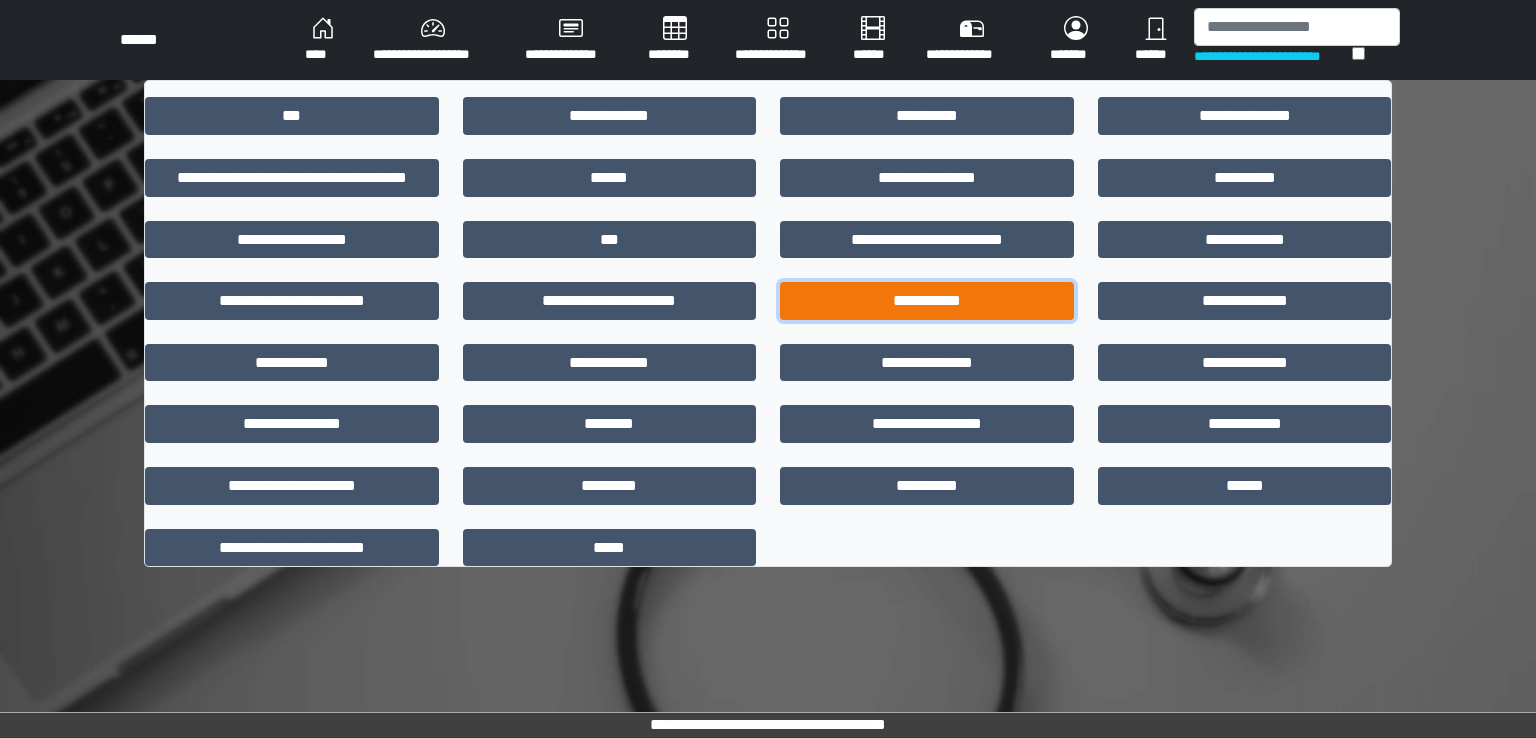 click on "**********" at bounding box center (927, 301) 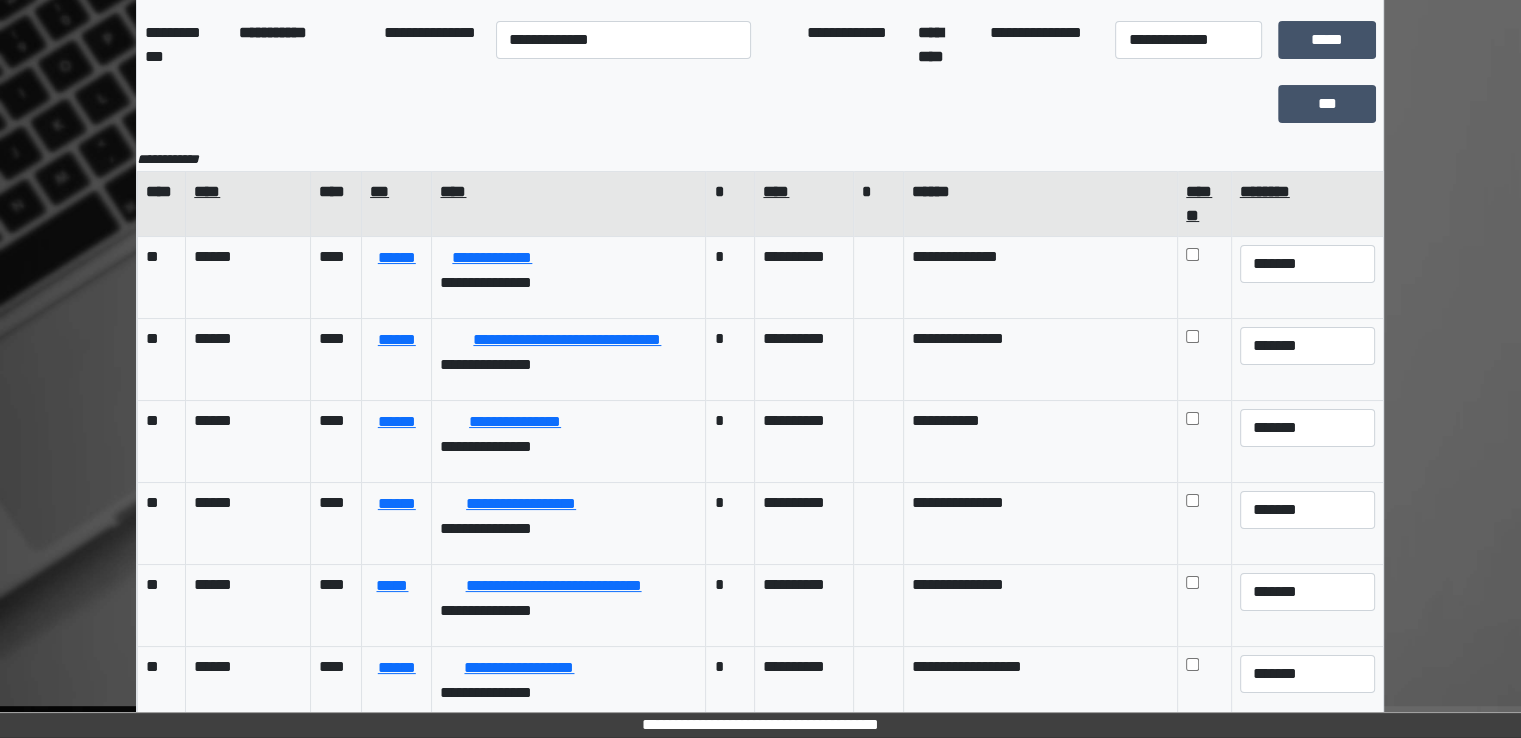 scroll, scrollTop: 174, scrollLeft: 0, axis: vertical 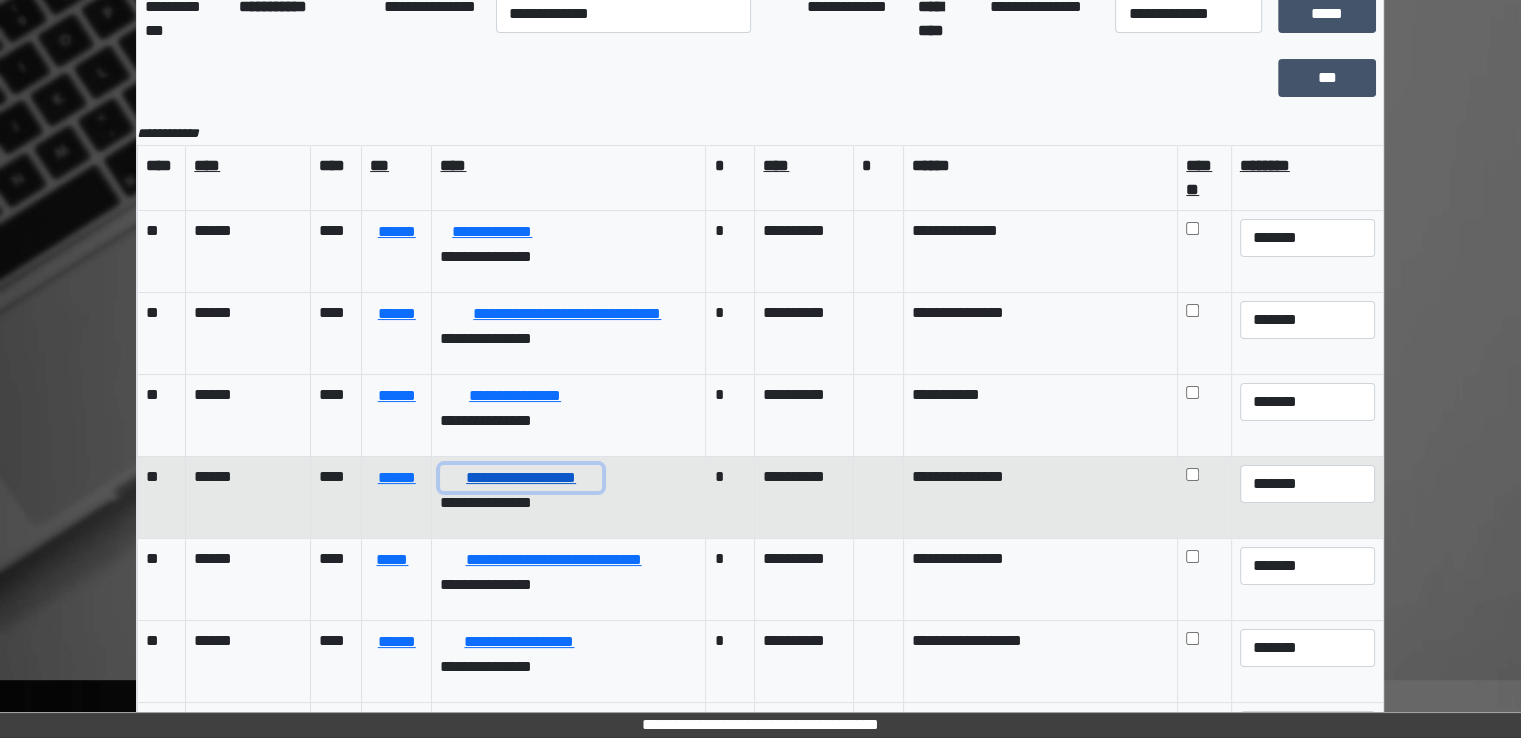 click on "**********" at bounding box center [520, 478] 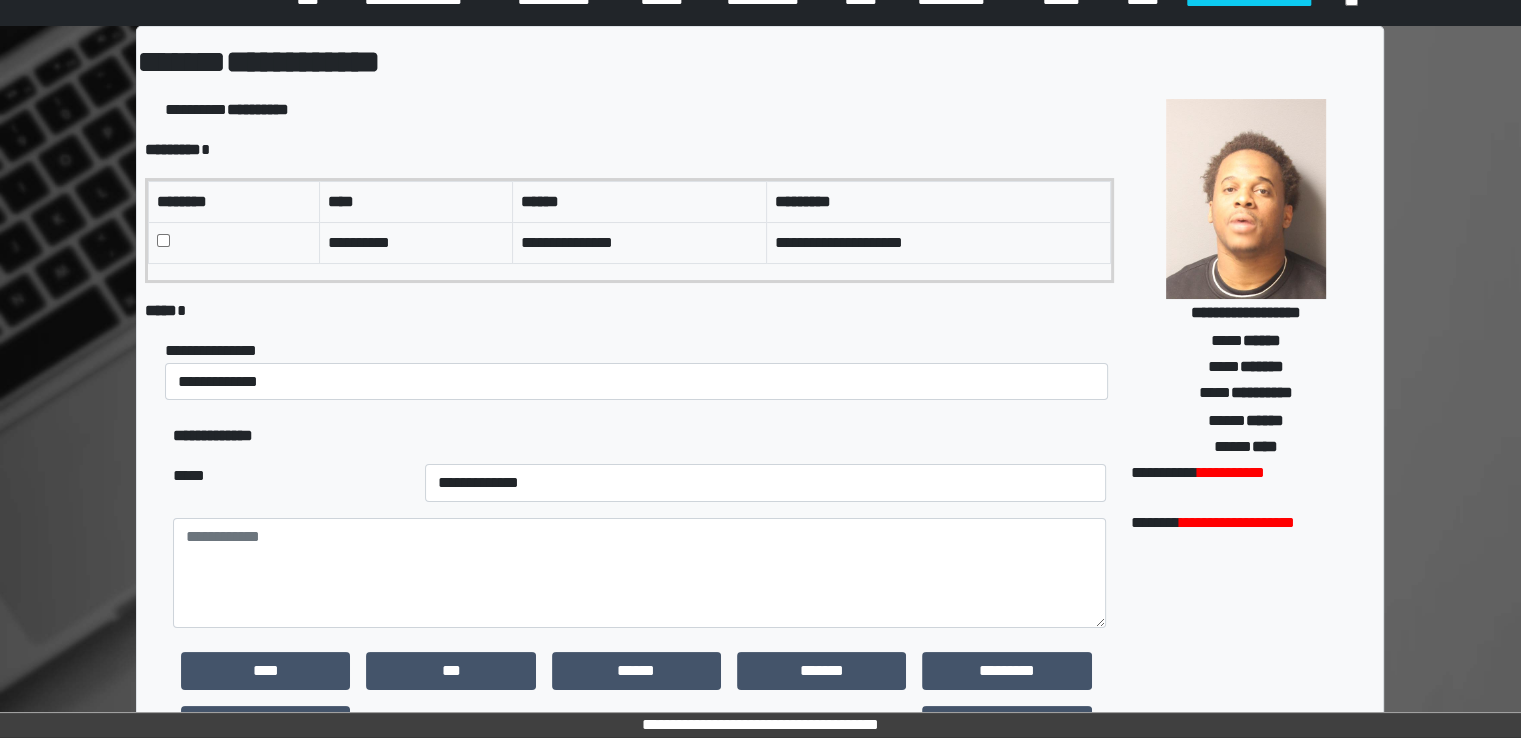 scroll, scrollTop: 0, scrollLeft: 0, axis: both 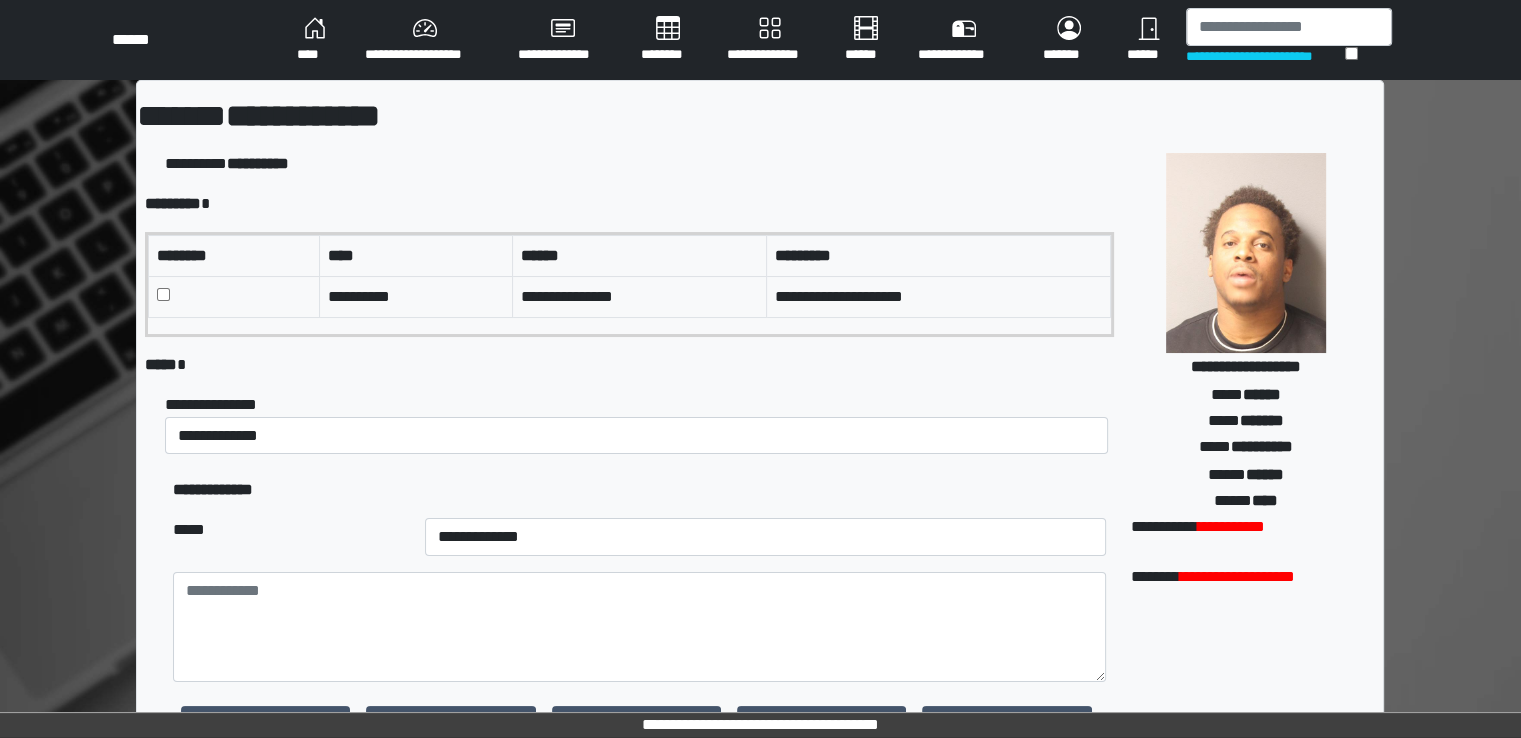 click on "********" at bounding box center (668, 40) 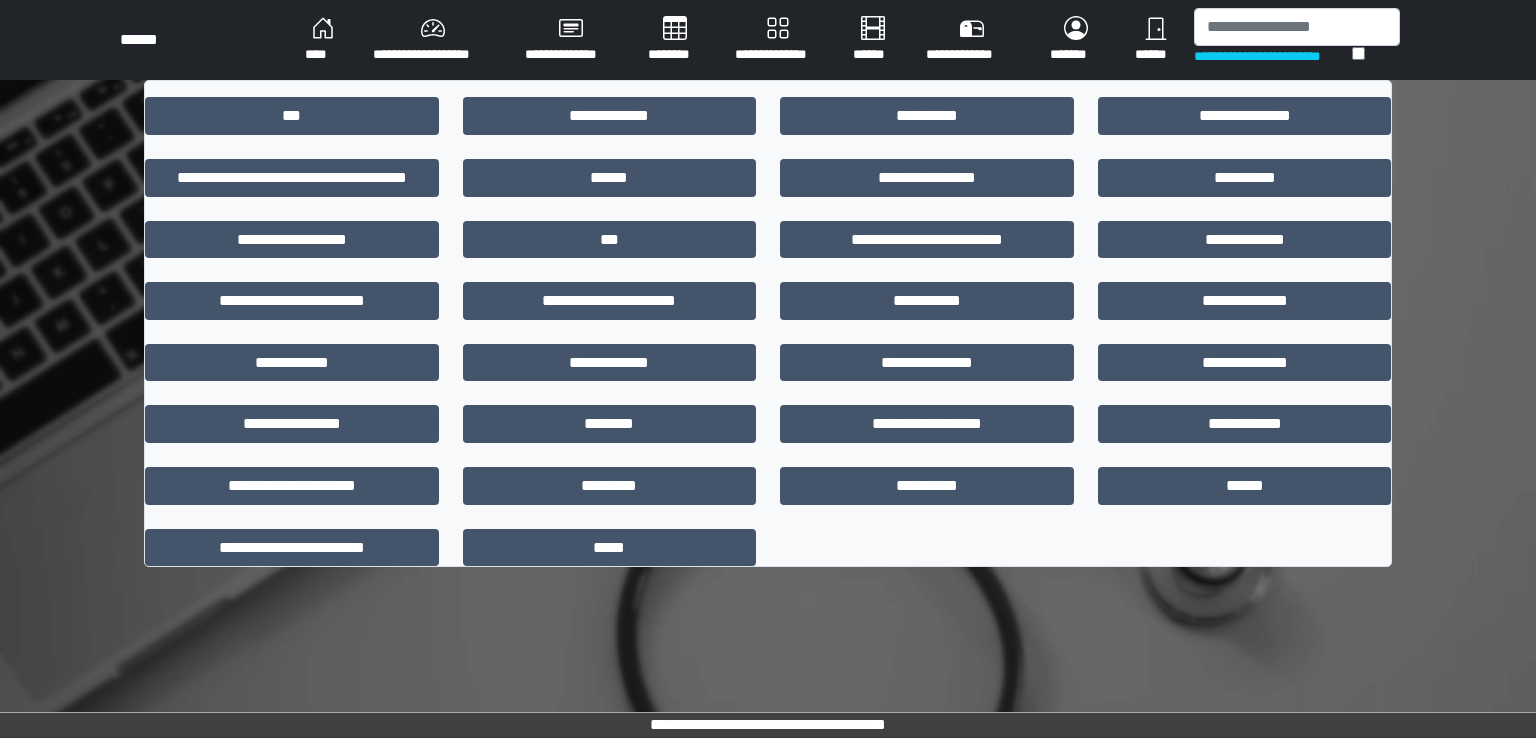 click on "****" at bounding box center (323, 40) 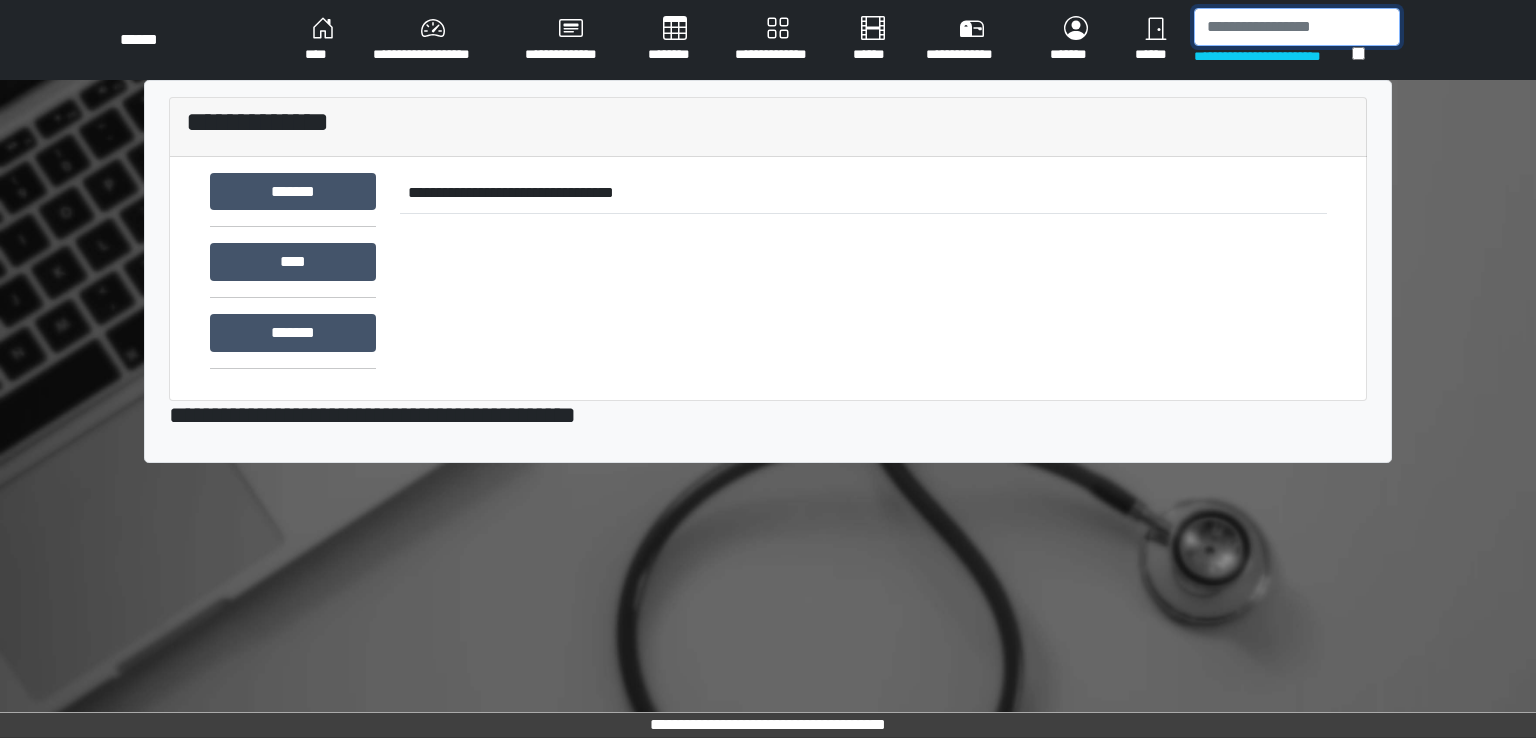 click at bounding box center (1297, 27) 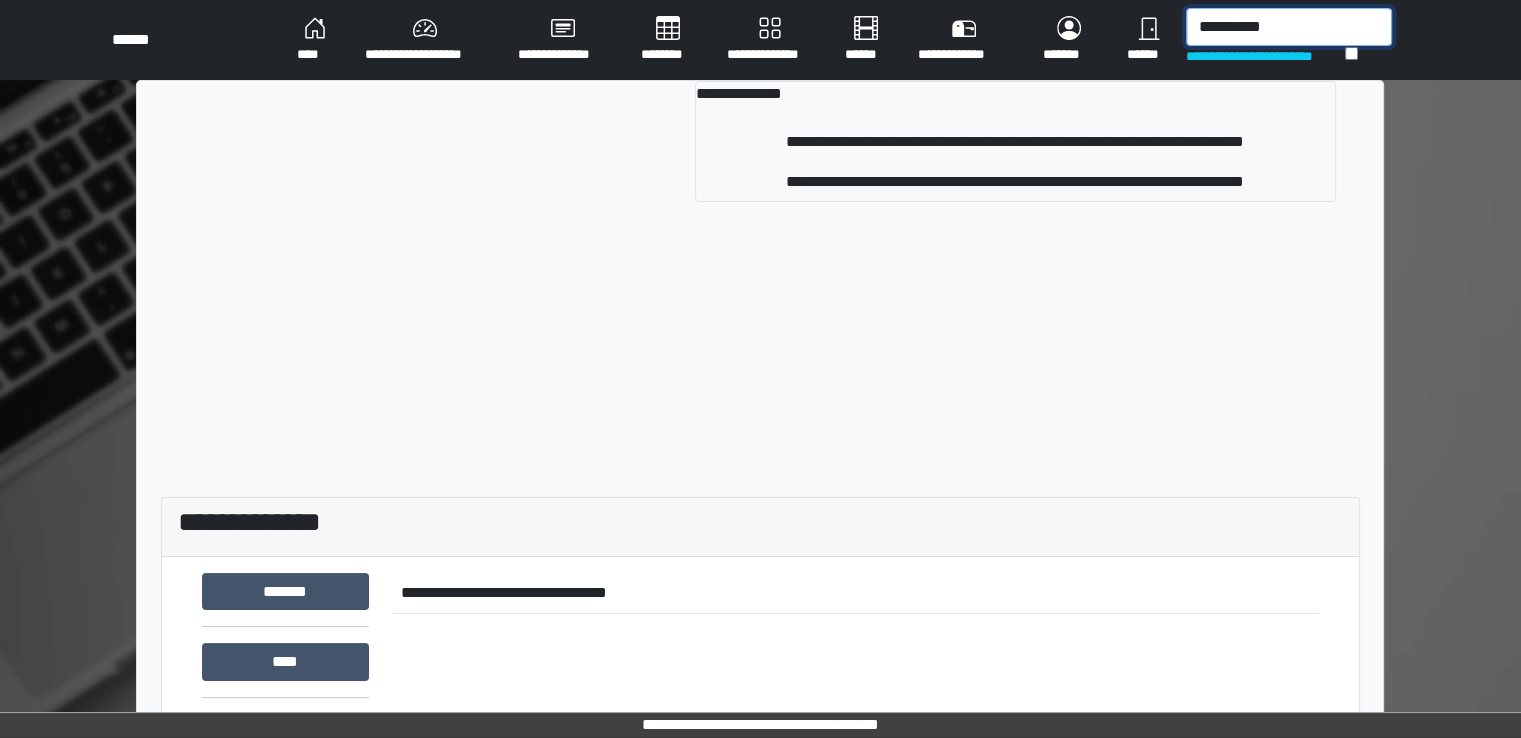 type on "**********" 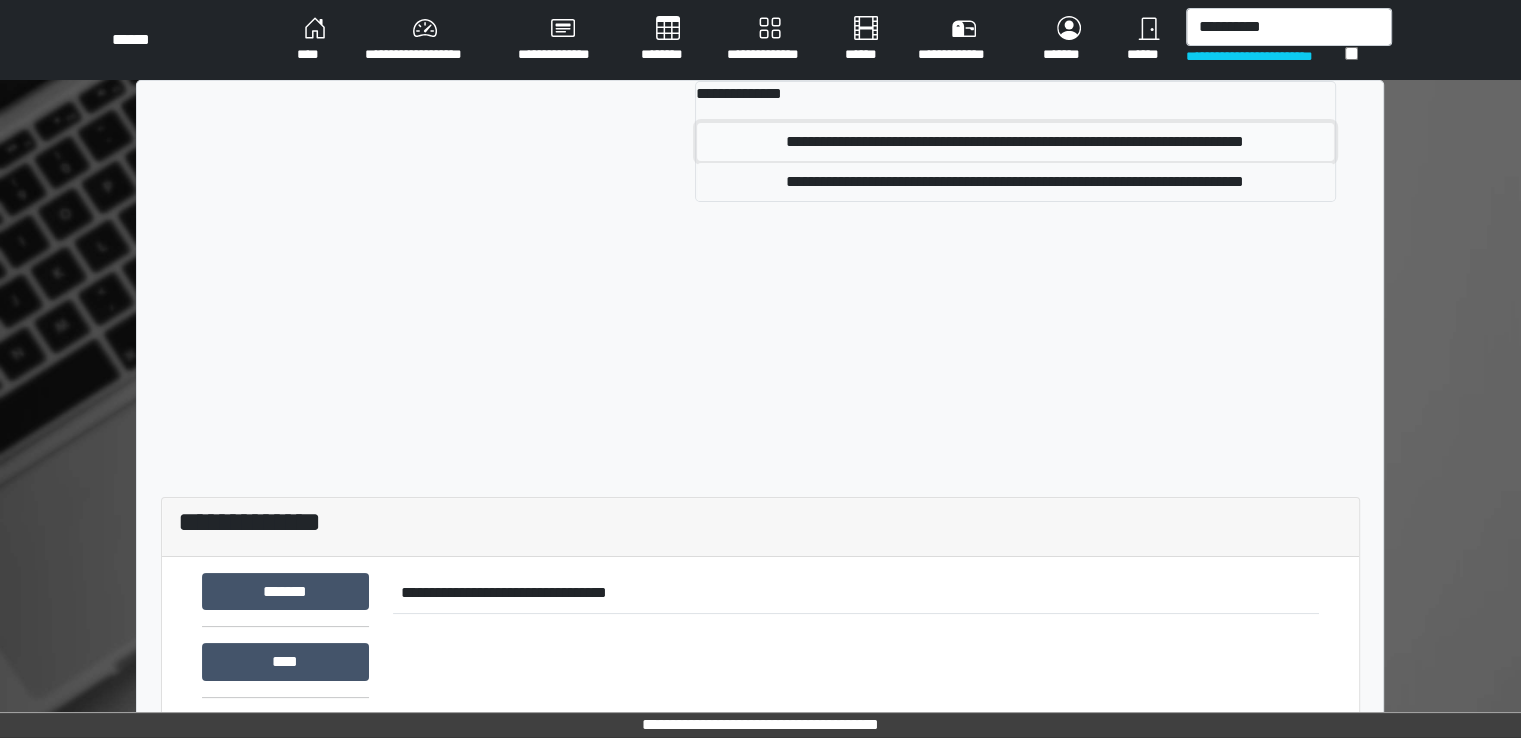 click on "**********" at bounding box center (1015, 142) 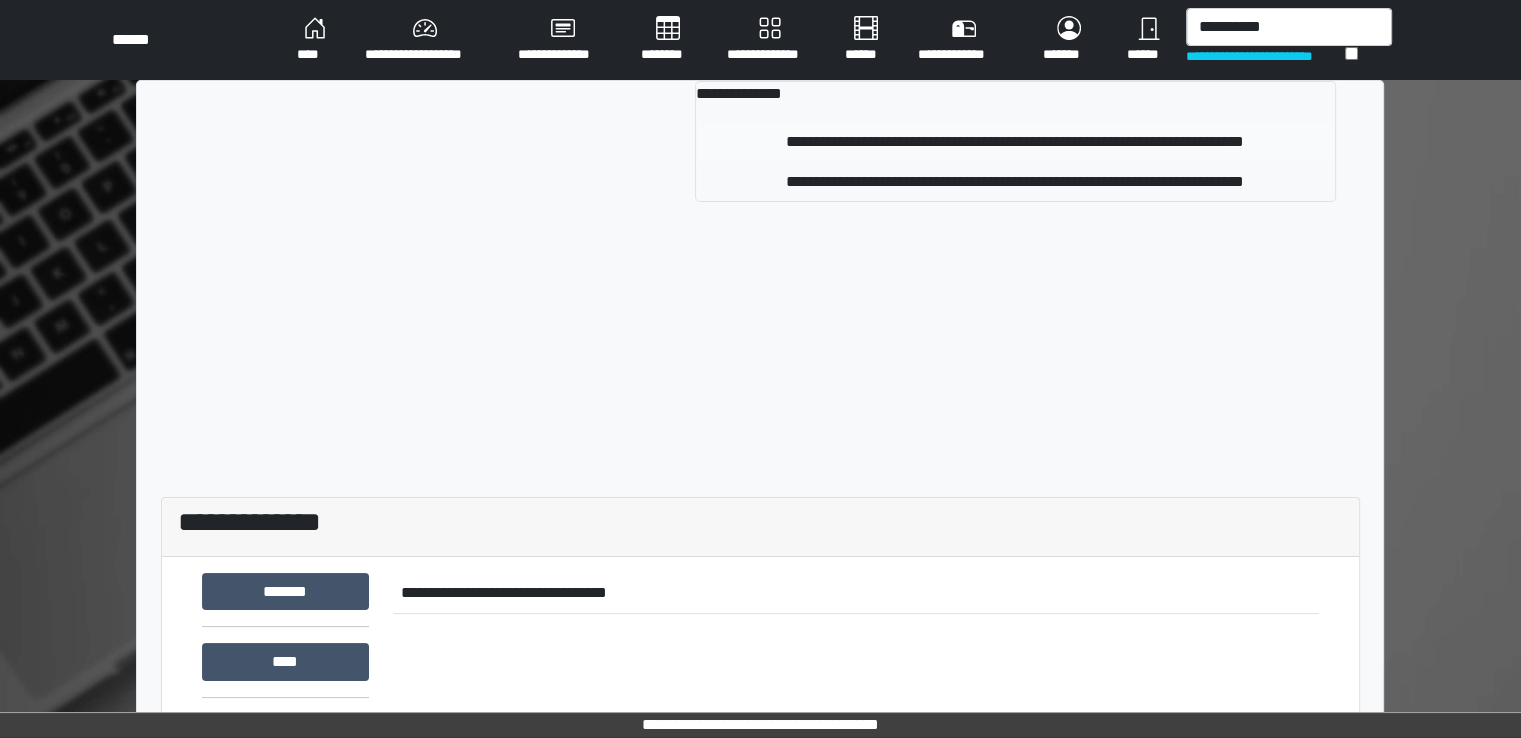 type 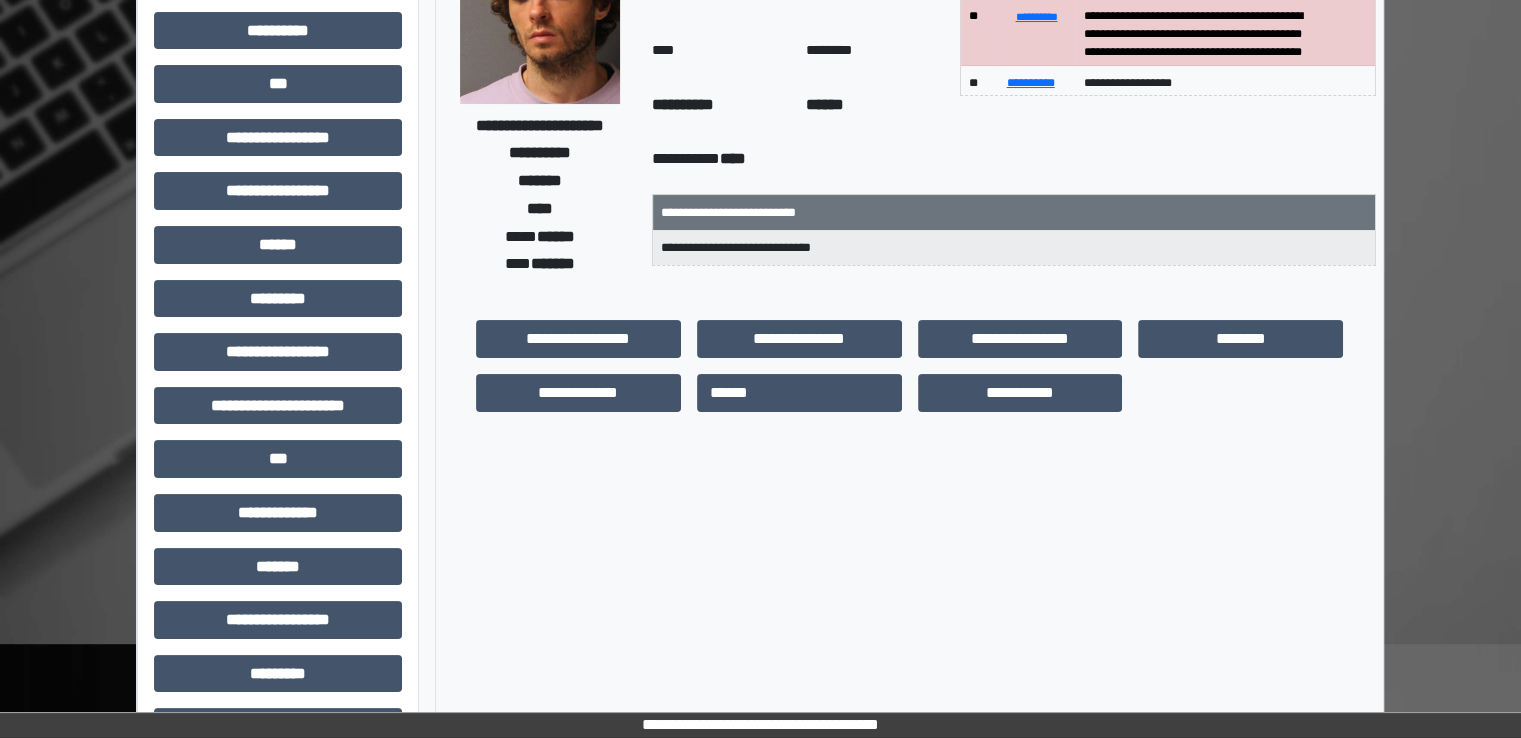 scroll, scrollTop: 428, scrollLeft: 0, axis: vertical 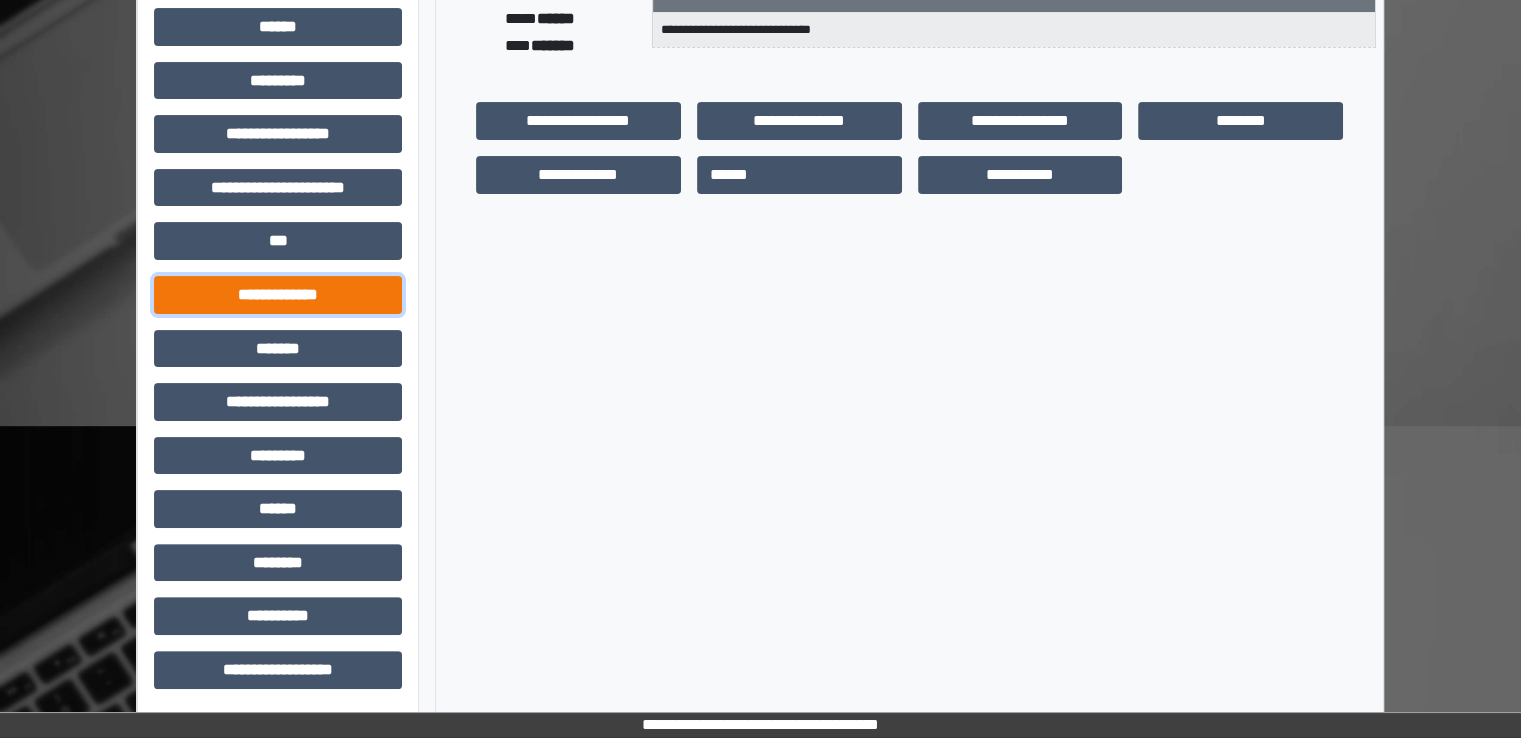 click on "**********" at bounding box center (278, 295) 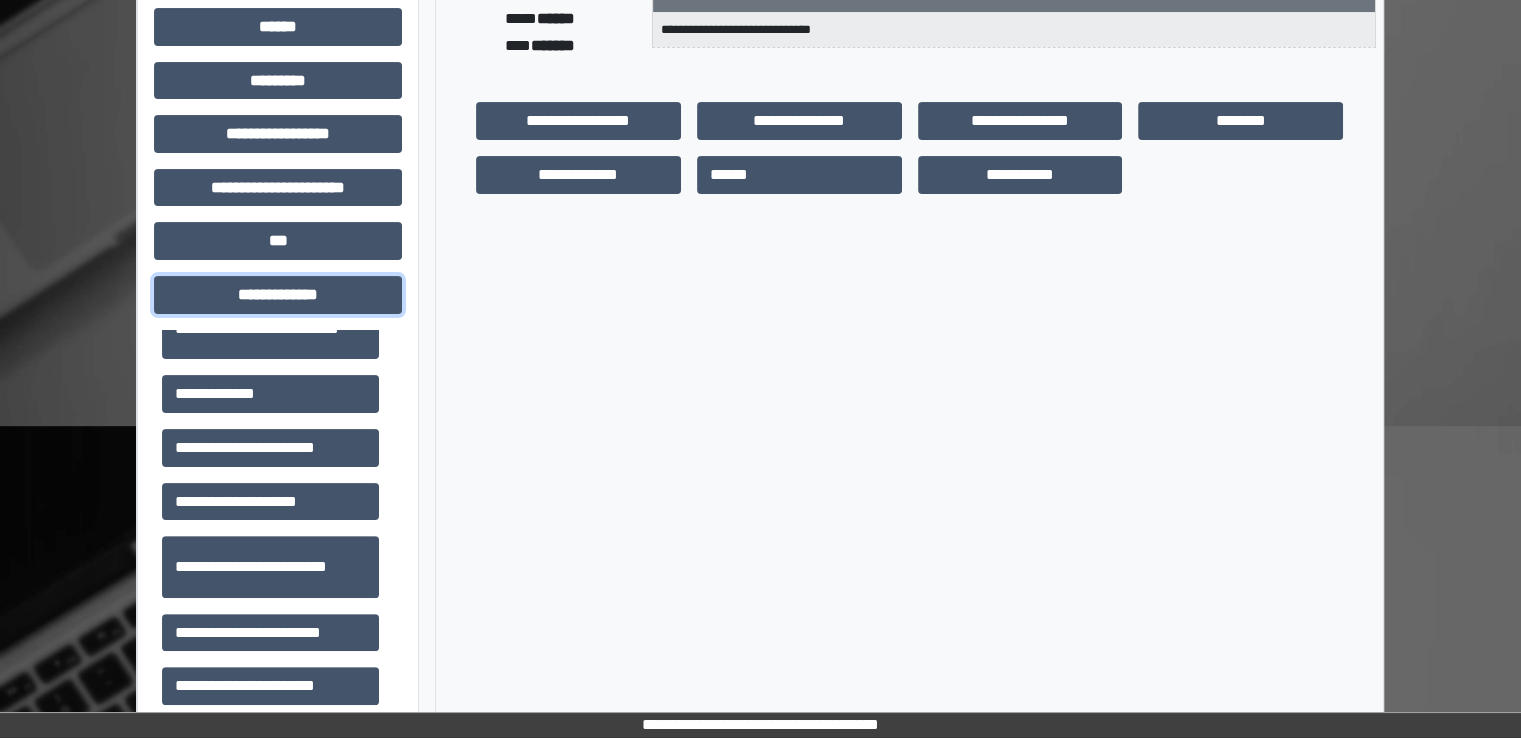 scroll, scrollTop: 400, scrollLeft: 0, axis: vertical 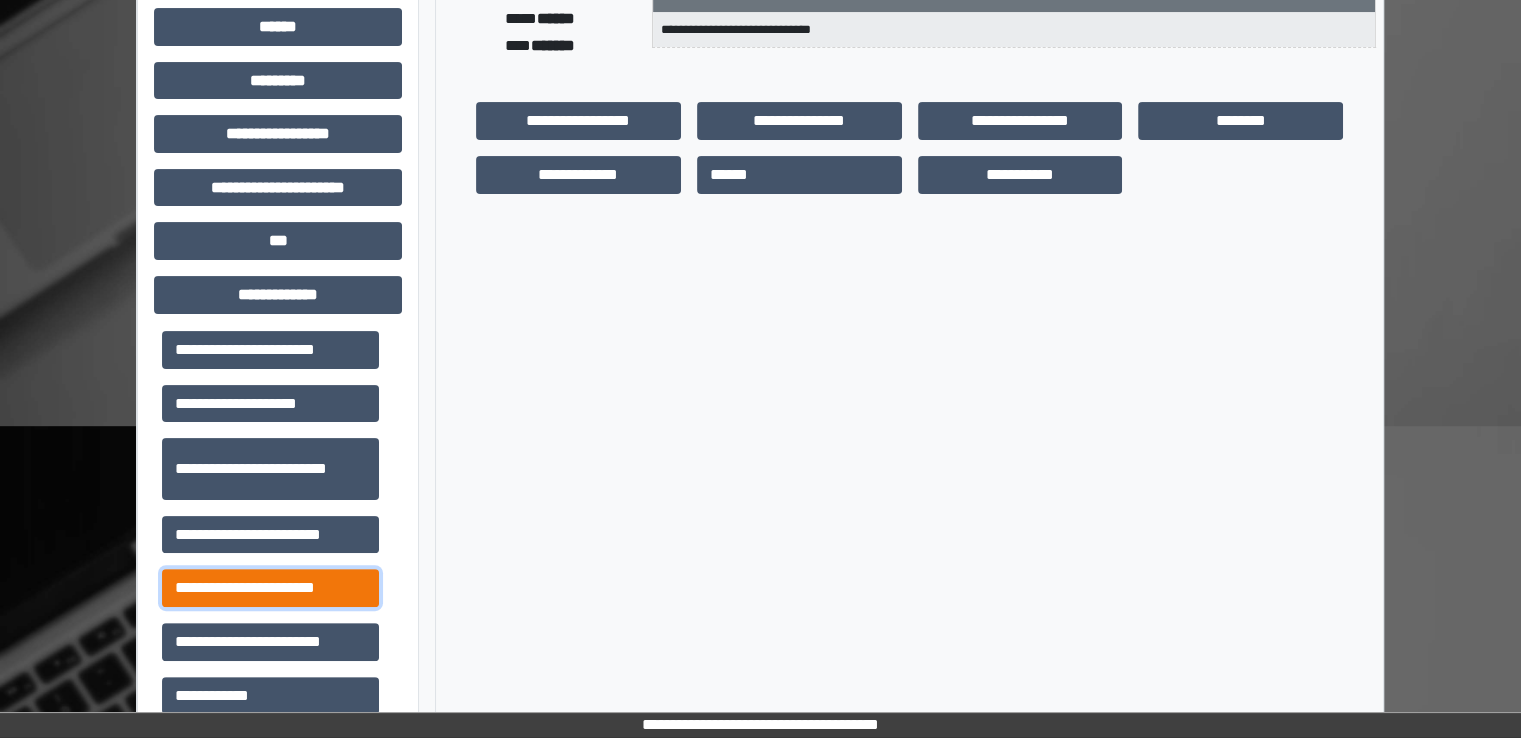 click on "**********" at bounding box center [270, 588] 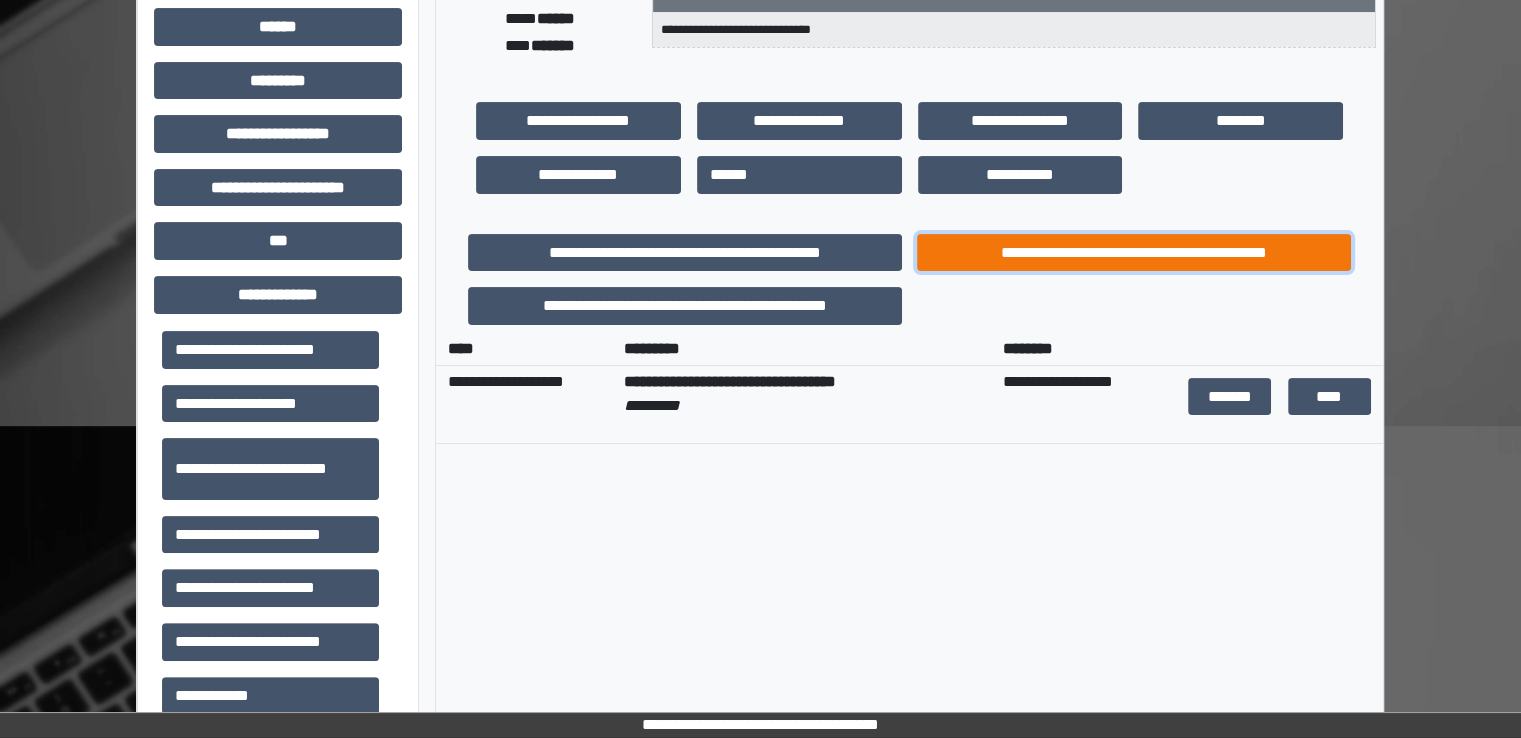 click on "**********" at bounding box center [1134, 253] 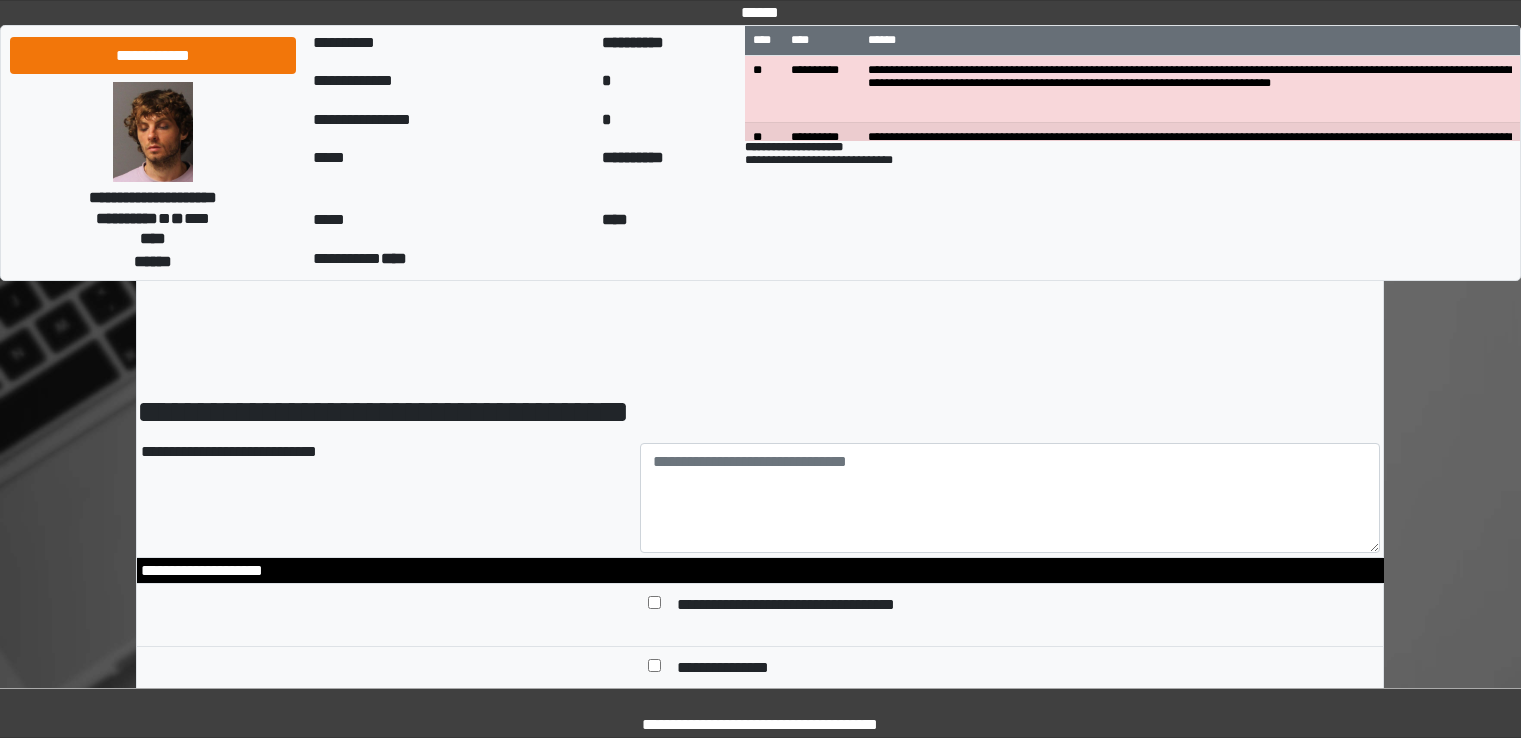 scroll, scrollTop: 0, scrollLeft: 0, axis: both 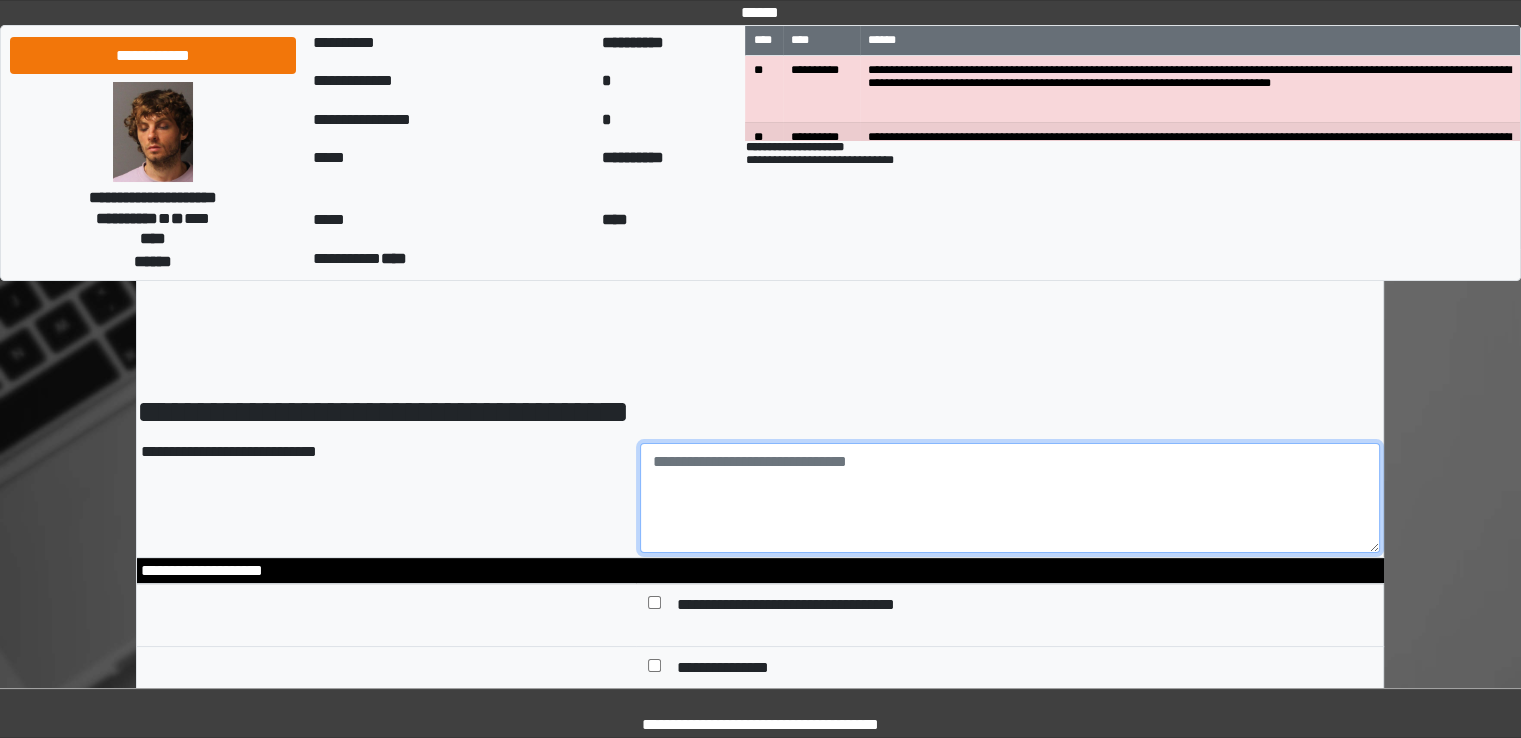 click at bounding box center [1010, 498] 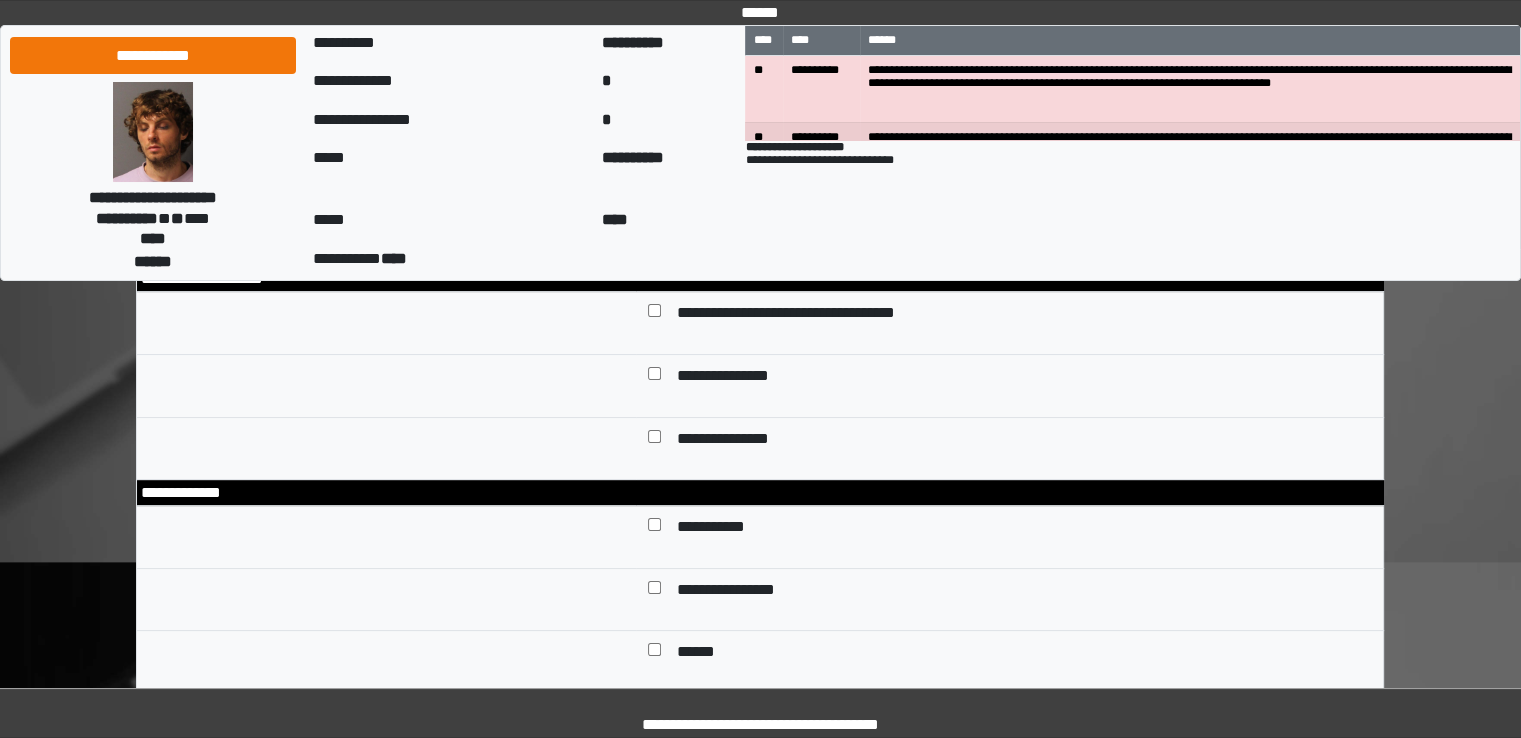 scroll, scrollTop: 300, scrollLeft: 0, axis: vertical 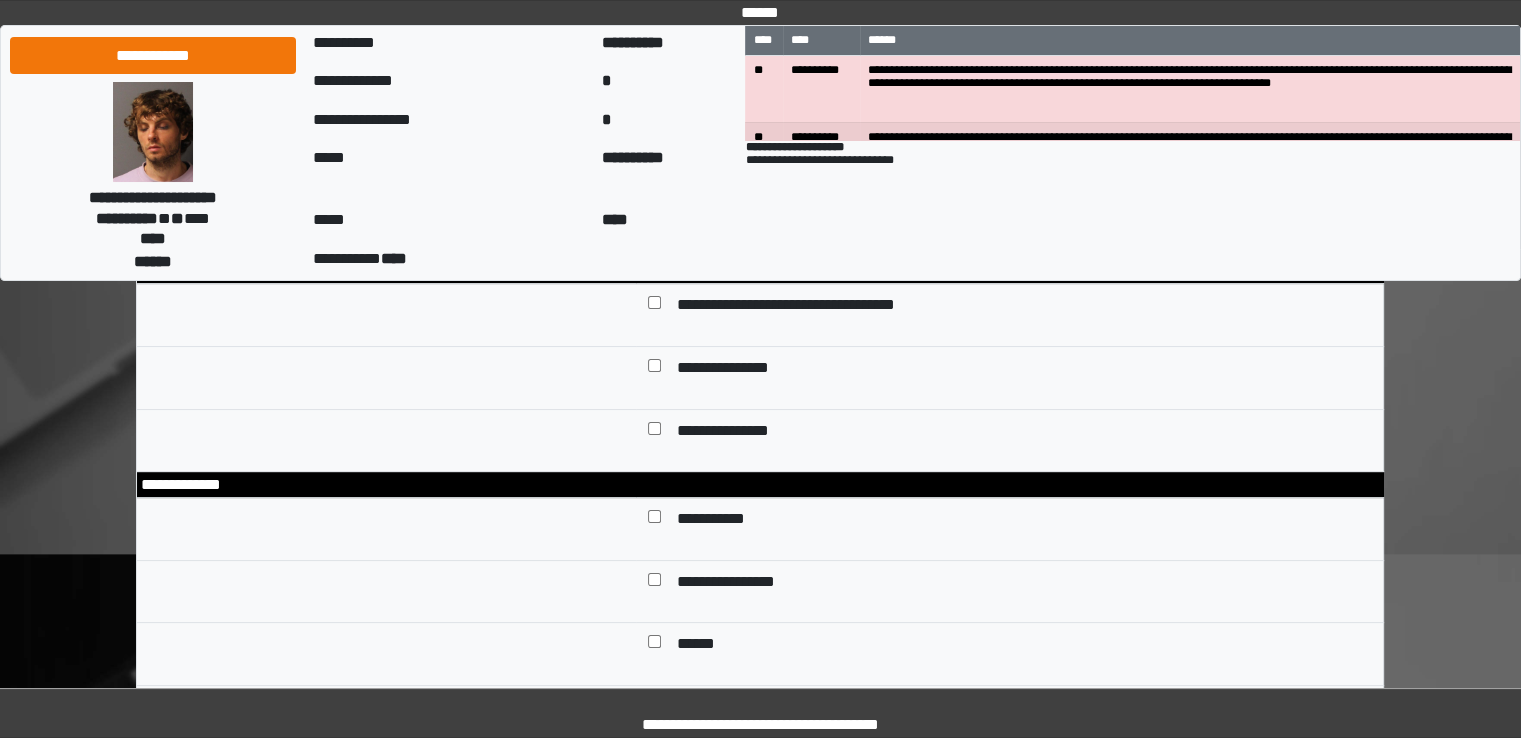 type on "**********" 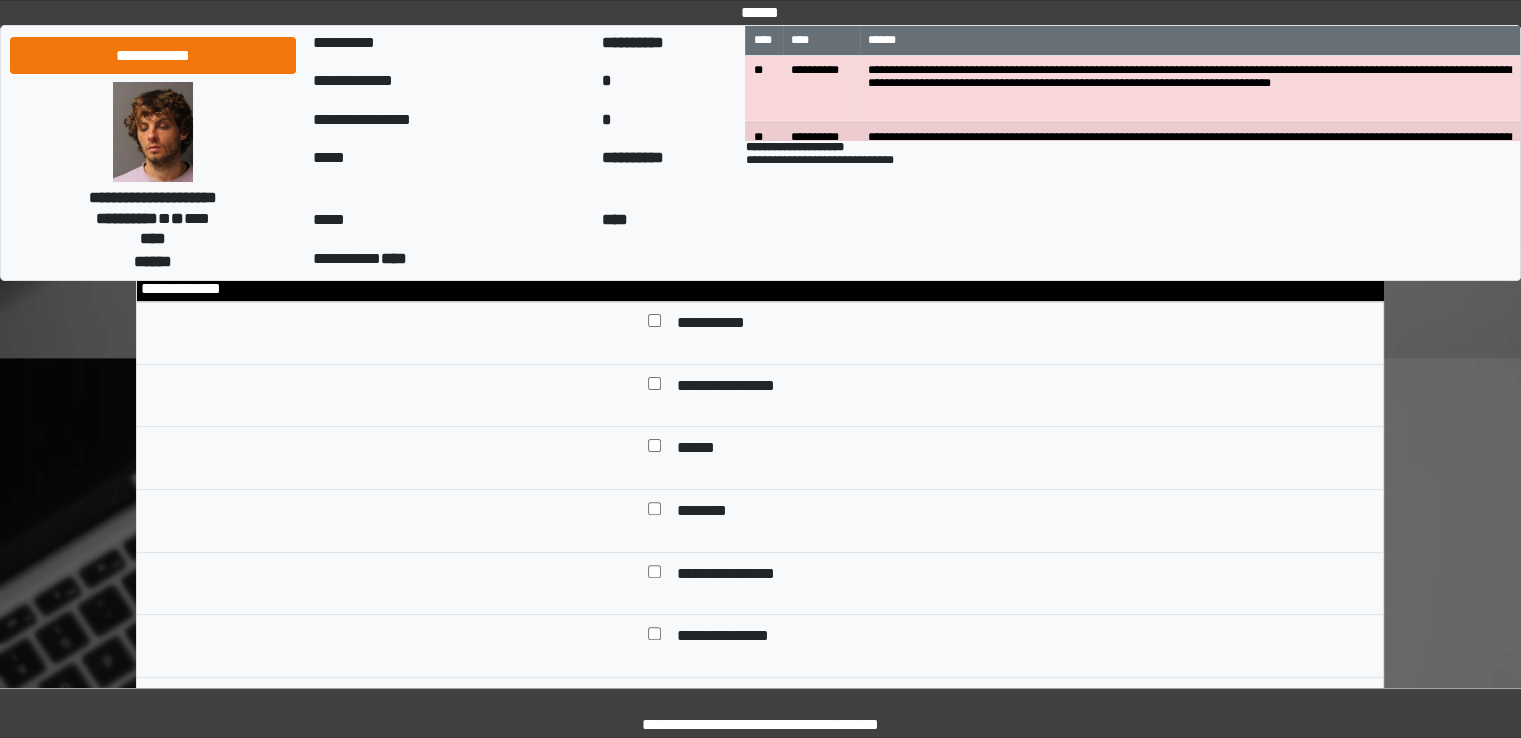 scroll, scrollTop: 500, scrollLeft: 0, axis: vertical 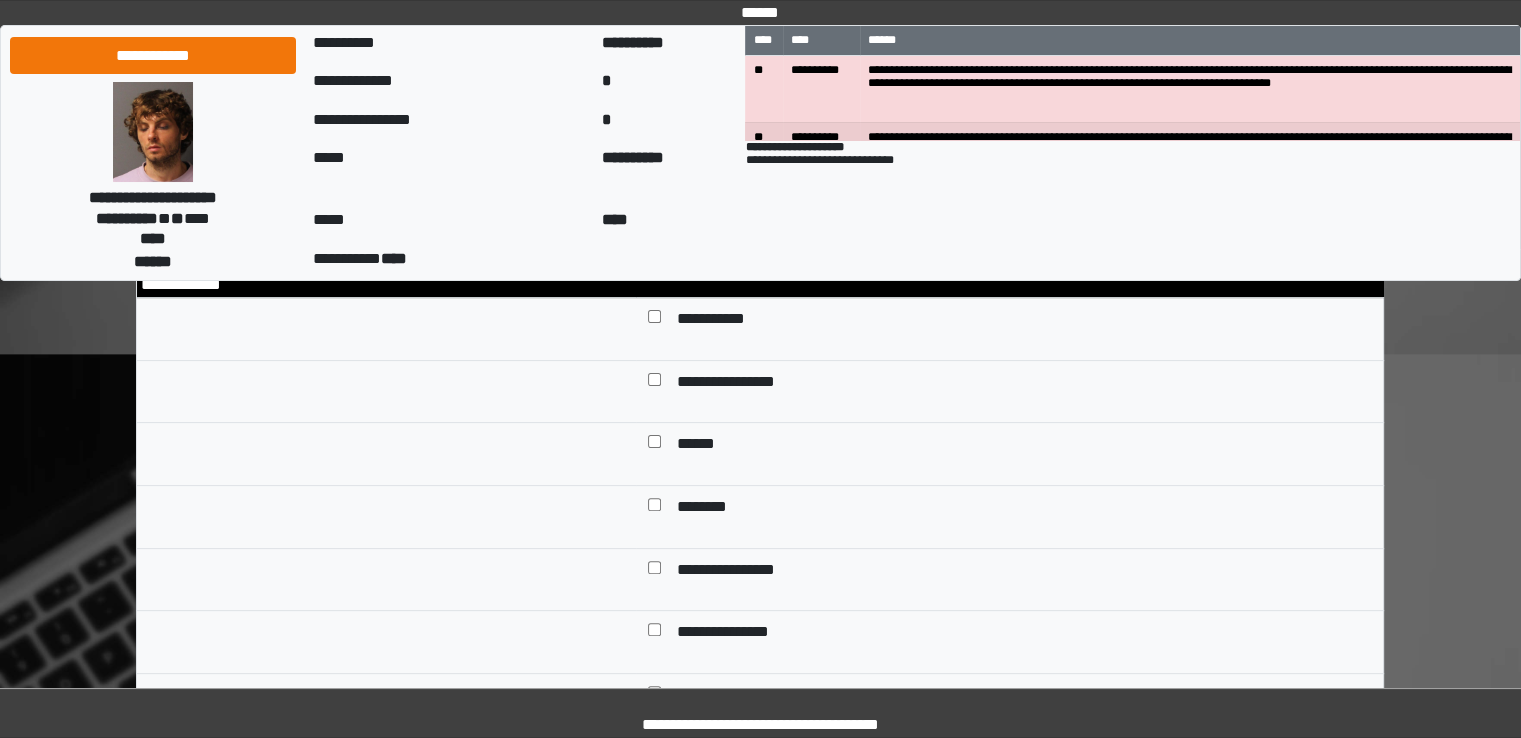 click on "******" at bounding box center (697, 446) 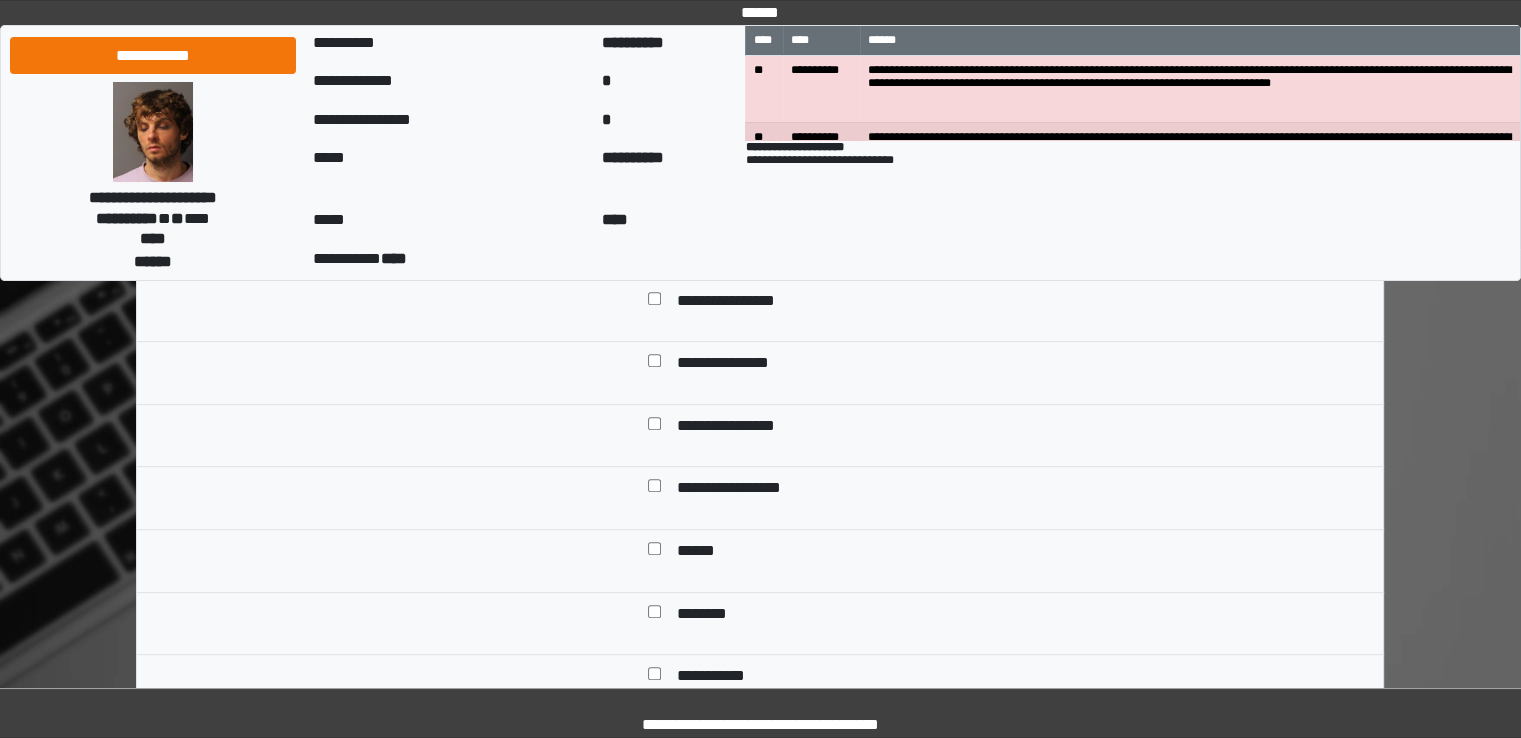 scroll, scrollTop: 800, scrollLeft: 0, axis: vertical 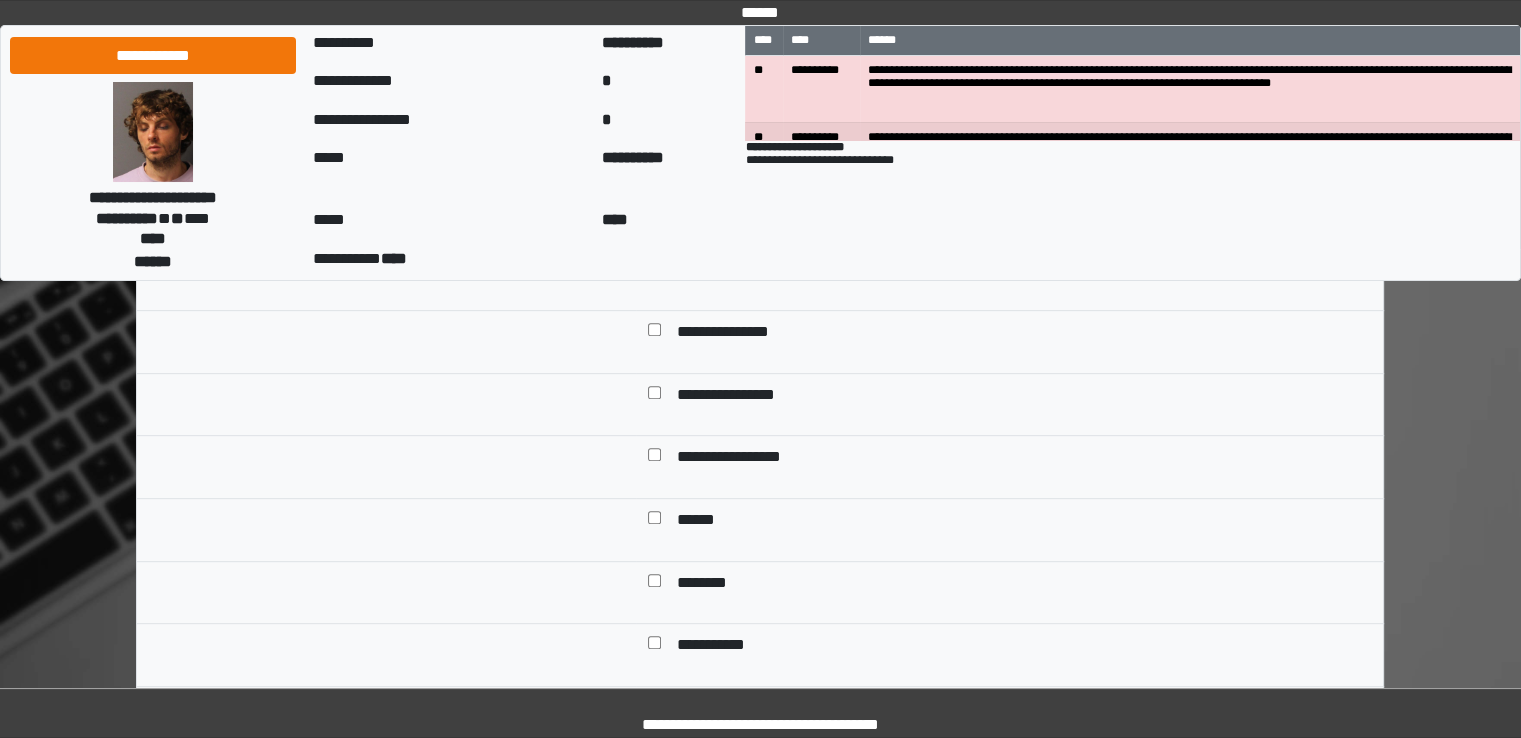 click on "**********" at bounding box center [740, 459] 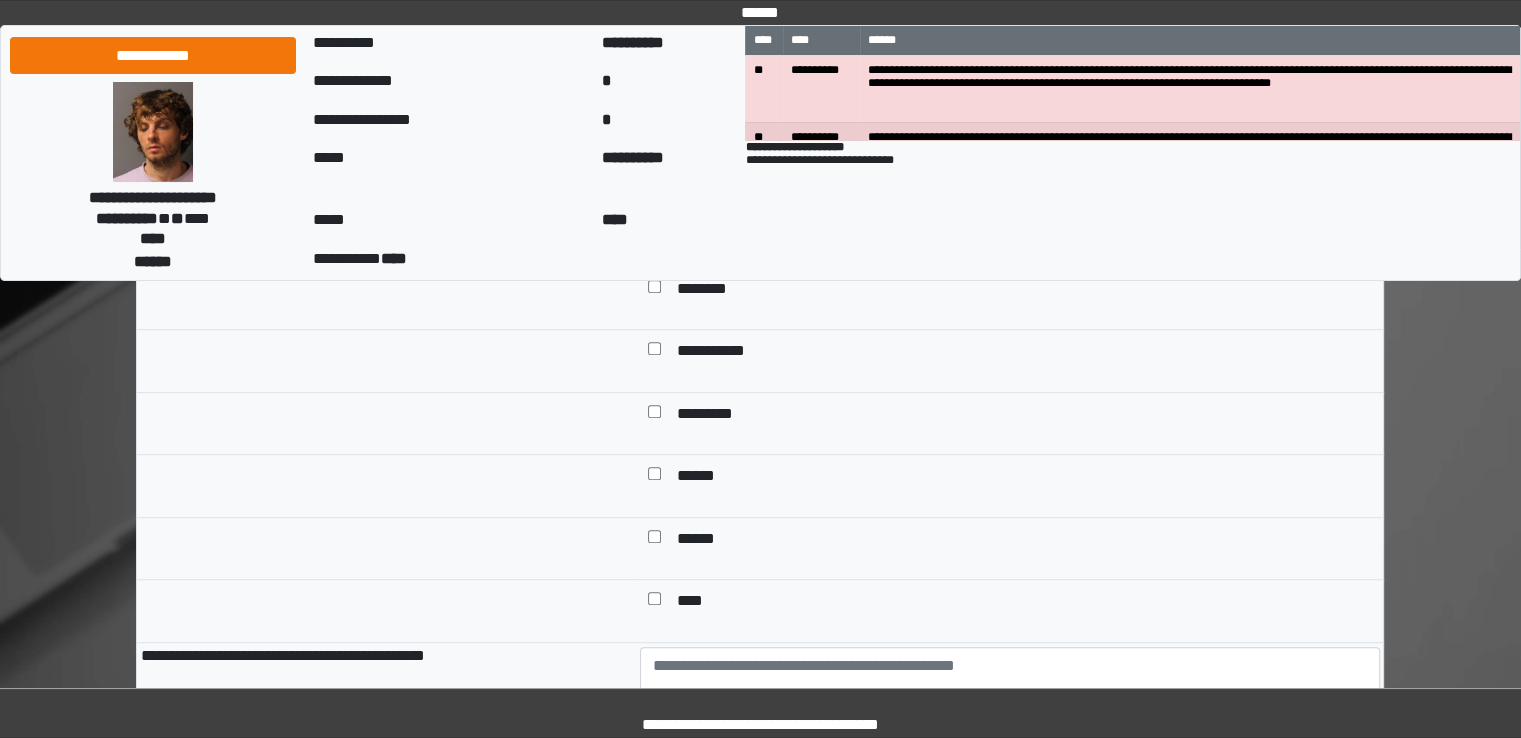 scroll, scrollTop: 1100, scrollLeft: 0, axis: vertical 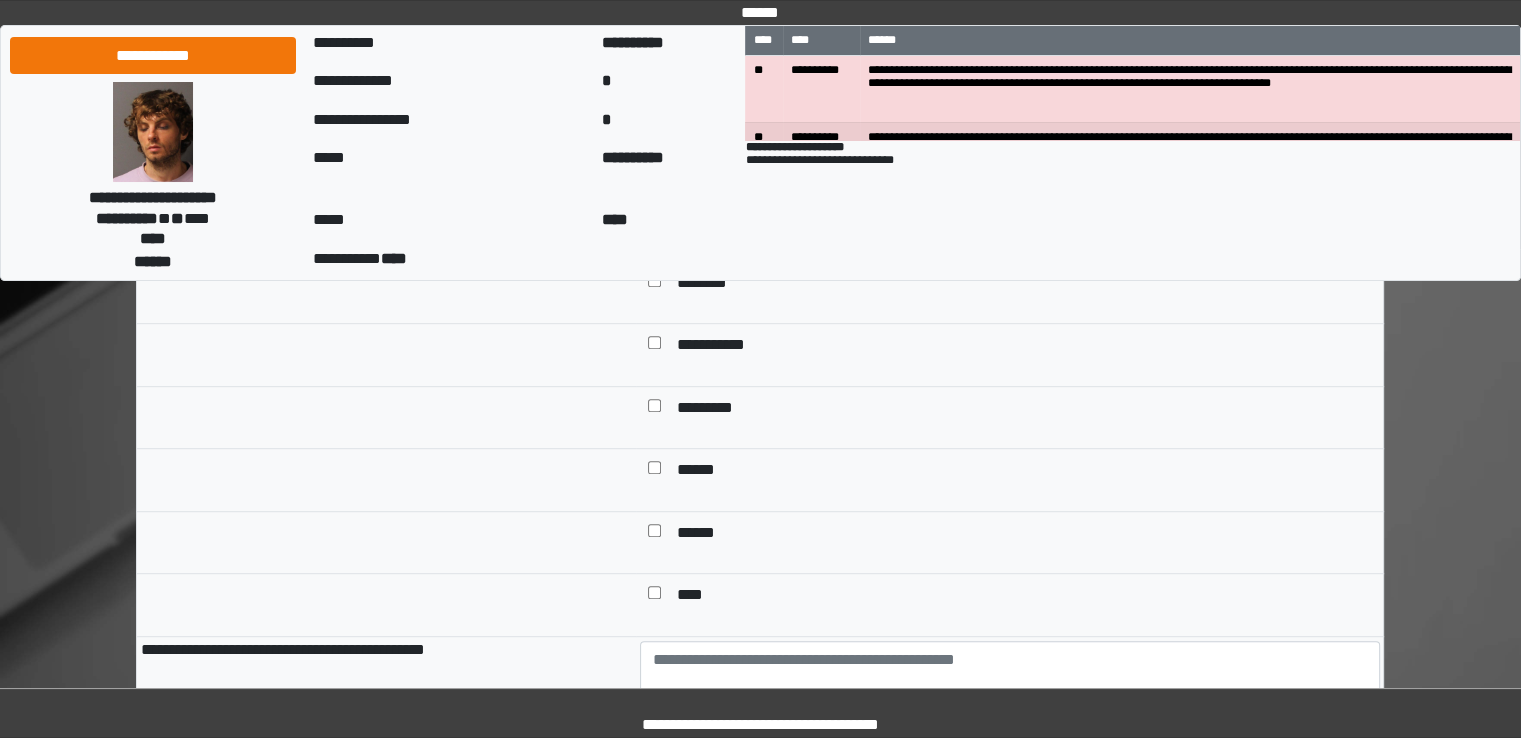click on "*********" at bounding box center [715, 410] 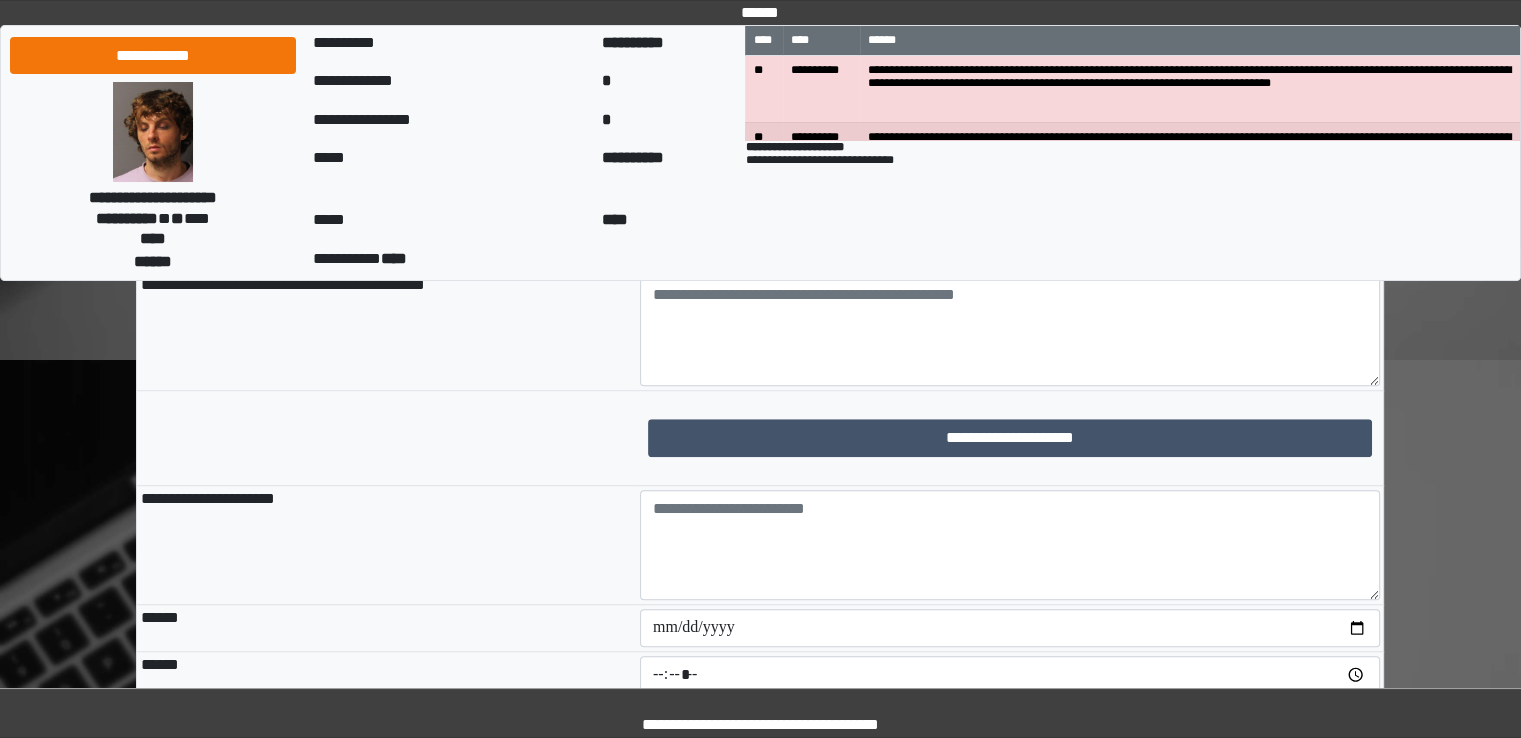 scroll, scrollTop: 1500, scrollLeft: 0, axis: vertical 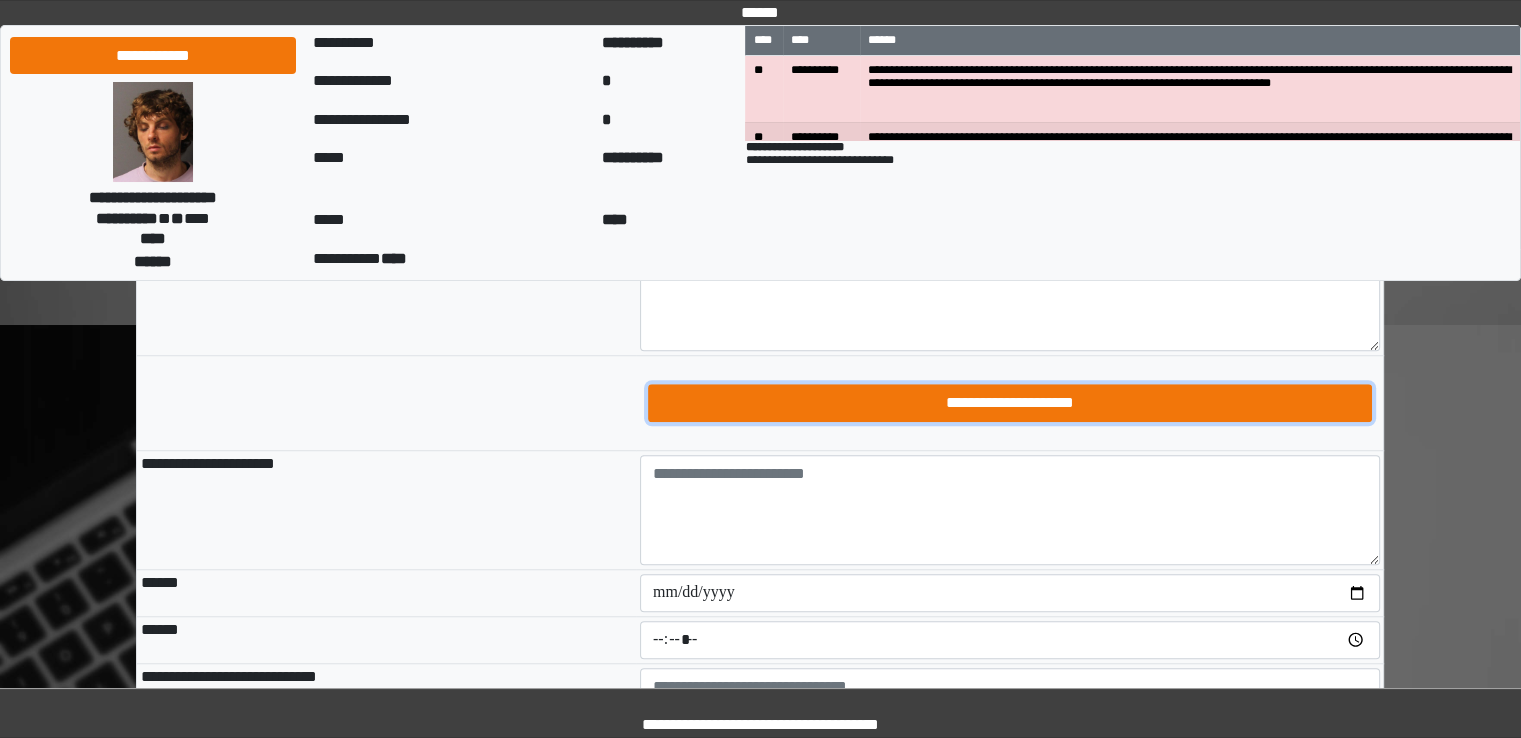 click on "**********" at bounding box center (1010, 403) 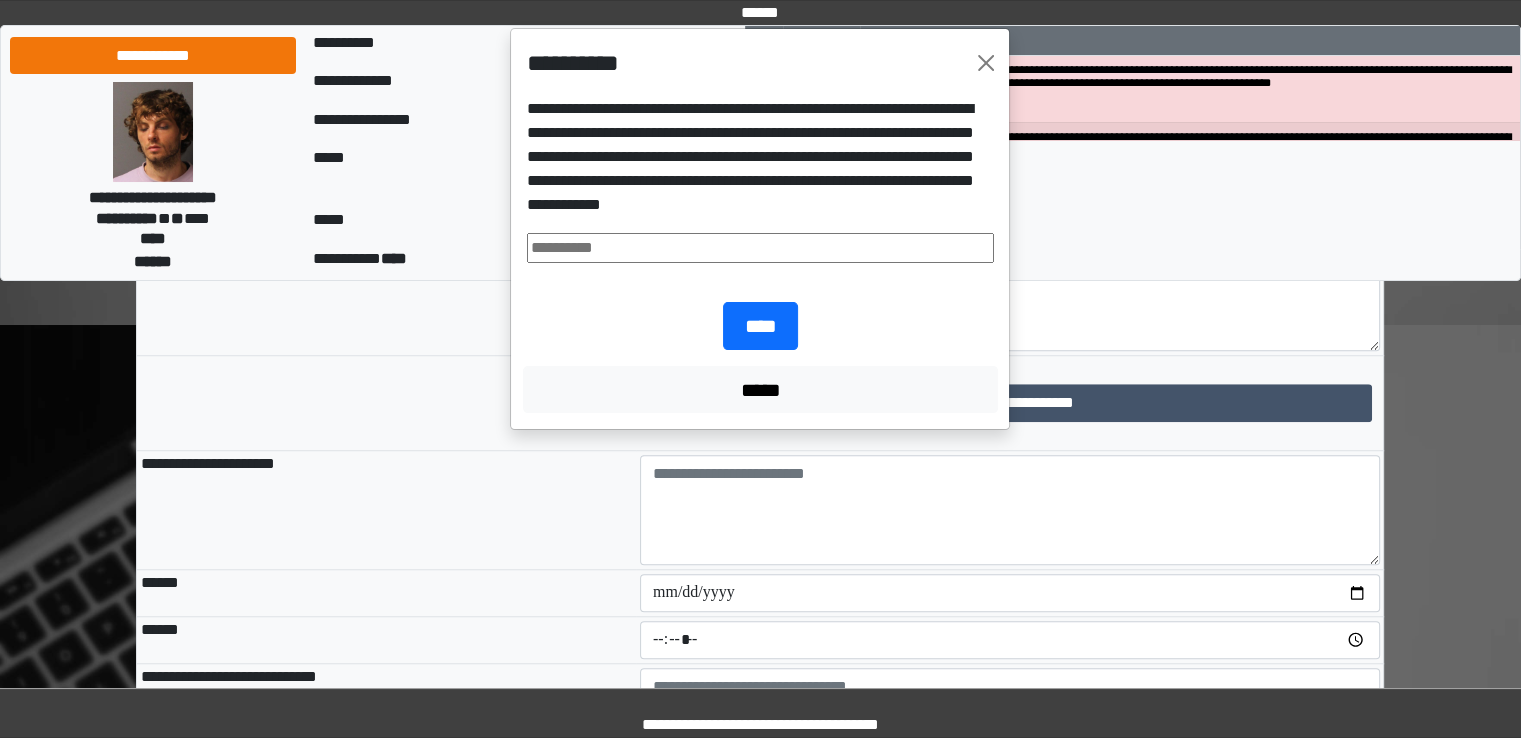 click at bounding box center (760, 248) 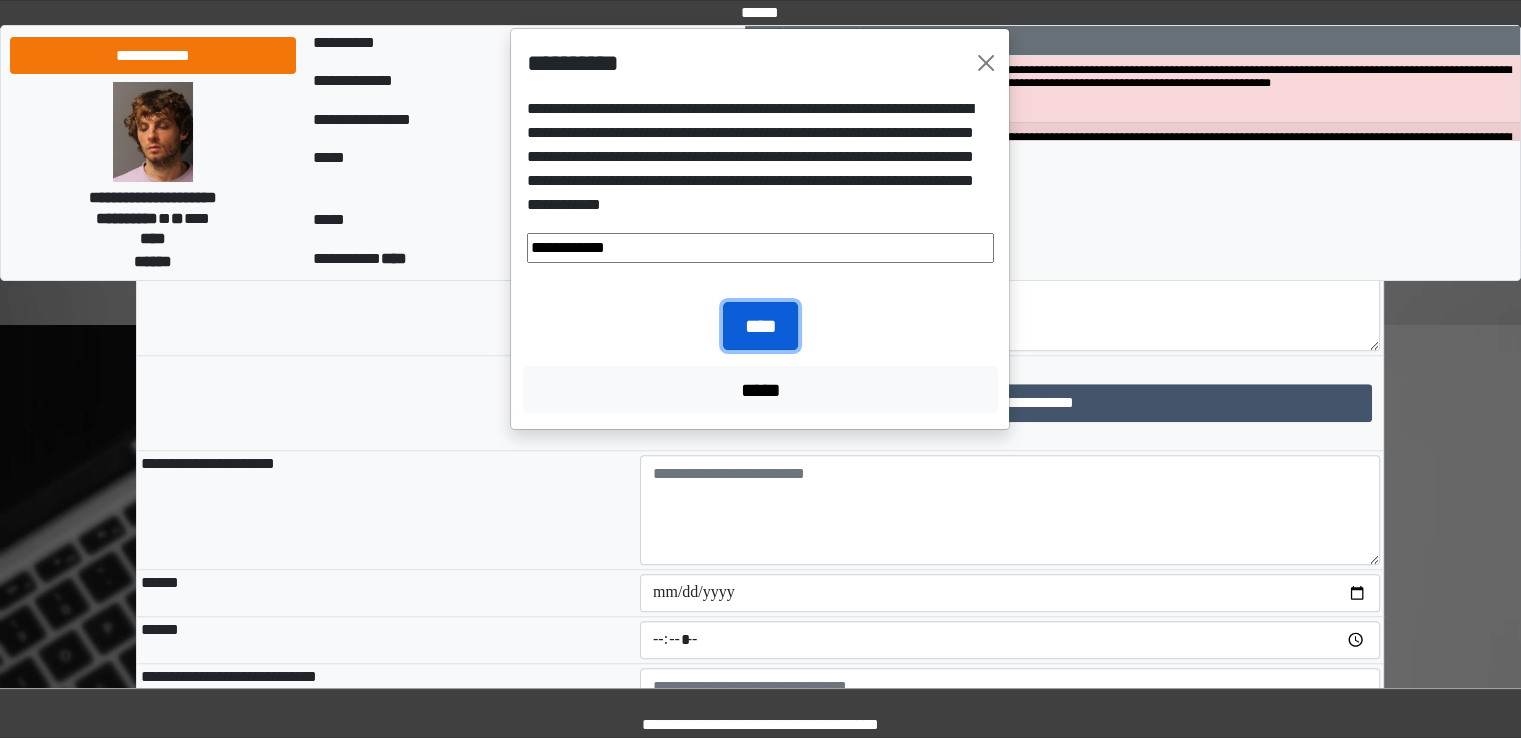 click on "****" at bounding box center [760, 326] 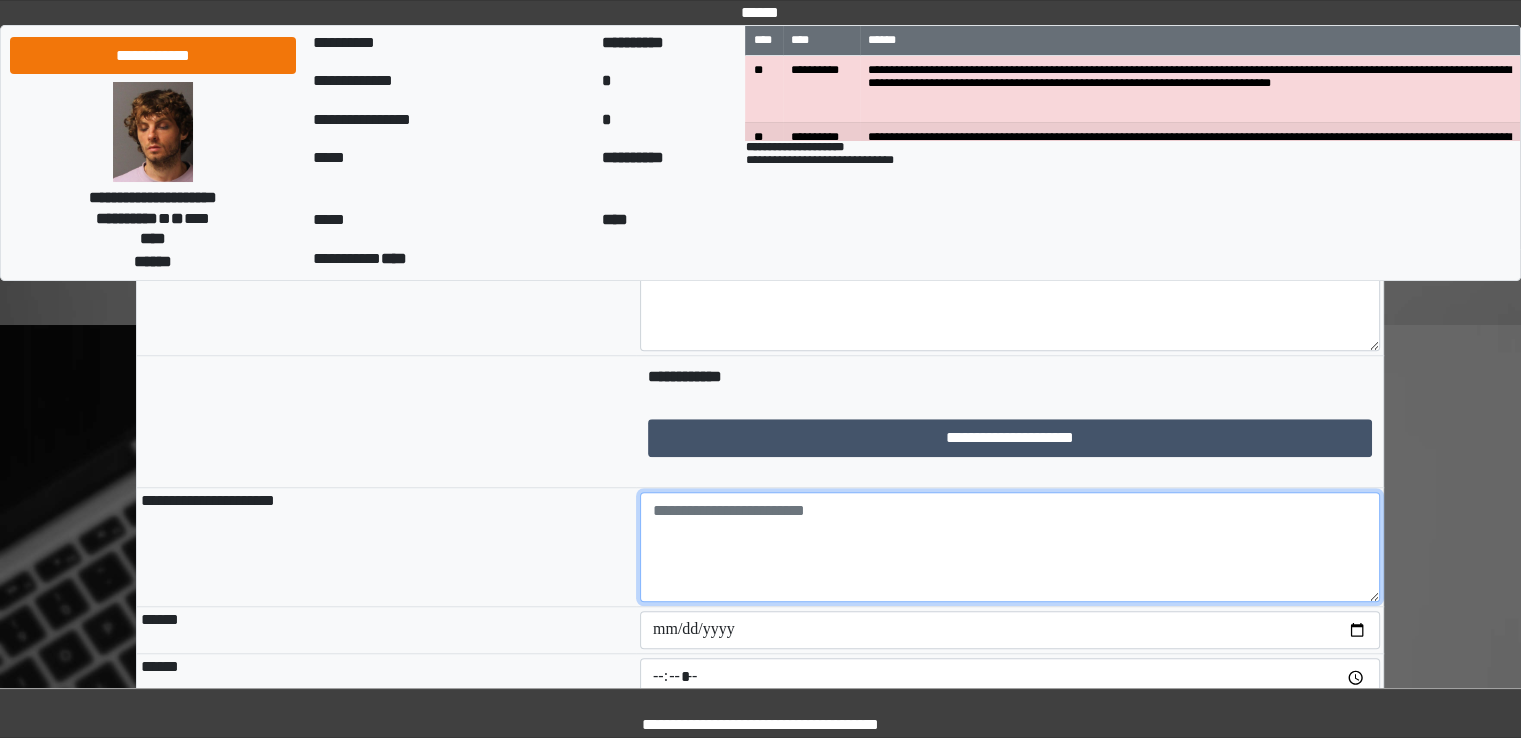 click at bounding box center (1010, 547) 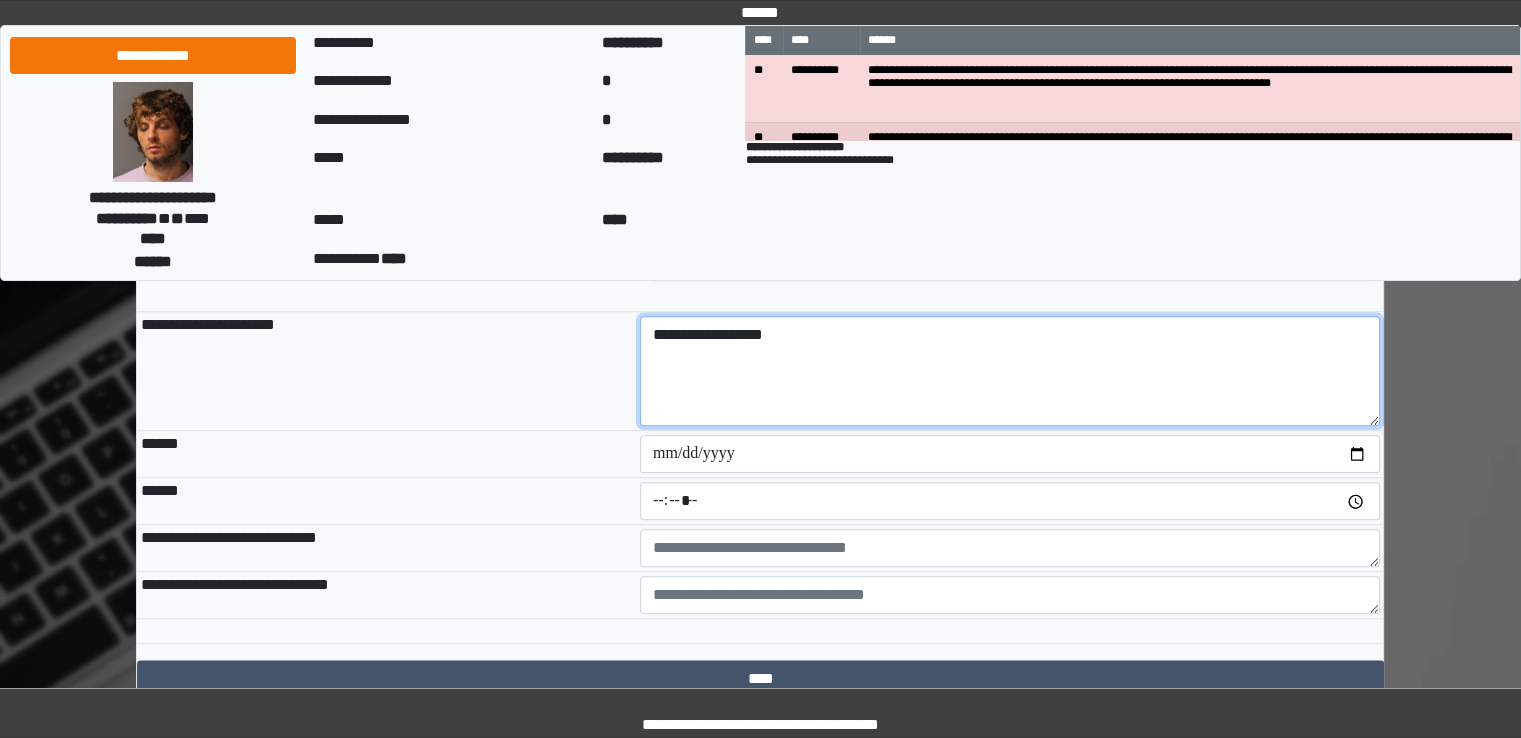 scroll, scrollTop: 1700, scrollLeft: 0, axis: vertical 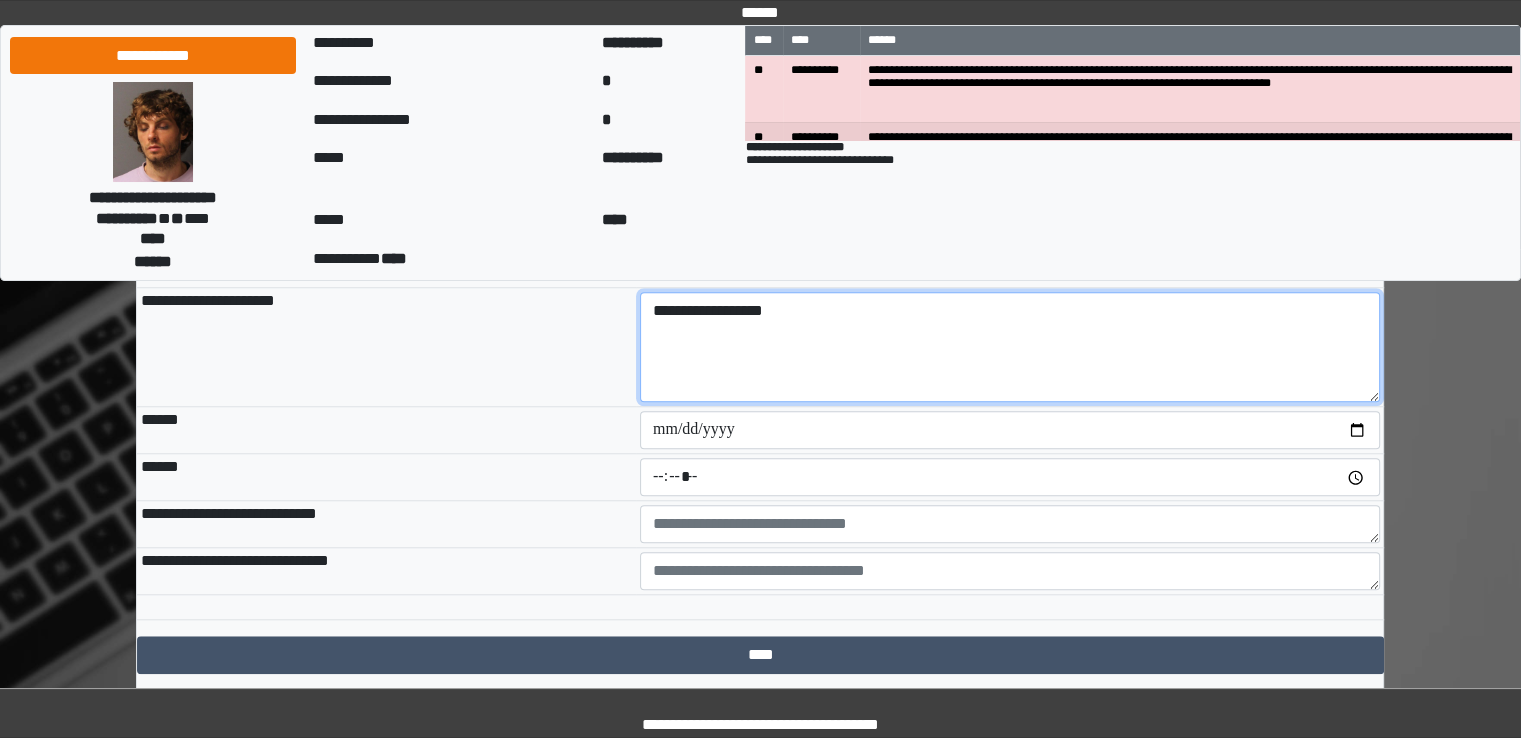 type on "**********" 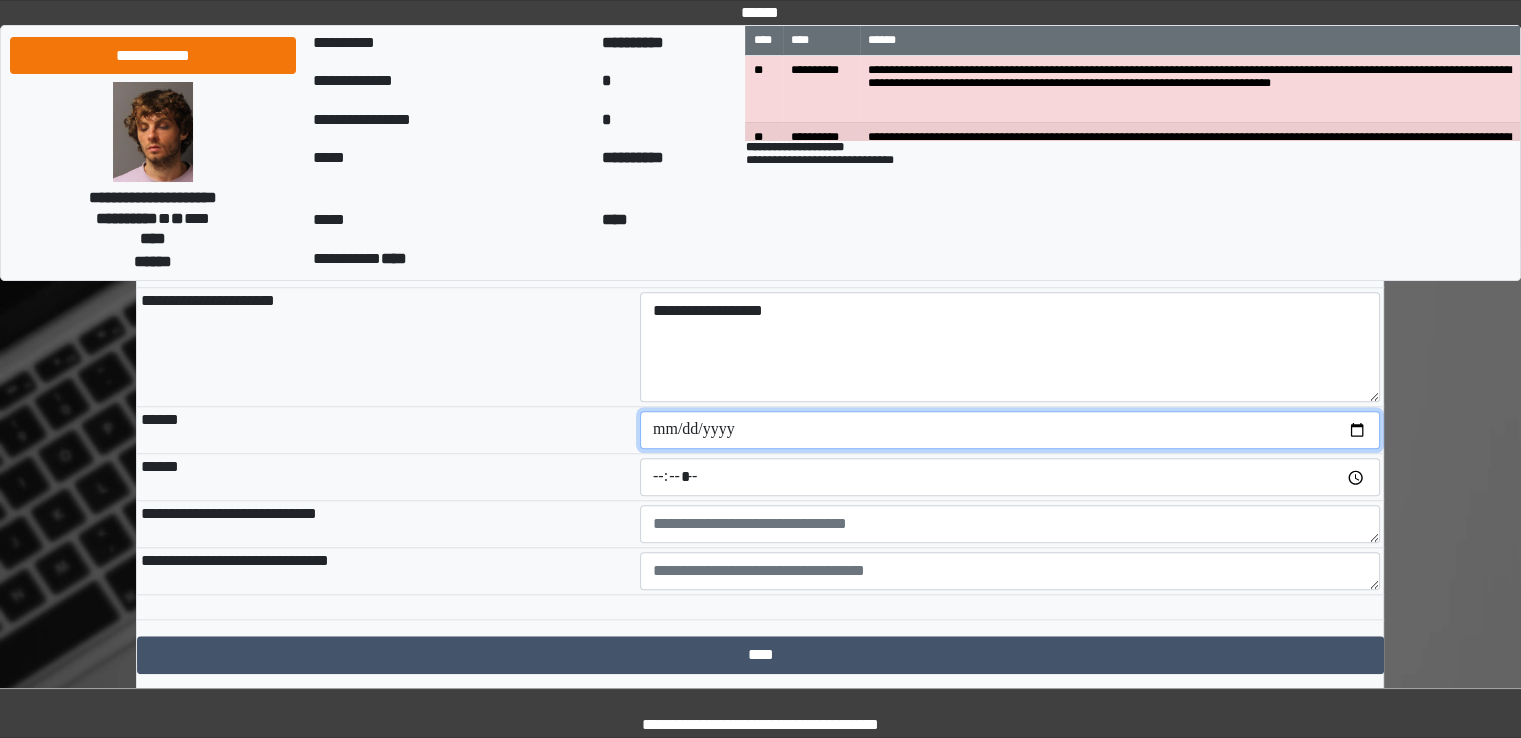 click at bounding box center (1010, 430) 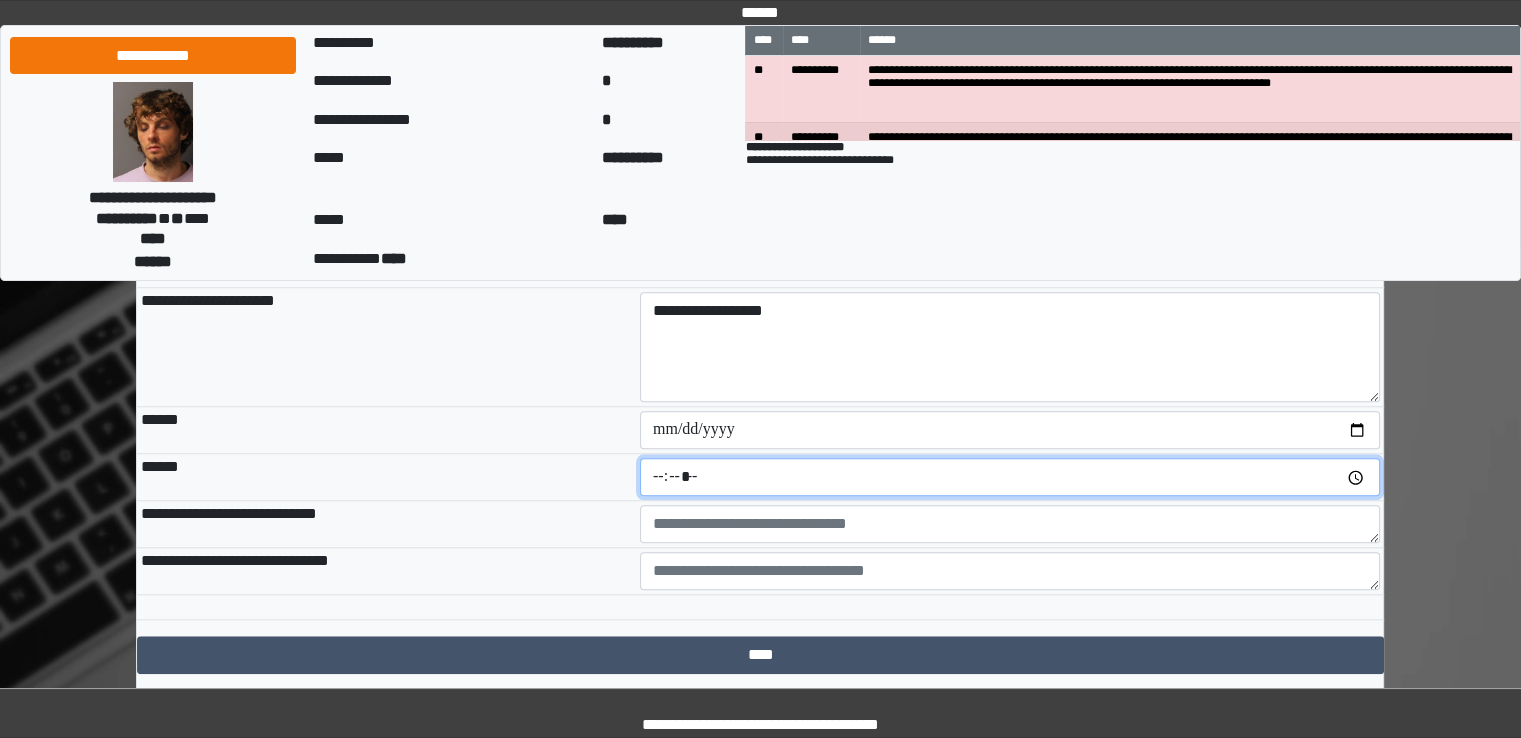 click at bounding box center (1010, 477) 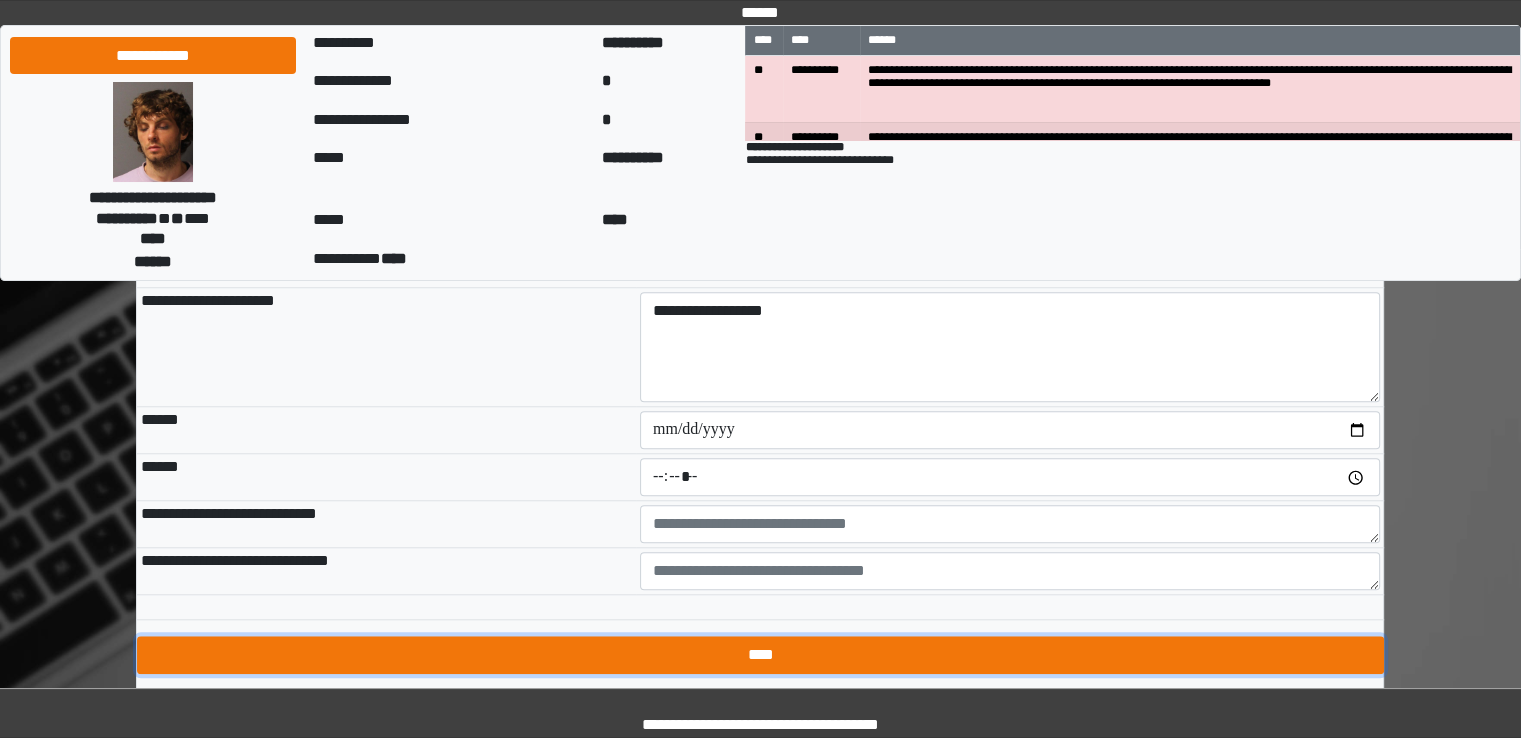 click on "****" at bounding box center (760, 655) 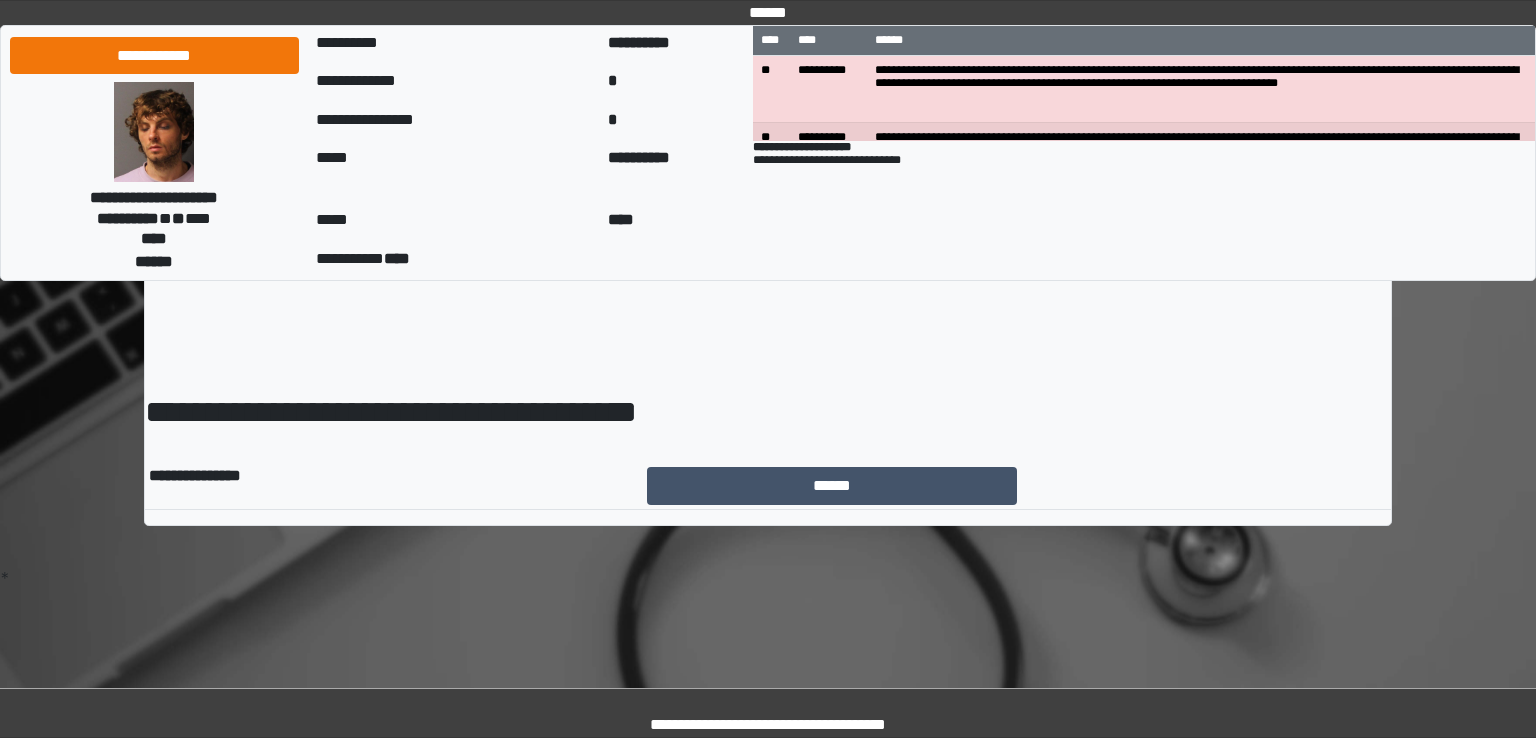 scroll, scrollTop: 0, scrollLeft: 0, axis: both 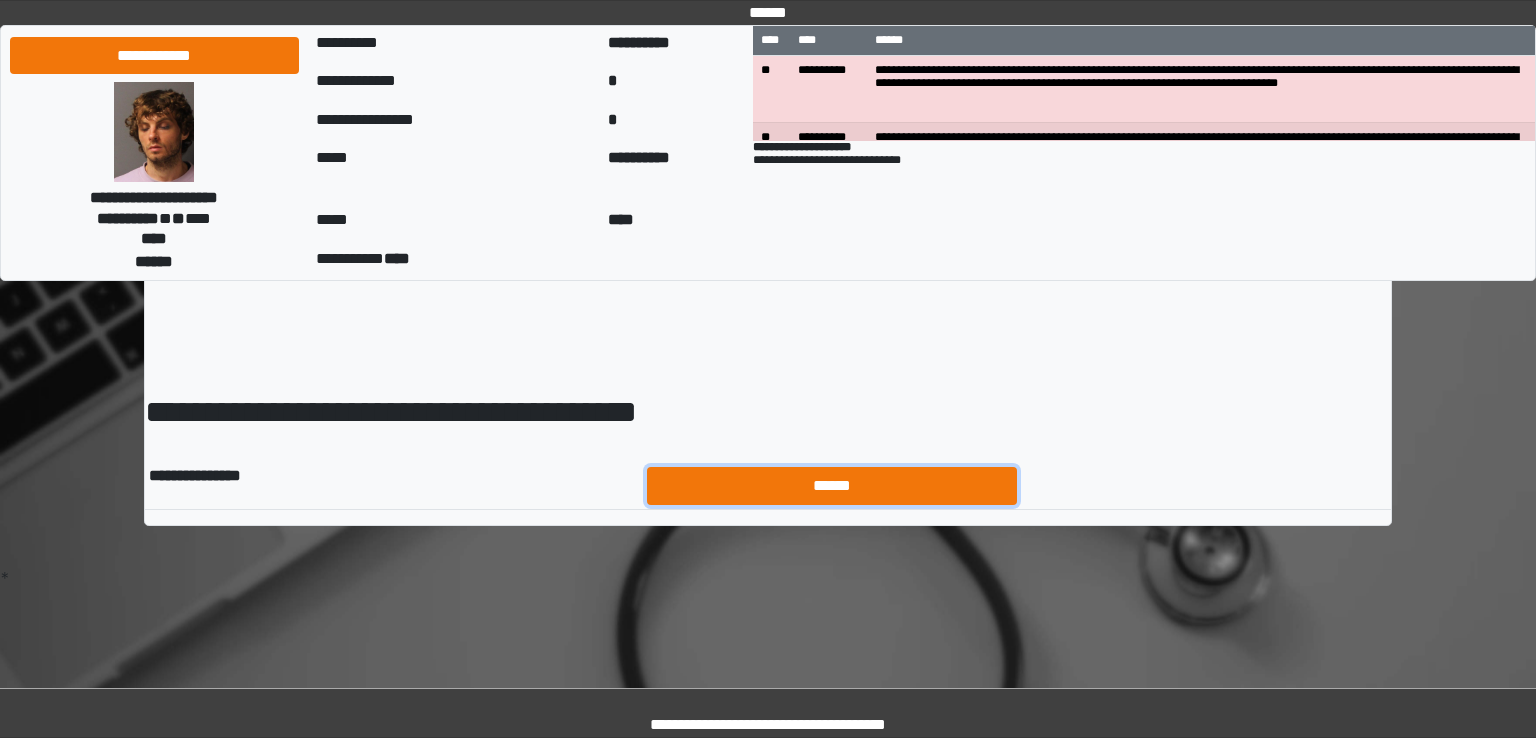 click on "******" at bounding box center [832, 486] 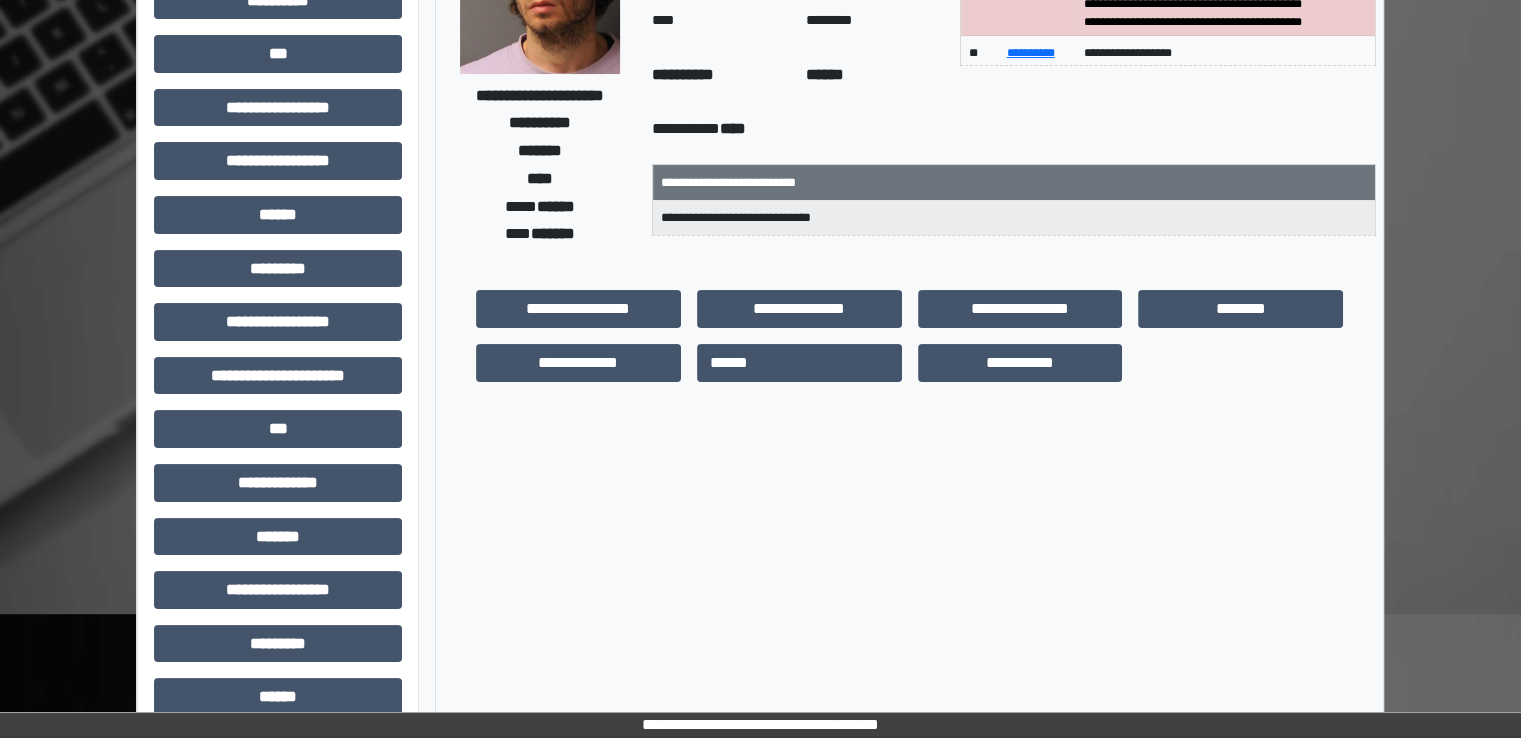 scroll, scrollTop: 428, scrollLeft: 0, axis: vertical 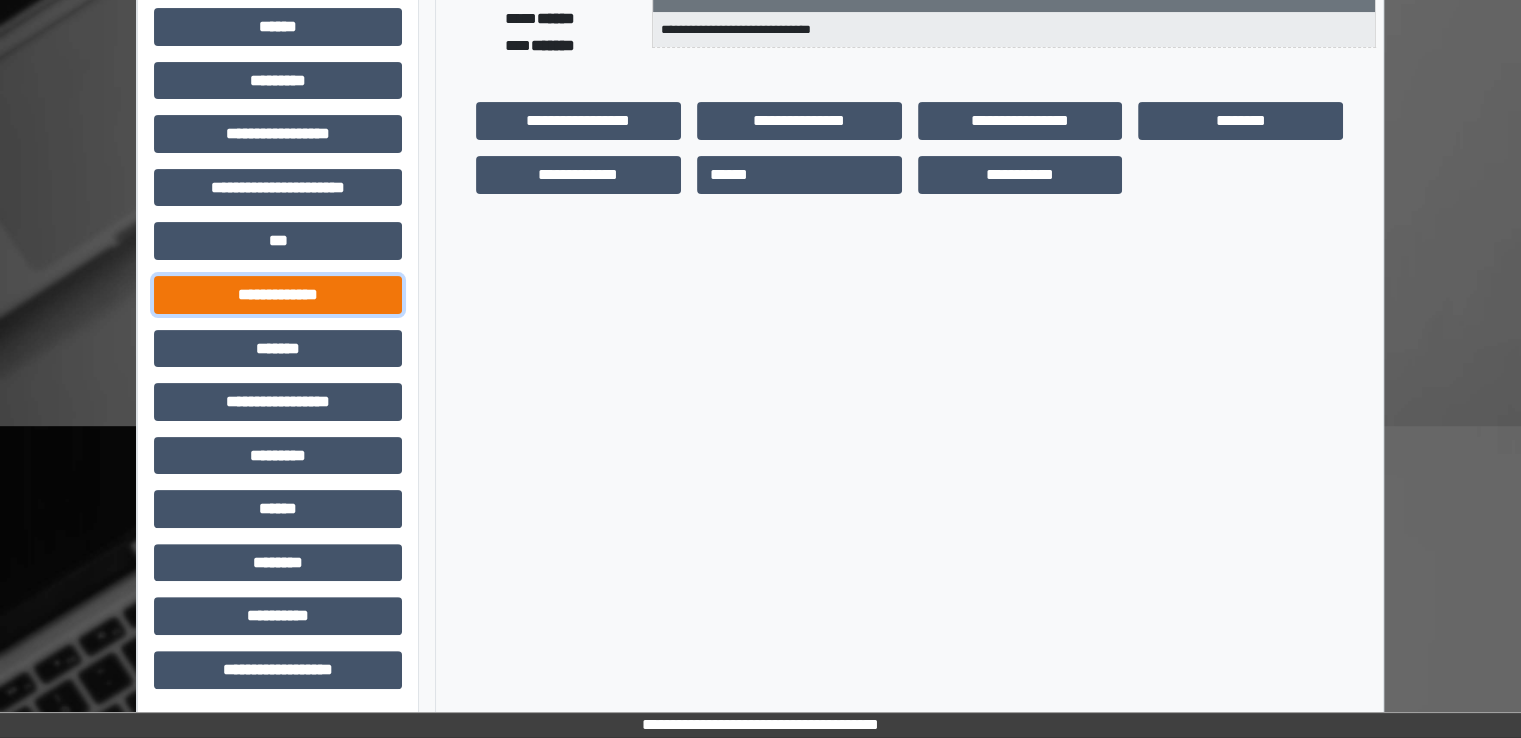 click on "**********" at bounding box center [278, 295] 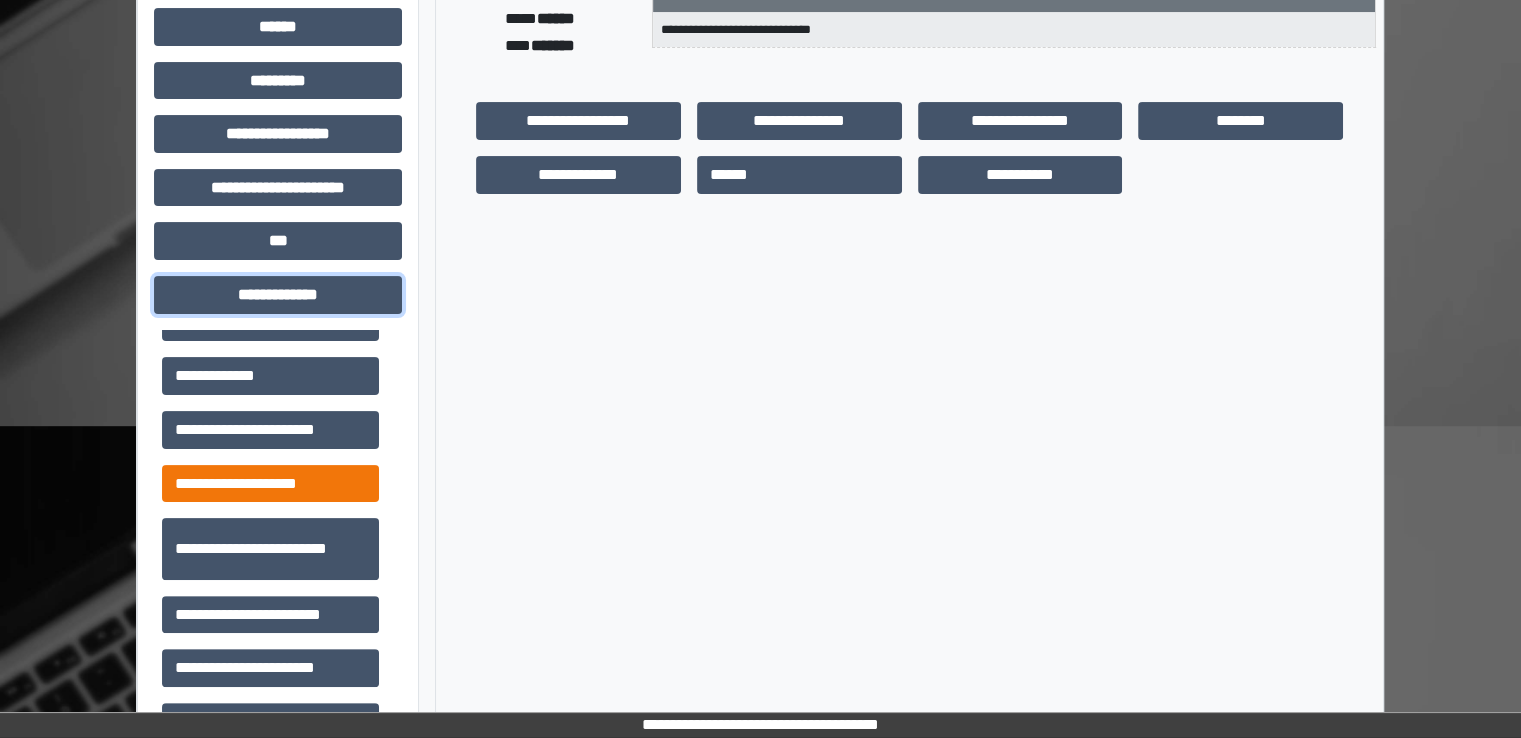 scroll, scrollTop: 400, scrollLeft: 0, axis: vertical 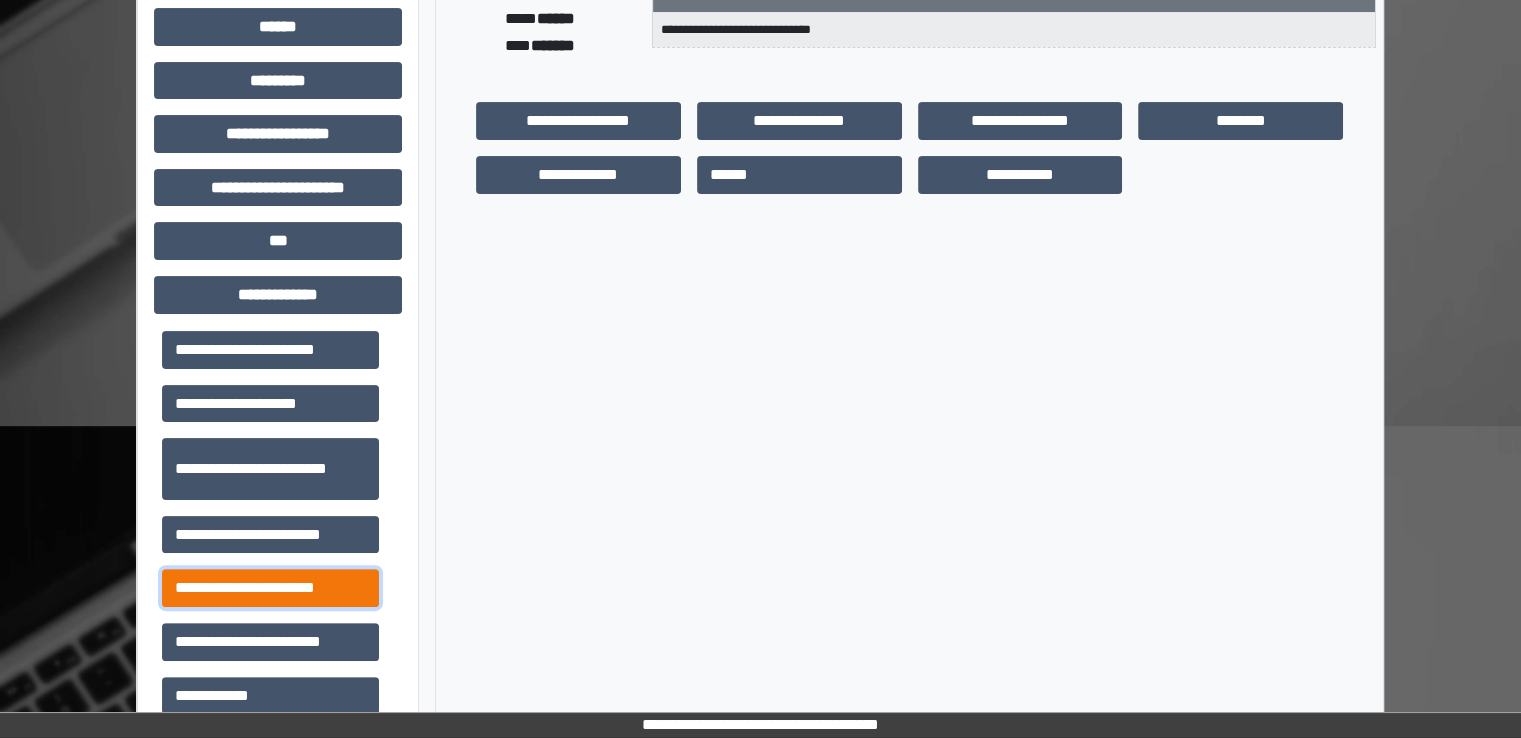 click on "**********" at bounding box center (270, 588) 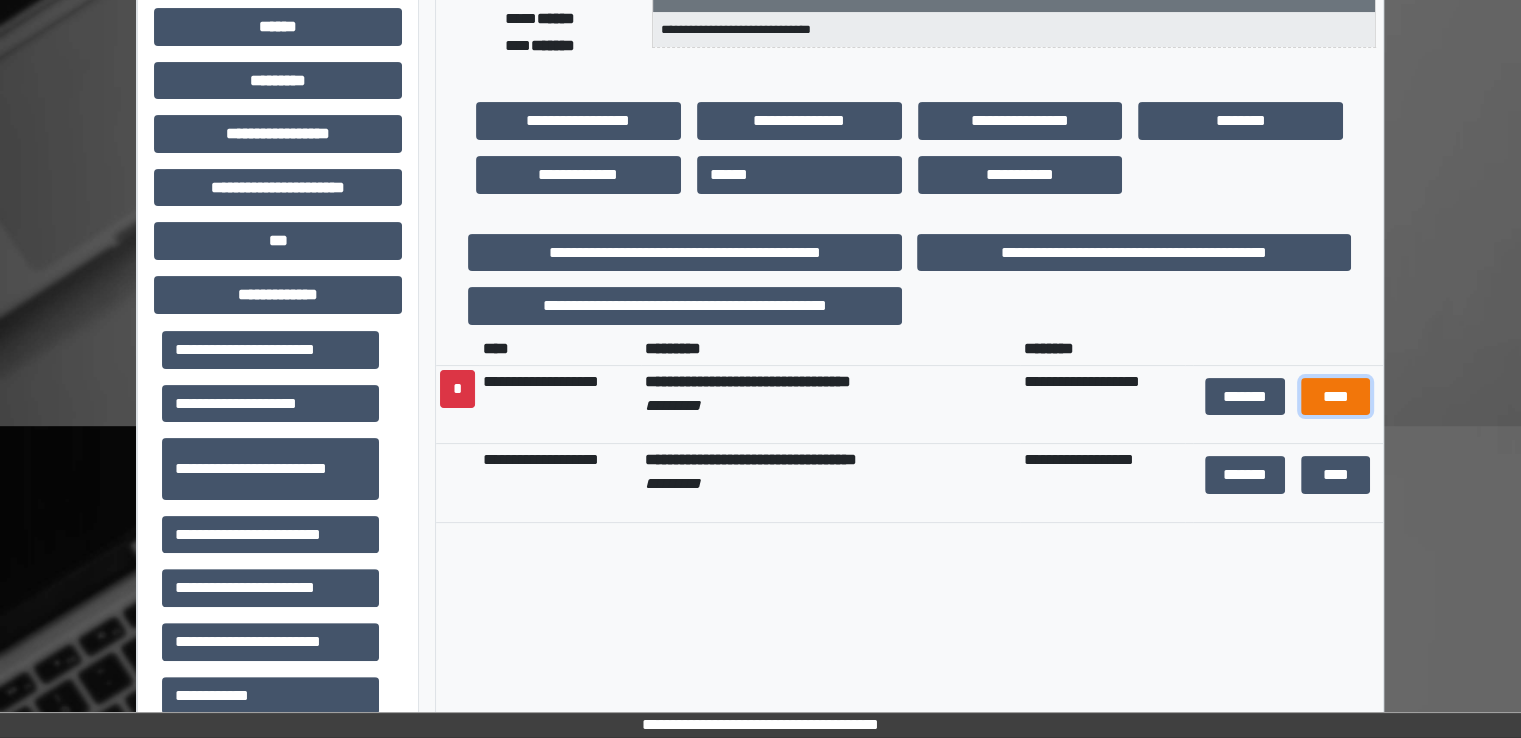 click on "****" at bounding box center (1335, 397) 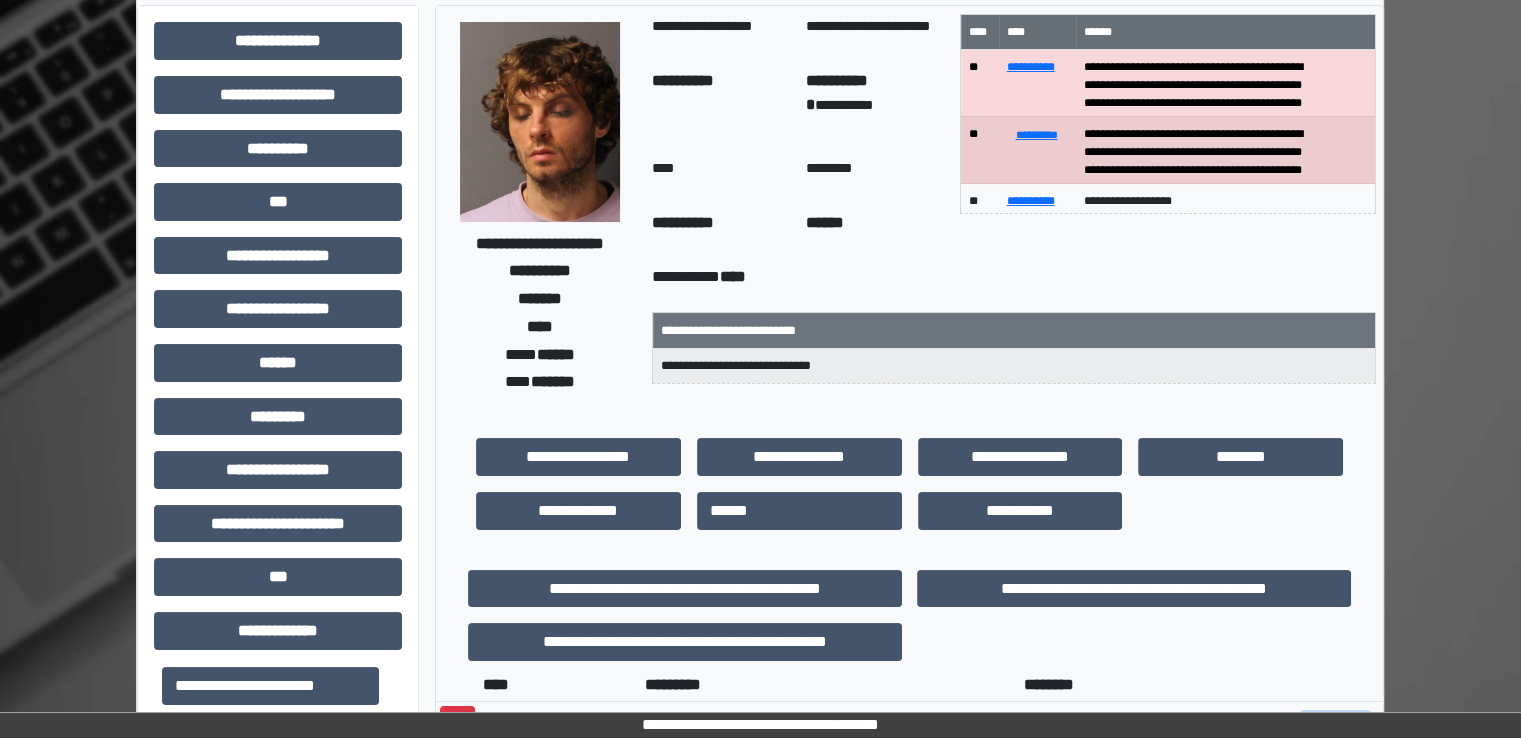 scroll, scrollTop: 0, scrollLeft: 0, axis: both 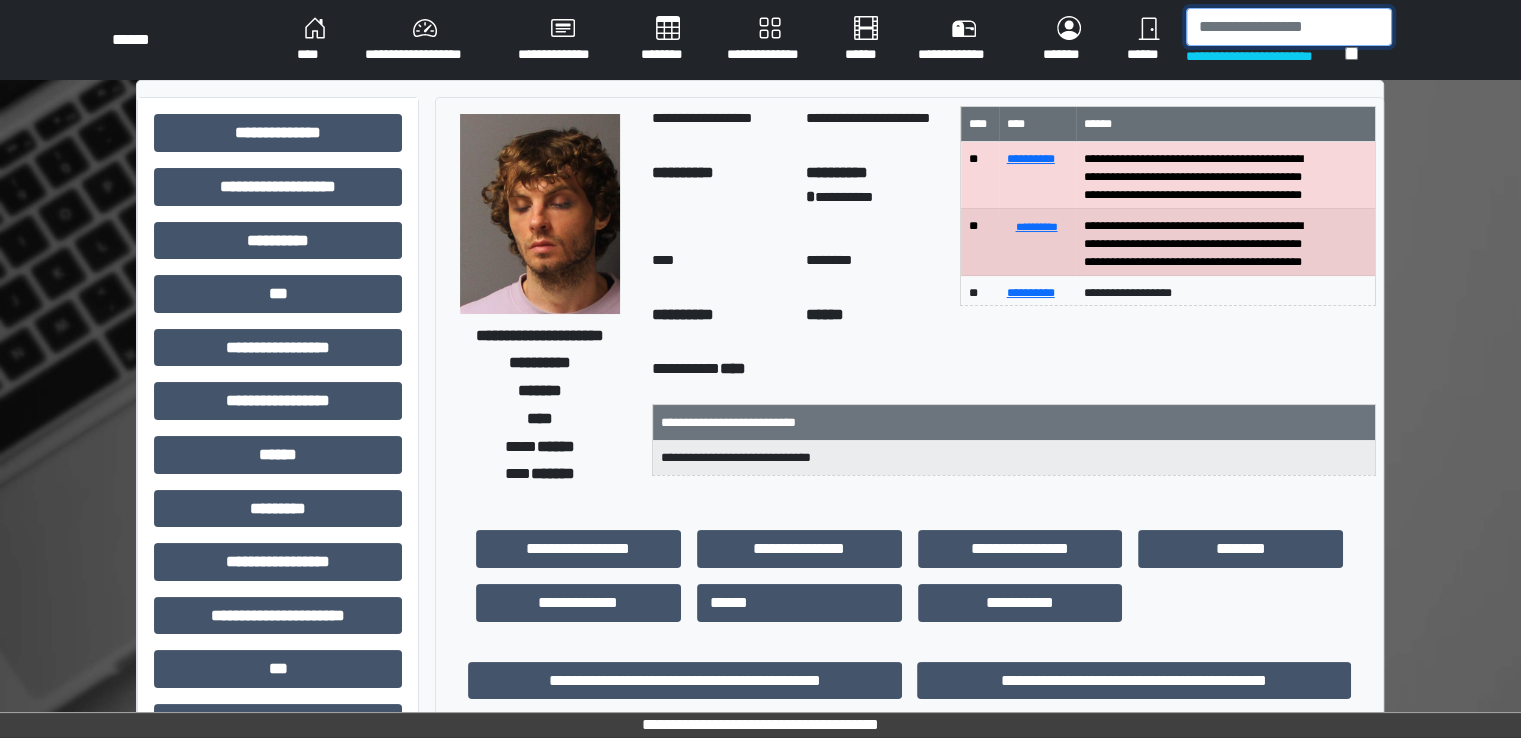 click at bounding box center (1289, 27) 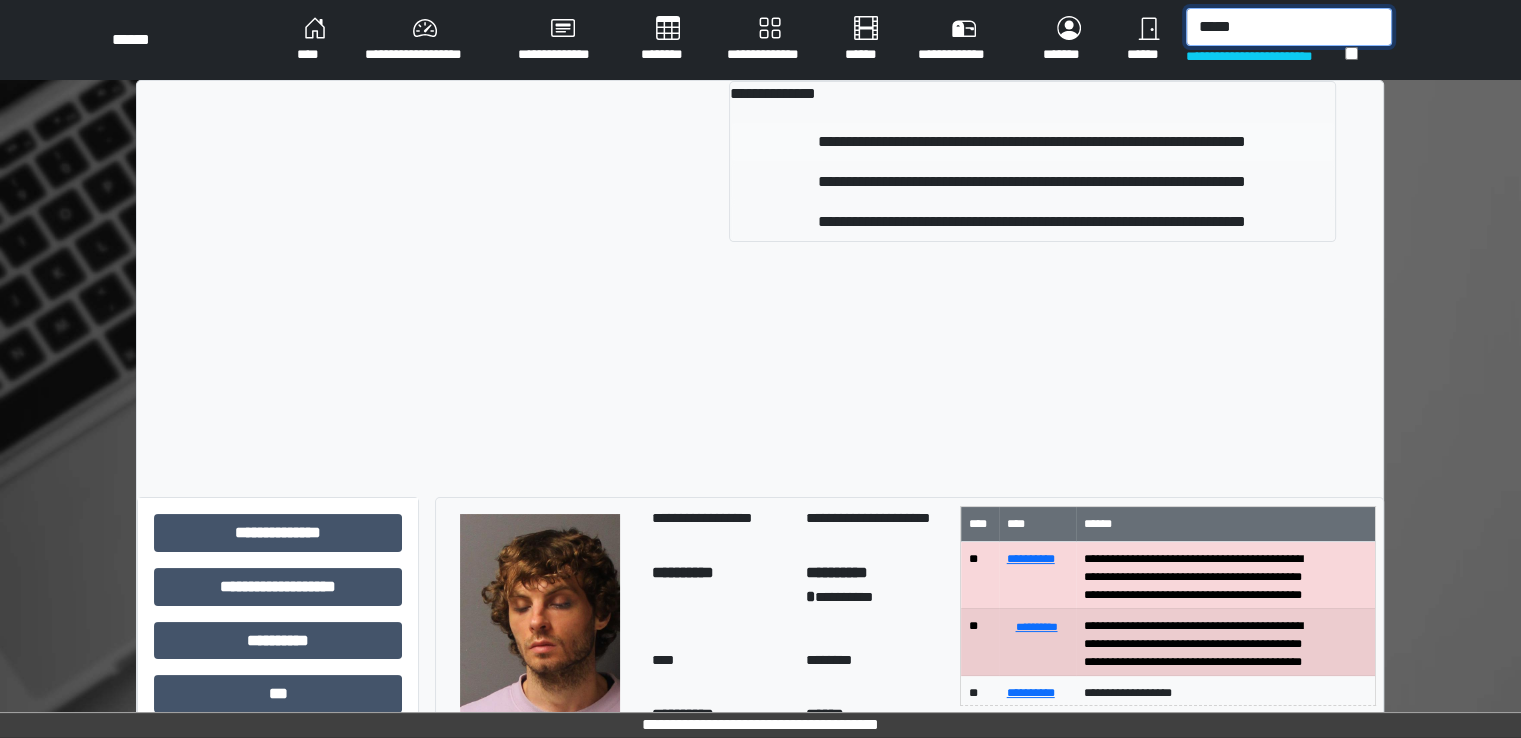 type on "*****" 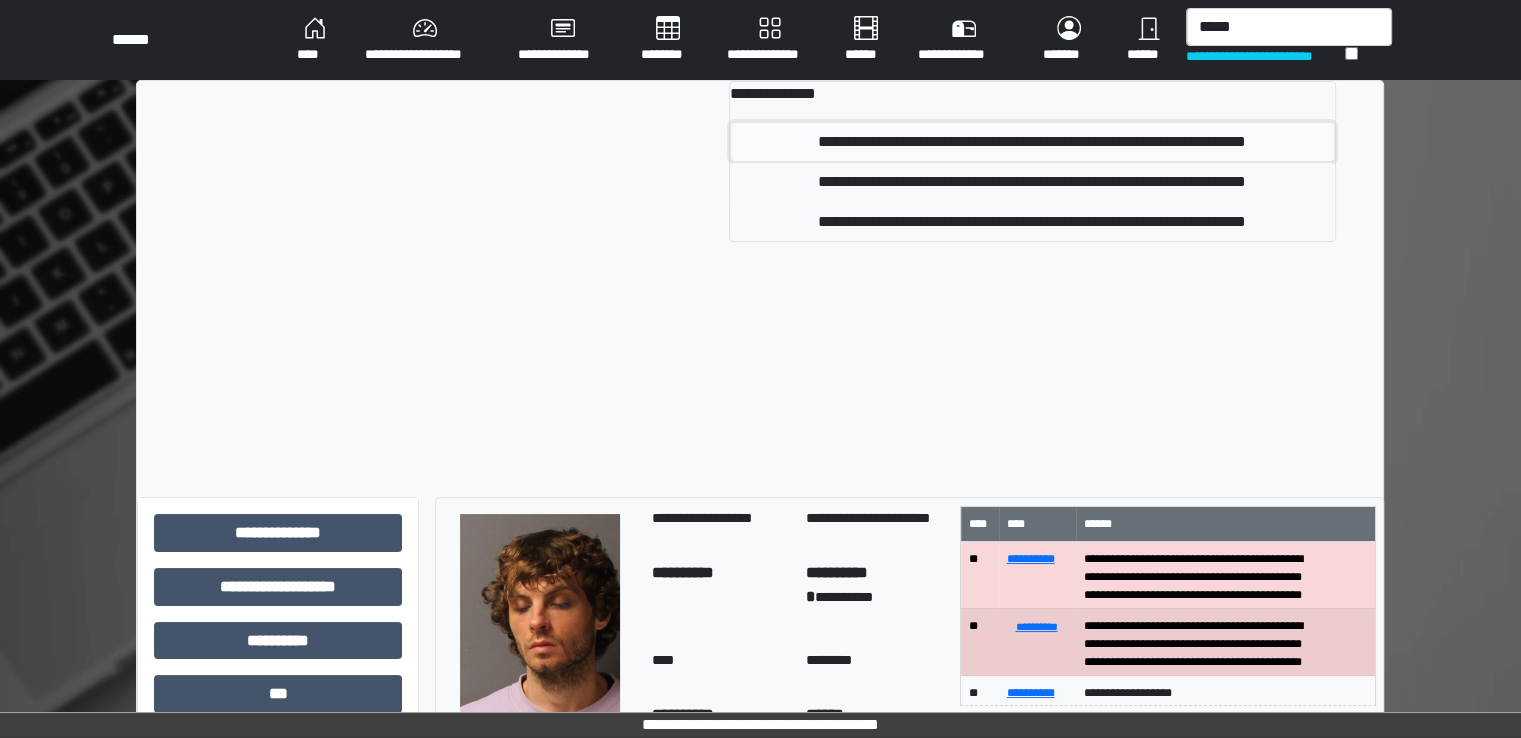 click on "**********" at bounding box center [1032, 142] 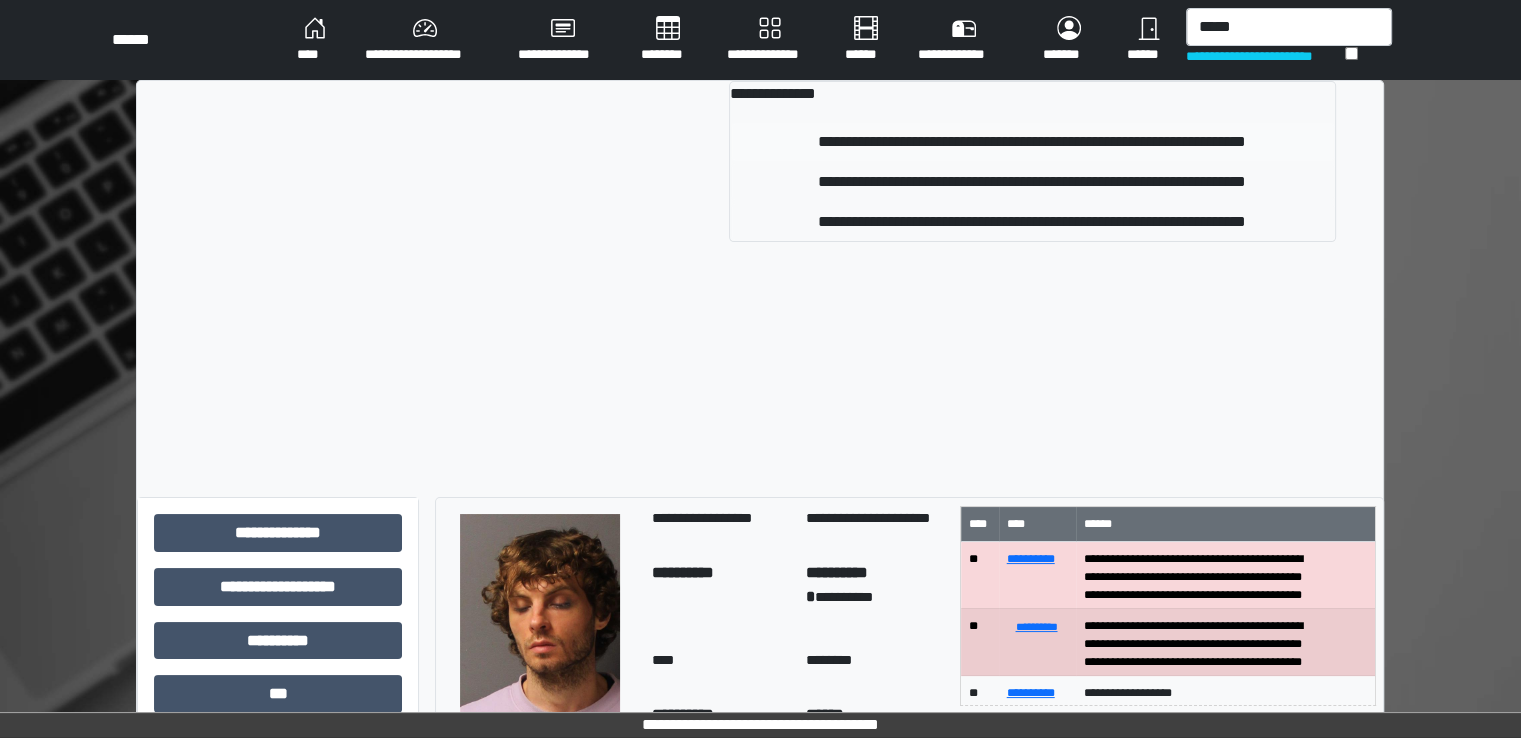 type 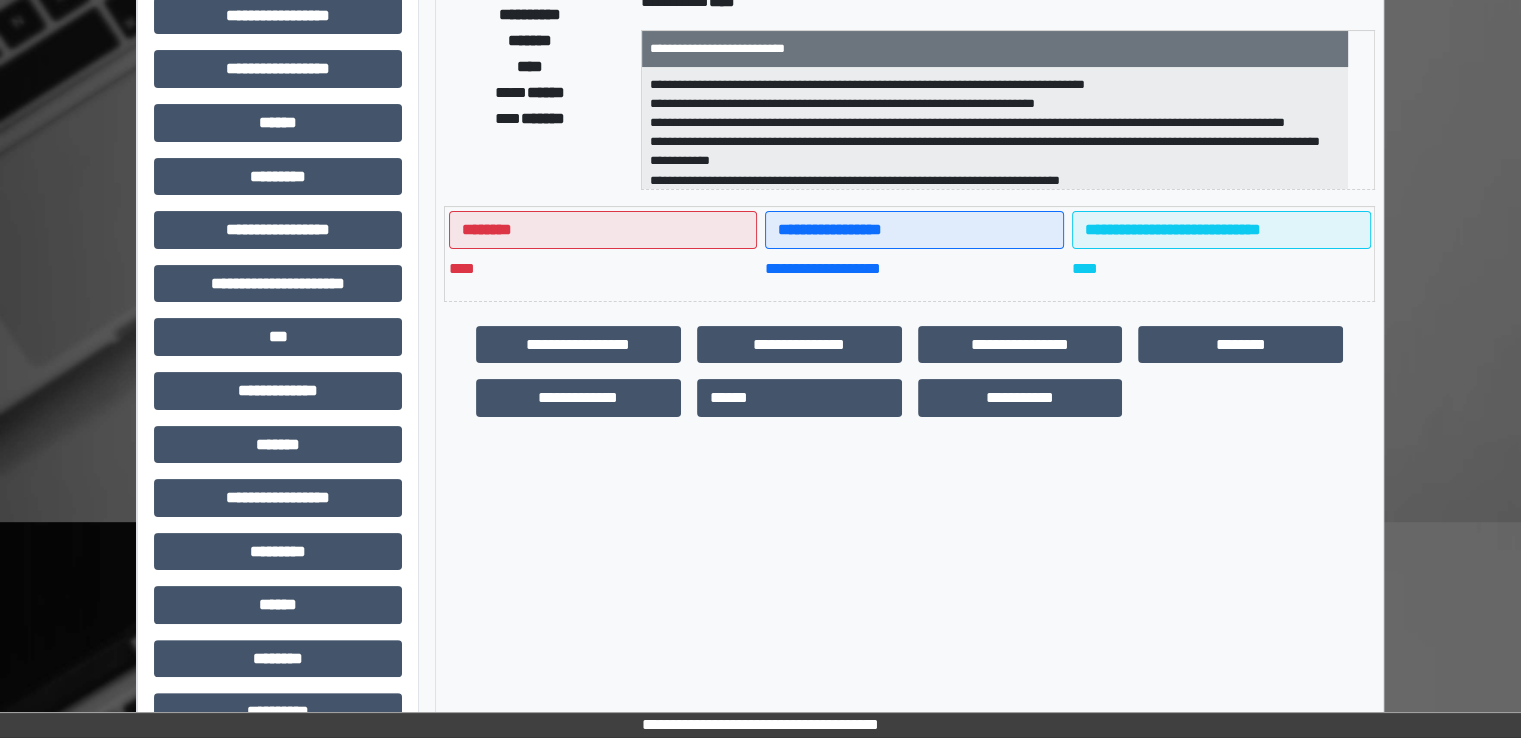 scroll, scrollTop: 428, scrollLeft: 0, axis: vertical 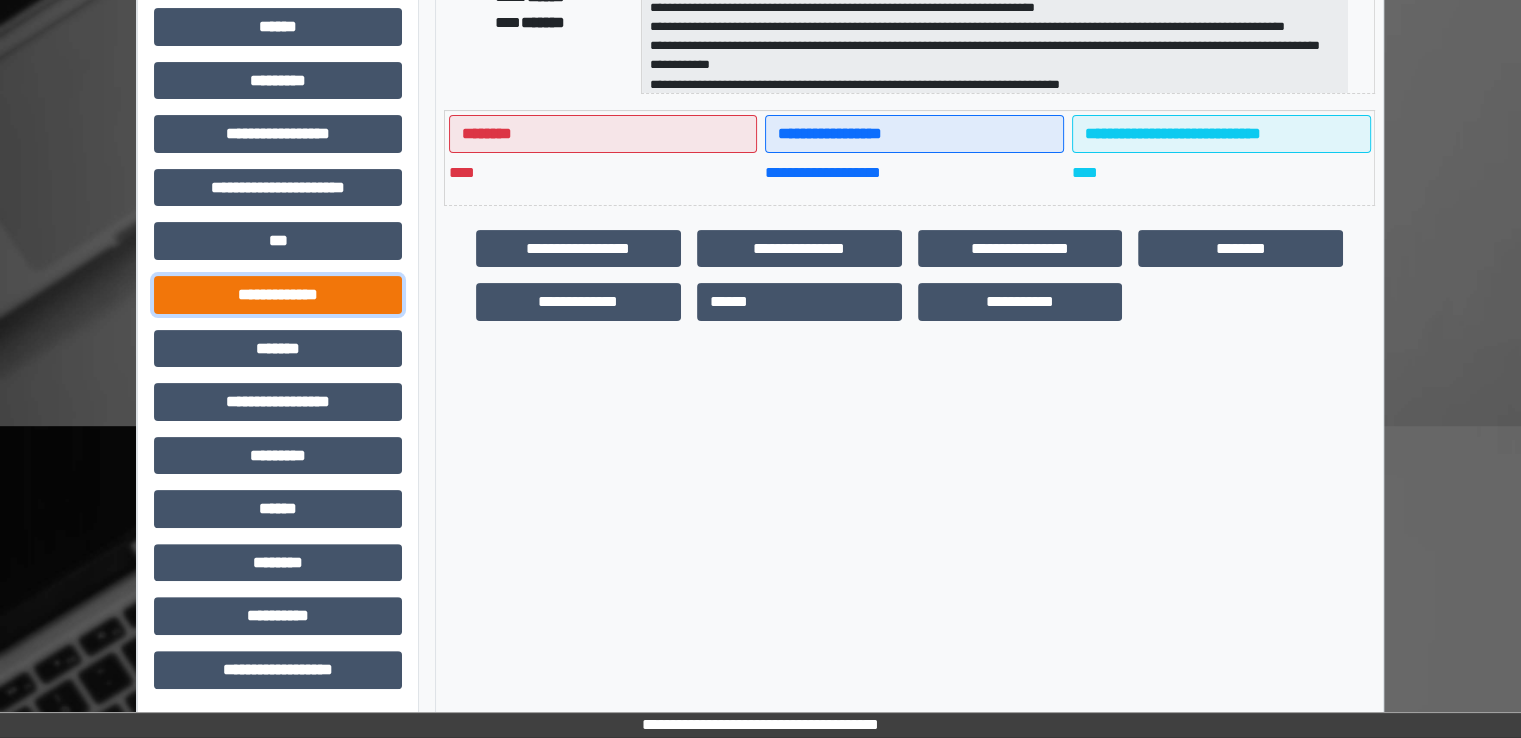 click on "**********" at bounding box center (278, 295) 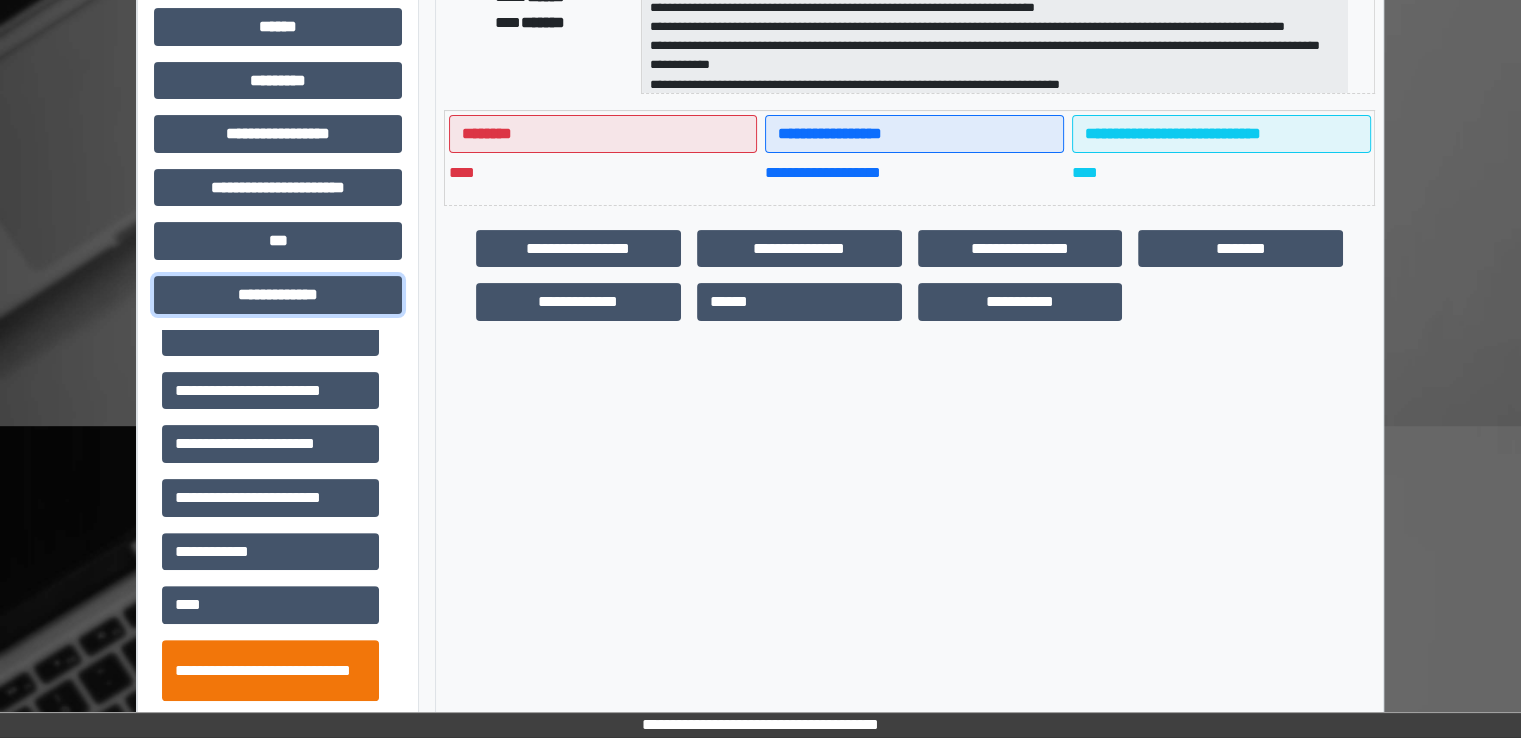 scroll, scrollTop: 498, scrollLeft: 0, axis: vertical 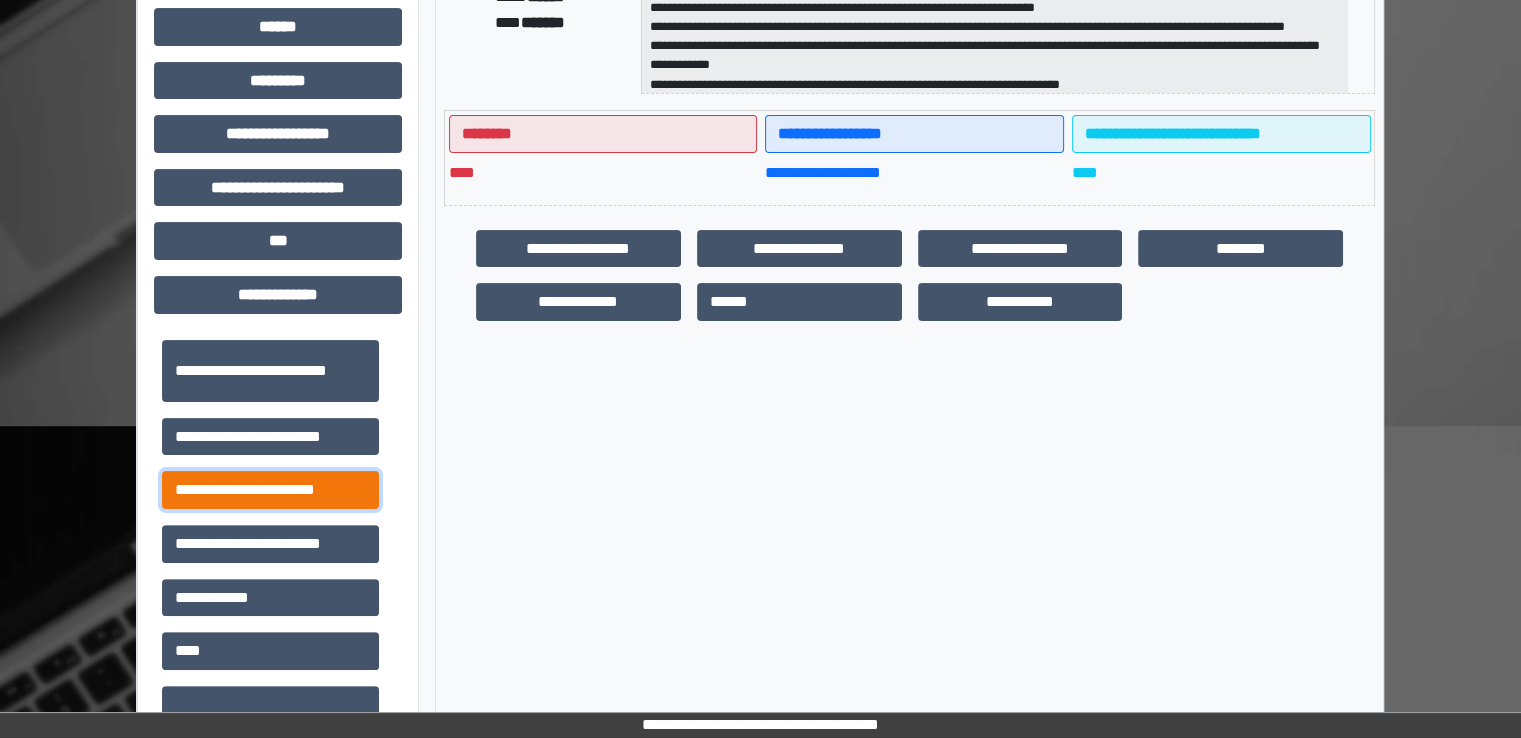 click on "**********" at bounding box center (270, 490) 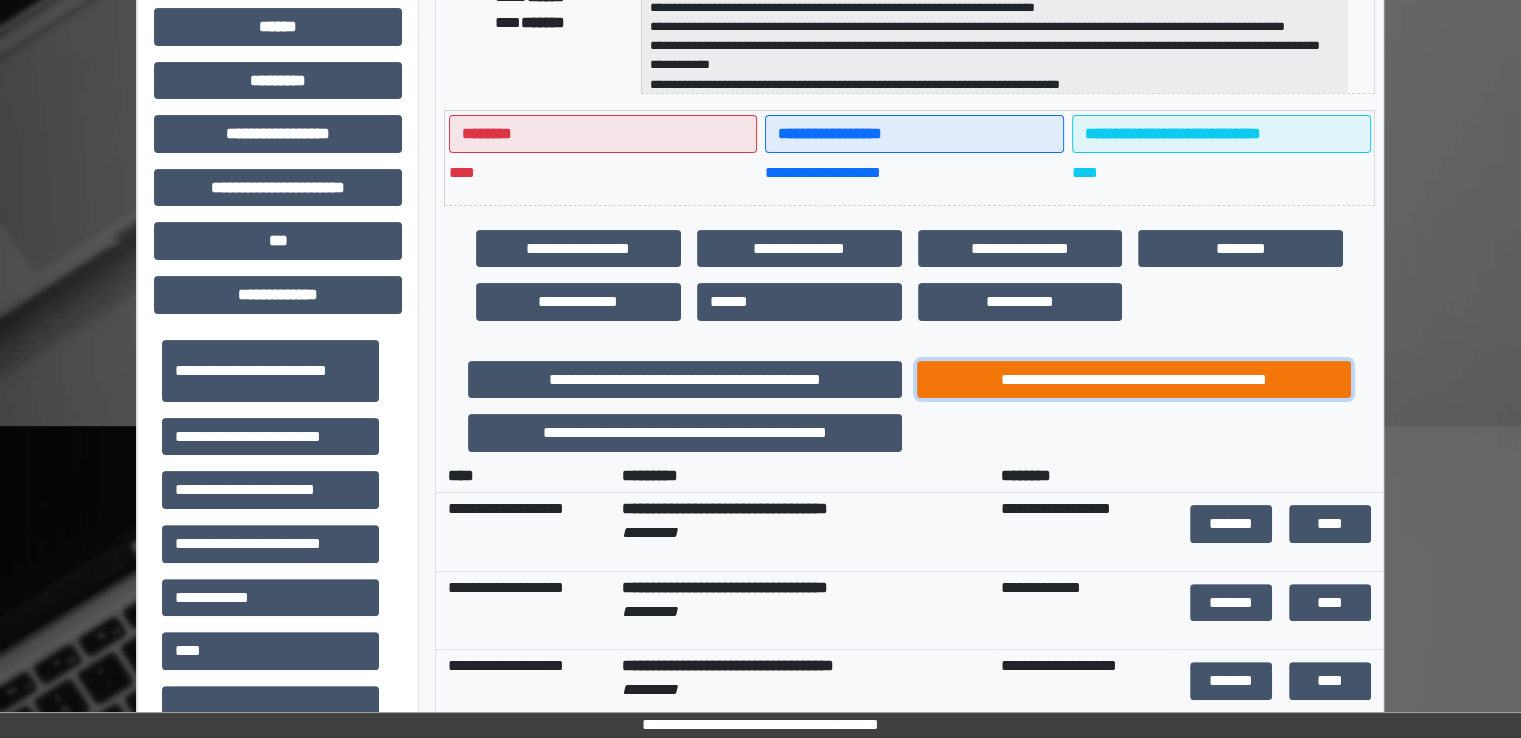click on "**********" at bounding box center [1134, 380] 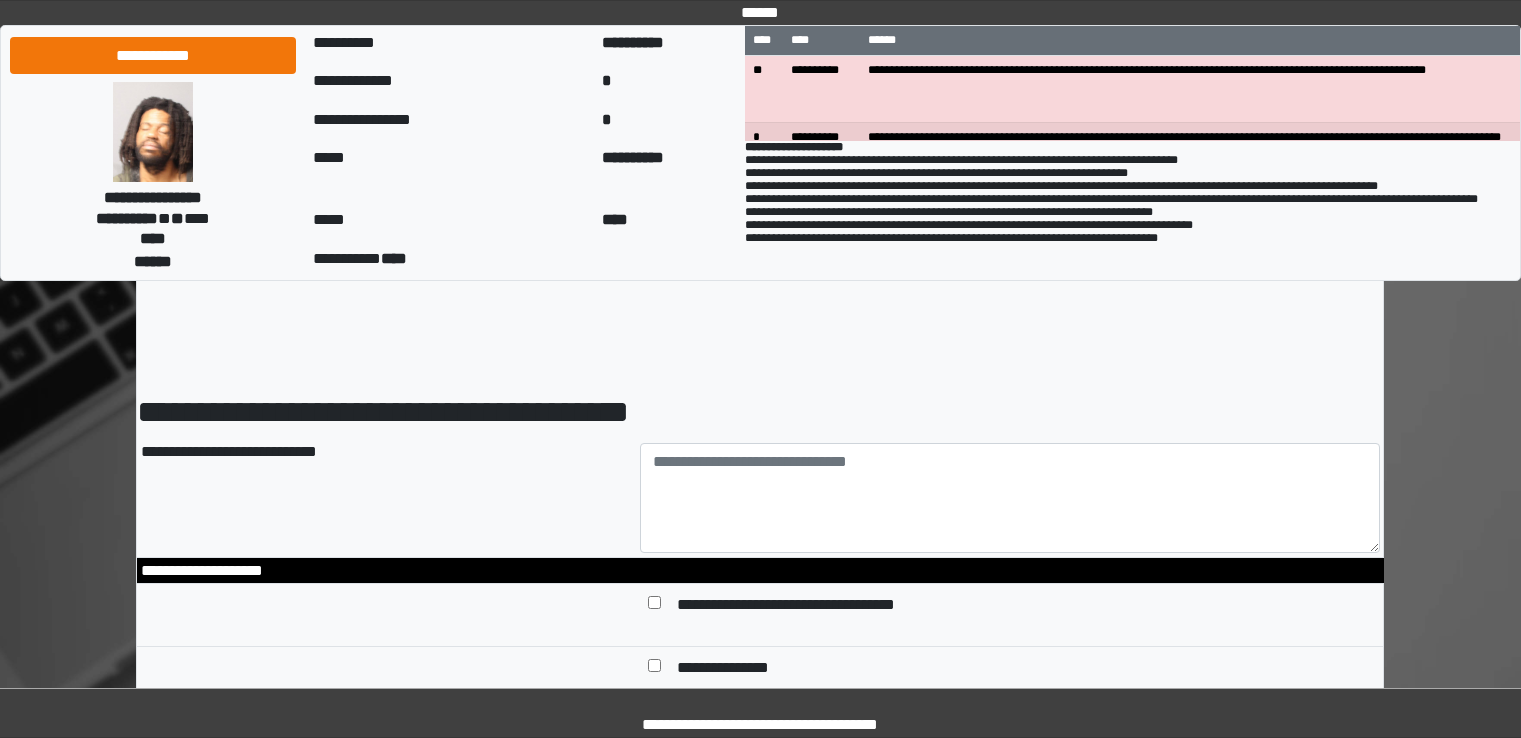 scroll, scrollTop: 0, scrollLeft: 0, axis: both 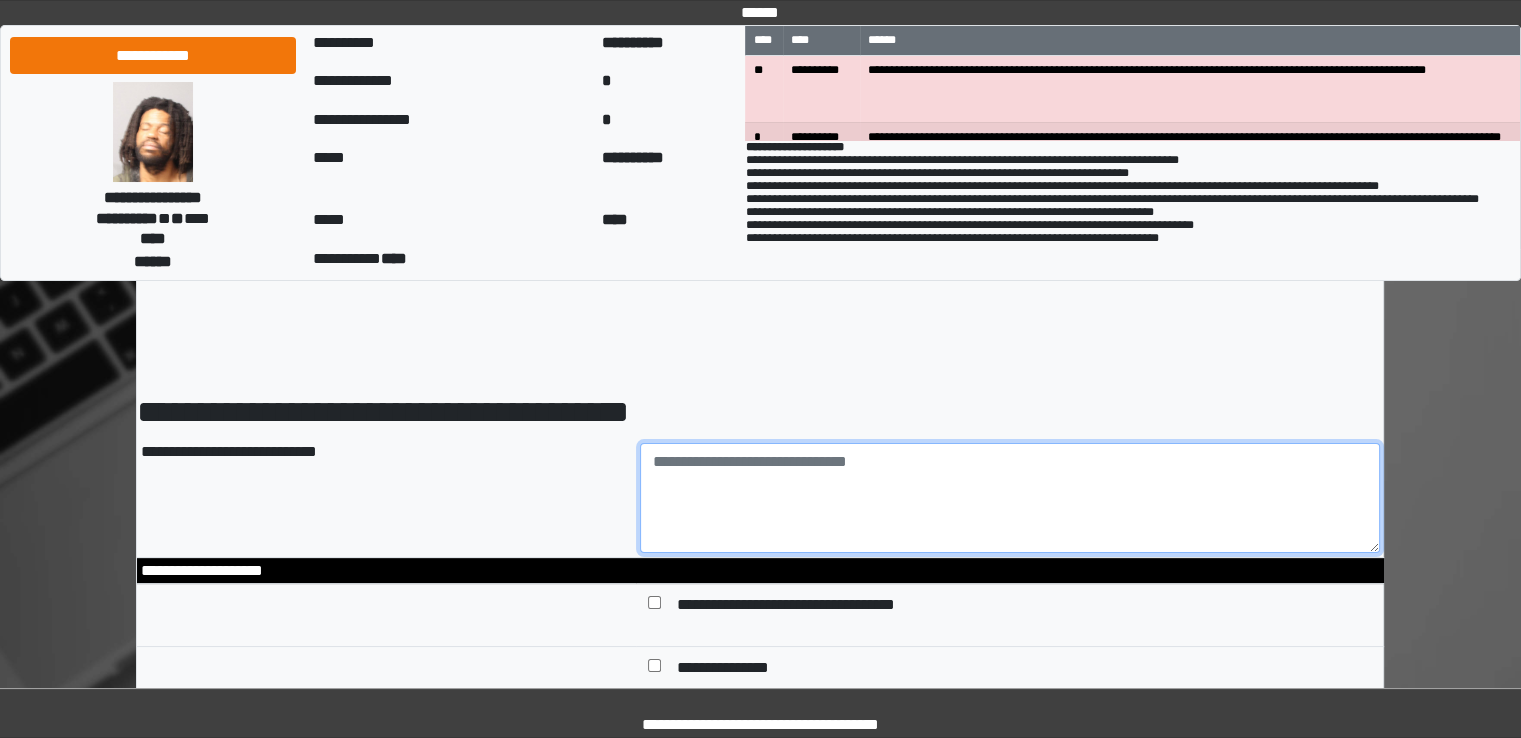 click at bounding box center [1010, 498] 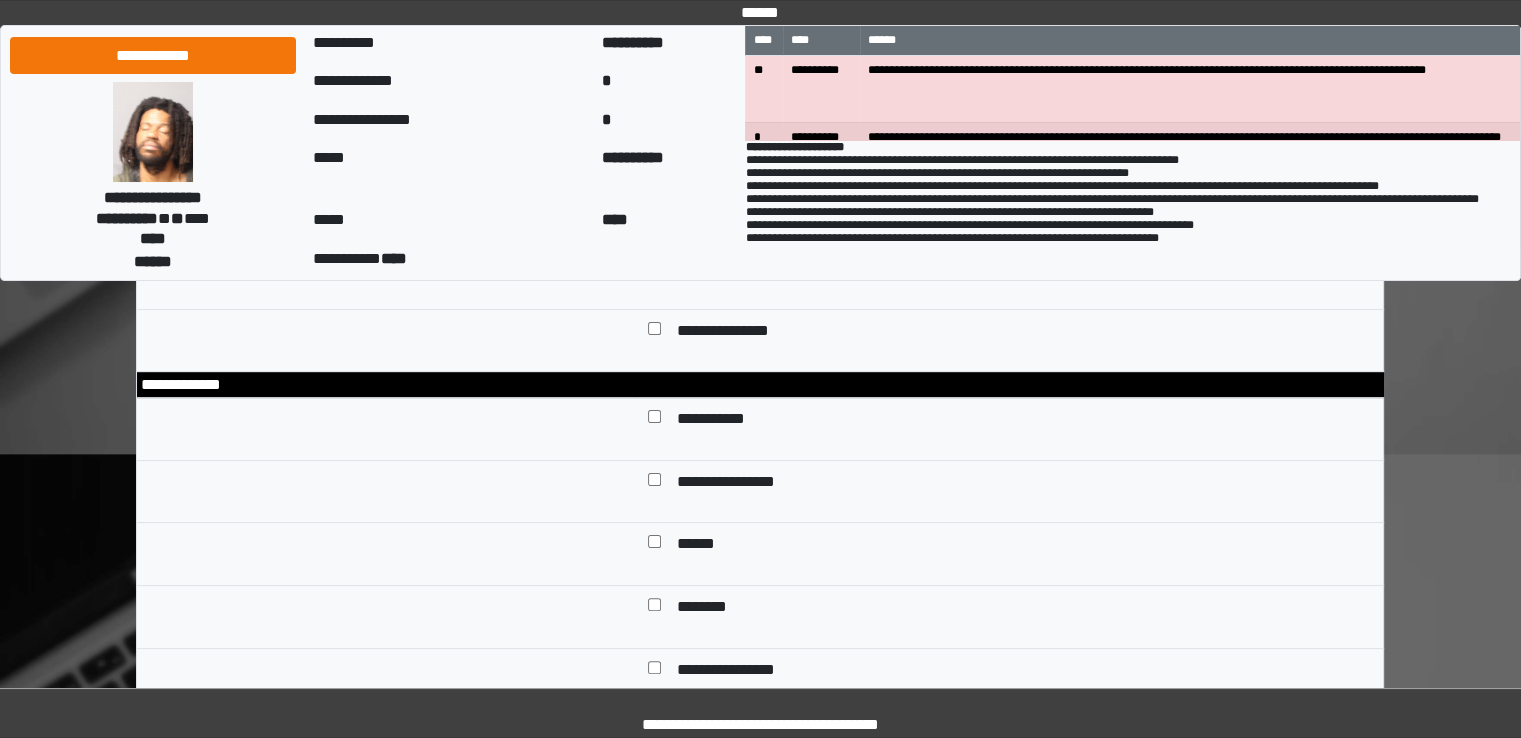 scroll, scrollTop: 300, scrollLeft: 0, axis: vertical 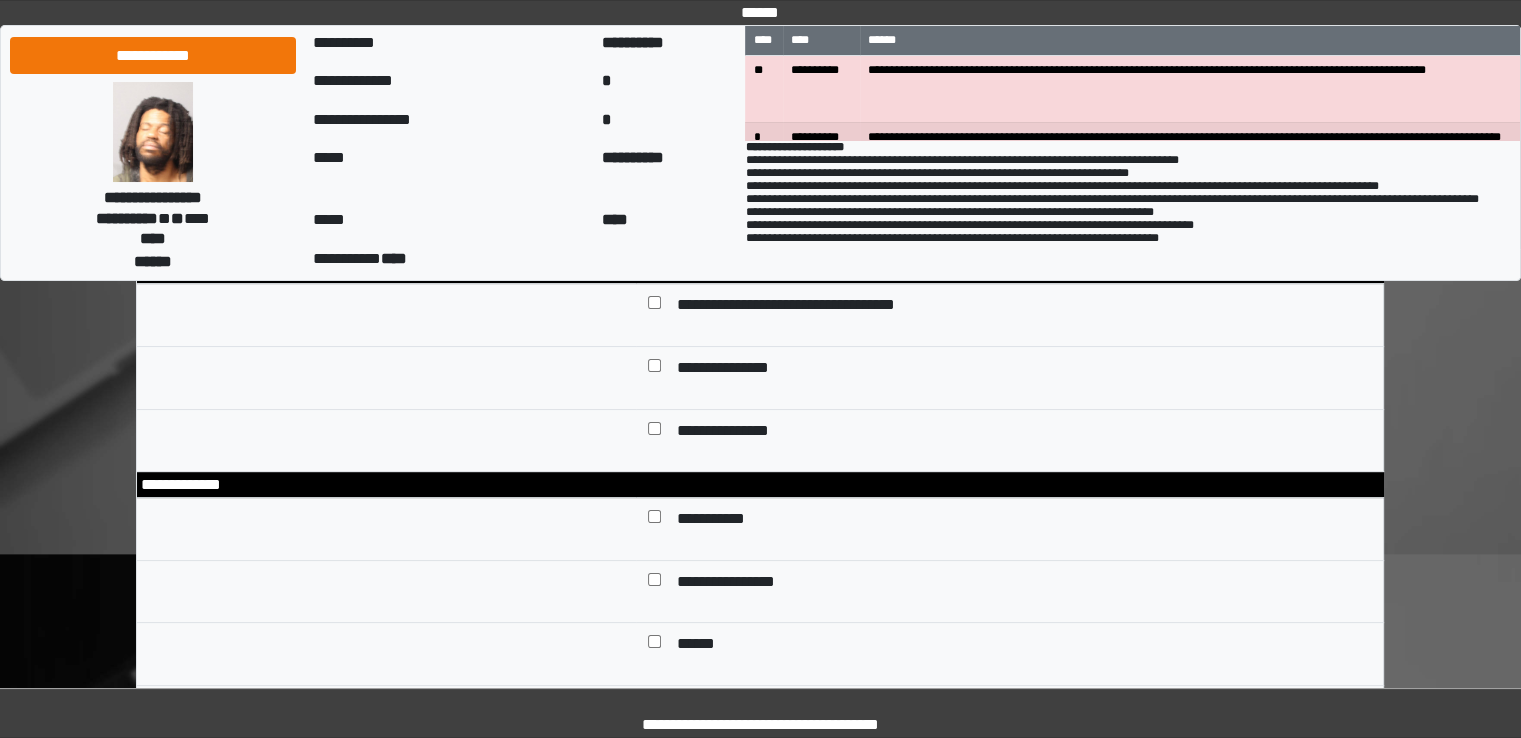 type on "**********" 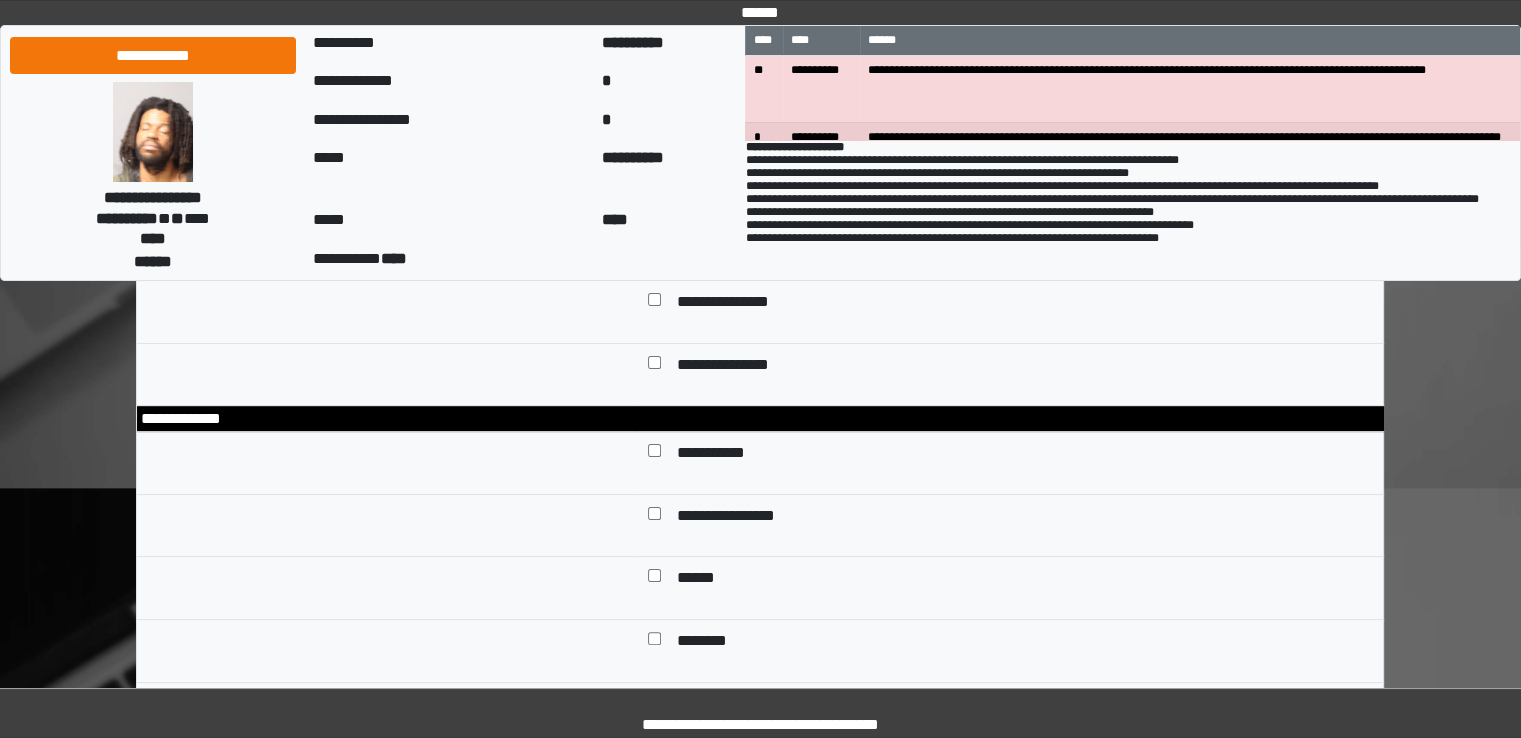 scroll, scrollTop: 500, scrollLeft: 0, axis: vertical 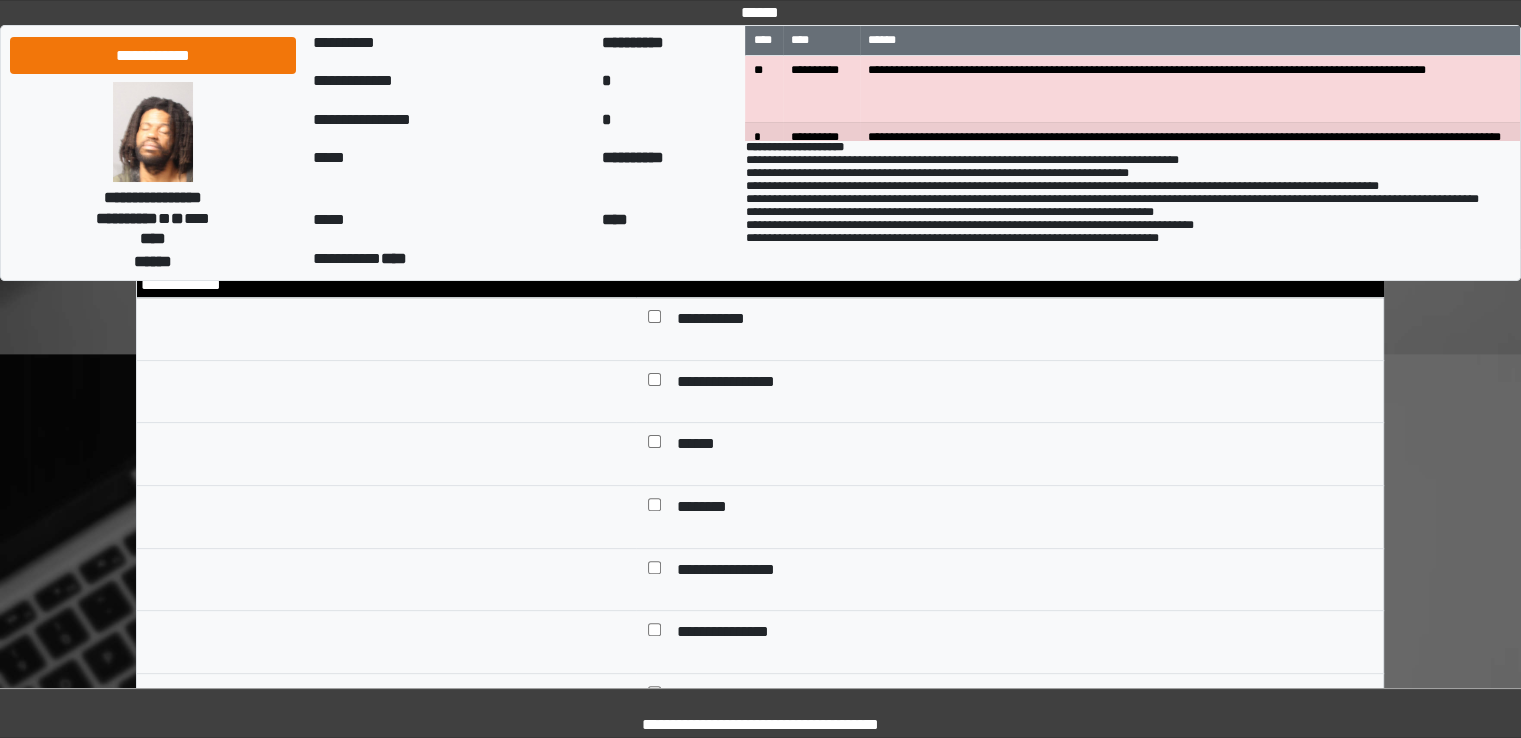 click on "******" at bounding box center [697, 446] 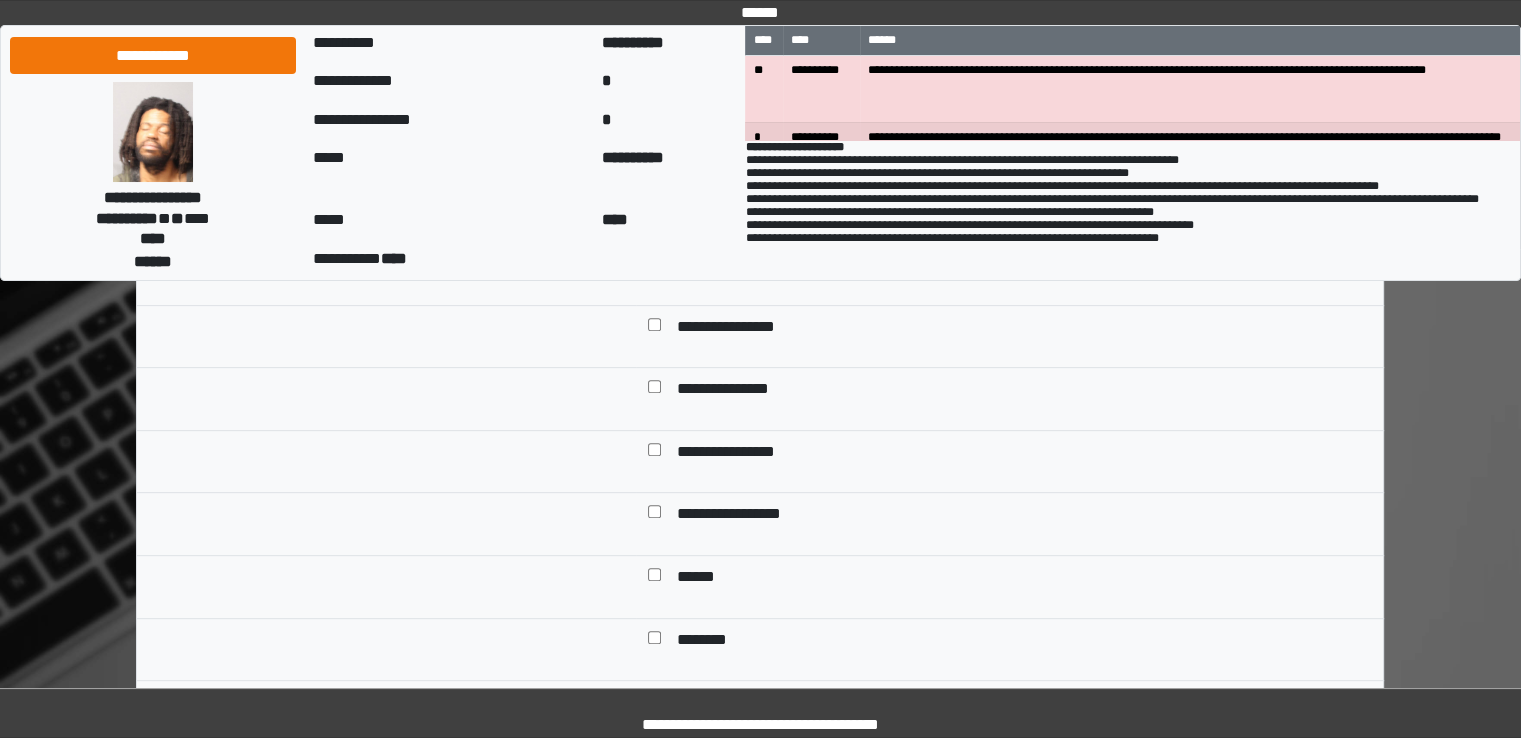 scroll, scrollTop: 800, scrollLeft: 0, axis: vertical 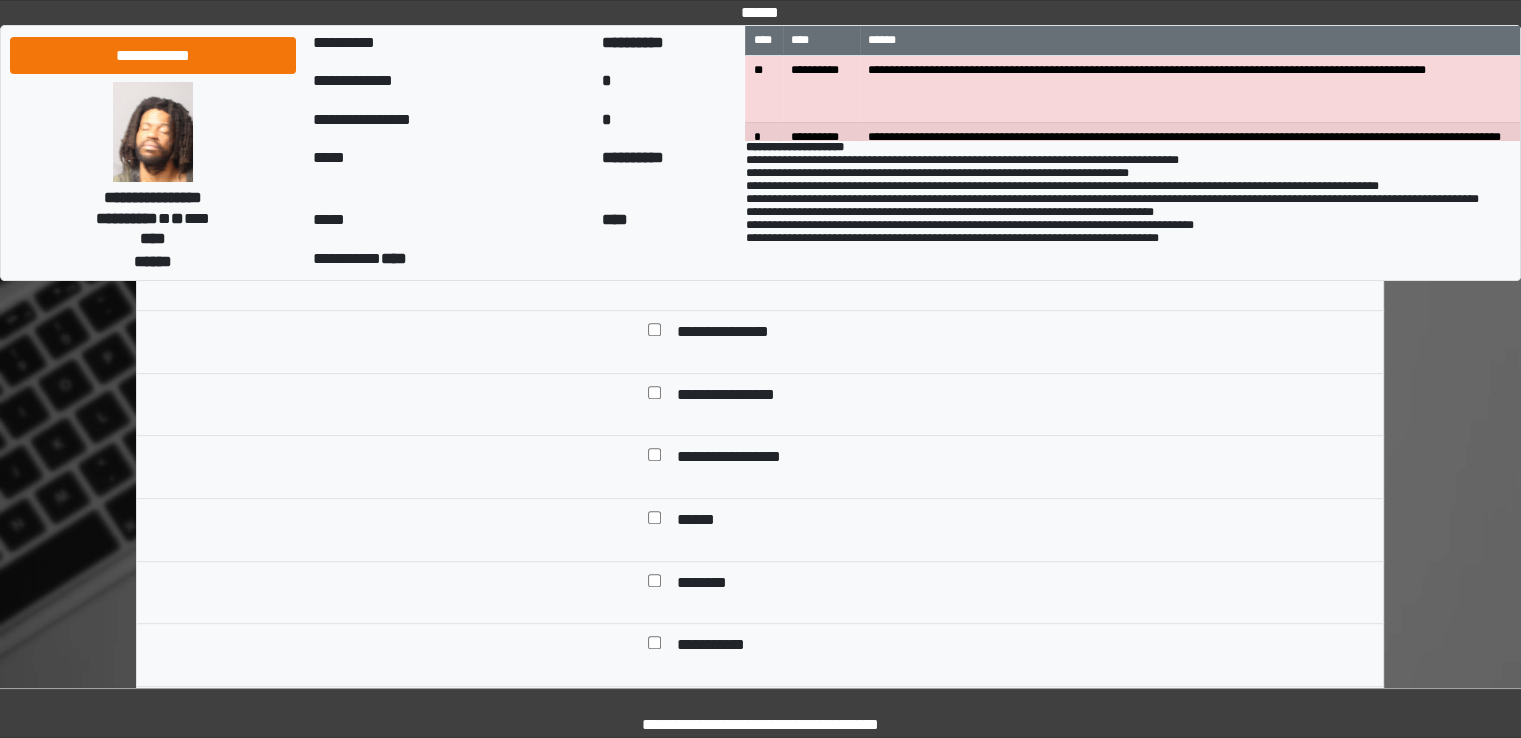 click on "**********" at bounding box center [1024, 459] 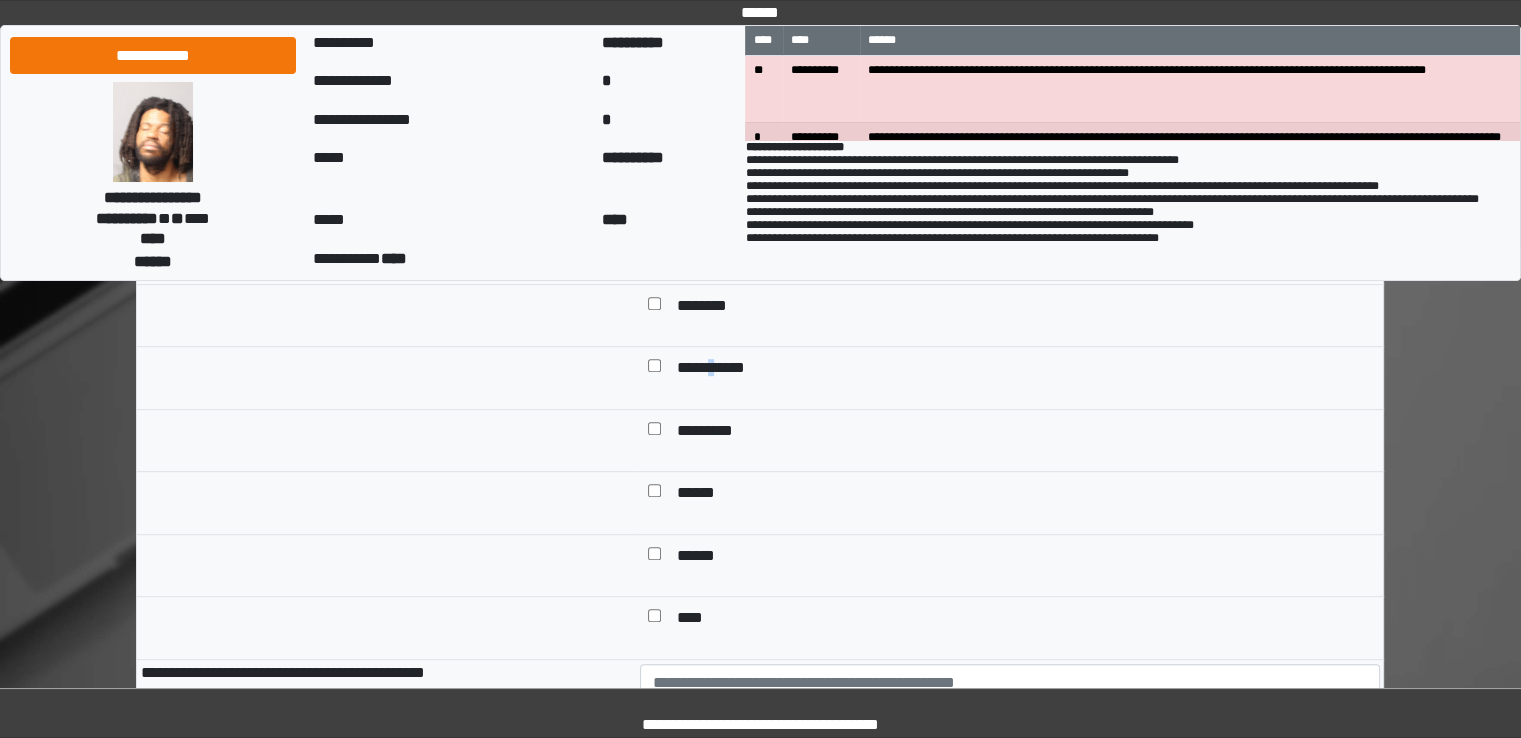 scroll, scrollTop: 1100, scrollLeft: 0, axis: vertical 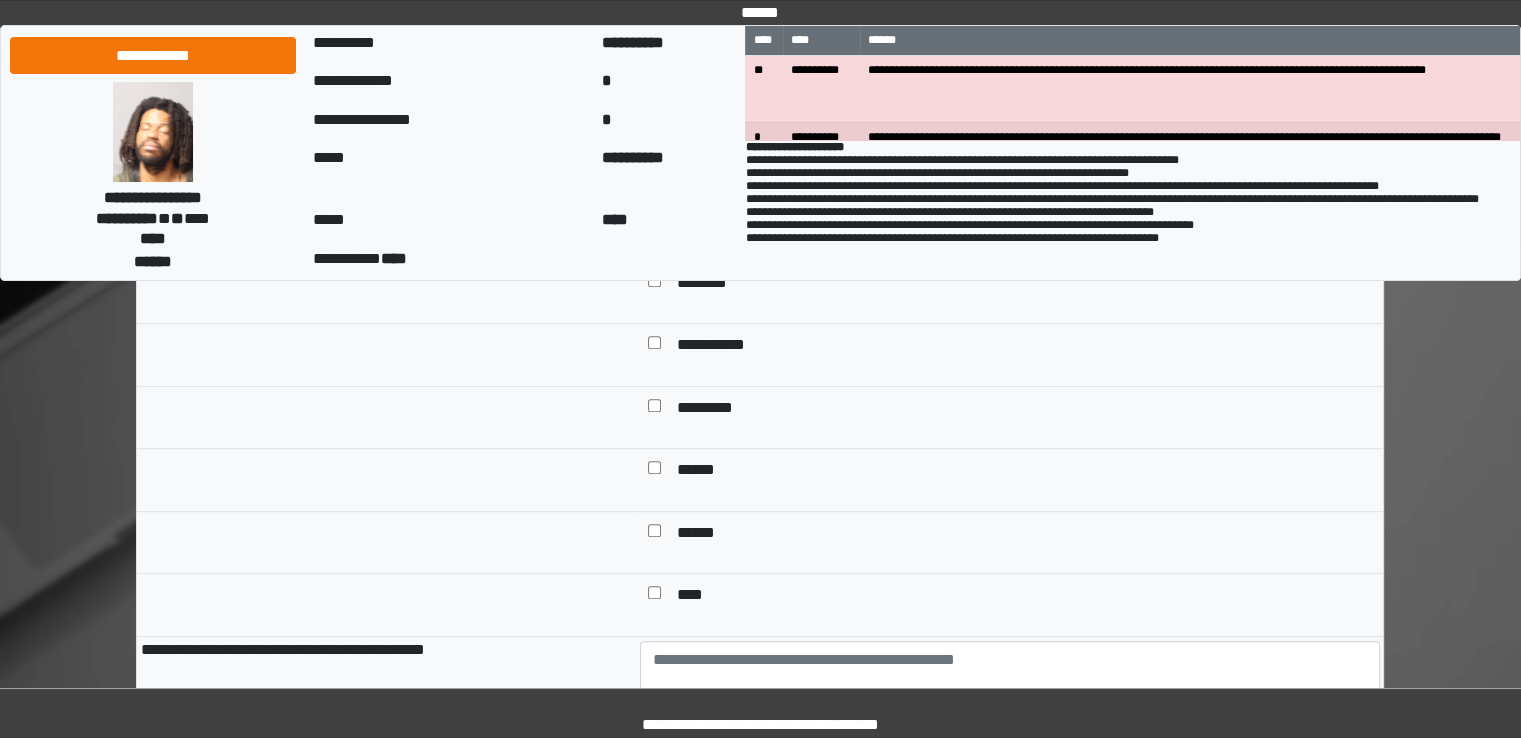 click on "**********" at bounding box center [719, 347] 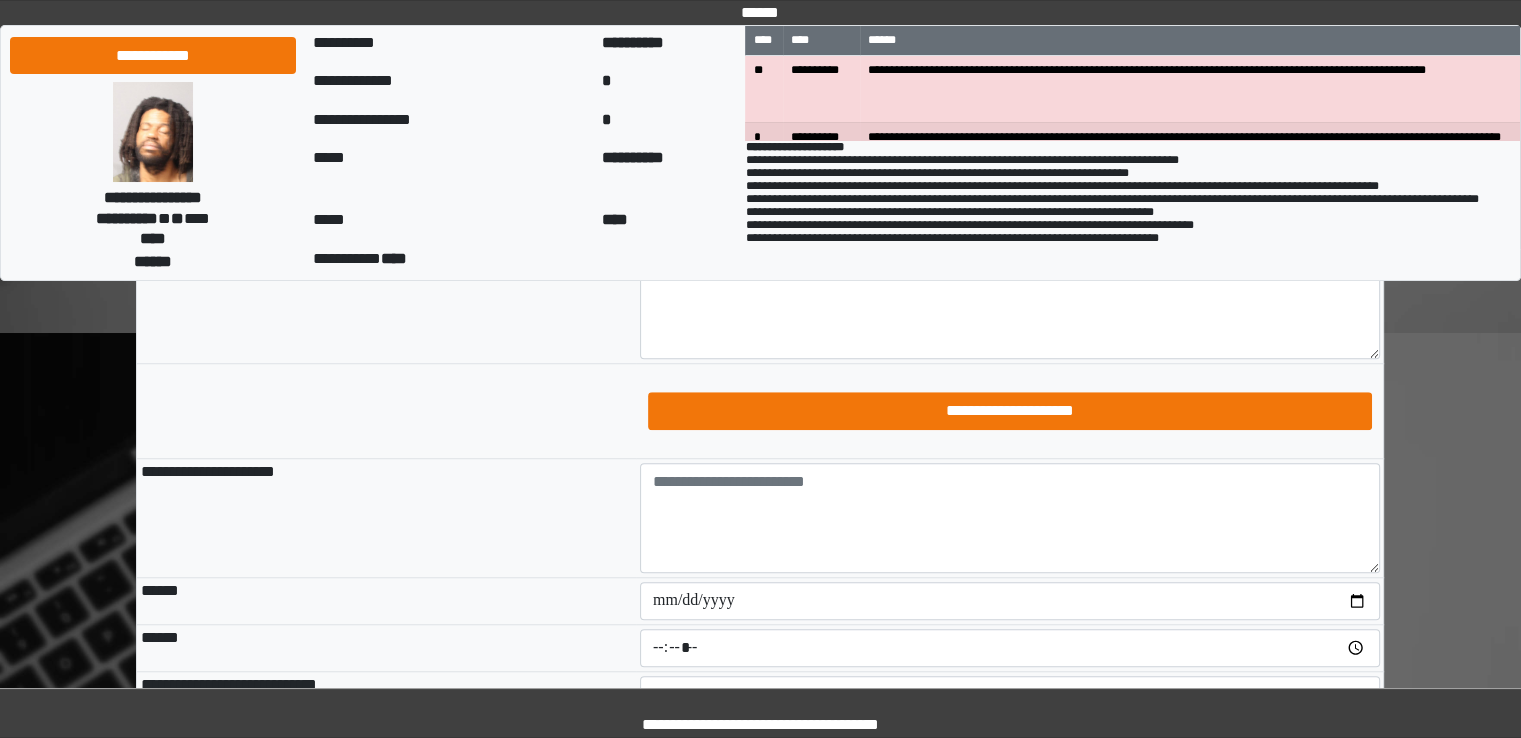 scroll, scrollTop: 1500, scrollLeft: 0, axis: vertical 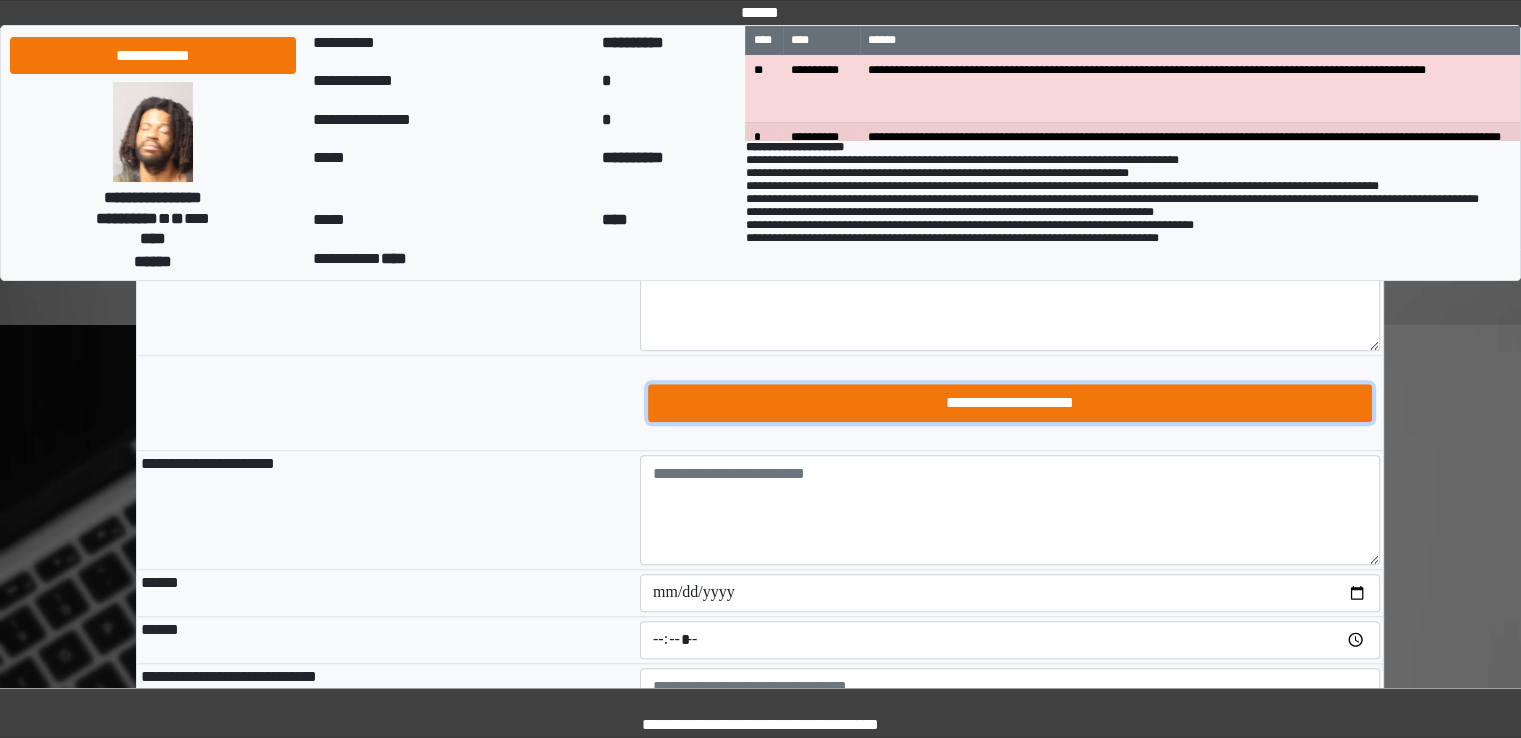 click on "**********" at bounding box center (1010, 403) 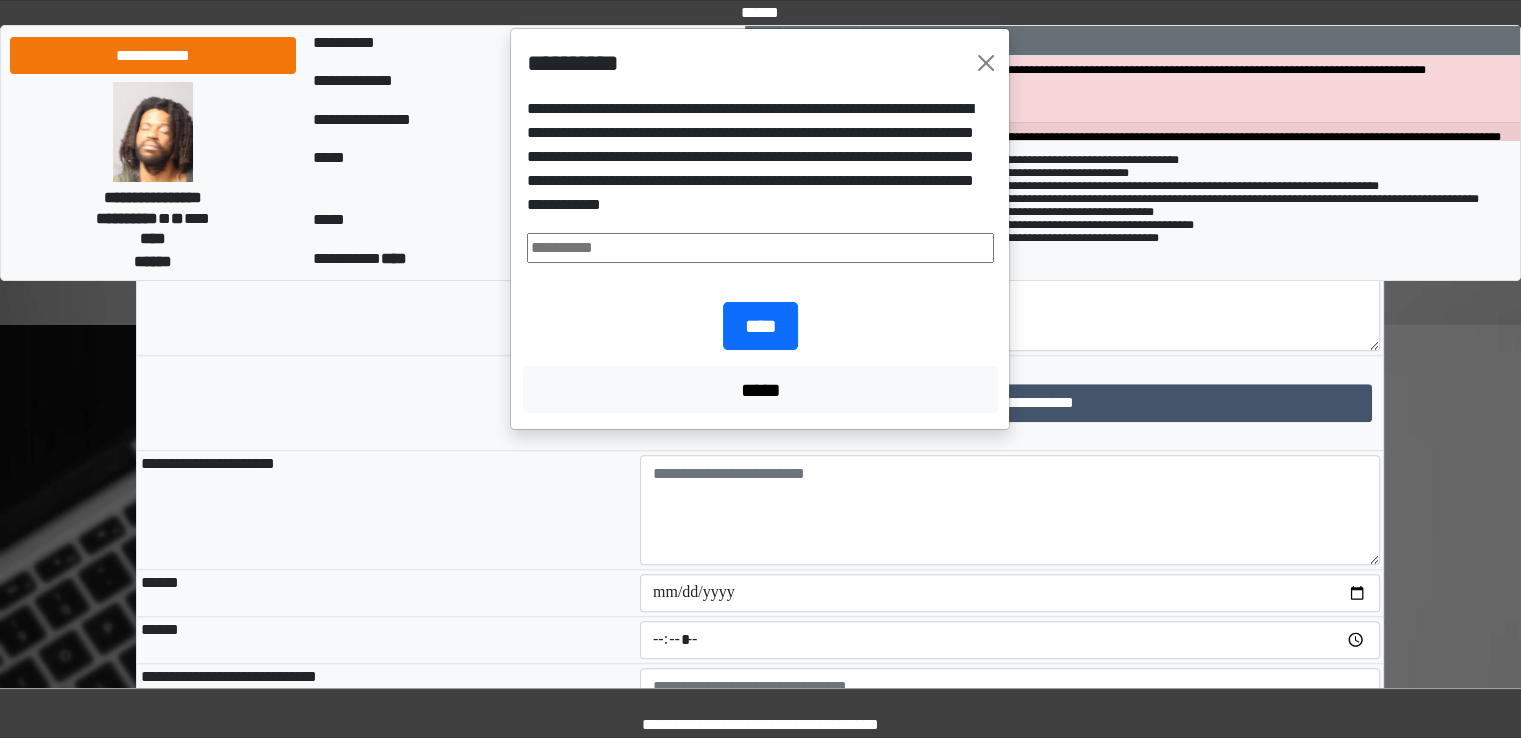 click at bounding box center (760, 248) 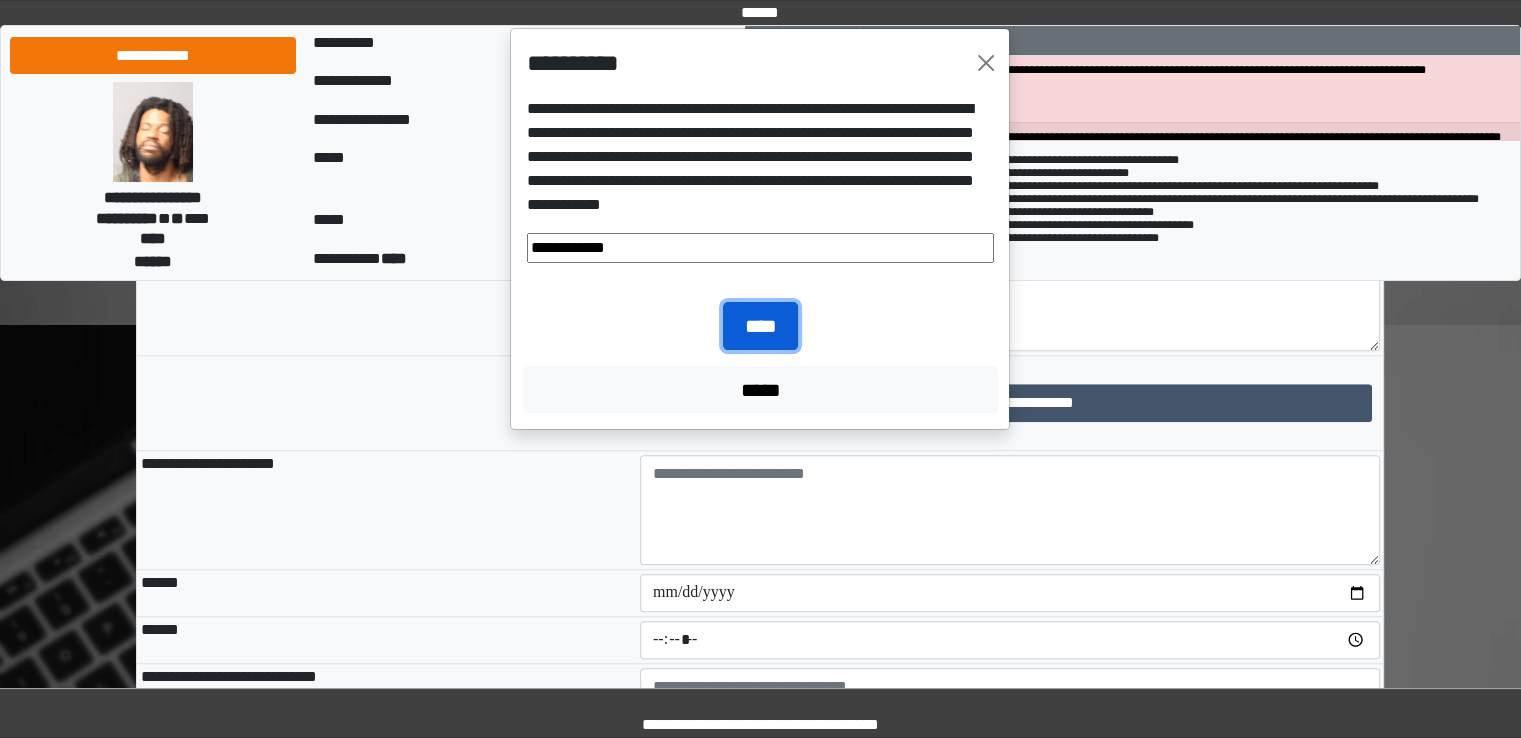 click on "****" at bounding box center (760, 326) 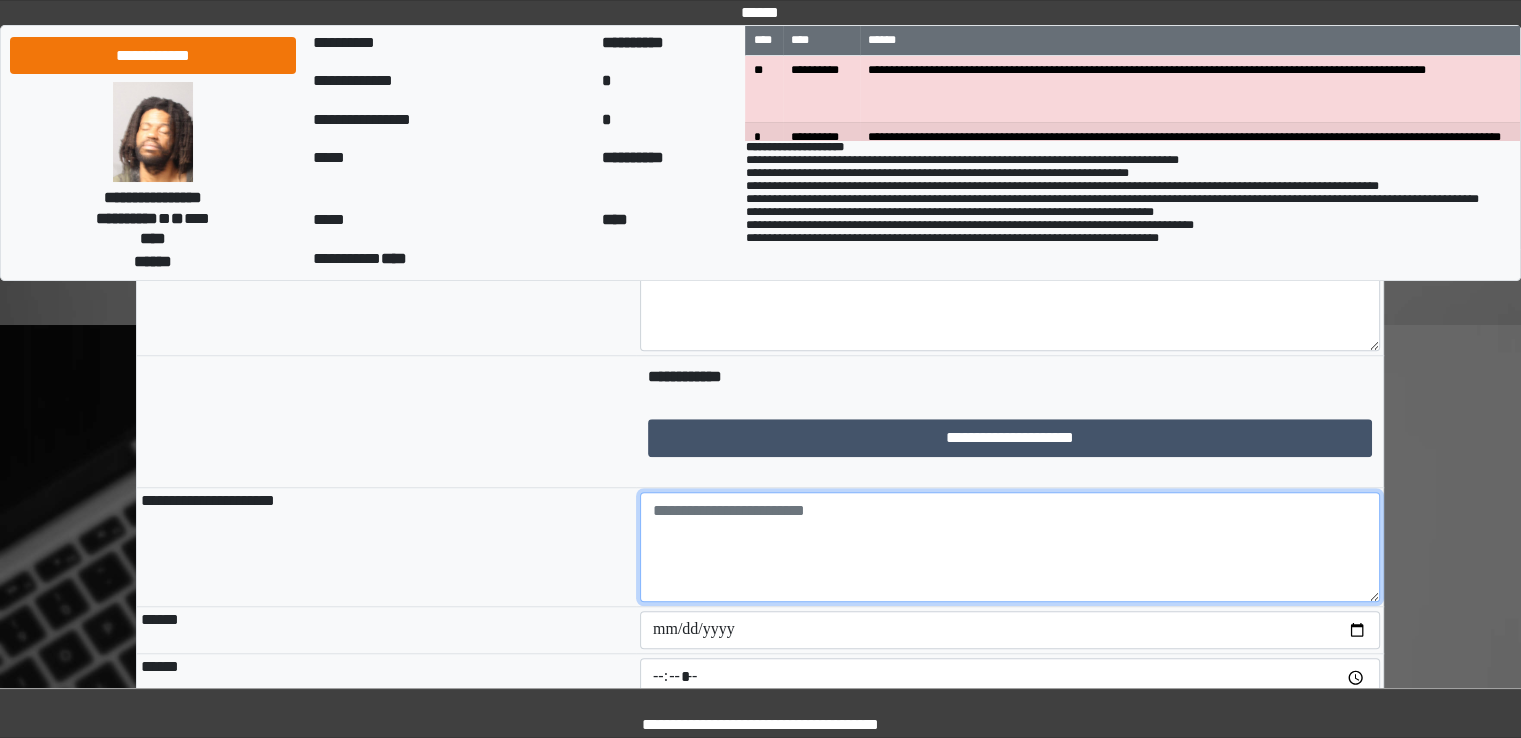 click at bounding box center (1010, 547) 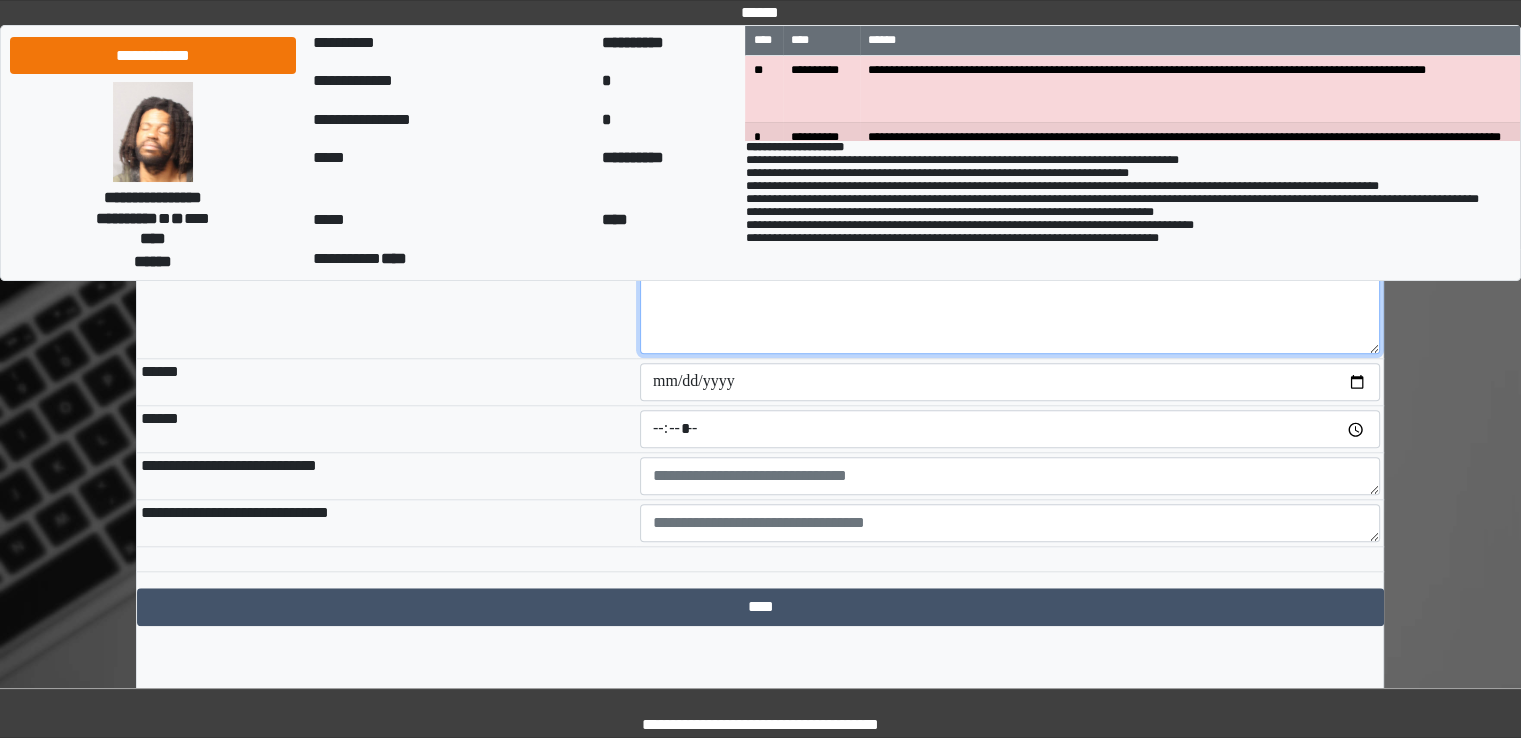 scroll, scrollTop: 1766, scrollLeft: 0, axis: vertical 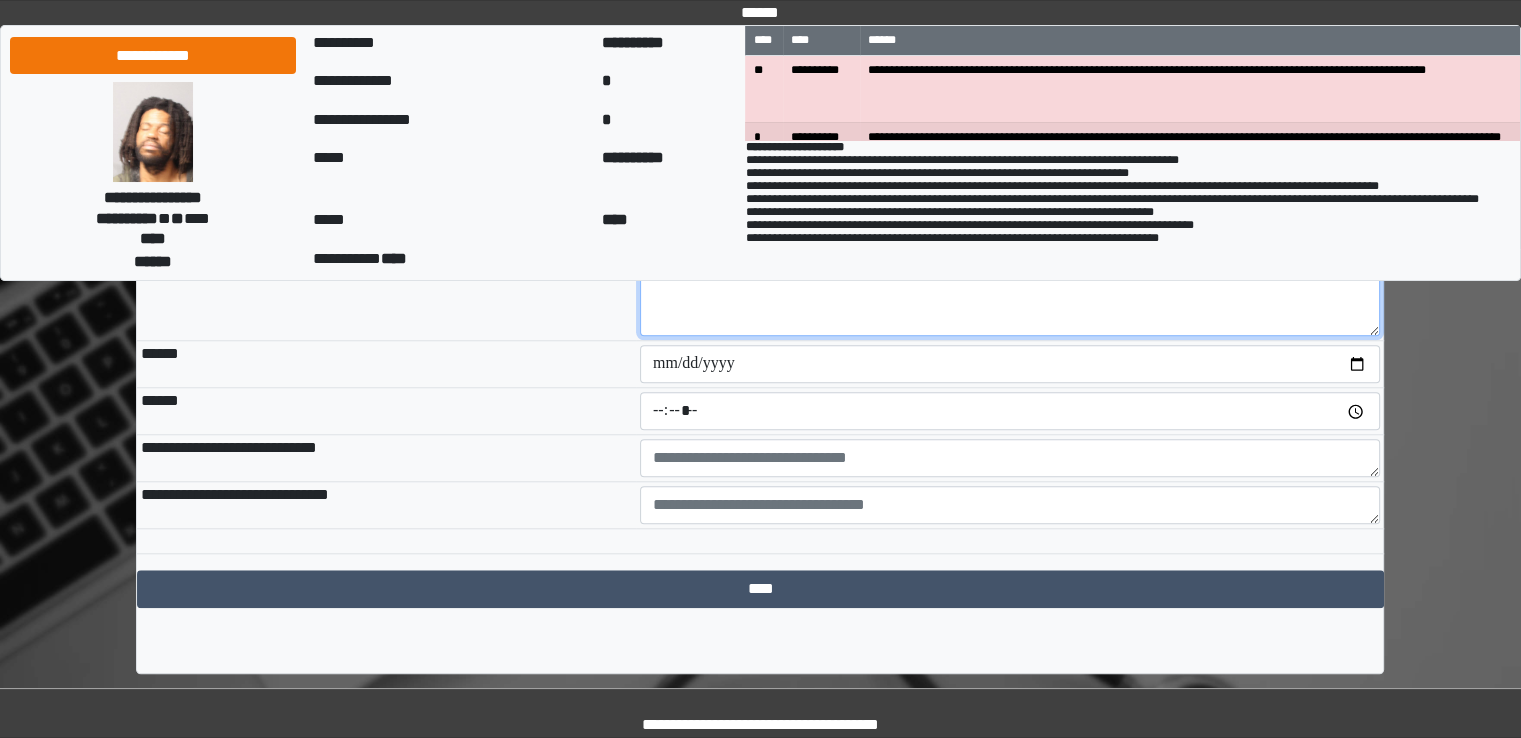 type on "**********" 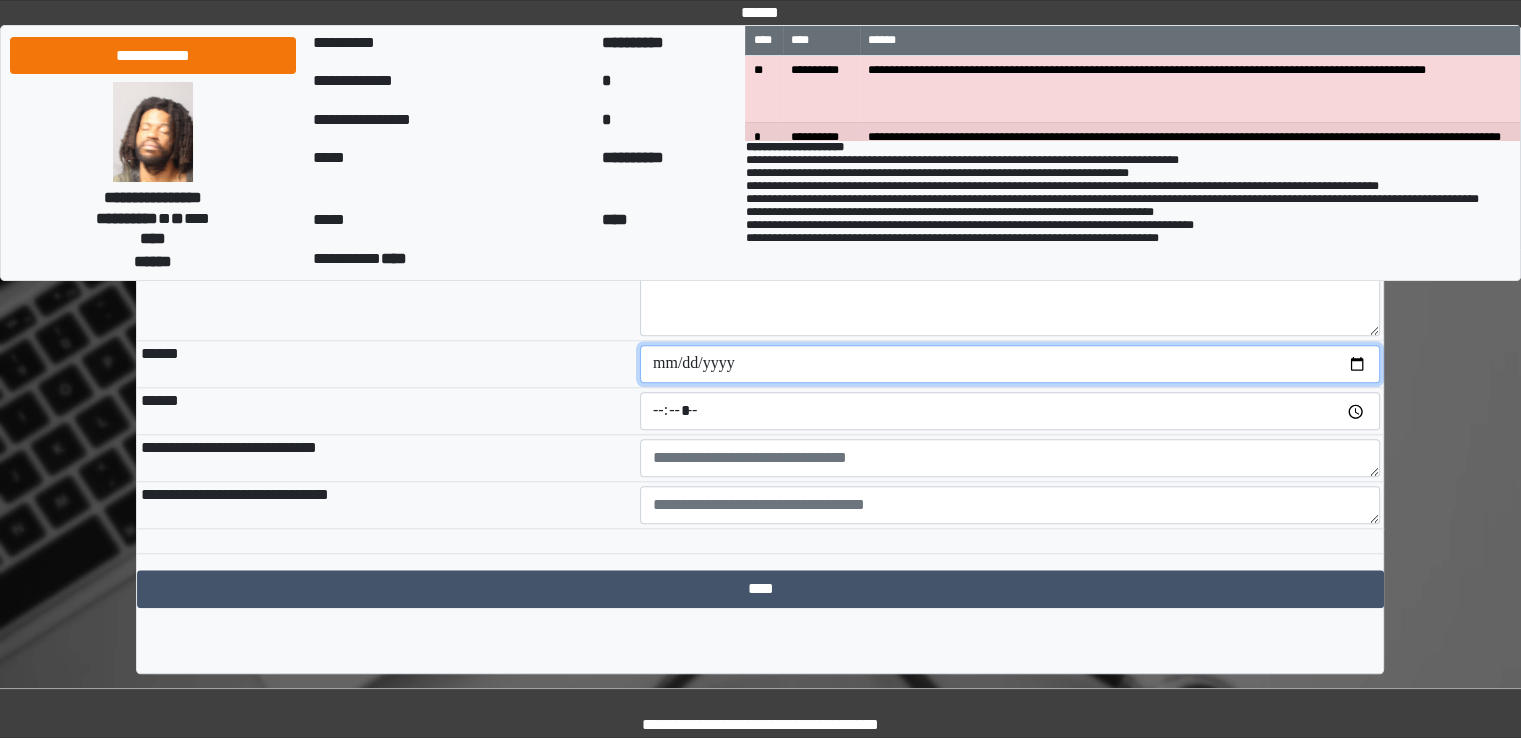 click at bounding box center (1010, 364) 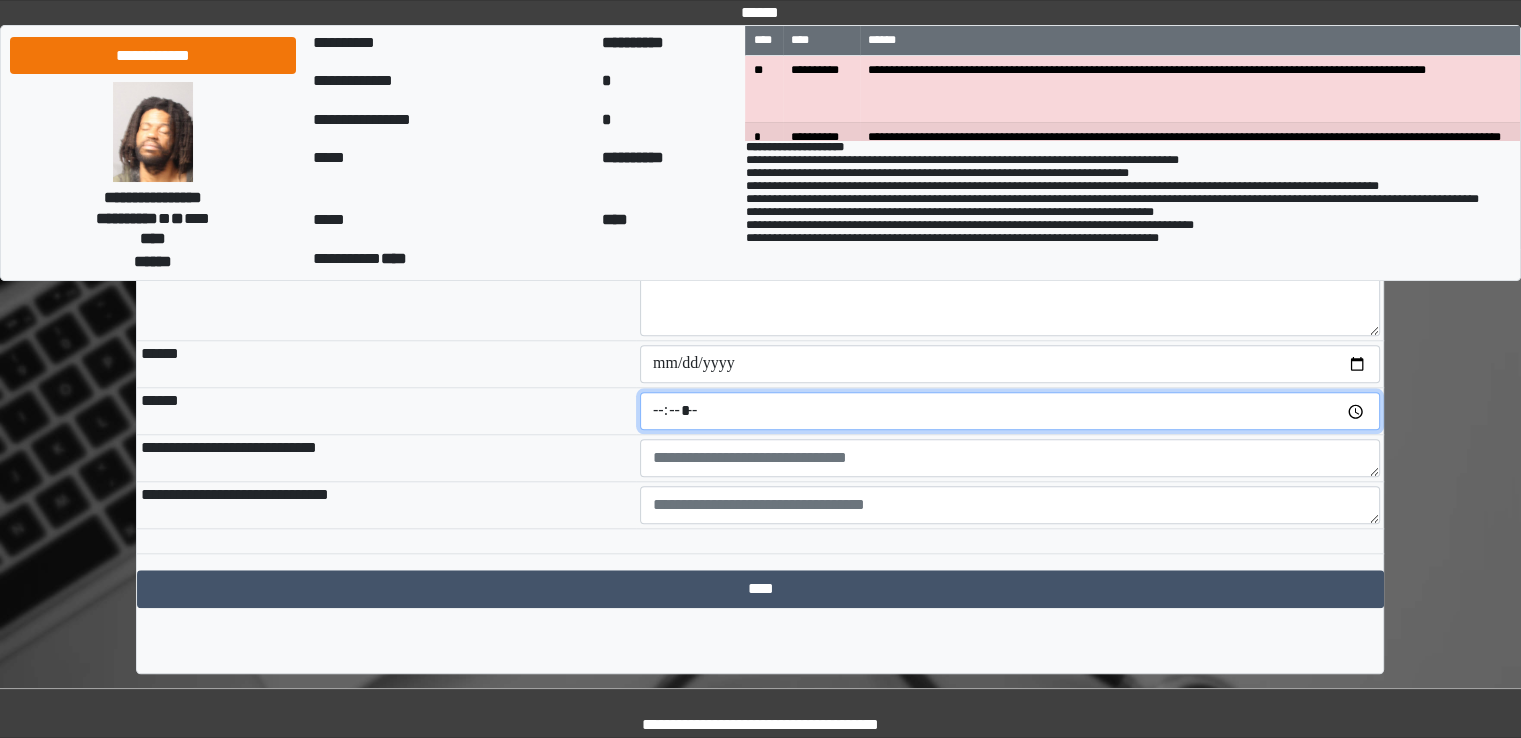 click at bounding box center [1010, 411] 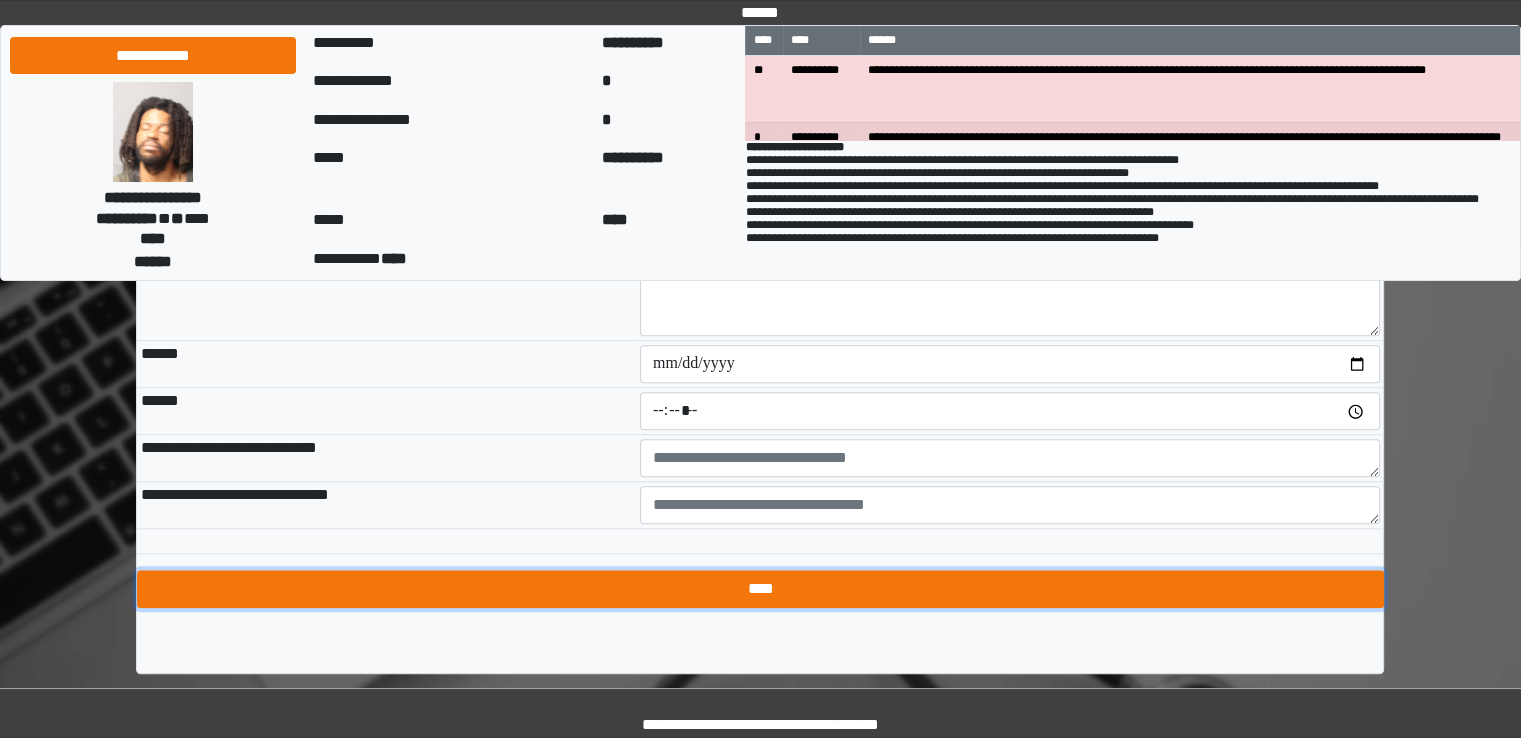 click on "****" at bounding box center [760, 589] 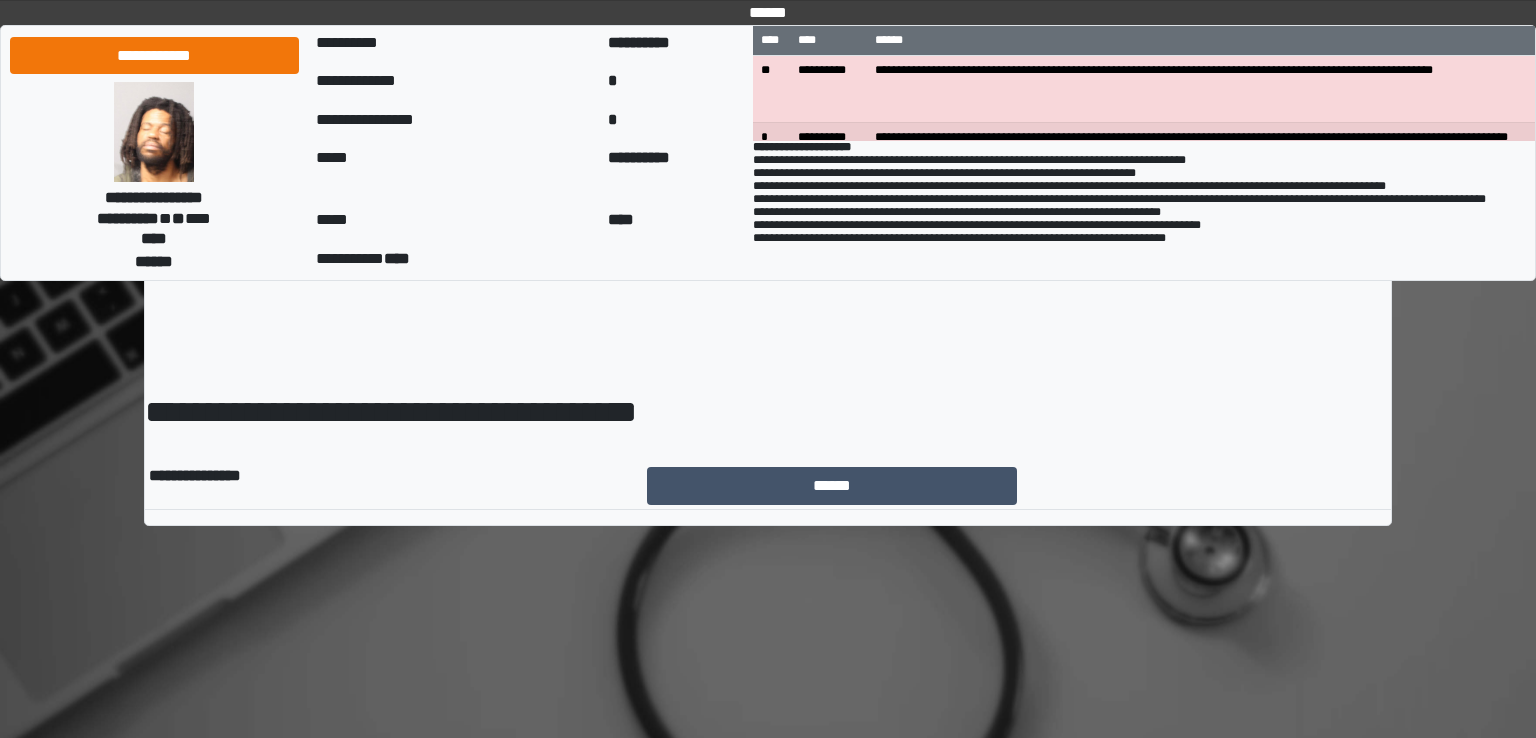 scroll, scrollTop: 0, scrollLeft: 0, axis: both 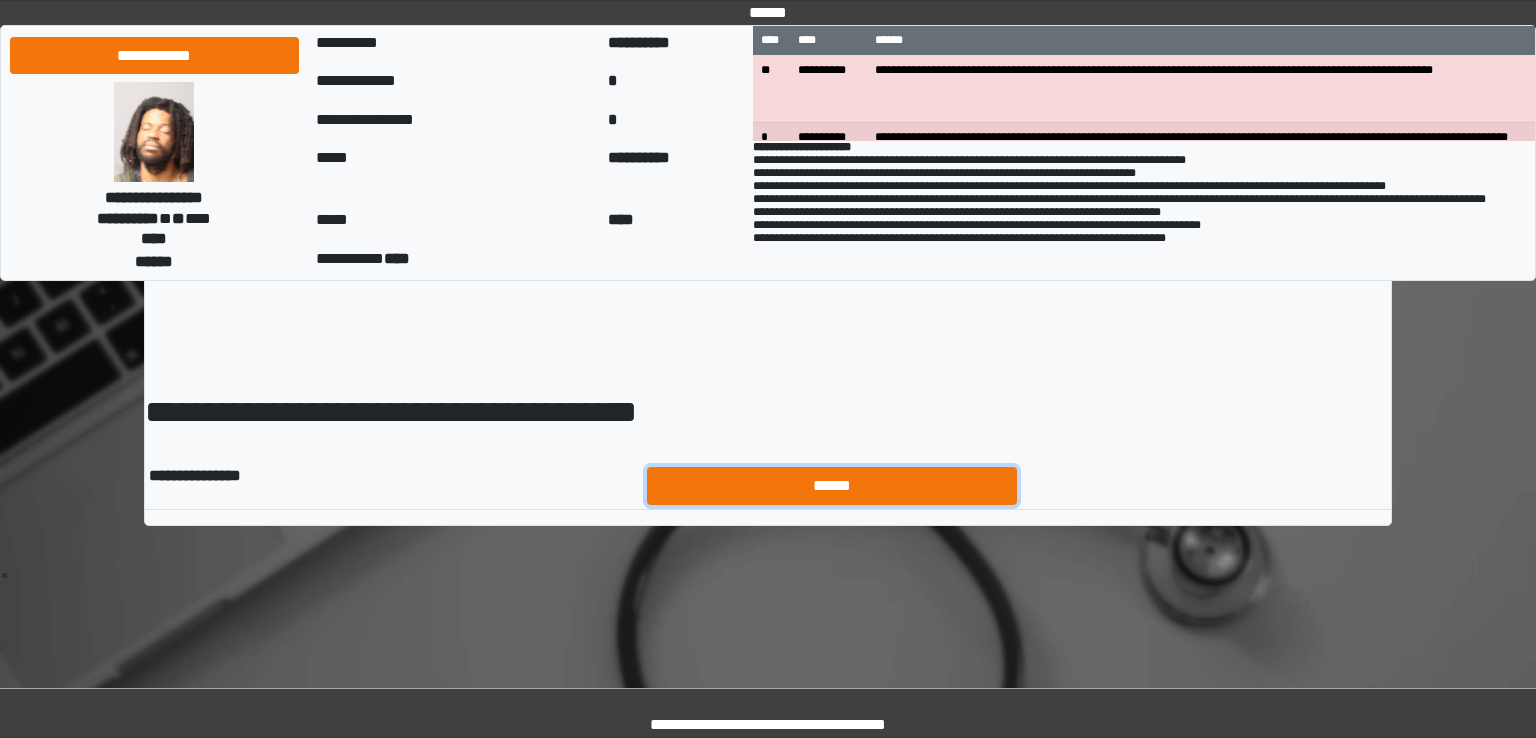 drag, startPoint x: 710, startPoint y: 491, endPoint x: 698, endPoint y: 491, distance: 12 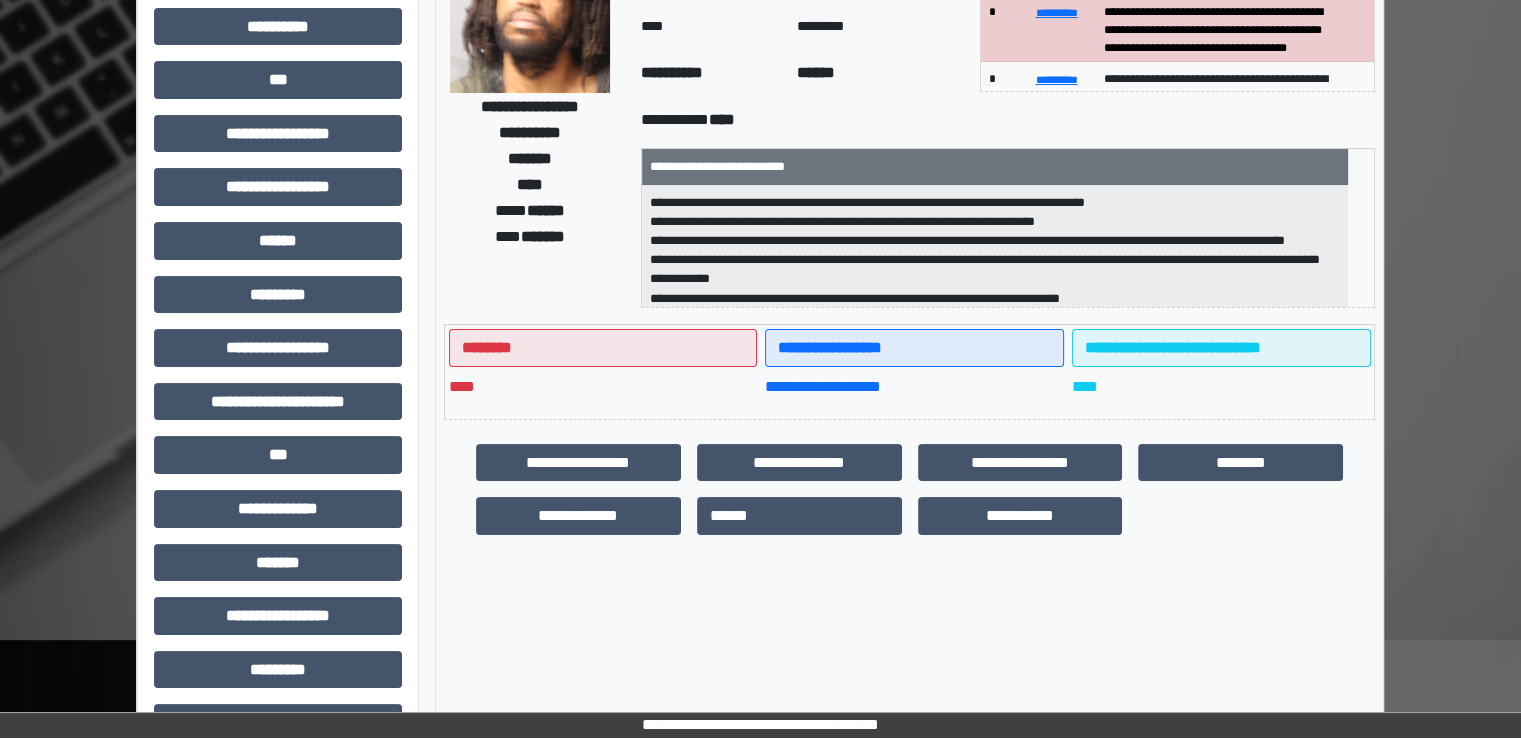 scroll, scrollTop: 428, scrollLeft: 0, axis: vertical 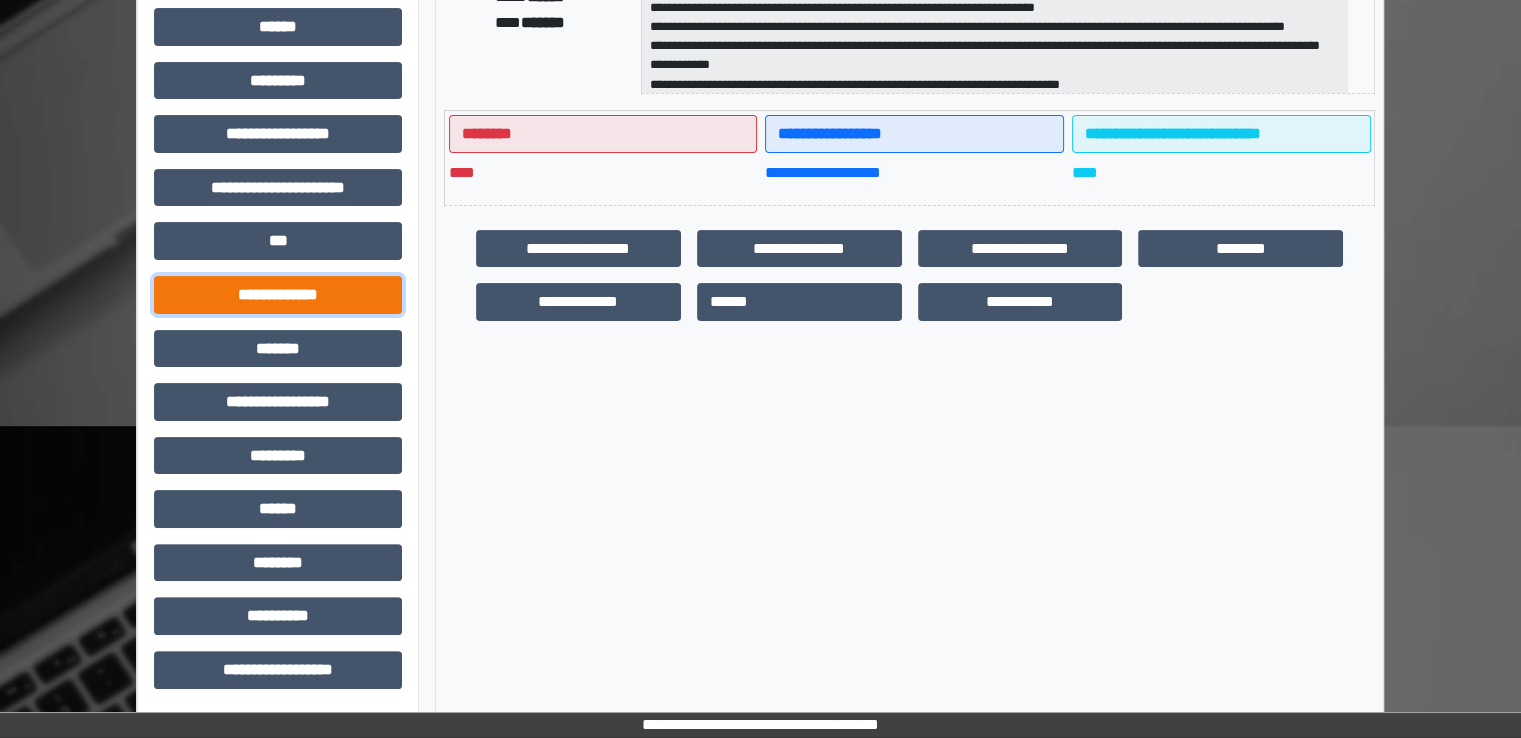 click on "**********" at bounding box center [278, 295] 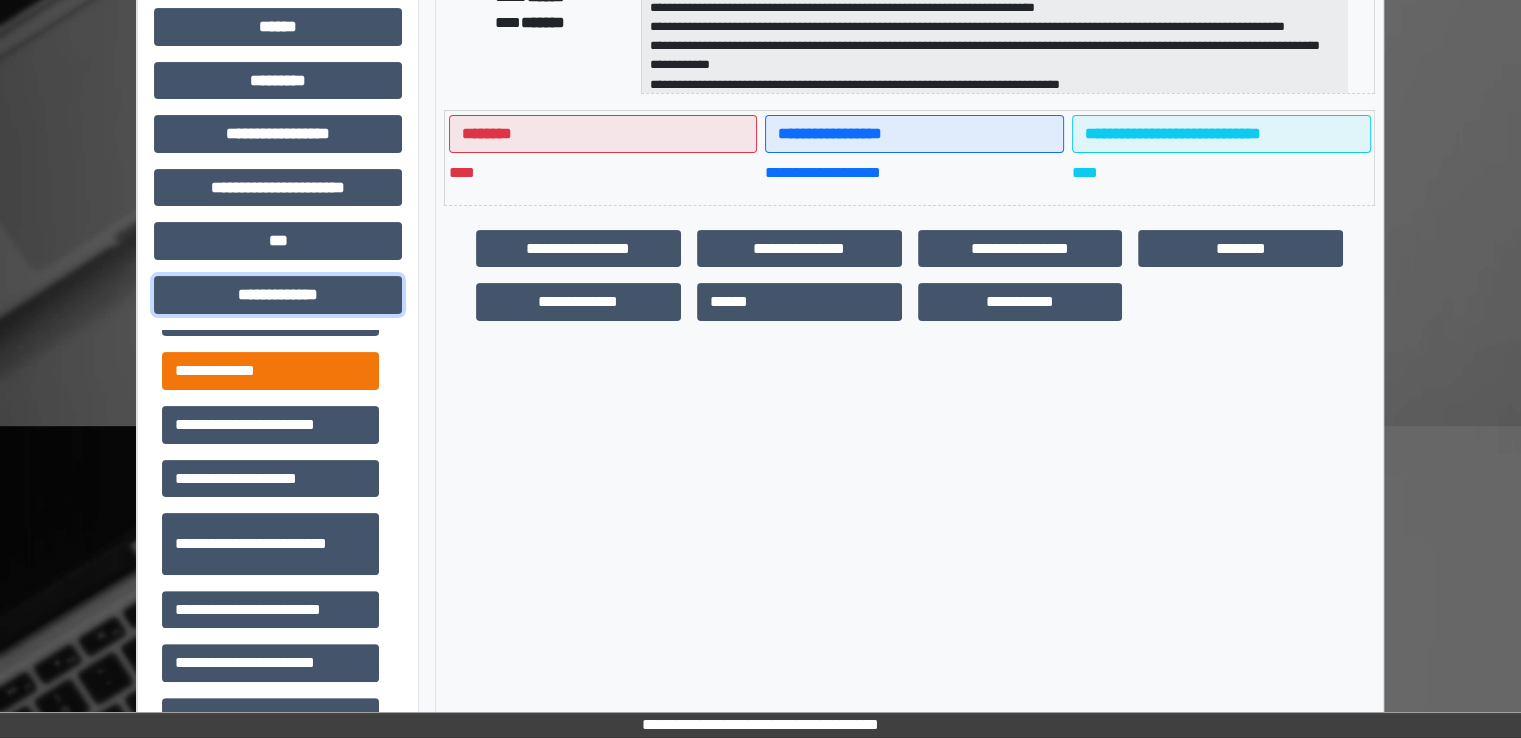 scroll, scrollTop: 400, scrollLeft: 0, axis: vertical 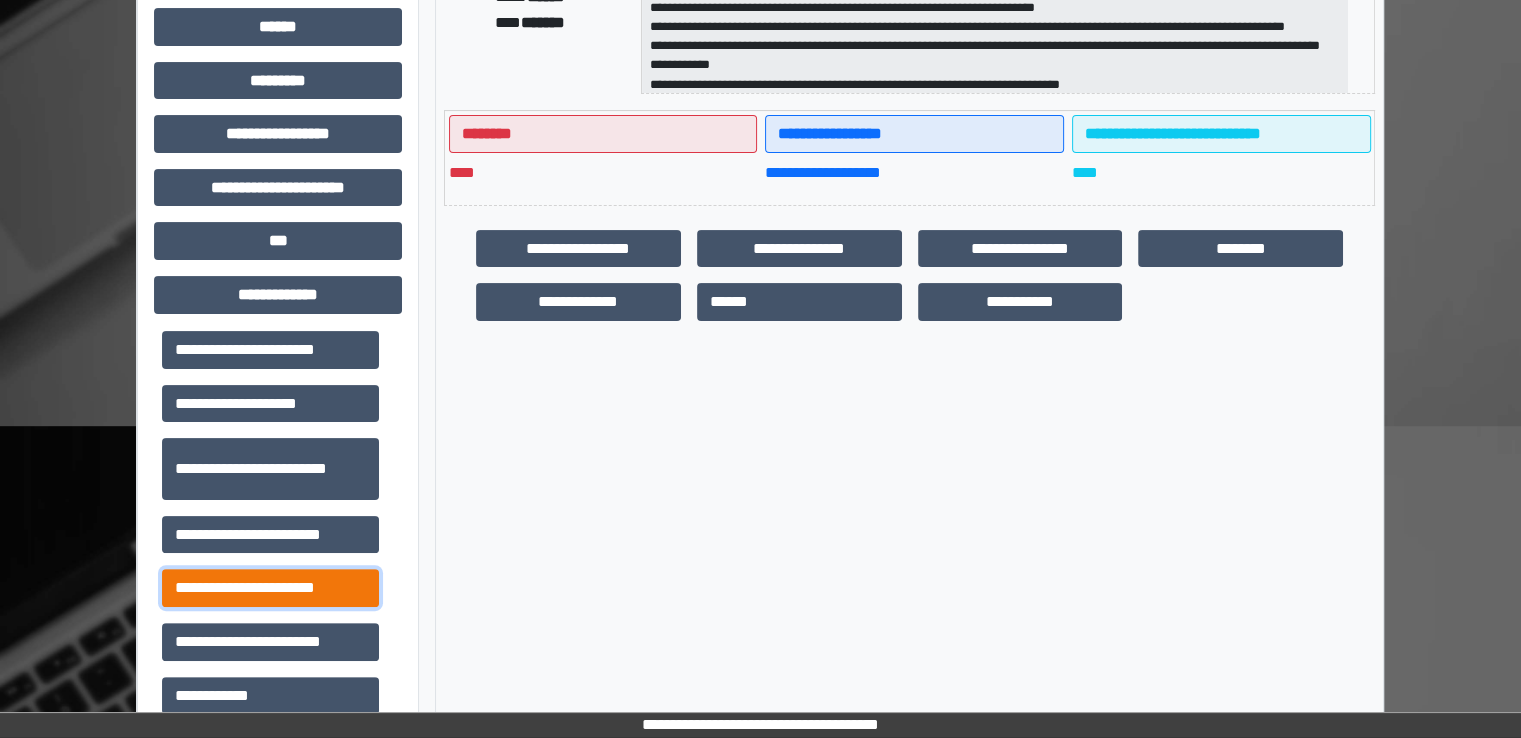 click on "**********" at bounding box center (270, 588) 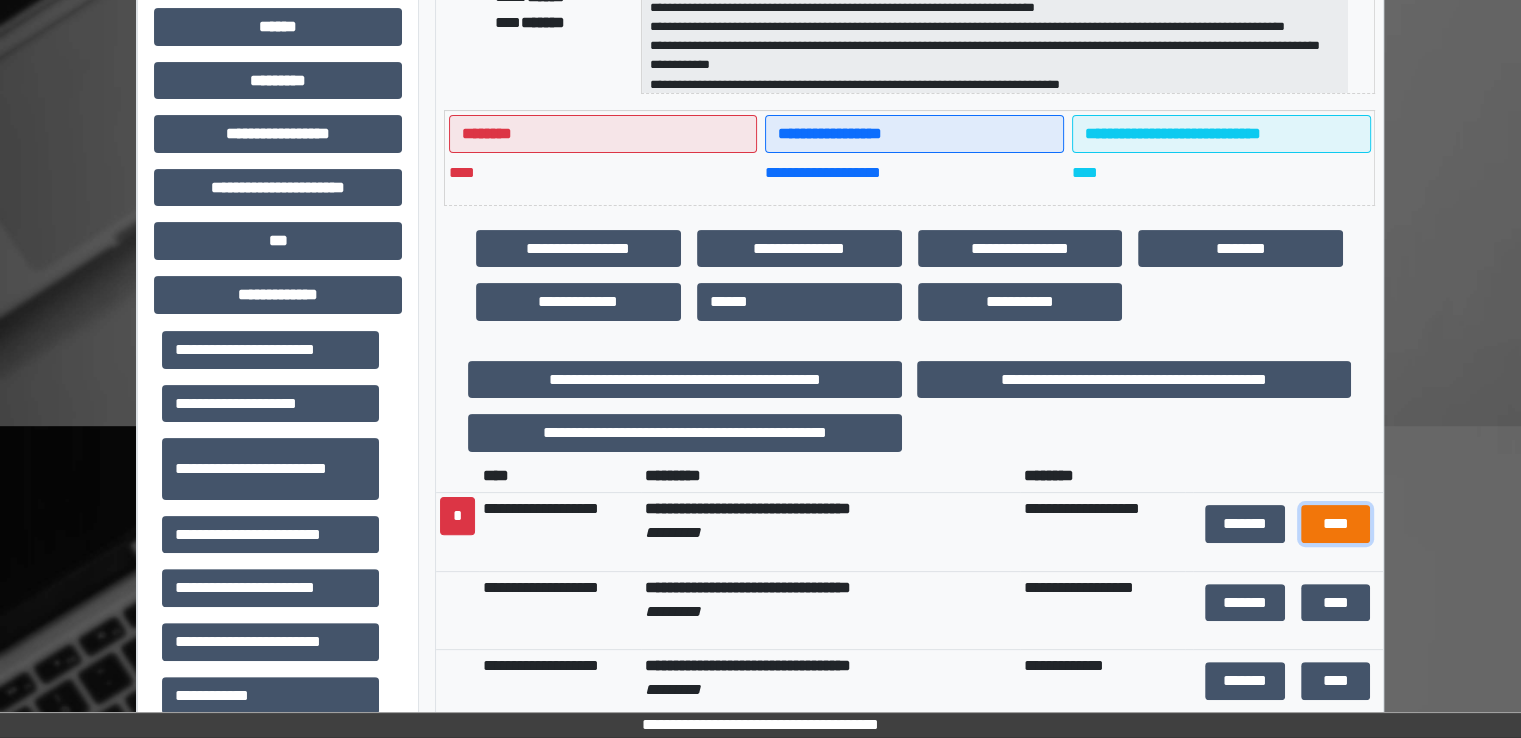 click on "****" at bounding box center (1335, 524) 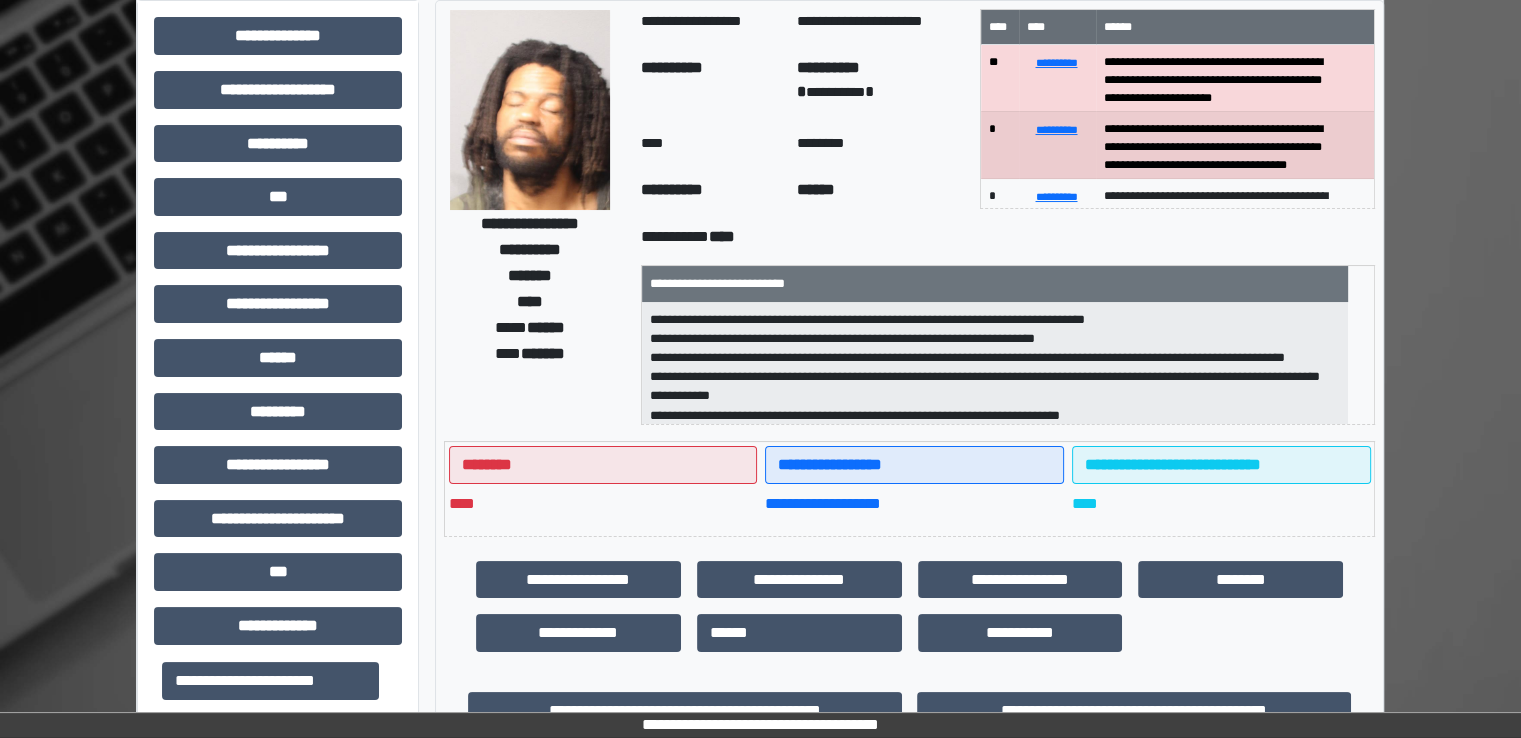 scroll, scrollTop: 0, scrollLeft: 0, axis: both 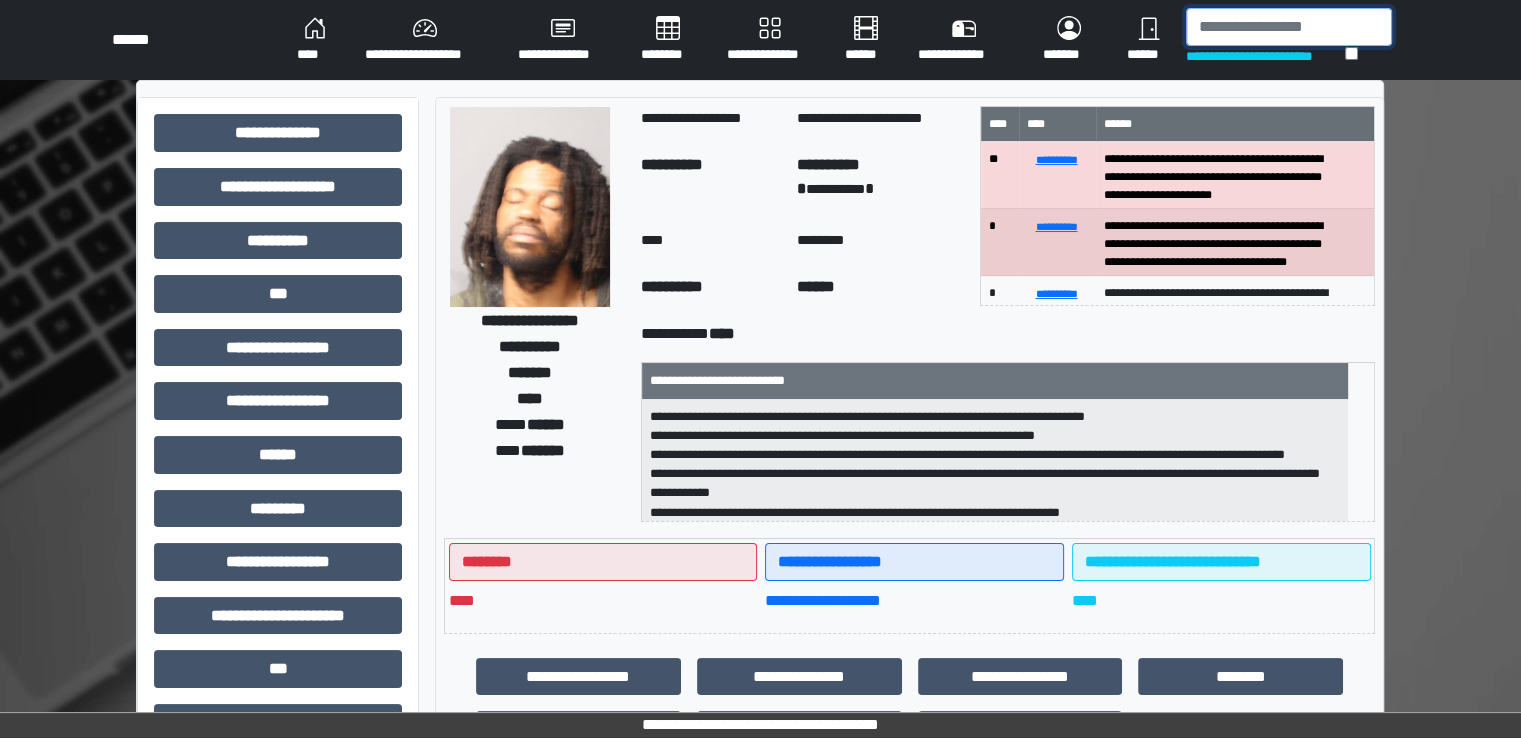 click at bounding box center [1289, 27] 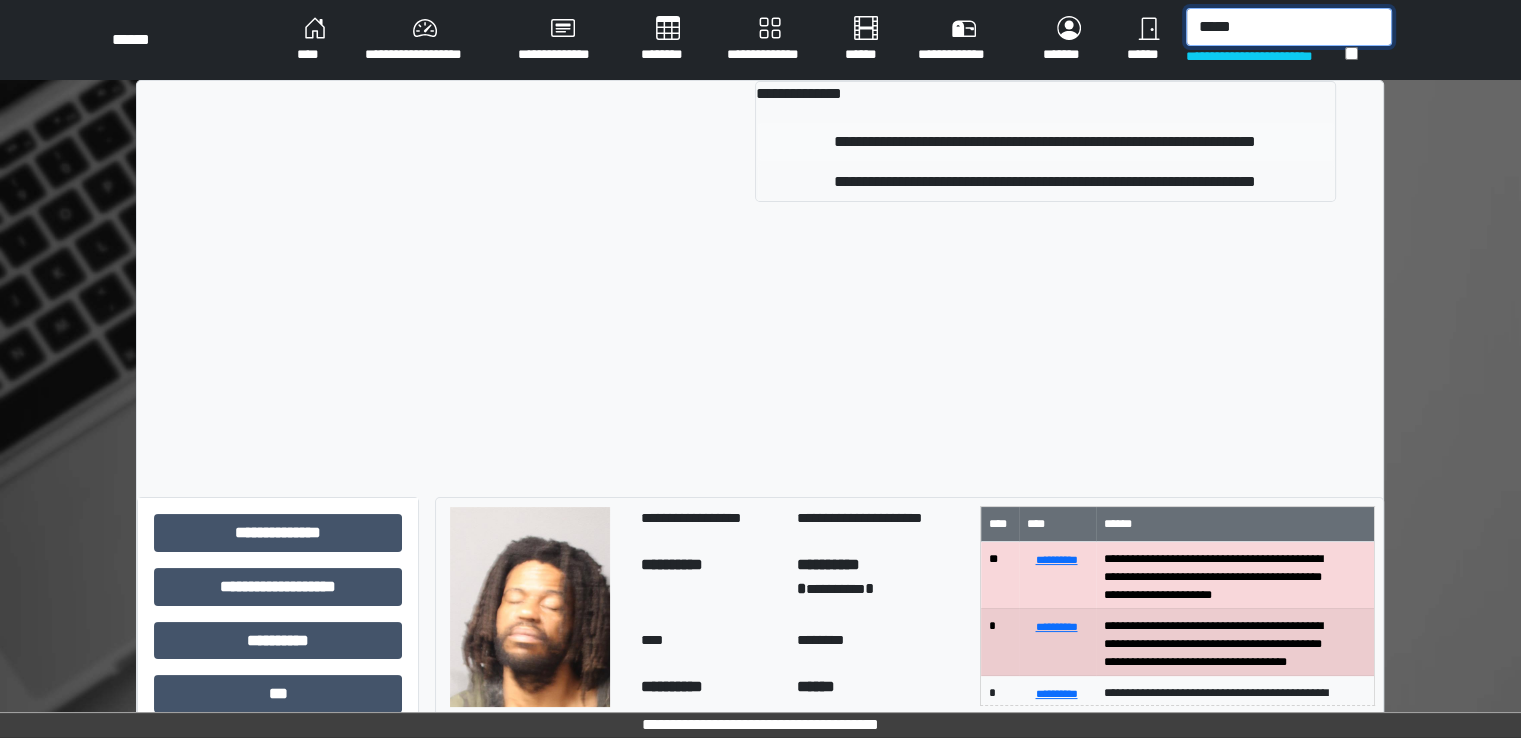 type on "*****" 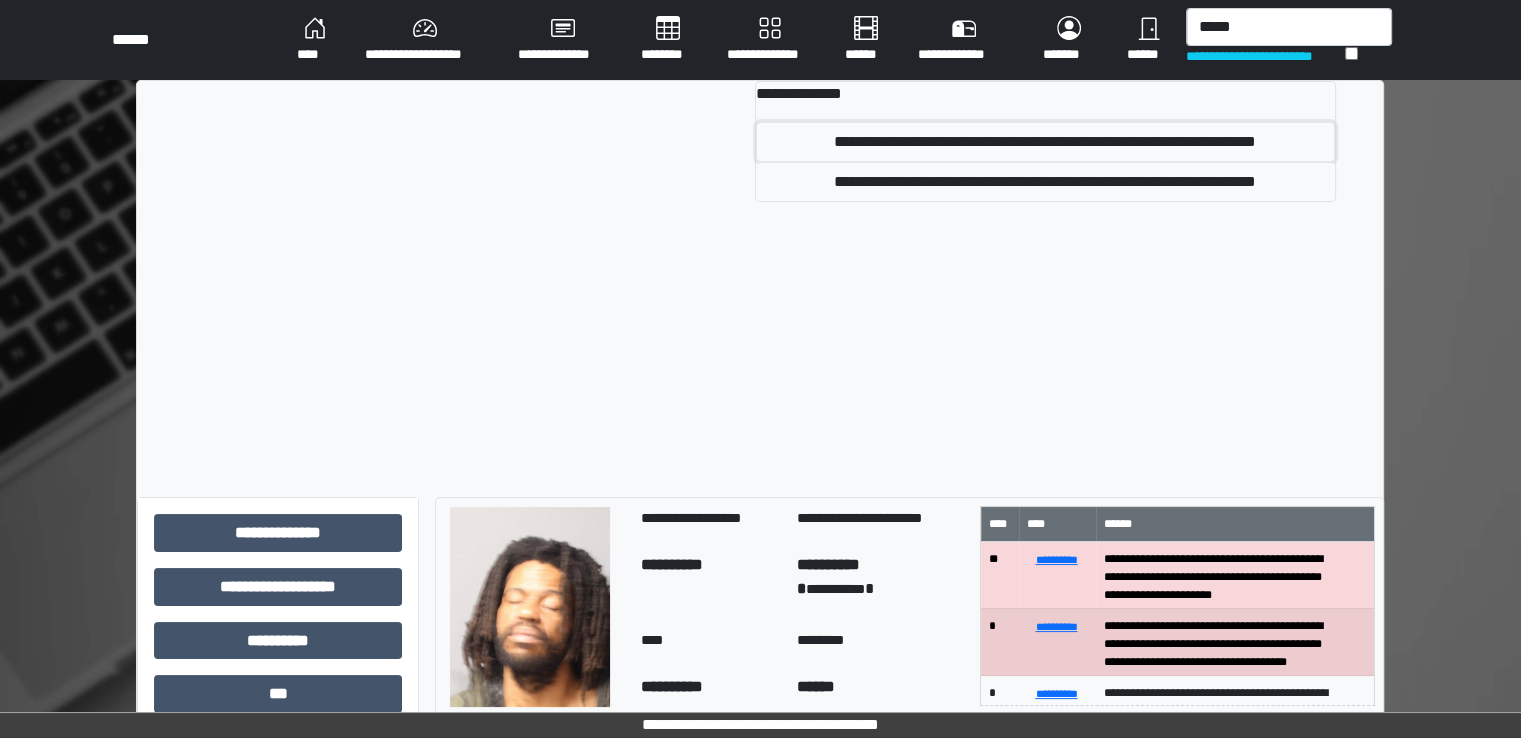 click on "**********" at bounding box center (1045, 142) 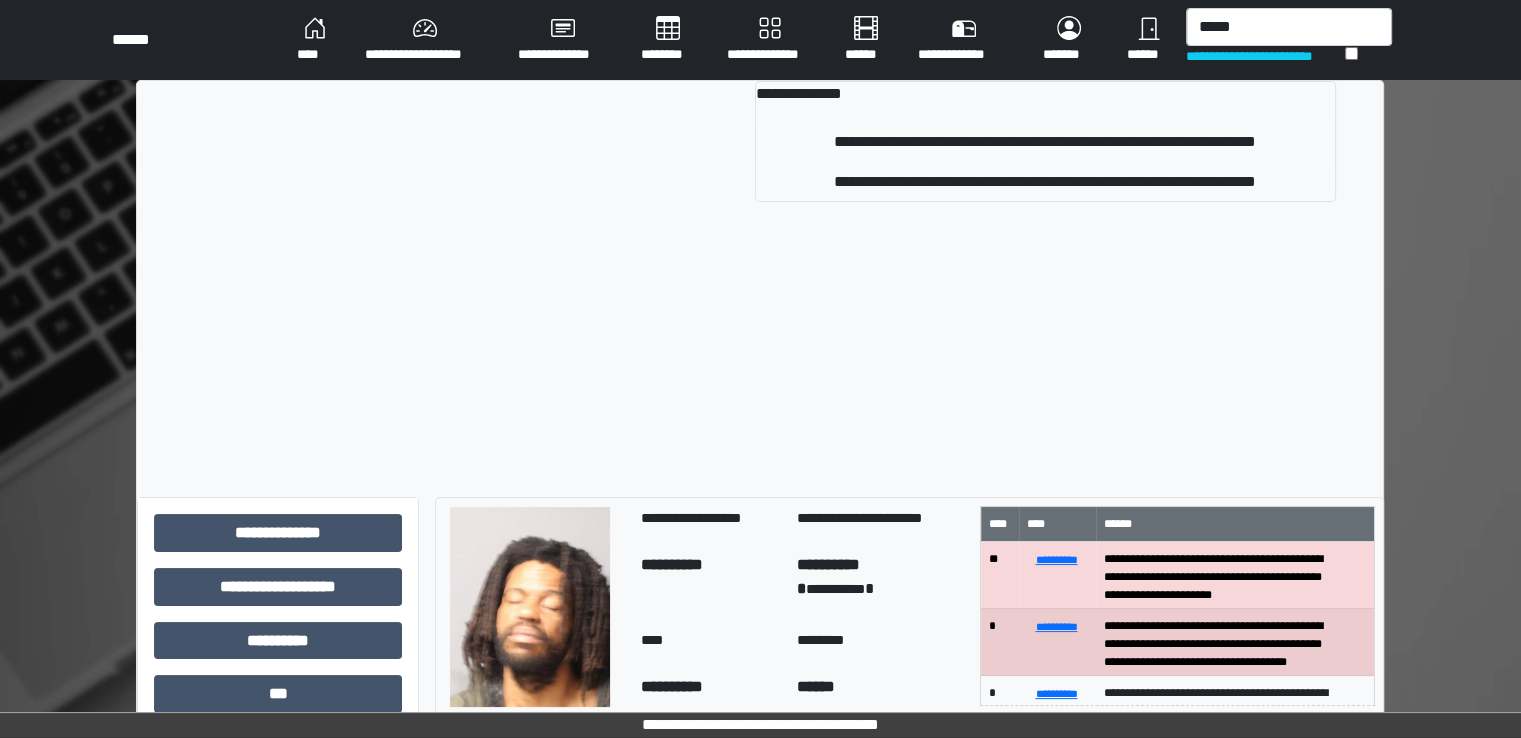 type 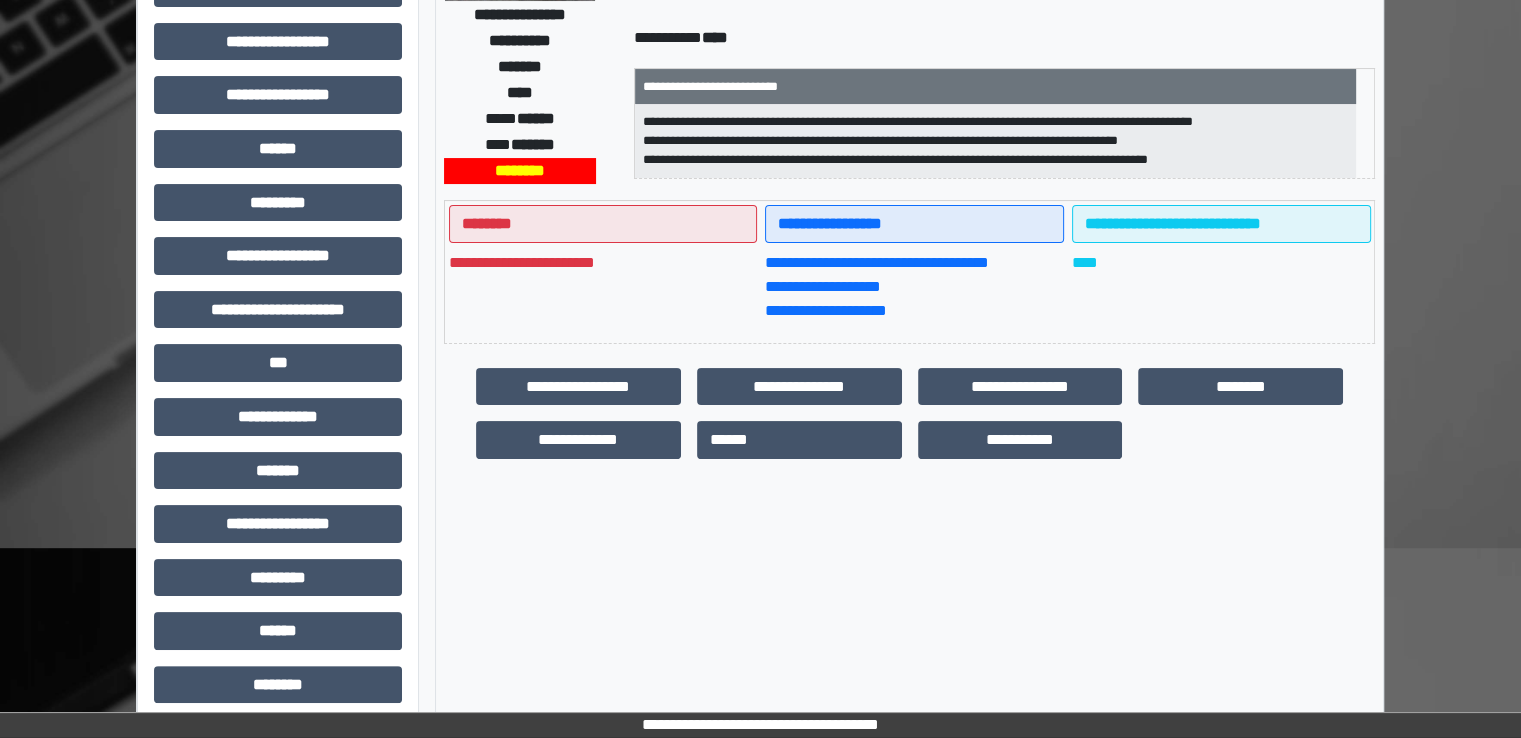scroll, scrollTop: 428, scrollLeft: 0, axis: vertical 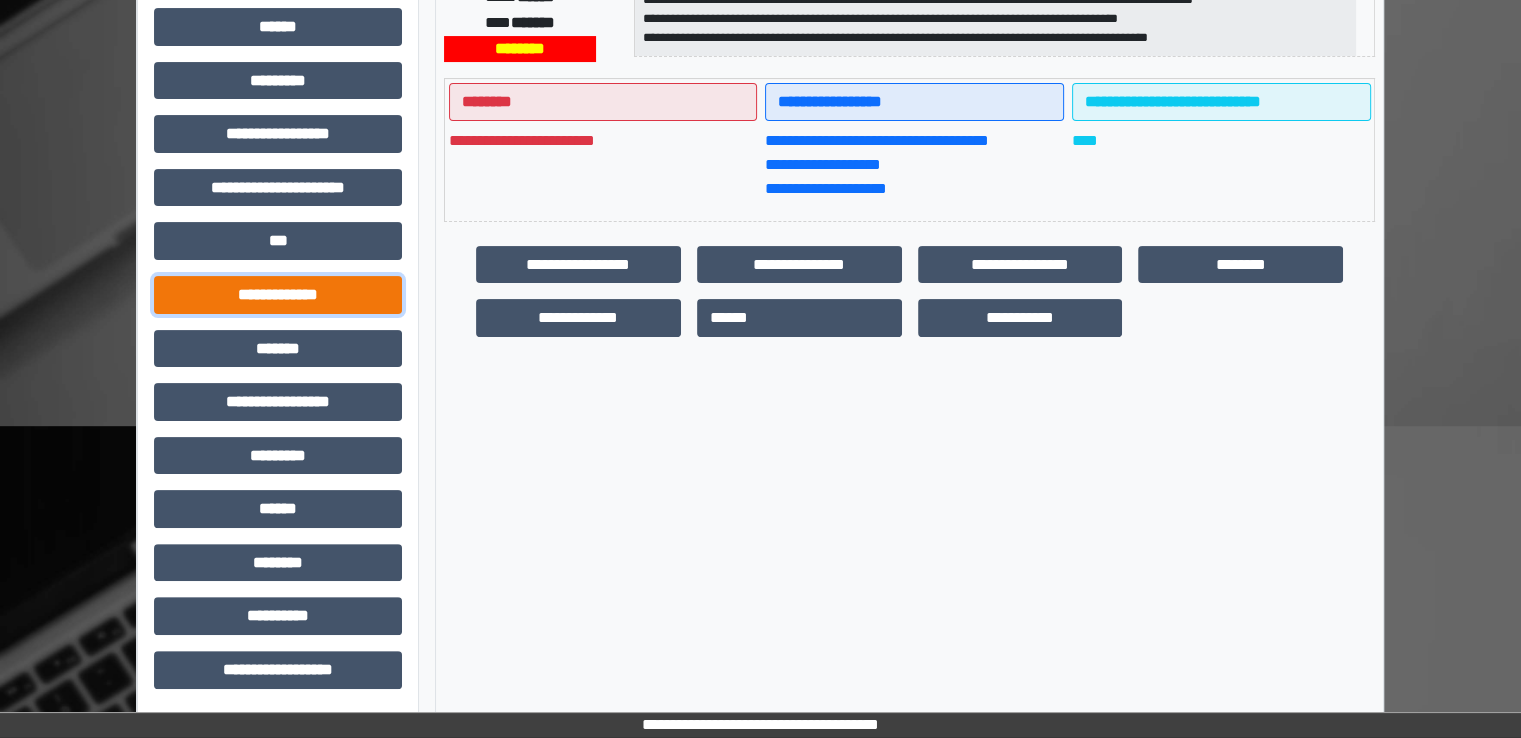 click on "**********" at bounding box center (278, 295) 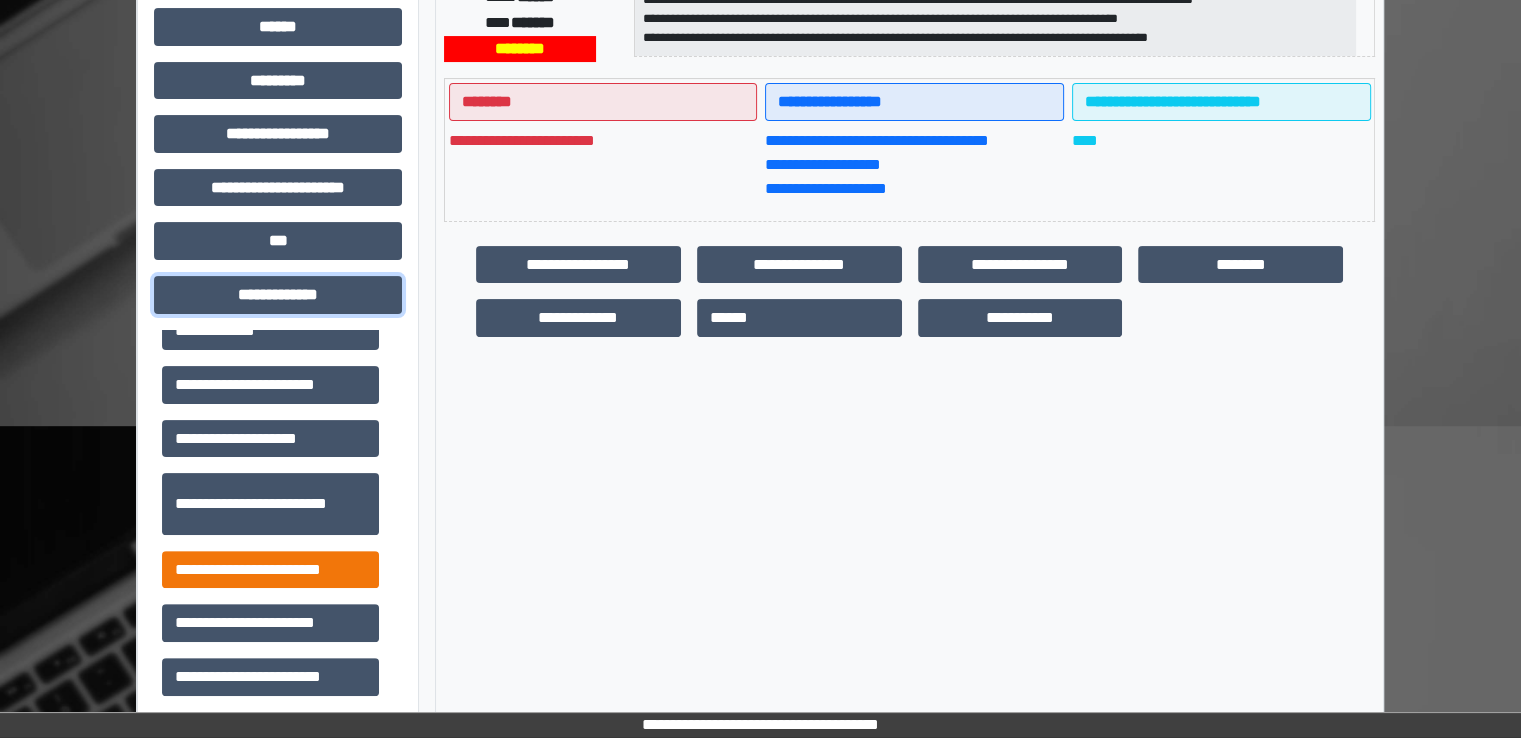 scroll, scrollTop: 400, scrollLeft: 0, axis: vertical 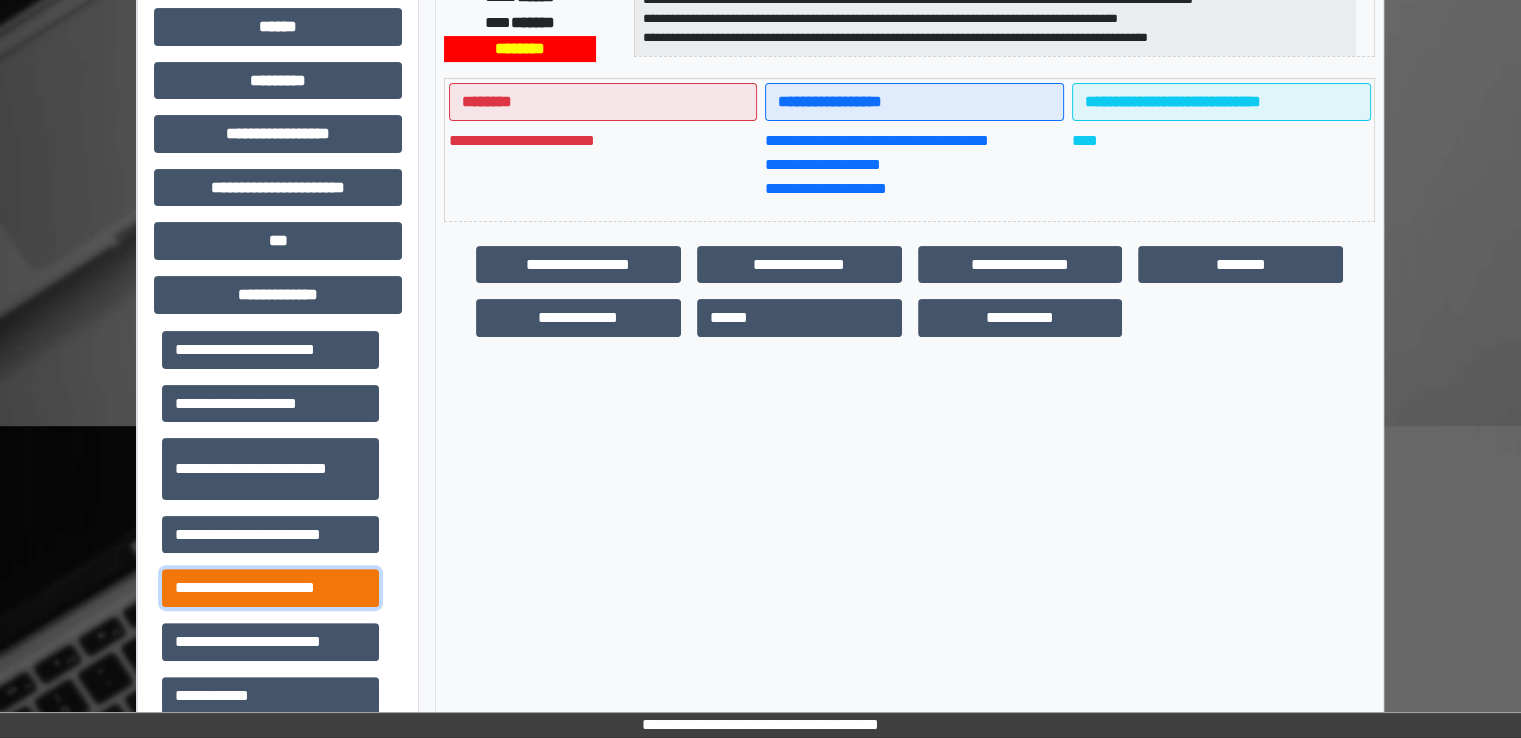 click on "**********" at bounding box center (270, 588) 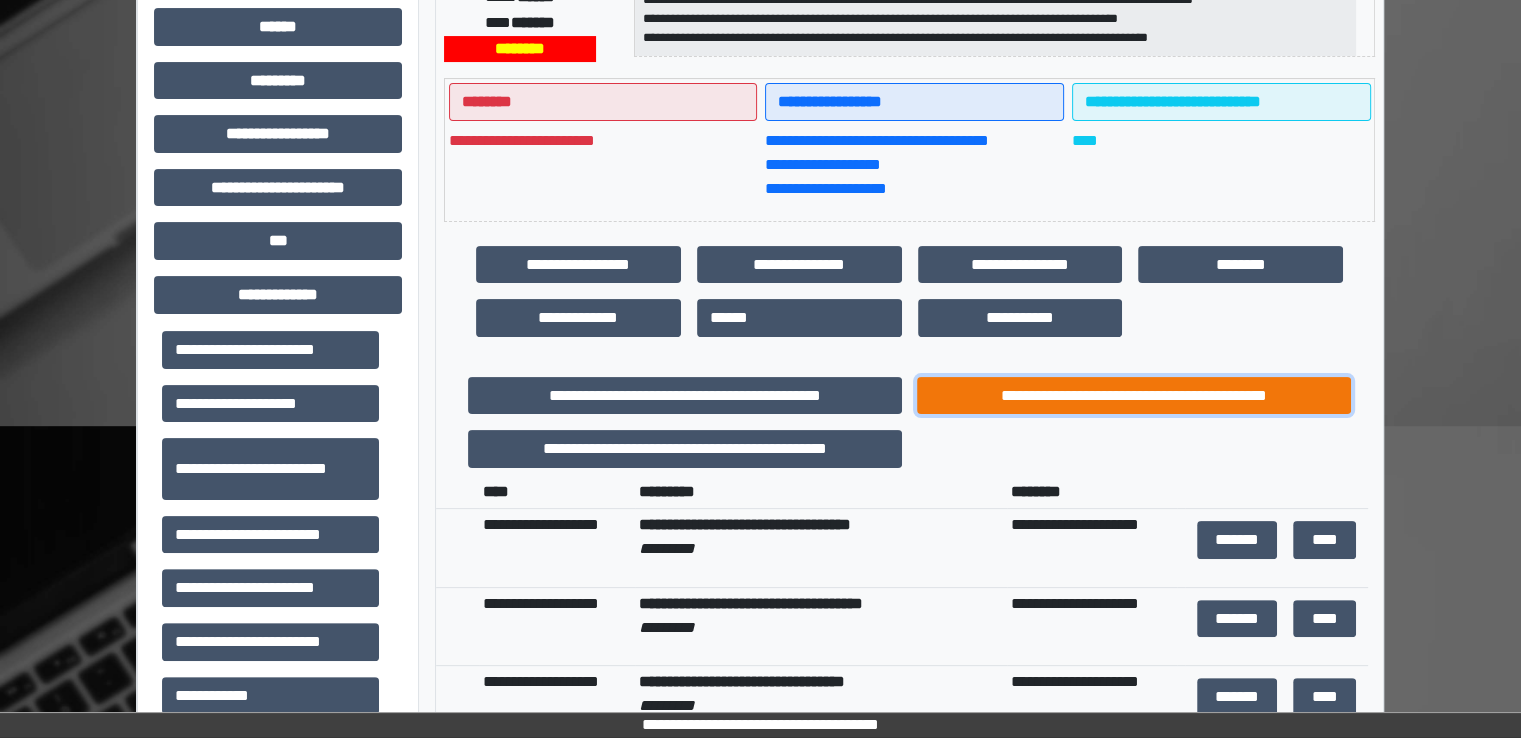 click on "**********" at bounding box center (1134, 396) 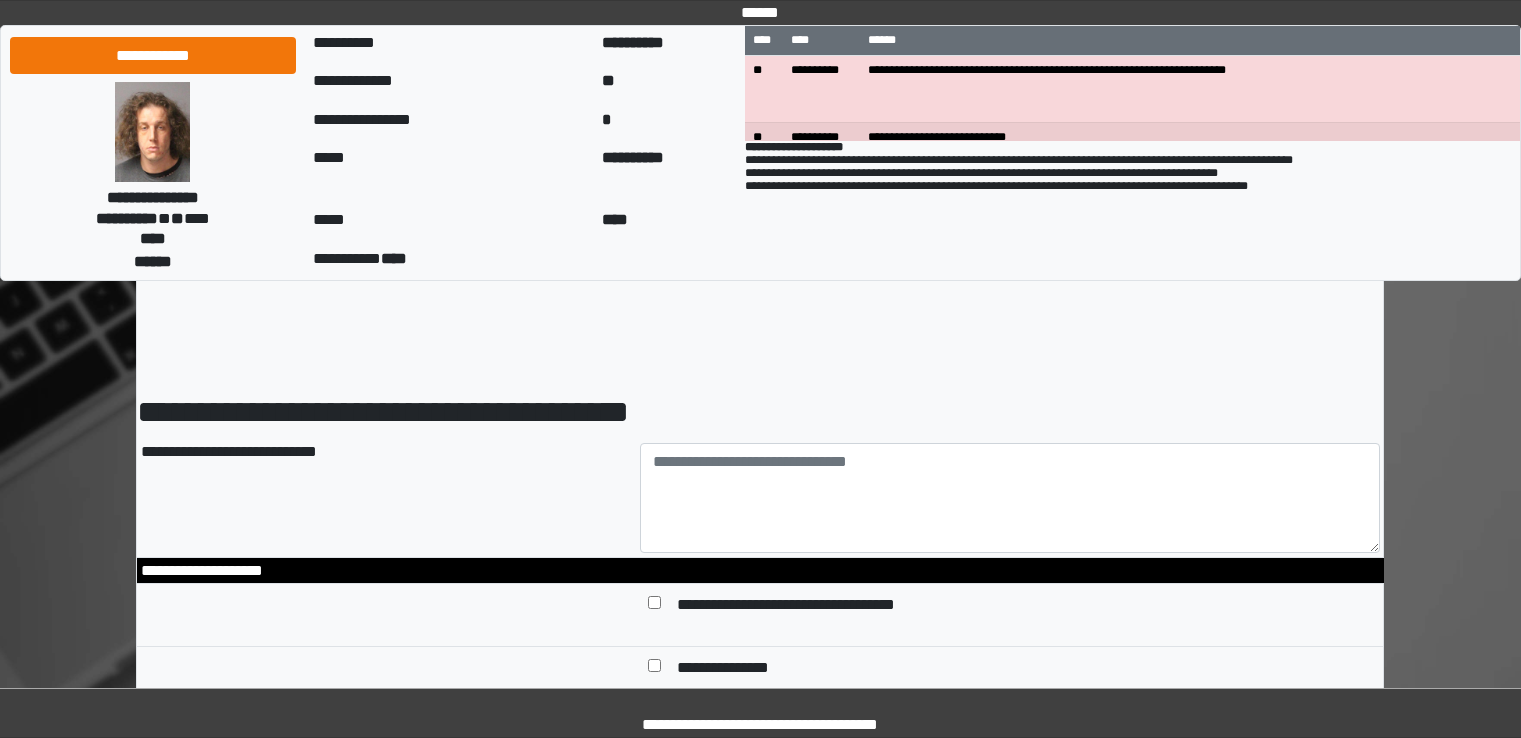 scroll, scrollTop: 0, scrollLeft: 0, axis: both 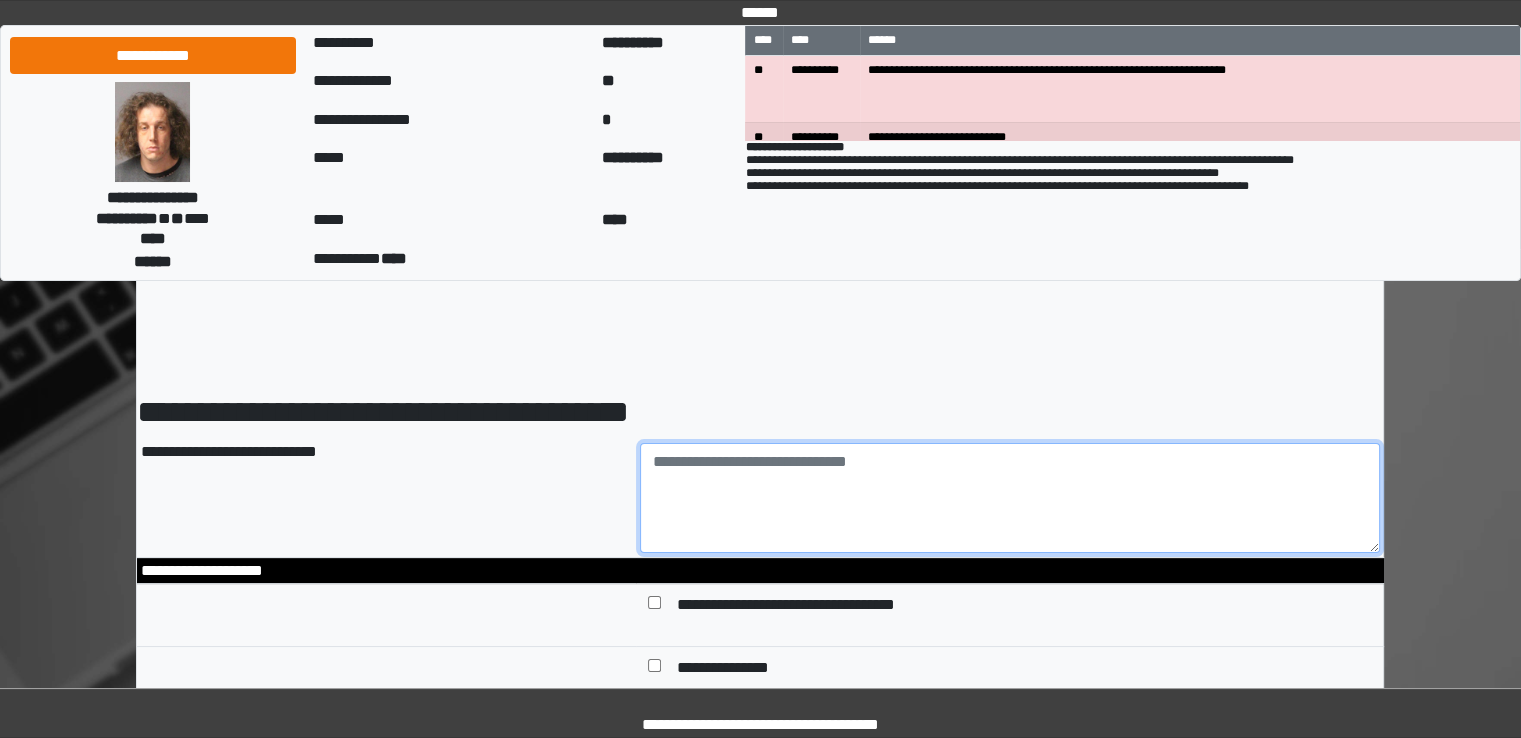 click at bounding box center (1010, 498) 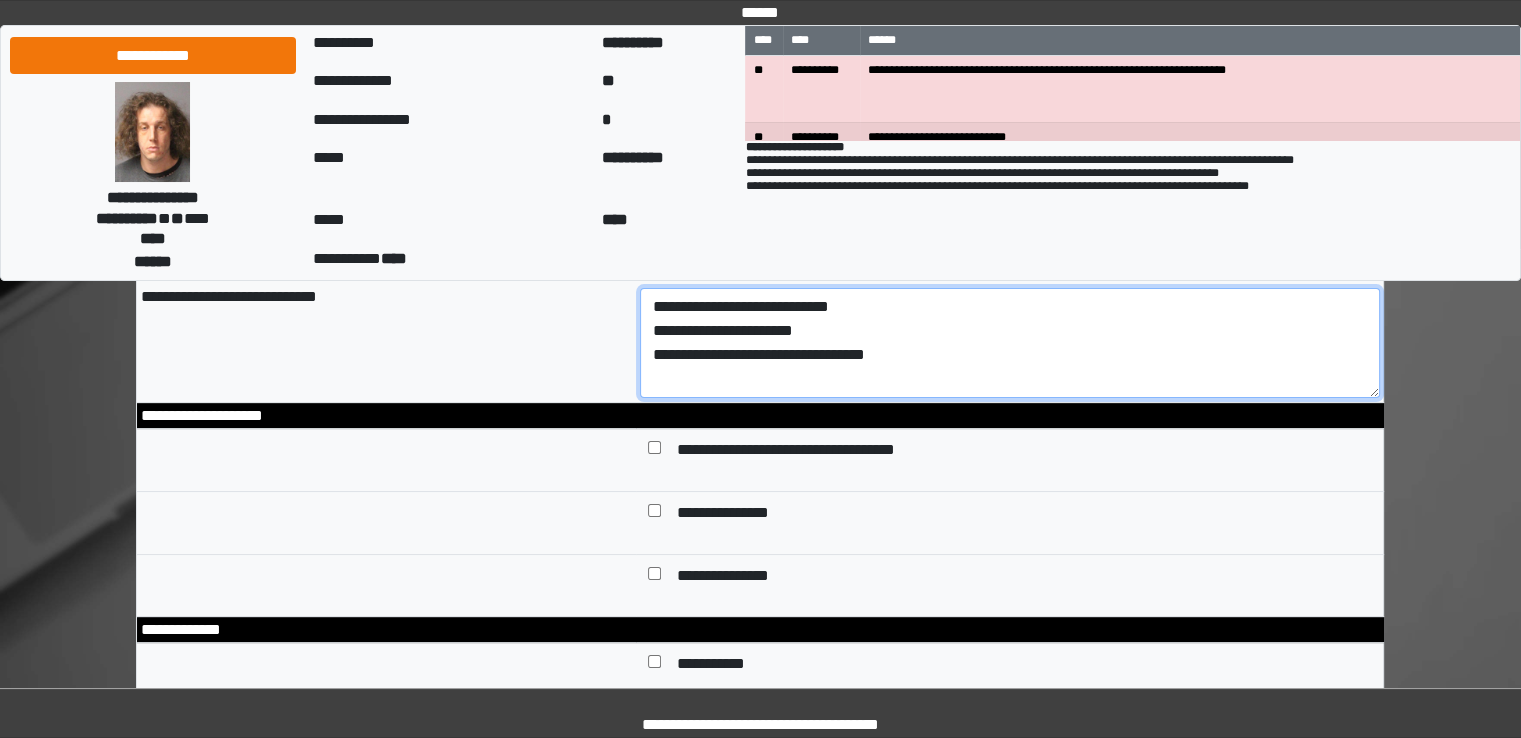 scroll, scrollTop: 200, scrollLeft: 0, axis: vertical 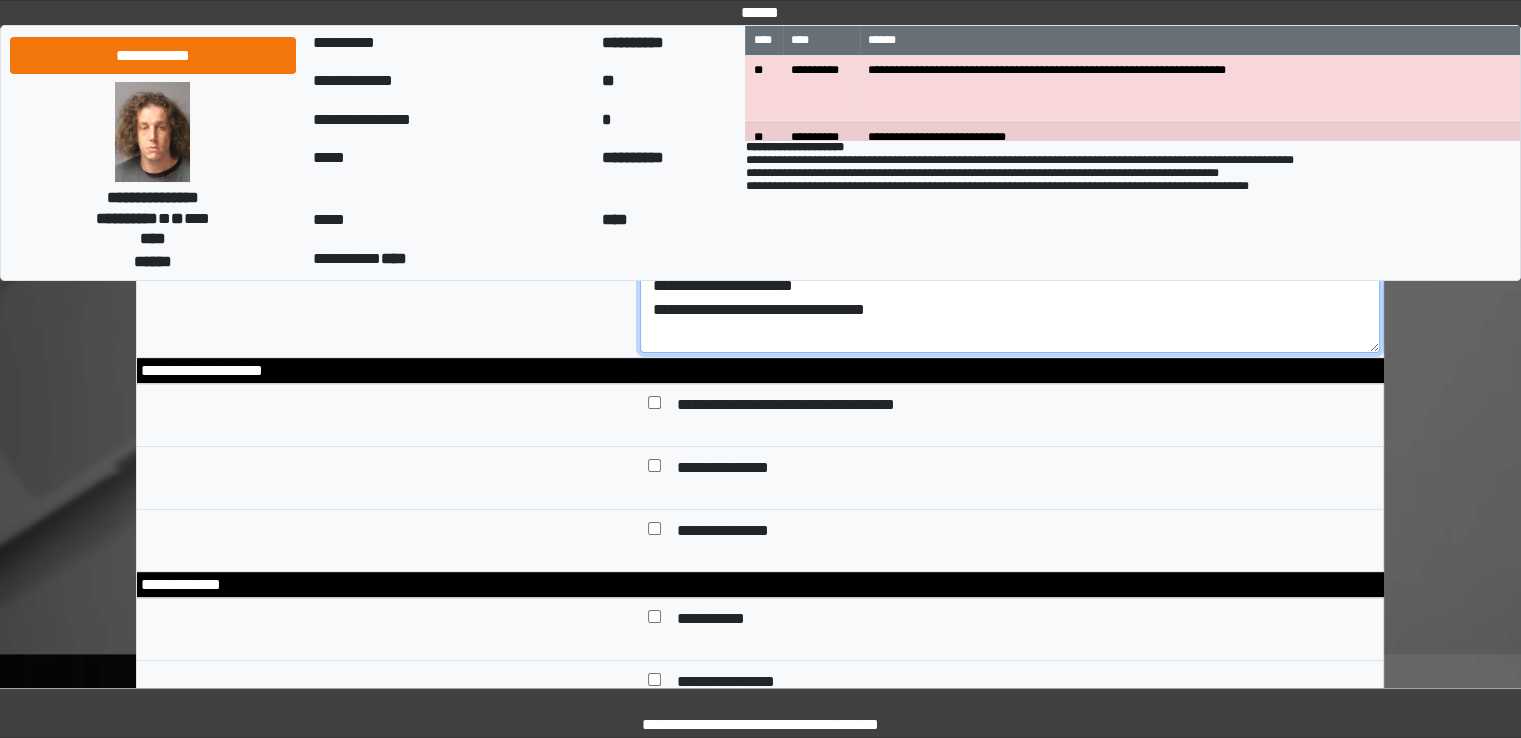 type on "**********" 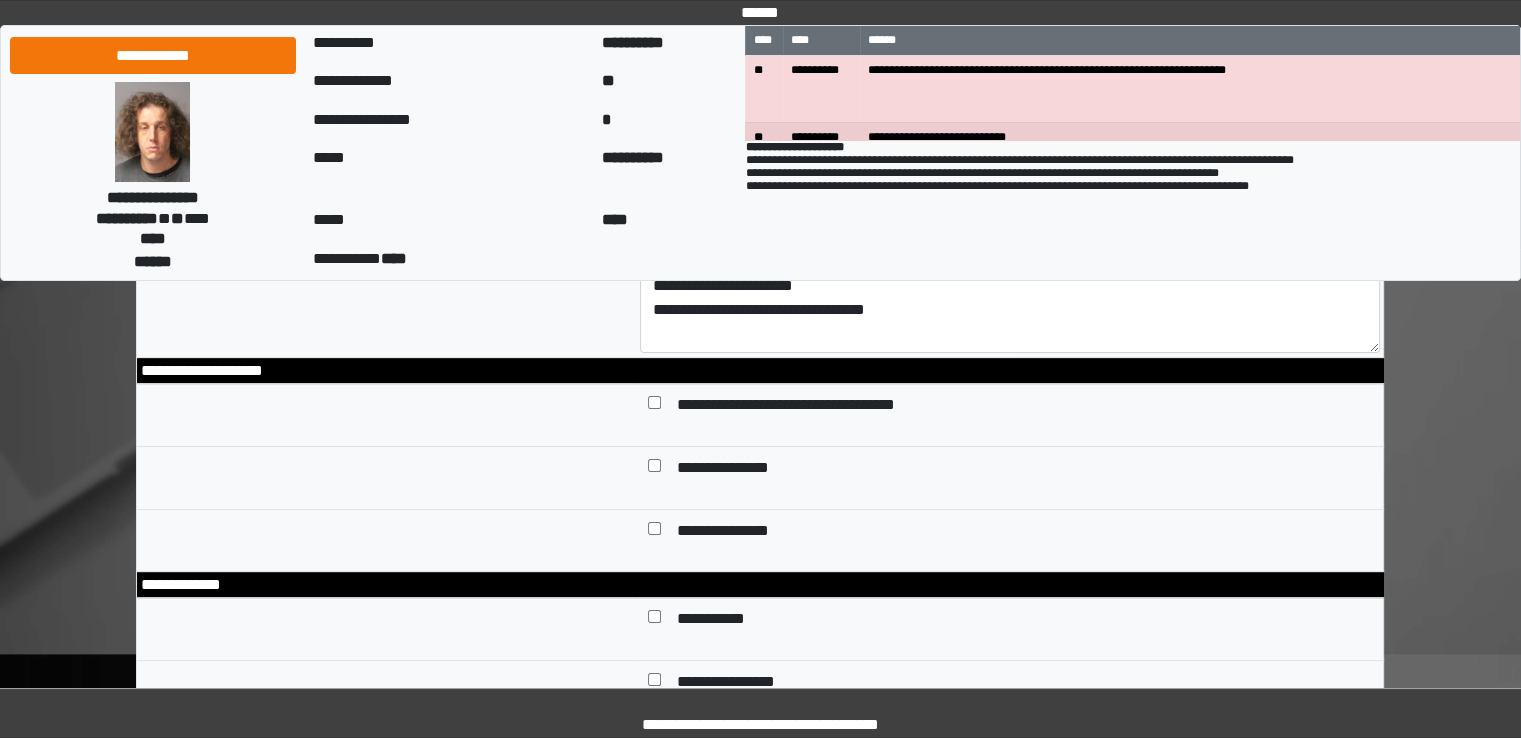 click on "**********" at bounding box center (739, 470) 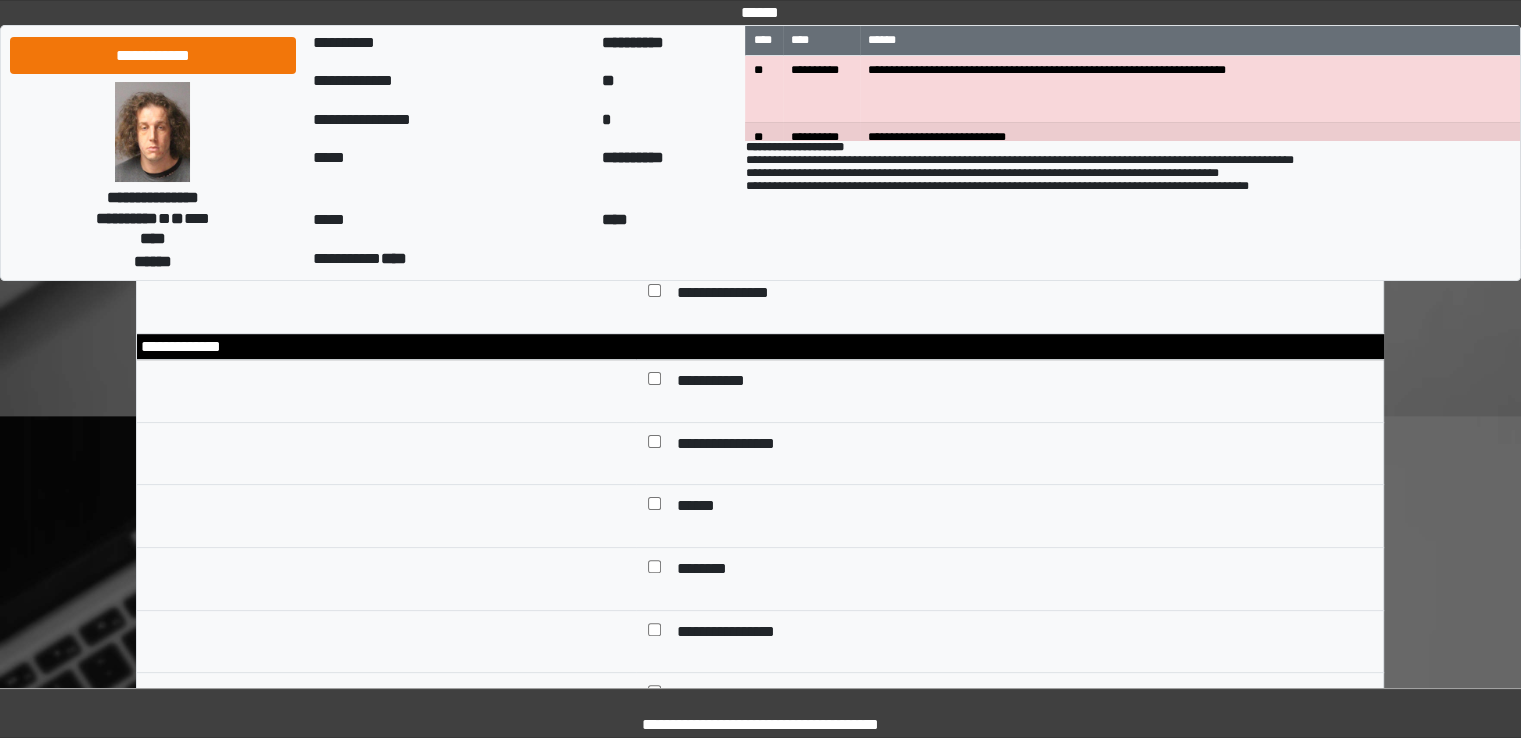 scroll, scrollTop: 500, scrollLeft: 0, axis: vertical 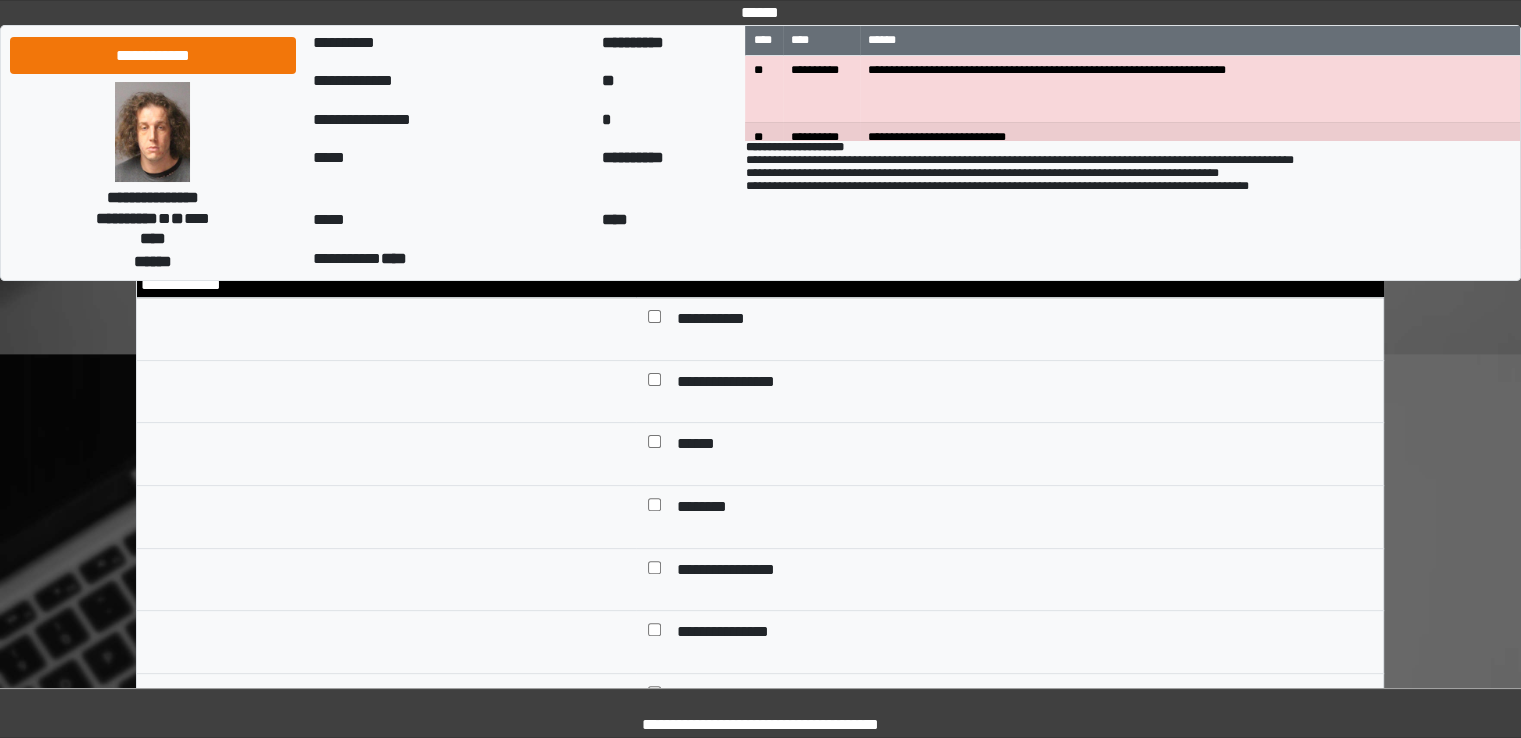 click on "******" at bounding box center [697, 446] 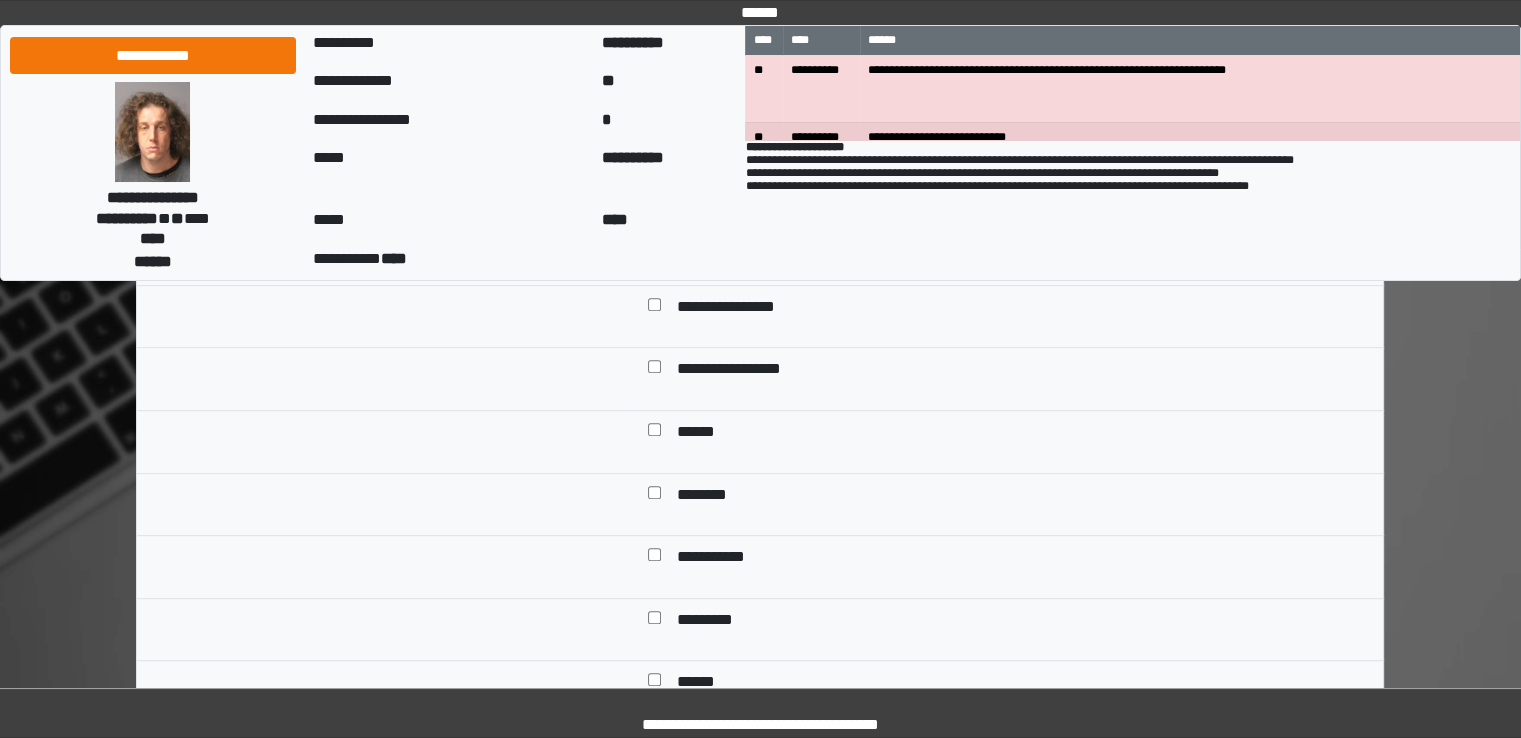 scroll, scrollTop: 900, scrollLeft: 0, axis: vertical 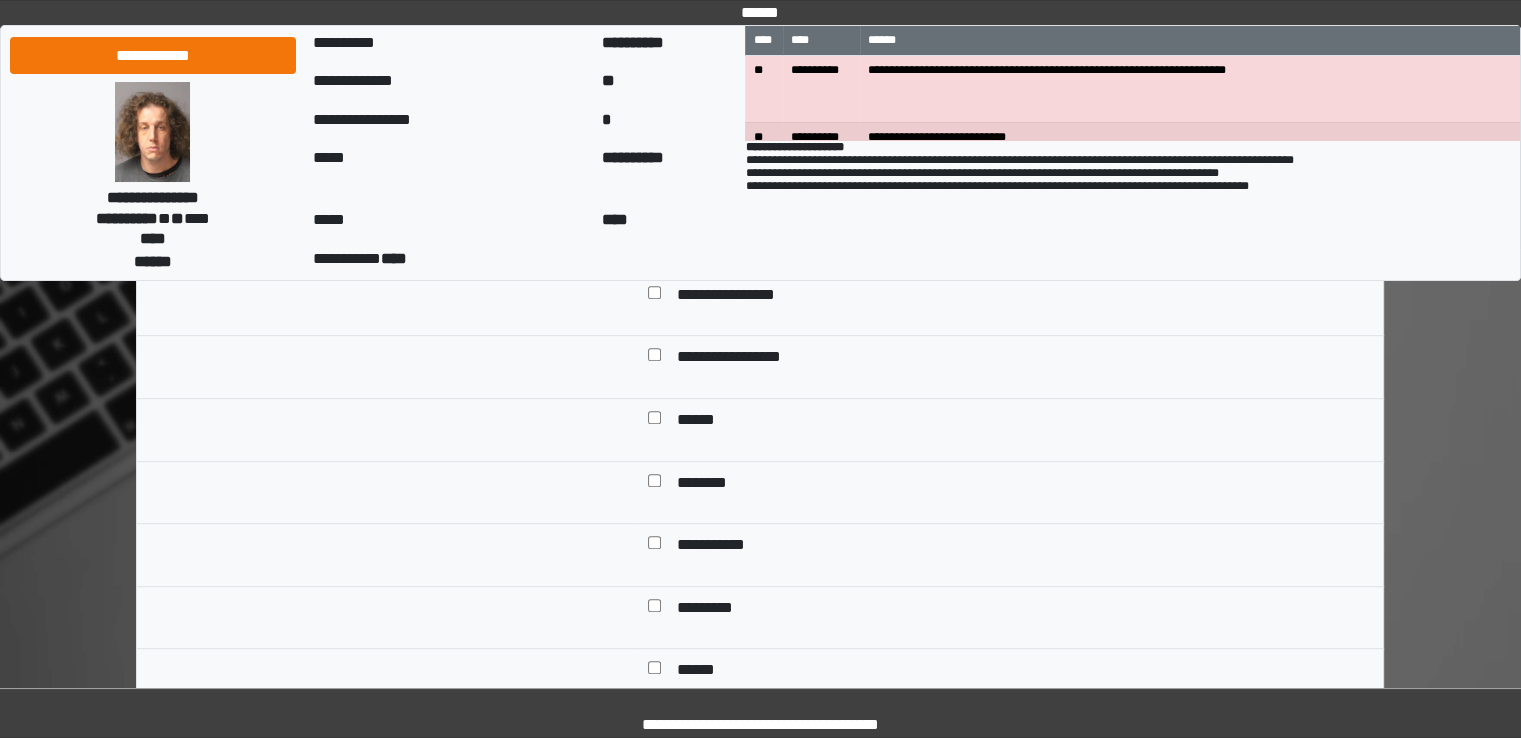 click on "**********" at bounding box center (740, 359) 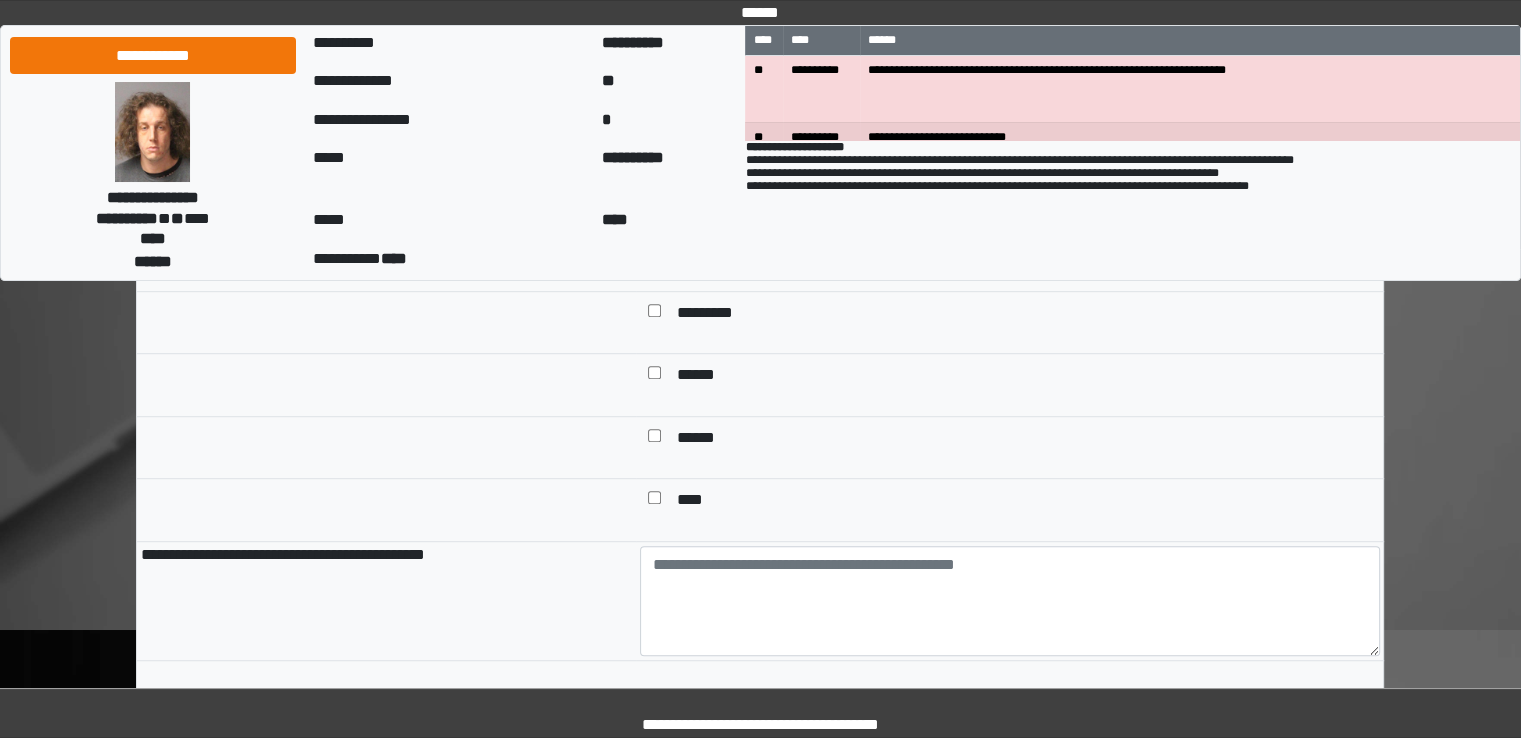 scroll, scrollTop: 1200, scrollLeft: 0, axis: vertical 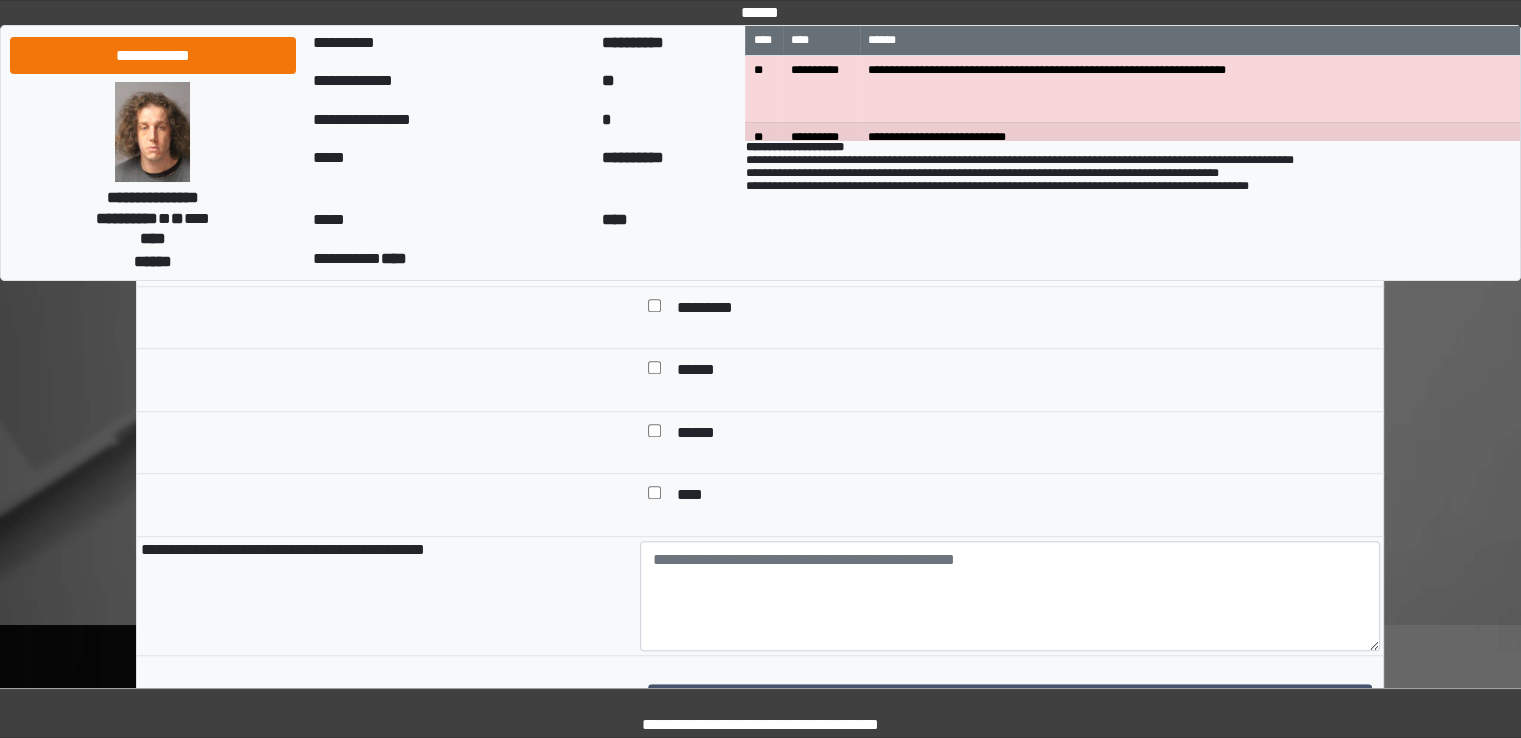 click on "******" at bounding box center [705, 372] 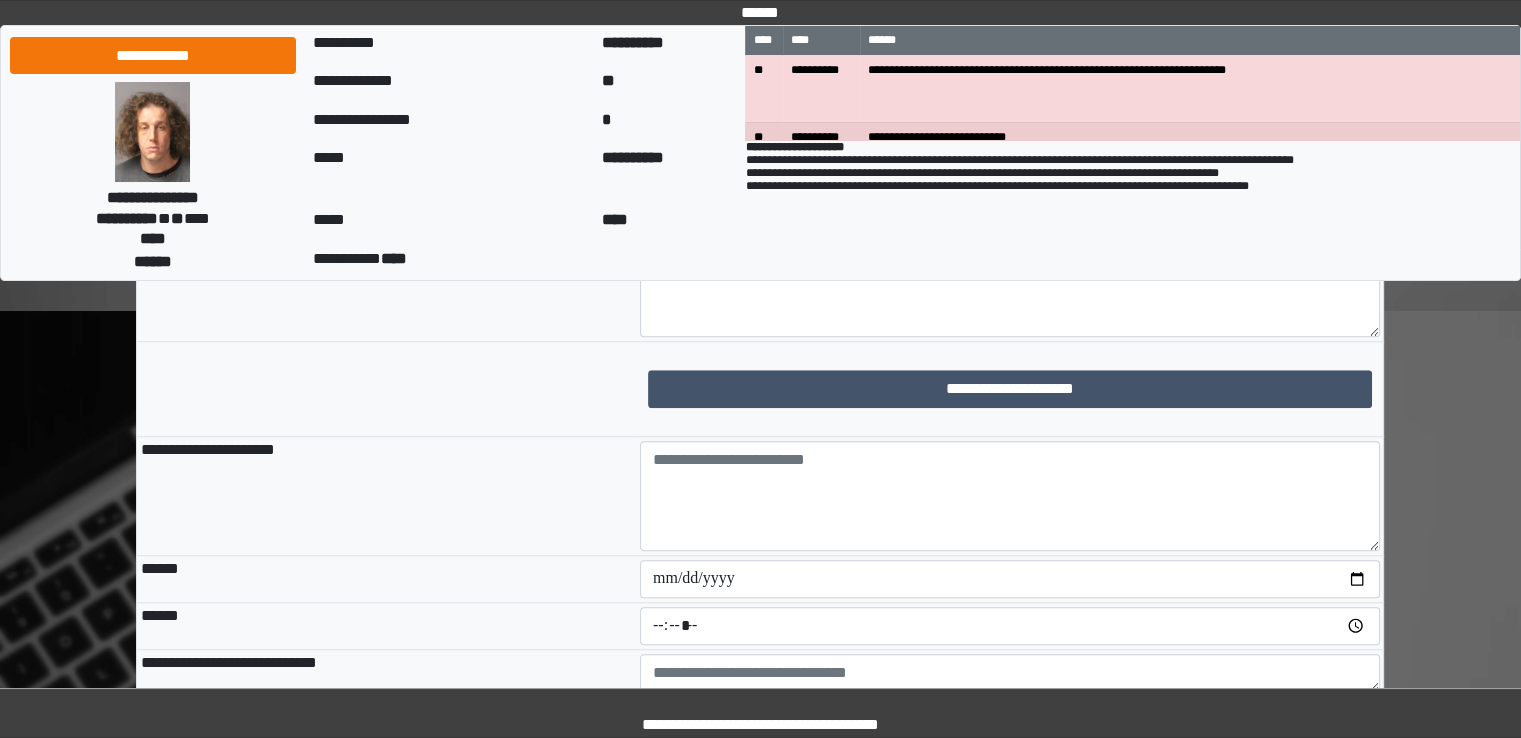 scroll, scrollTop: 1600, scrollLeft: 0, axis: vertical 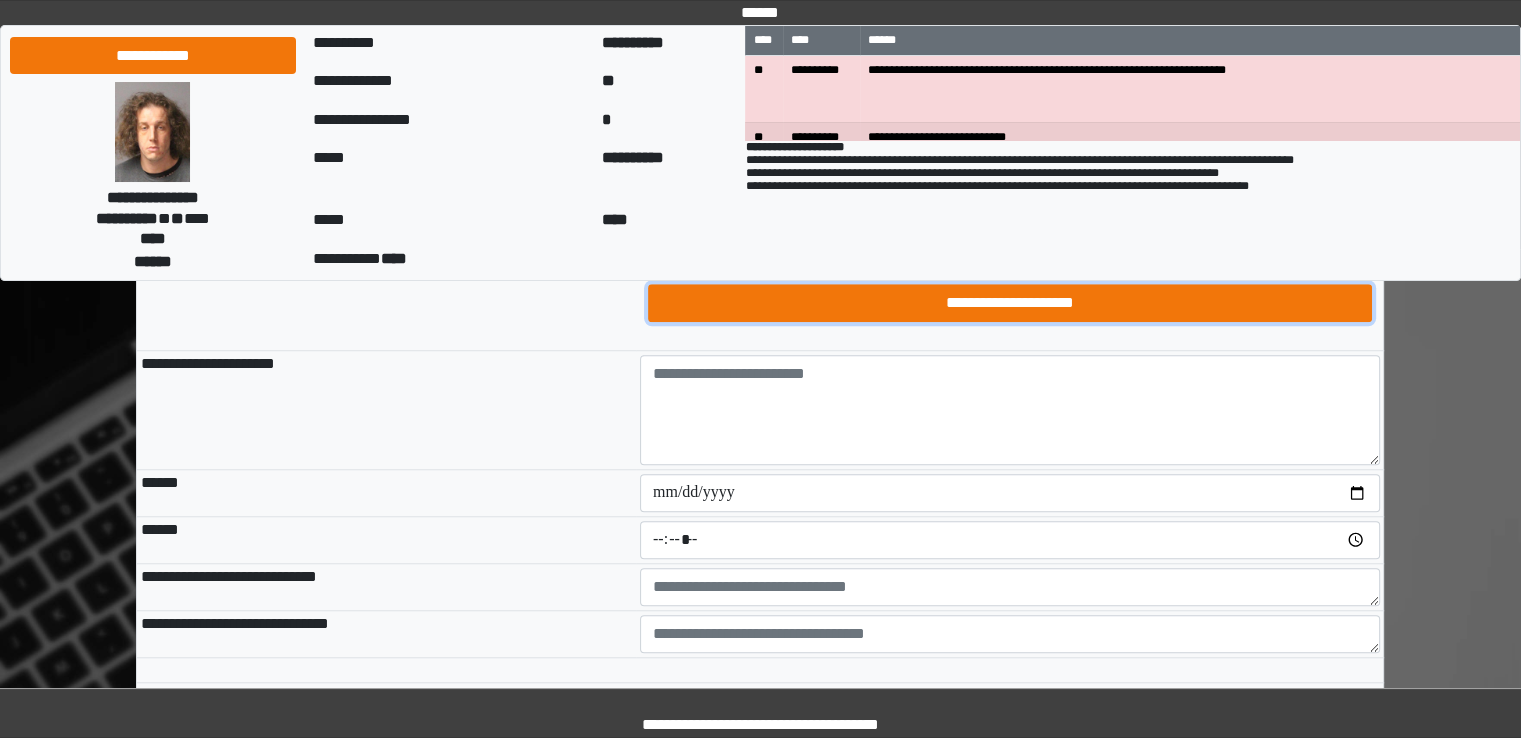 click on "**********" at bounding box center [1010, 303] 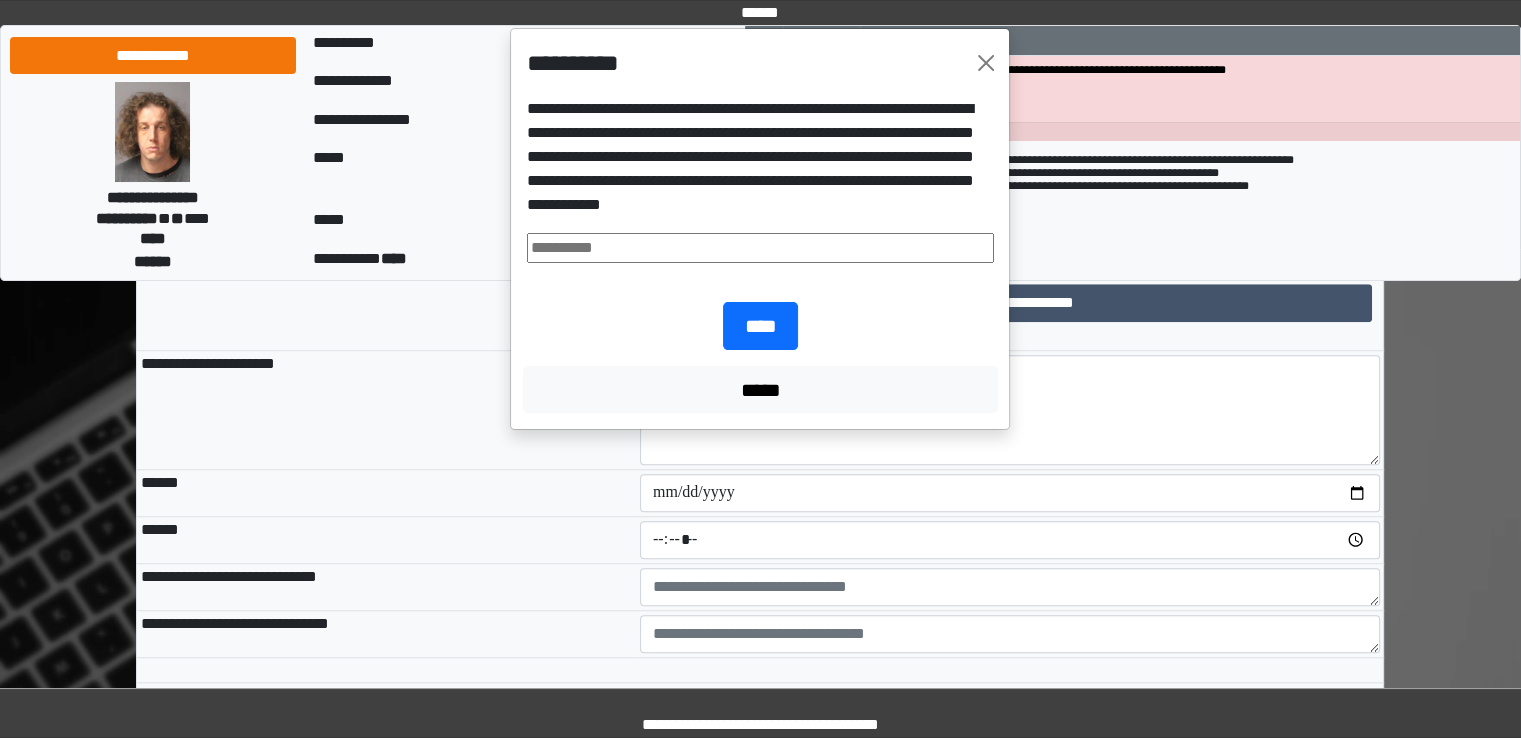 click at bounding box center [760, 248] 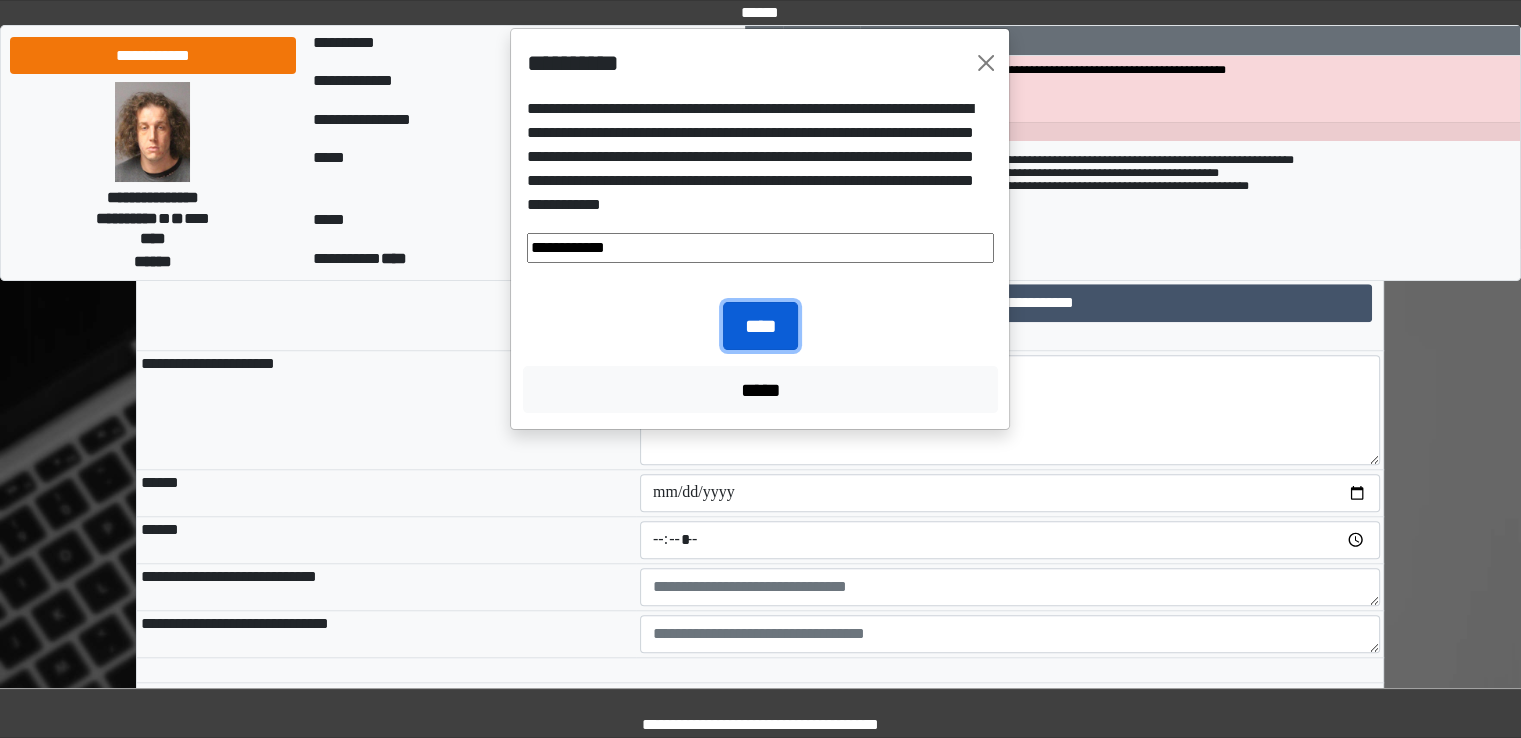 click on "****" at bounding box center [760, 326] 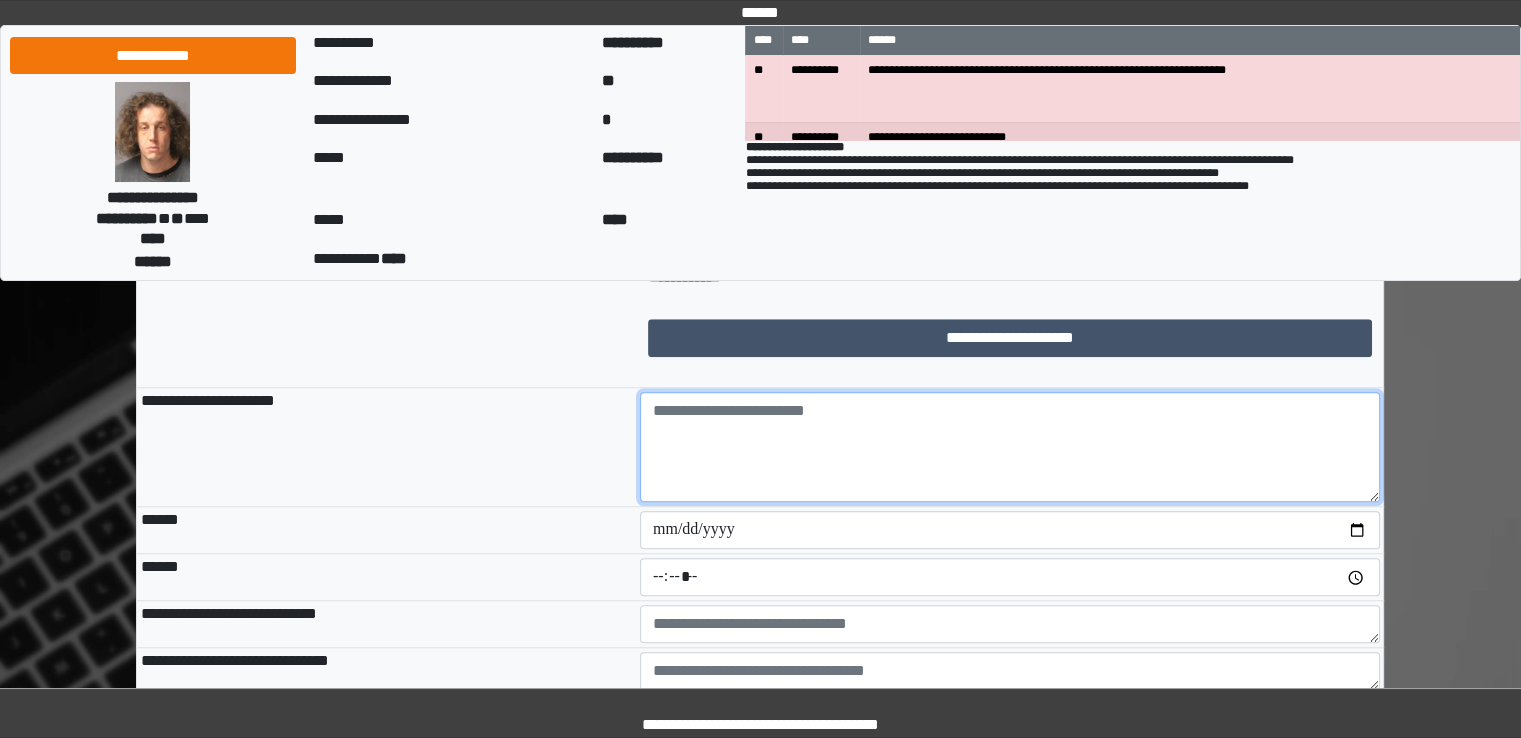 click at bounding box center (1010, 447) 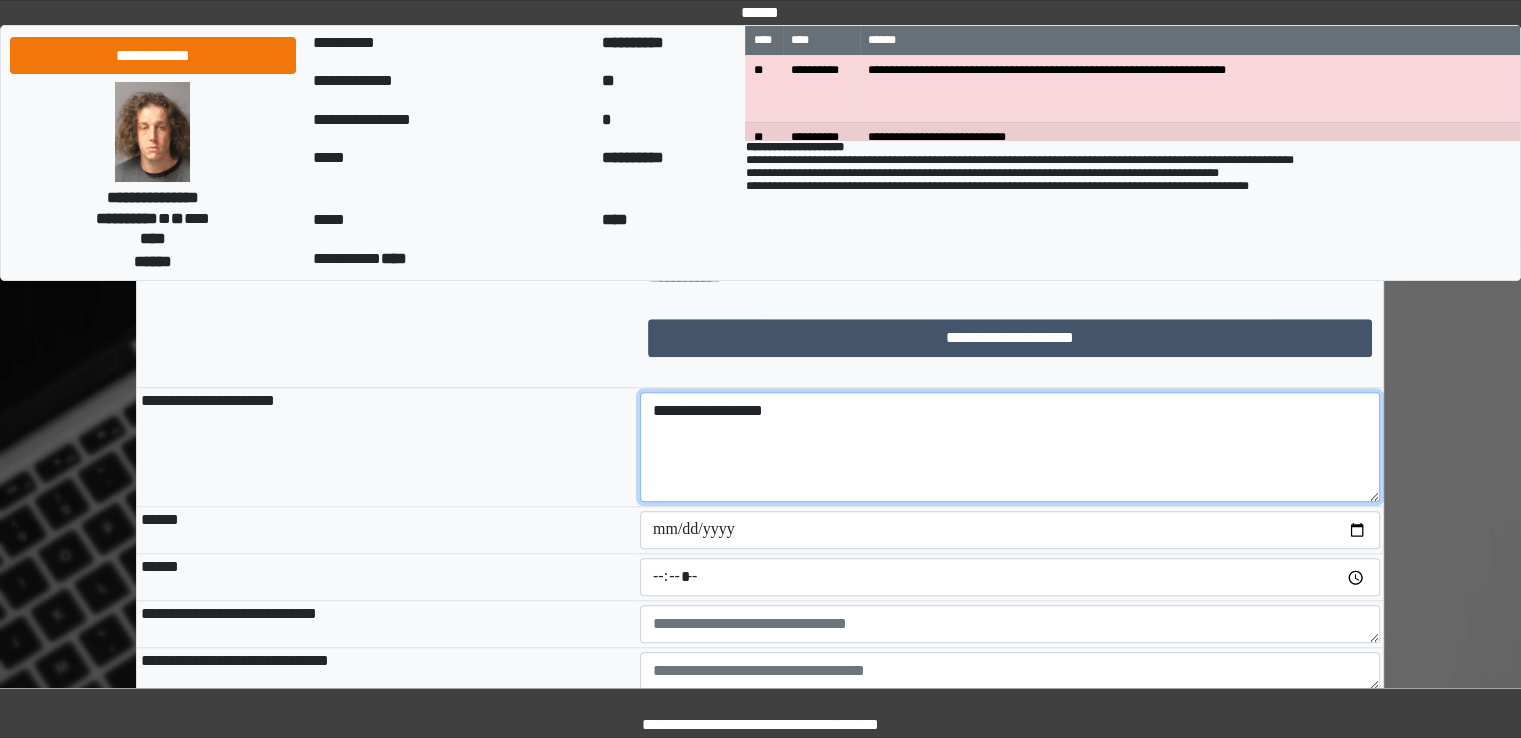 type on "**********" 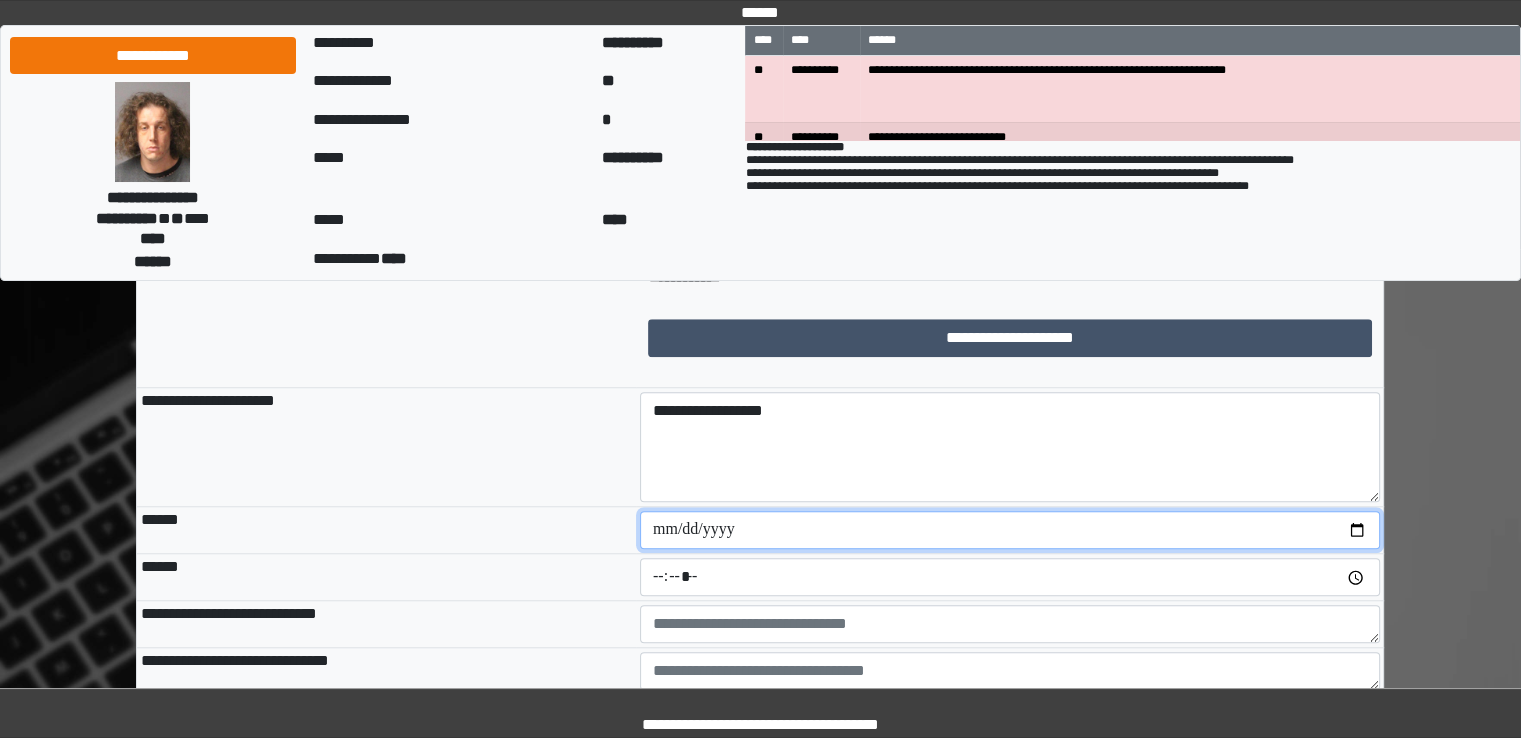 click at bounding box center [1010, 530] 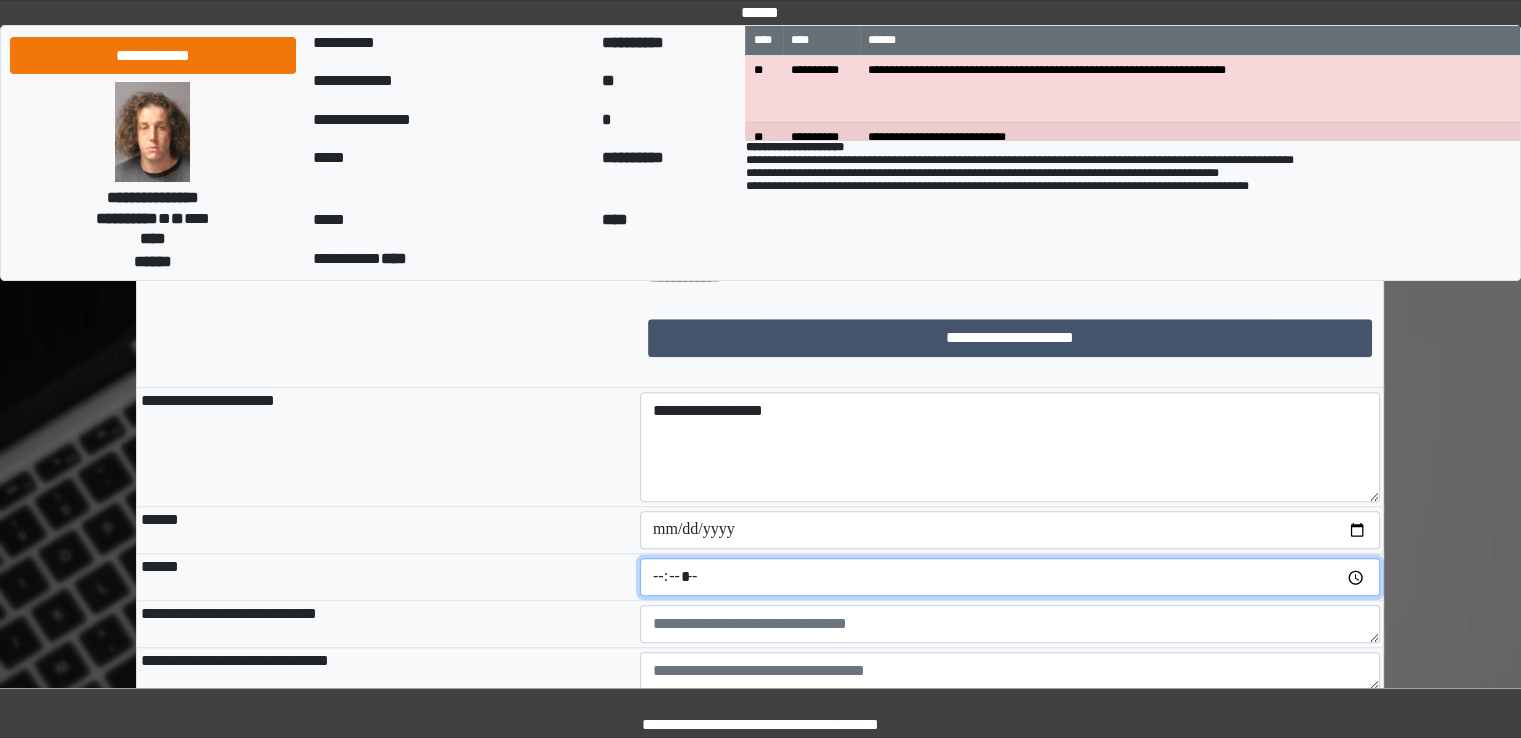 click at bounding box center [1010, 577] 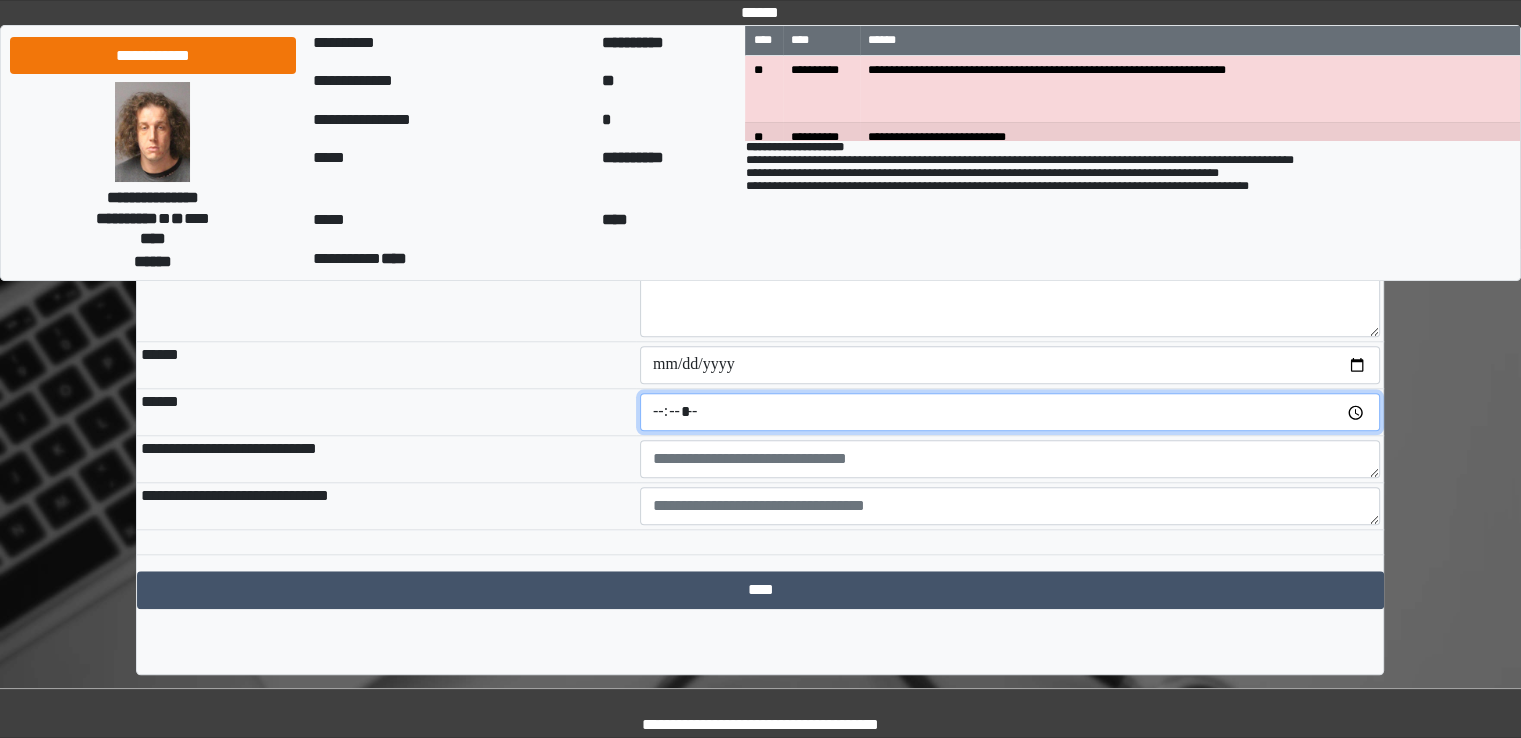 scroll, scrollTop: 1766, scrollLeft: 0, axis: vertical 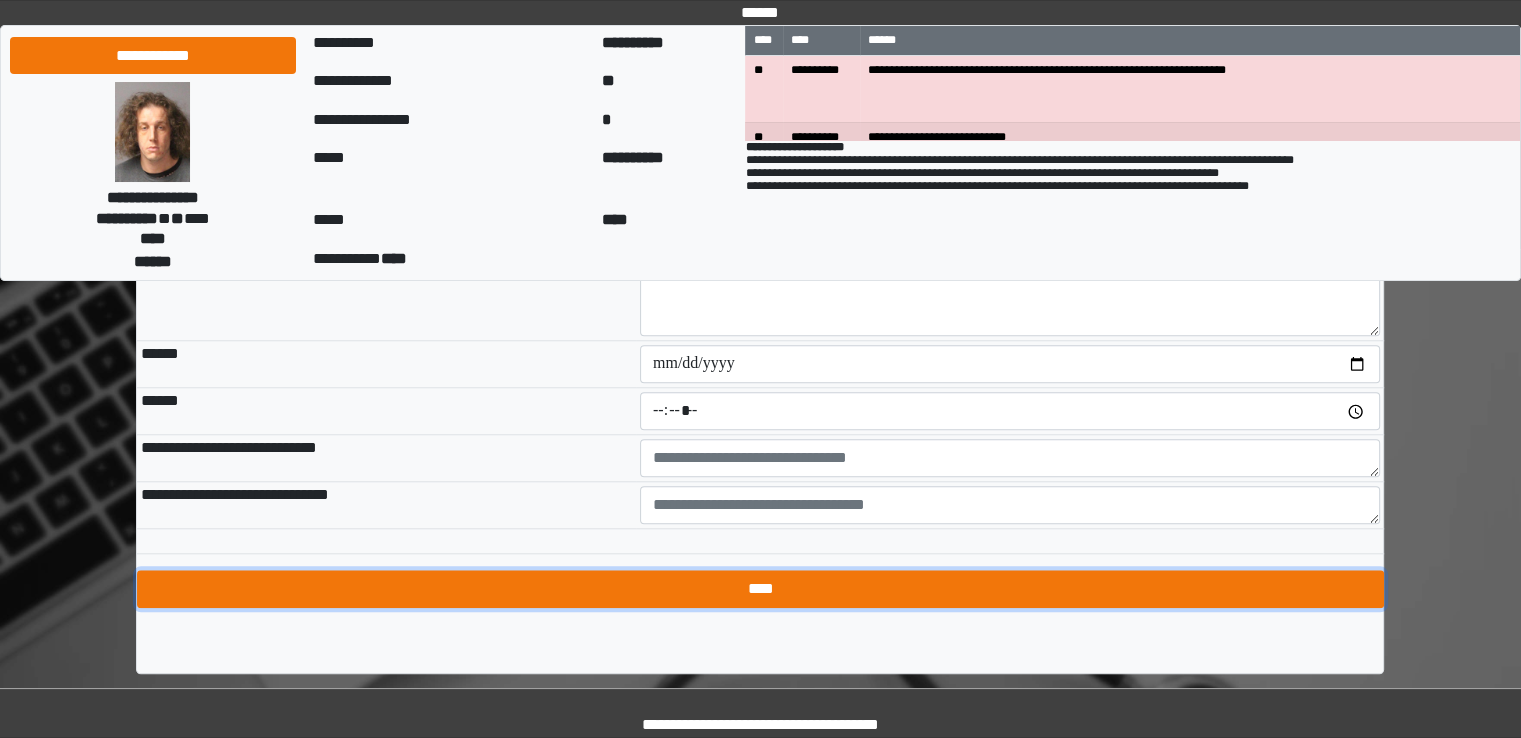 click on "****" at bounding box center (760, 589) 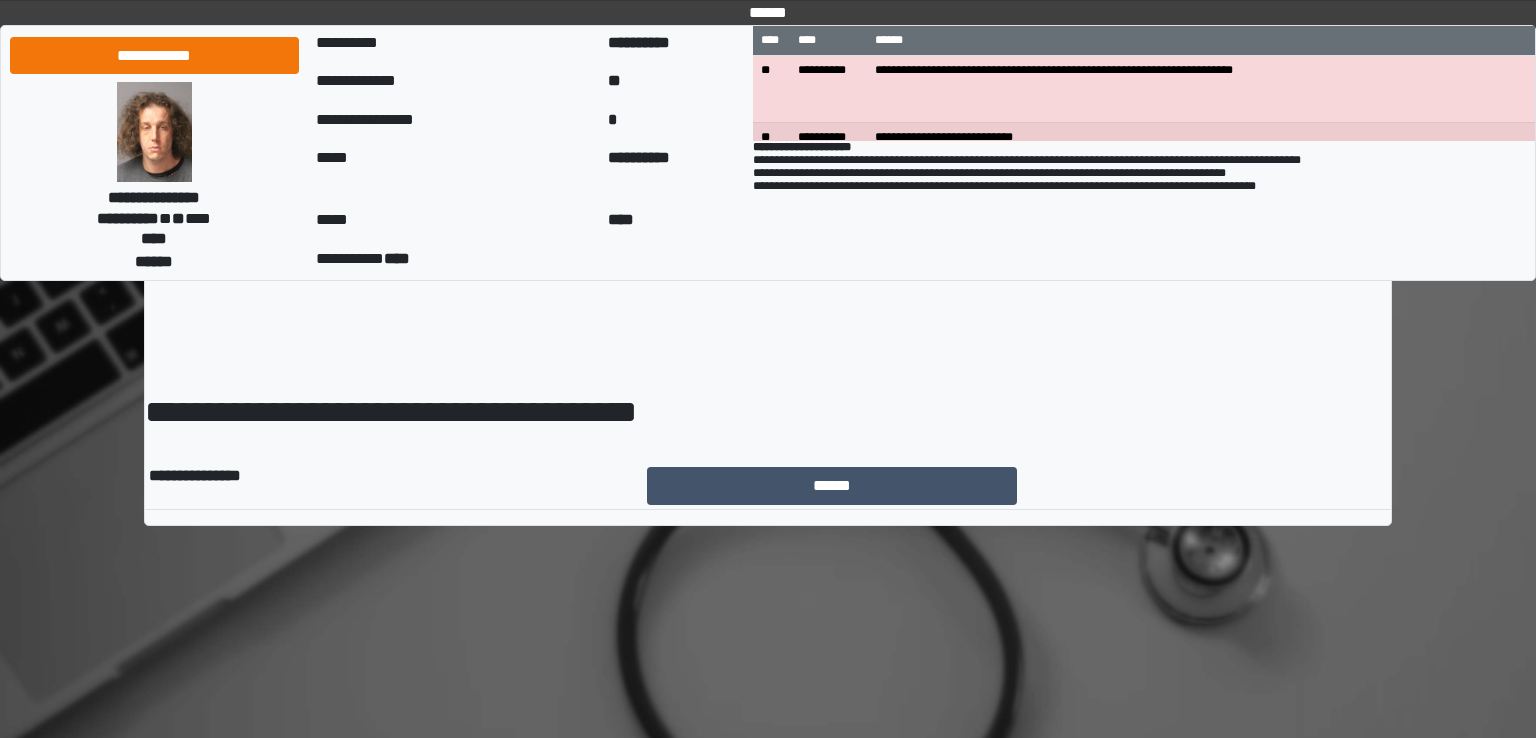 scroll, scrollTop: 0, scrollLeft: 0, axis: both 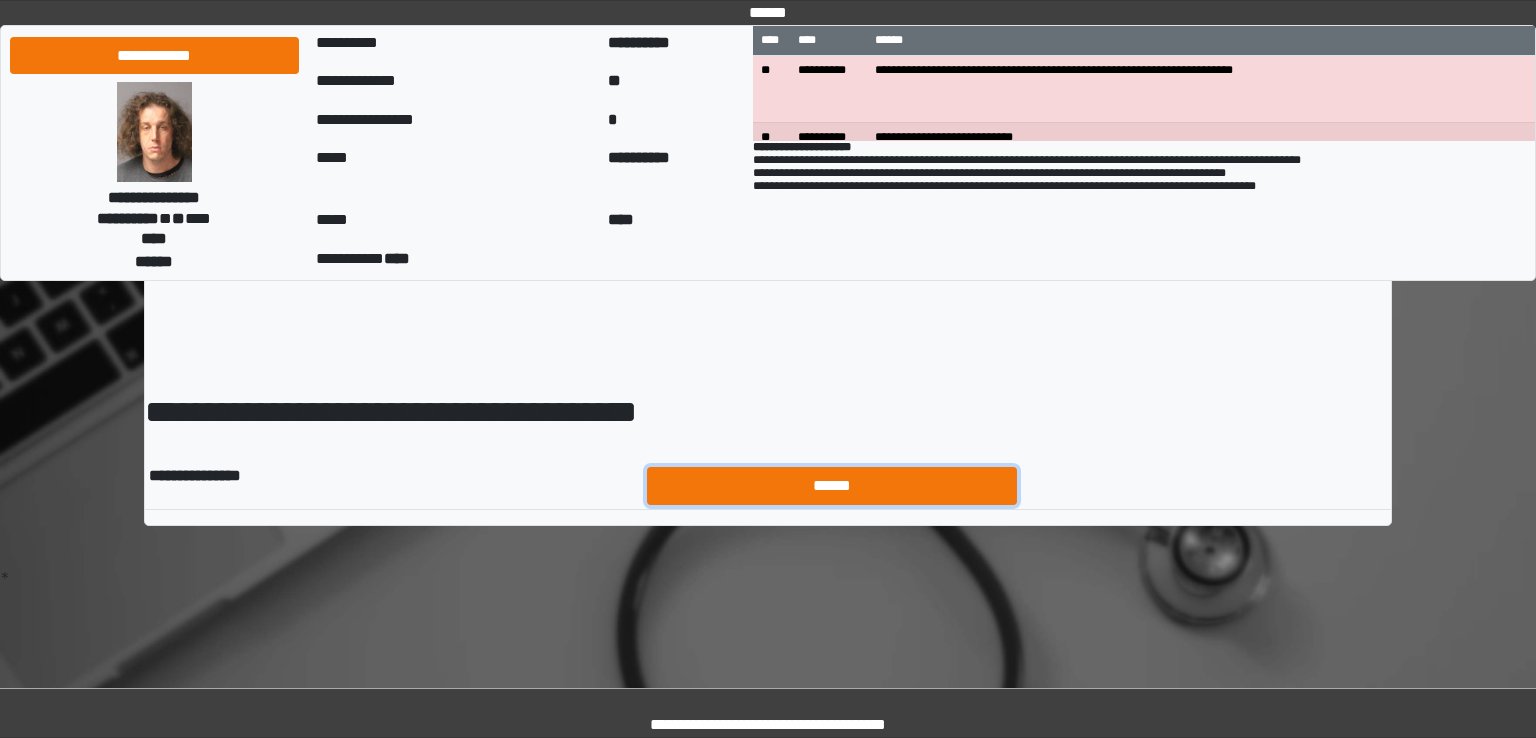 click on "******" at bounding box center (832, 486) 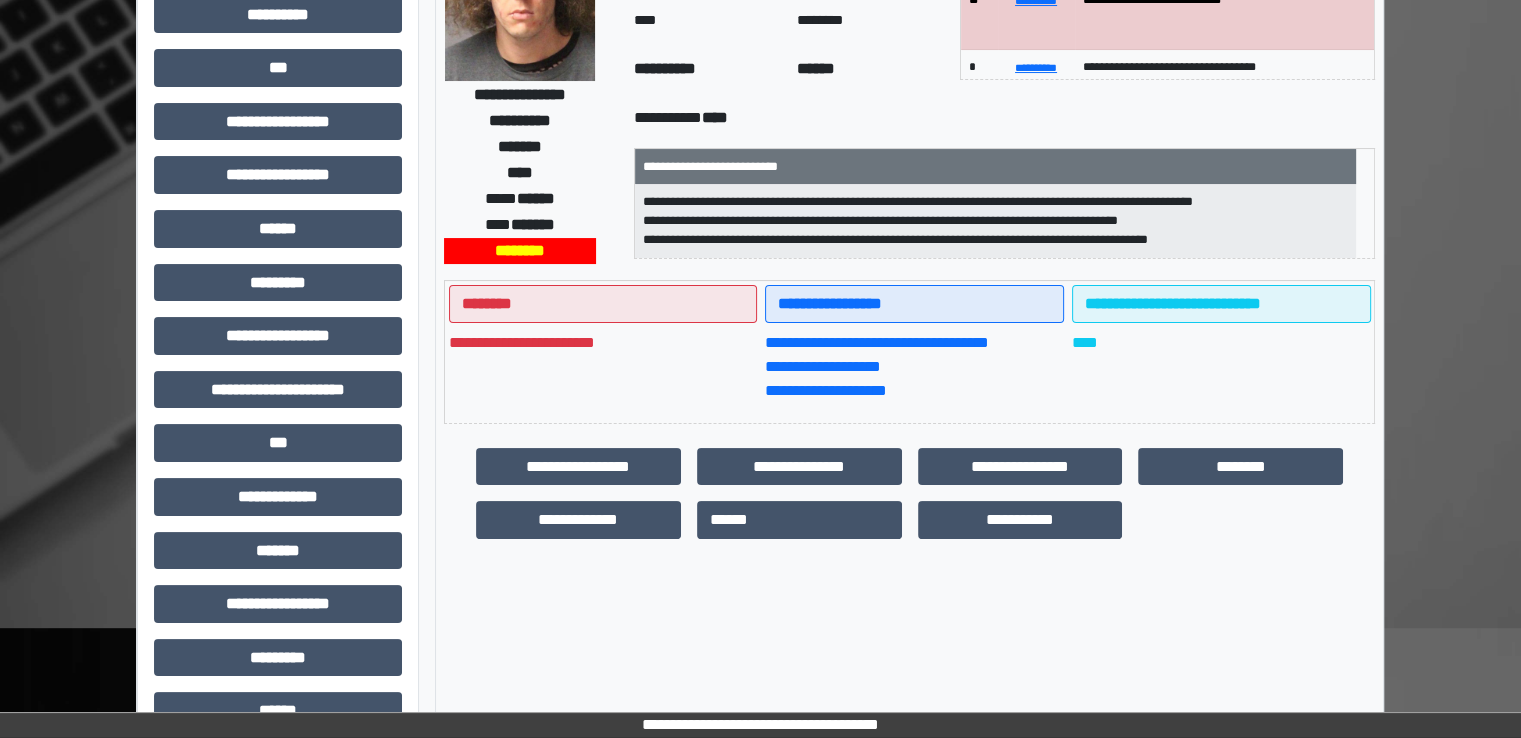 scroll, scrollTop: 428, scrollLeft: 0, axis: vertical 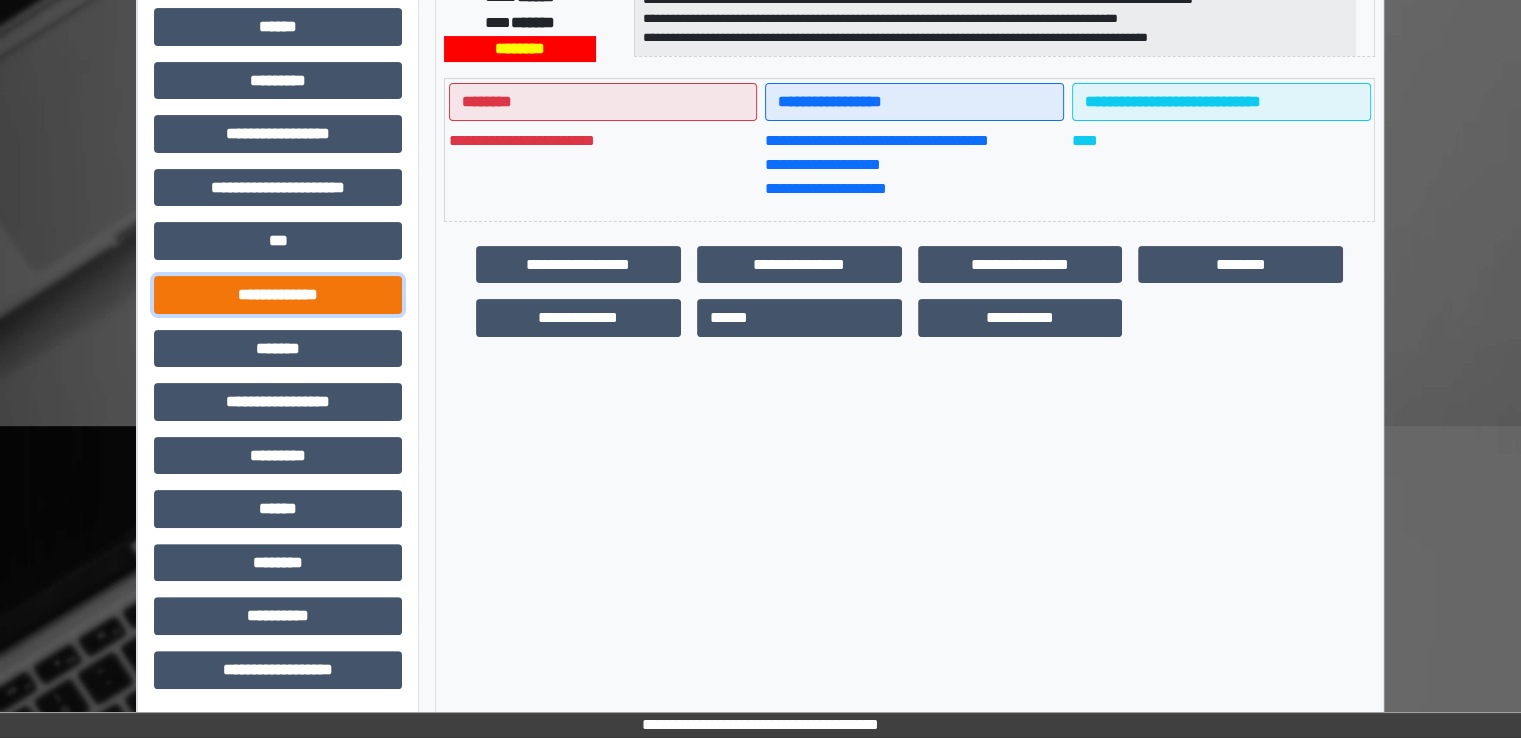 click on "**********" at bounding box center (278, 295) 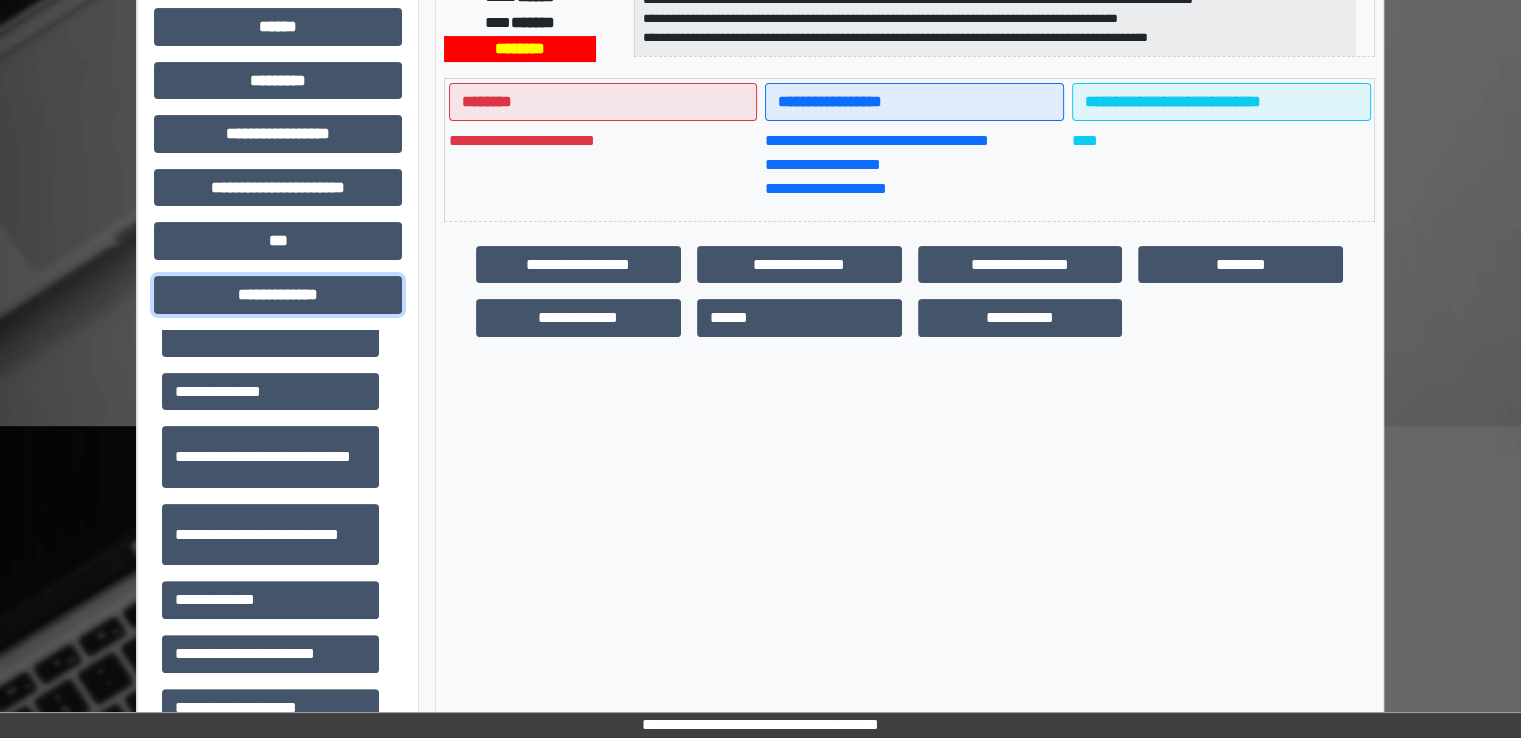 scroll, scrollTop: 400, scrollLeft: 0, axis: vertical 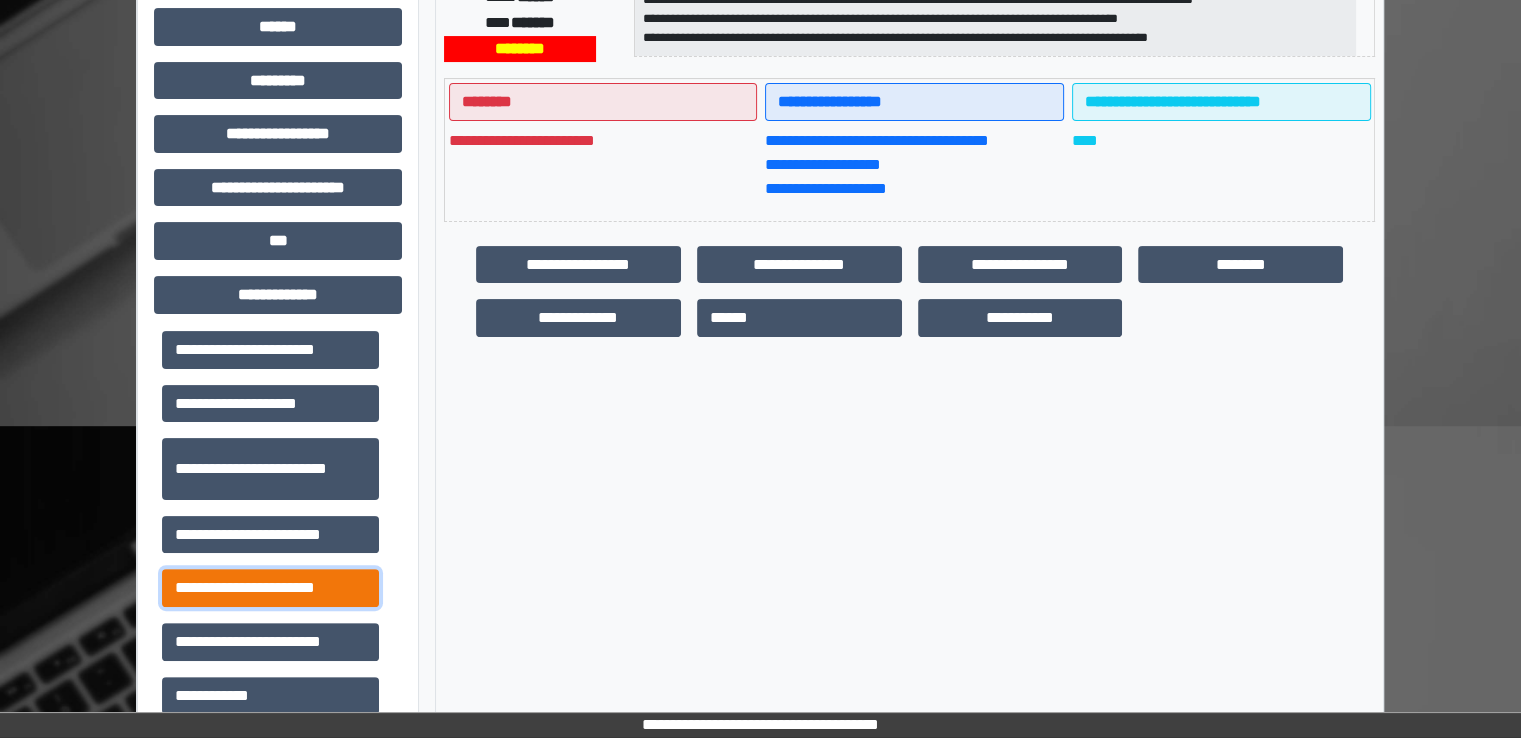 click on "**********" at bounding box center (270, 588) 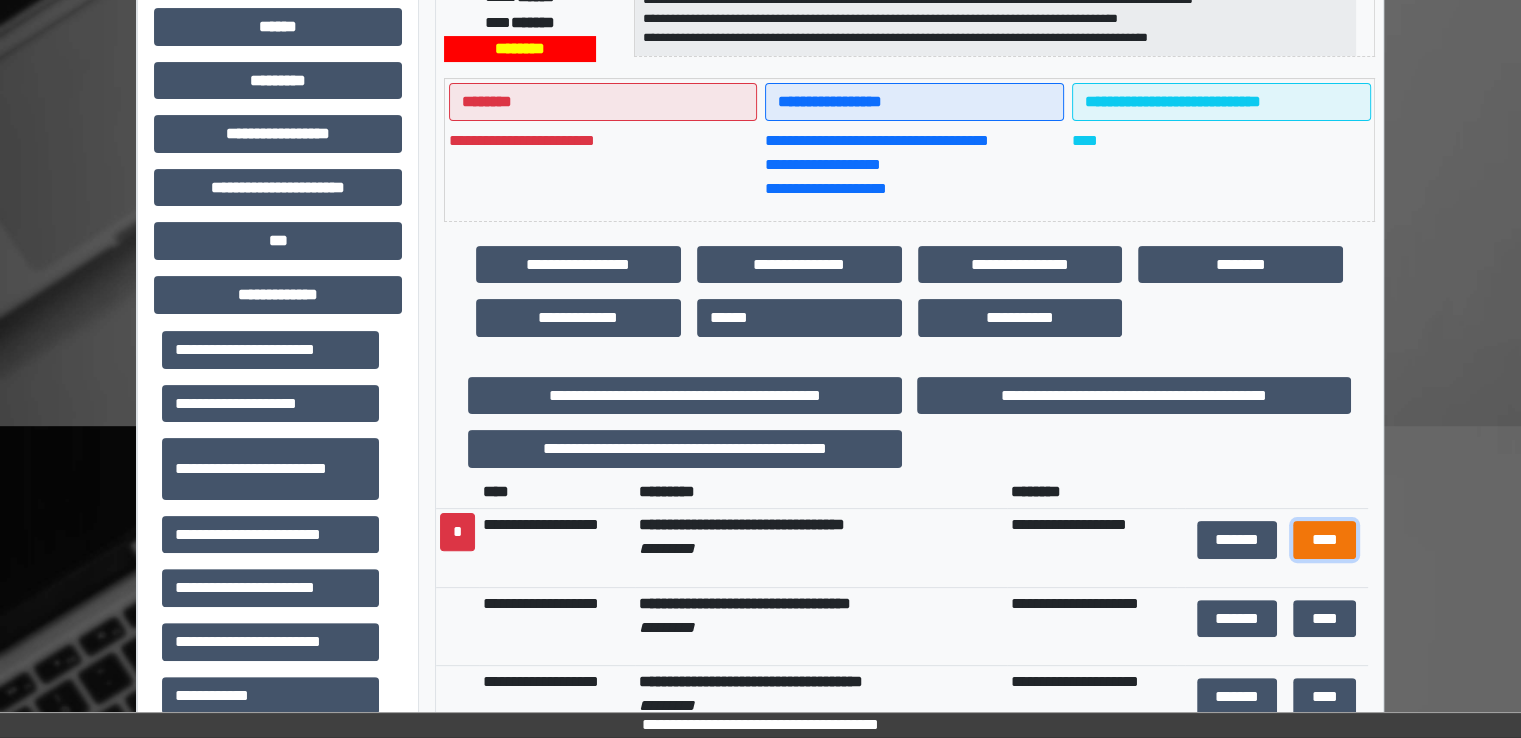 click on "****" at bounding box center [1324, 540] 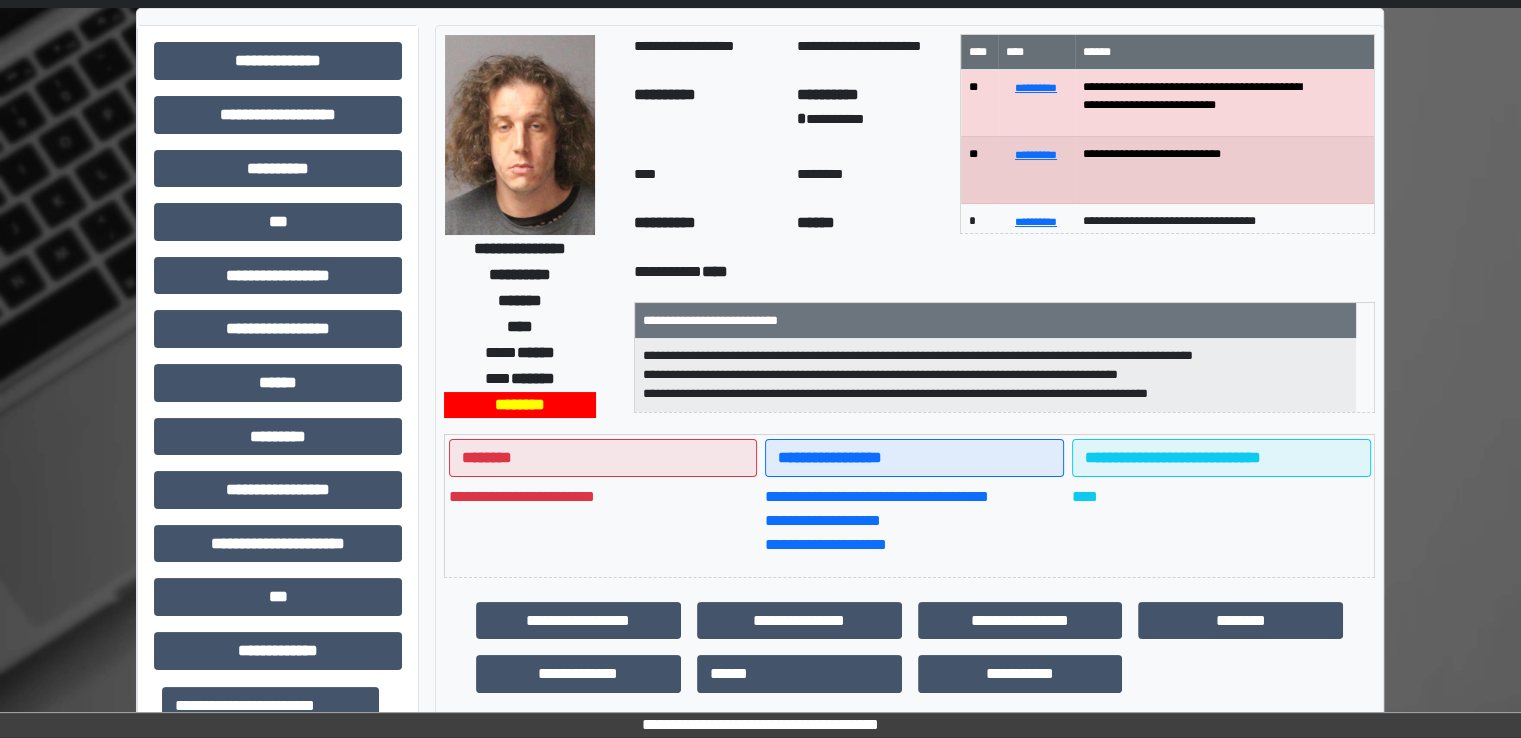 scroll, scrollTop: 0, scrollLeft: 0, axis: both 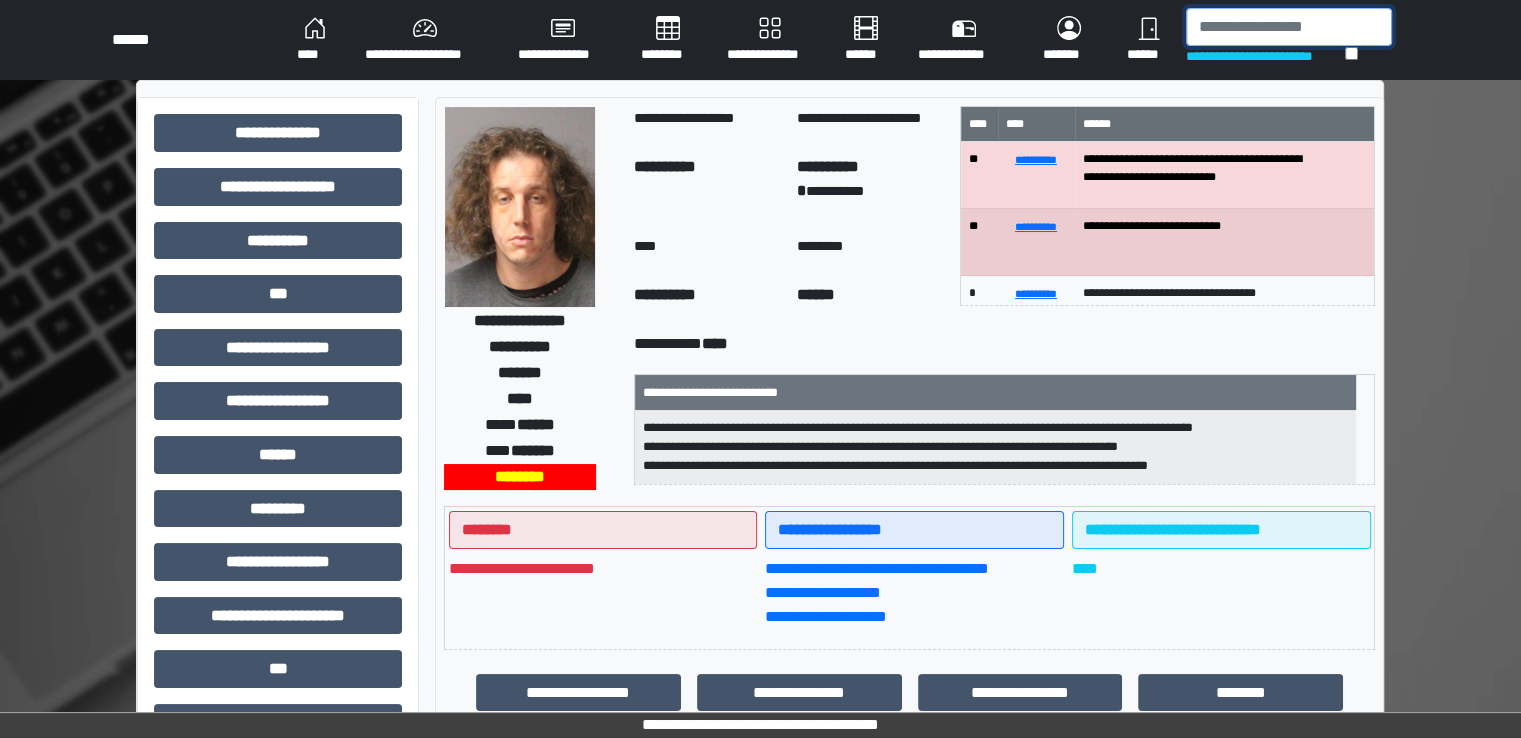 click at bounding box center [1289, 27] 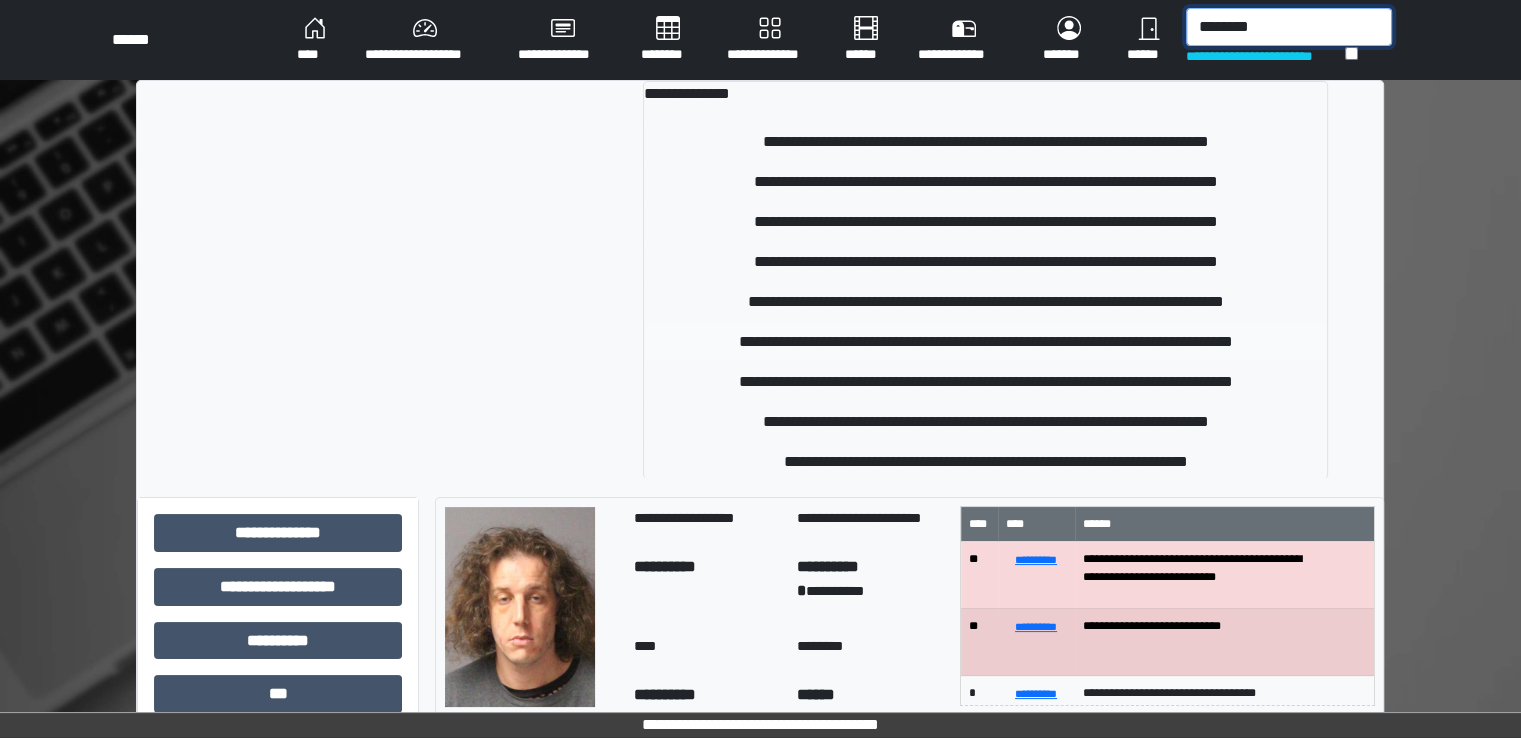type on "********" 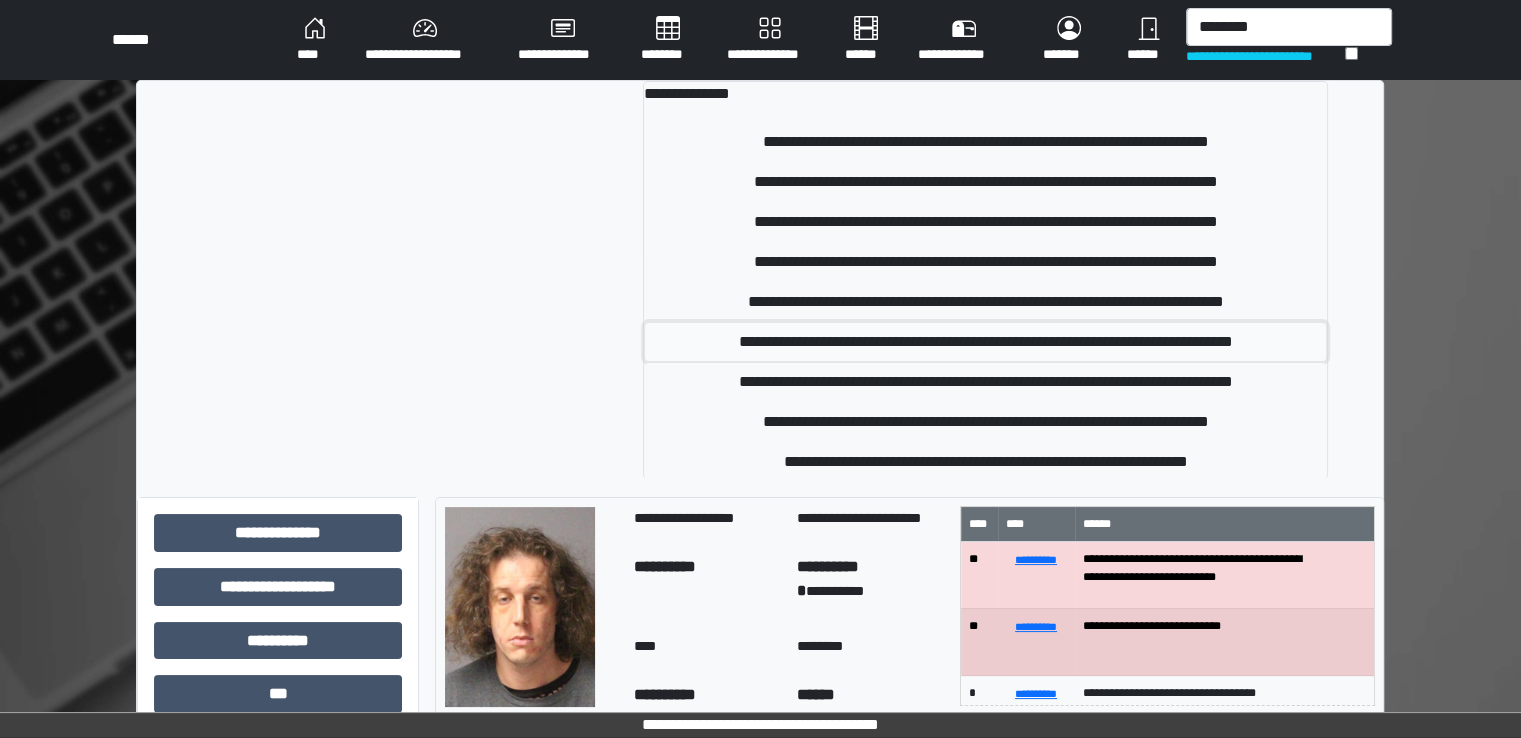 click on "**********" at bounding box center [985, 342] 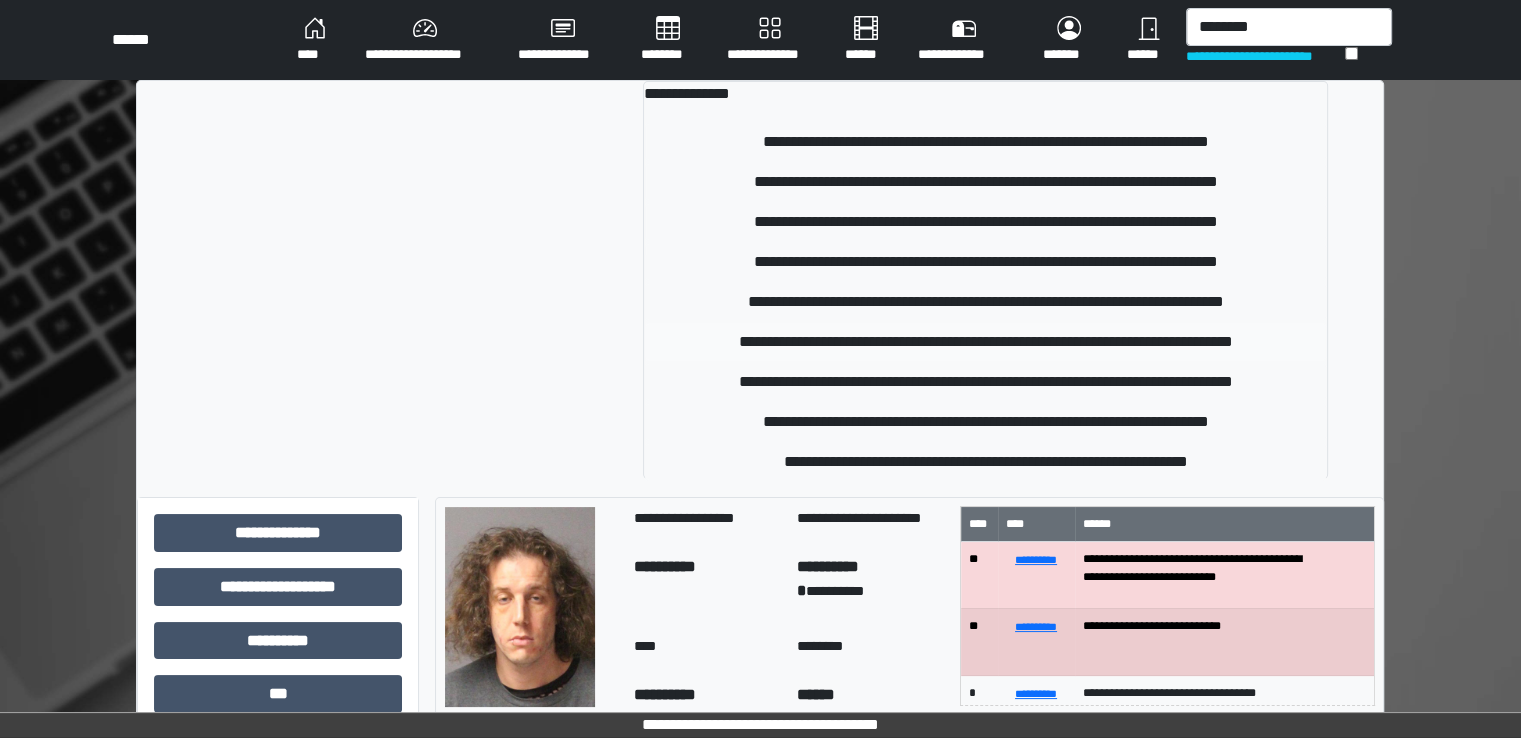 type 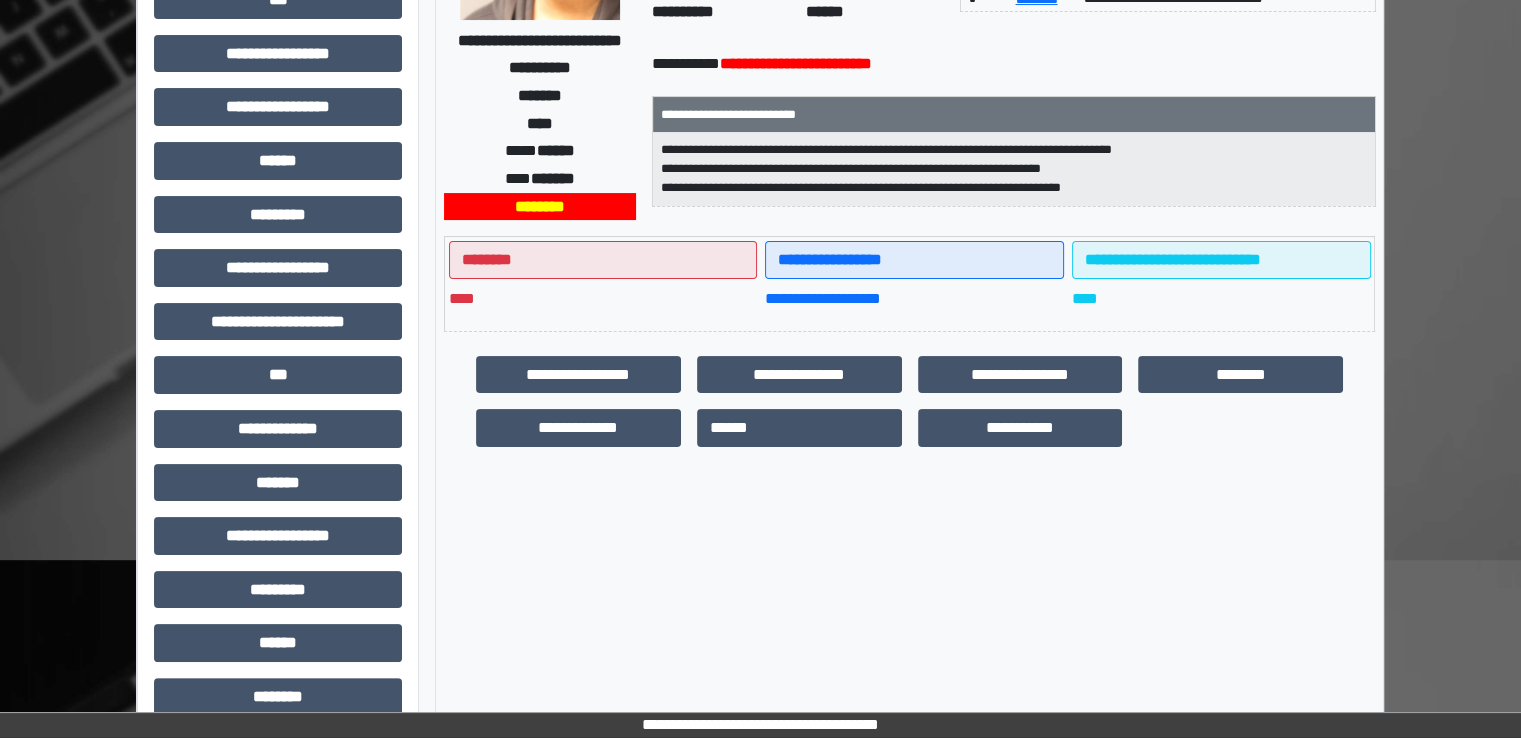 scroll, scrollTop: 428, scrollLeft: 0, axis: vertical 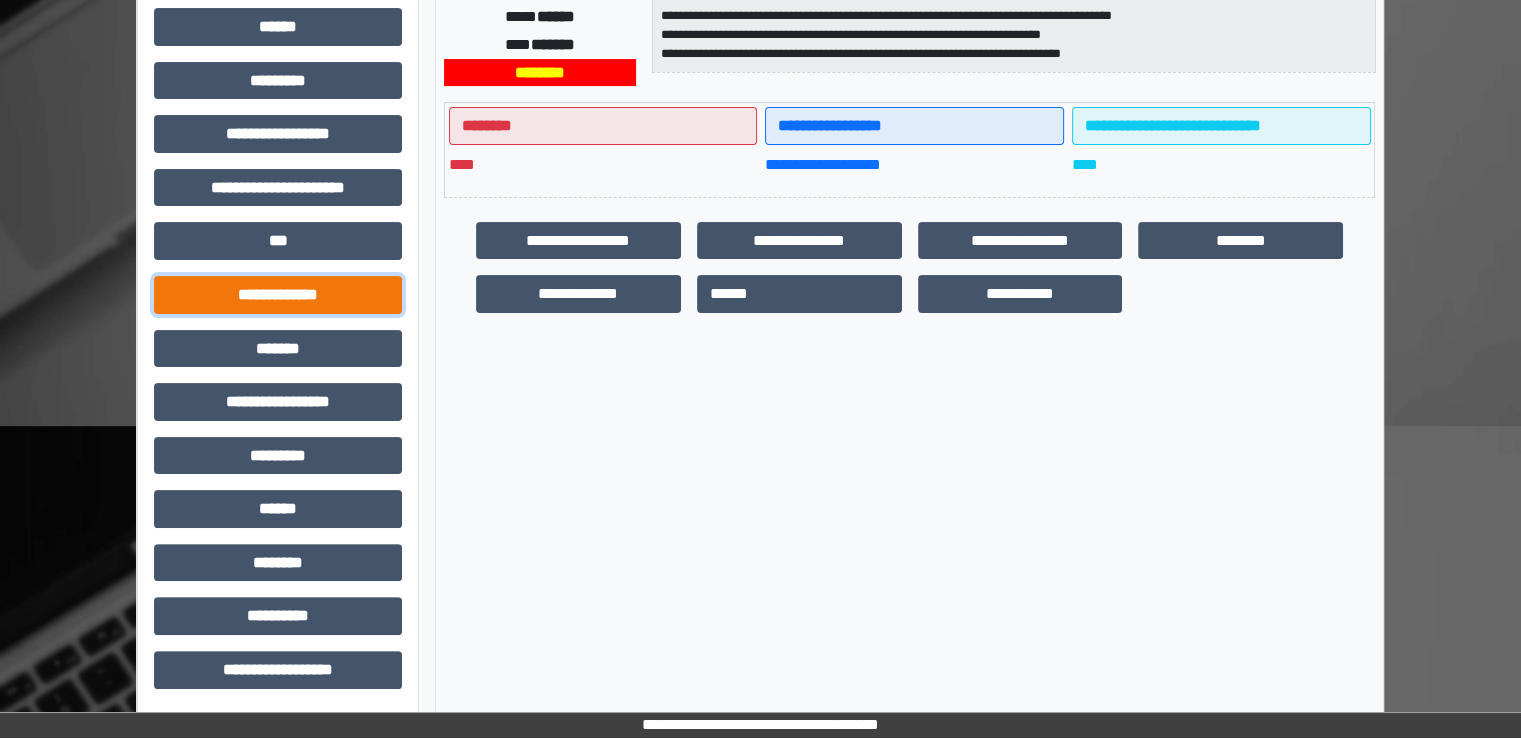 click on "**********" at bounding box center (278, 295) 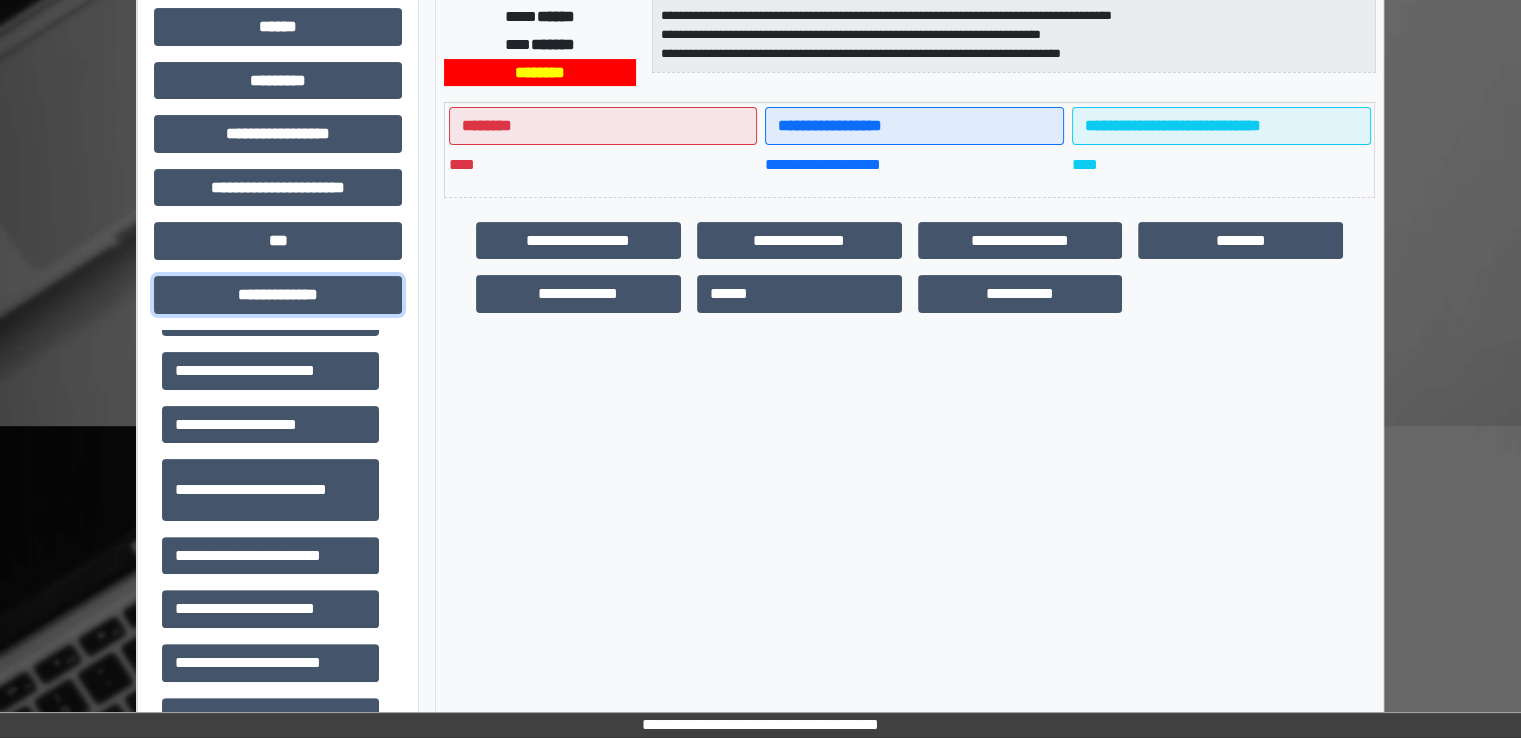 scroll, scrollTop: 400, scrollLeft: 0, axis: vertical 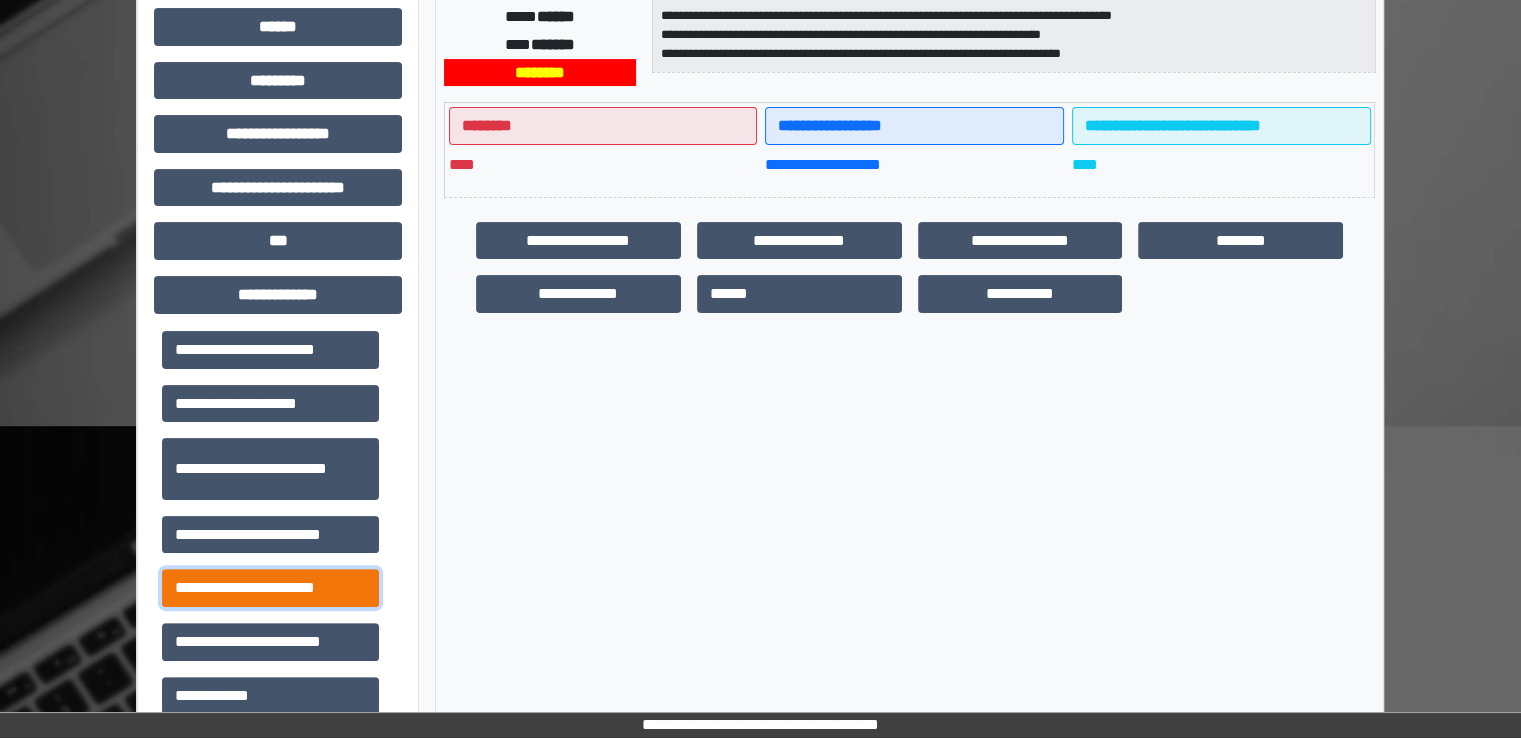 click on "**********" at bounding box center [270, 588] 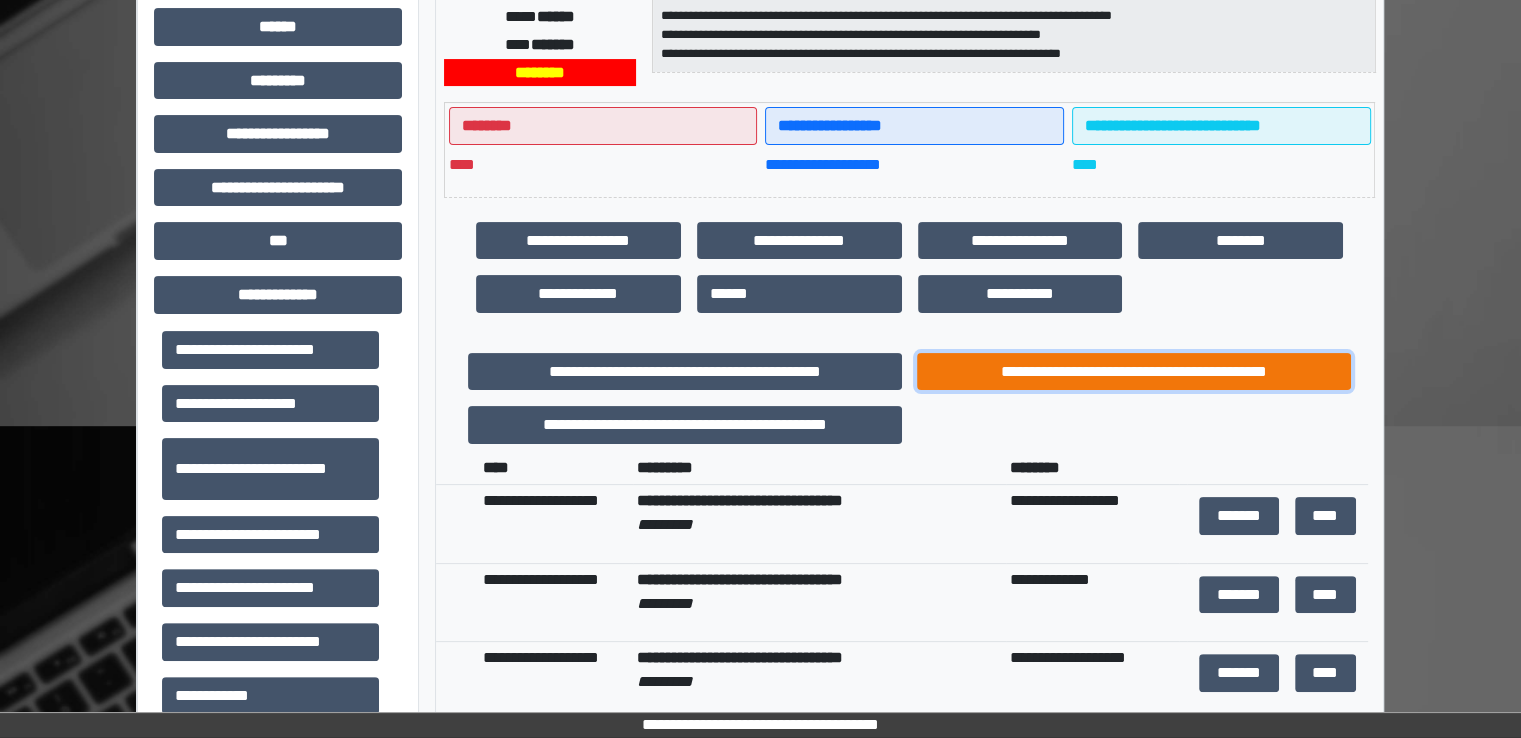click on "**********" at bounding box center (1134, 372) 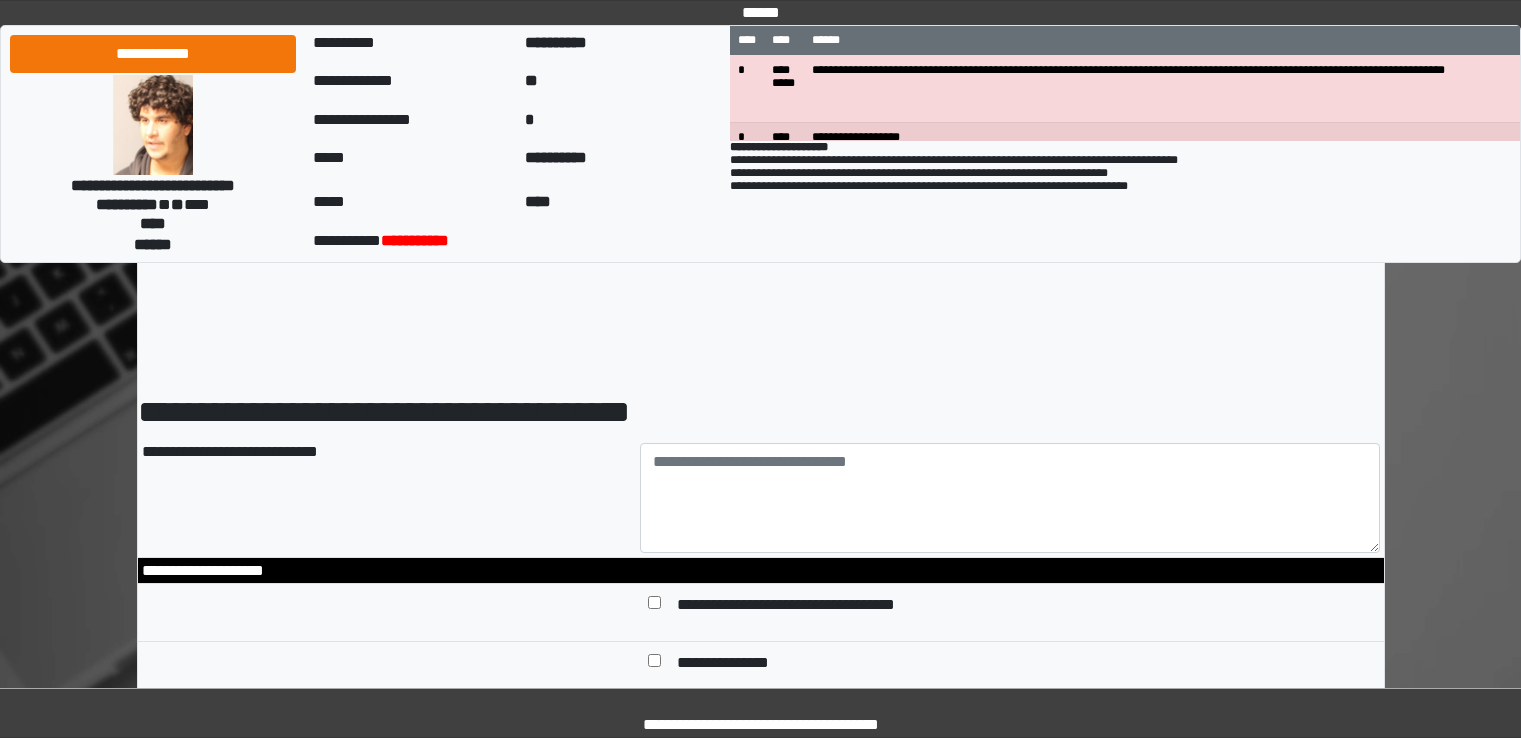 scroll, scrollTop: 0, scrollLeft: 0, axis: both 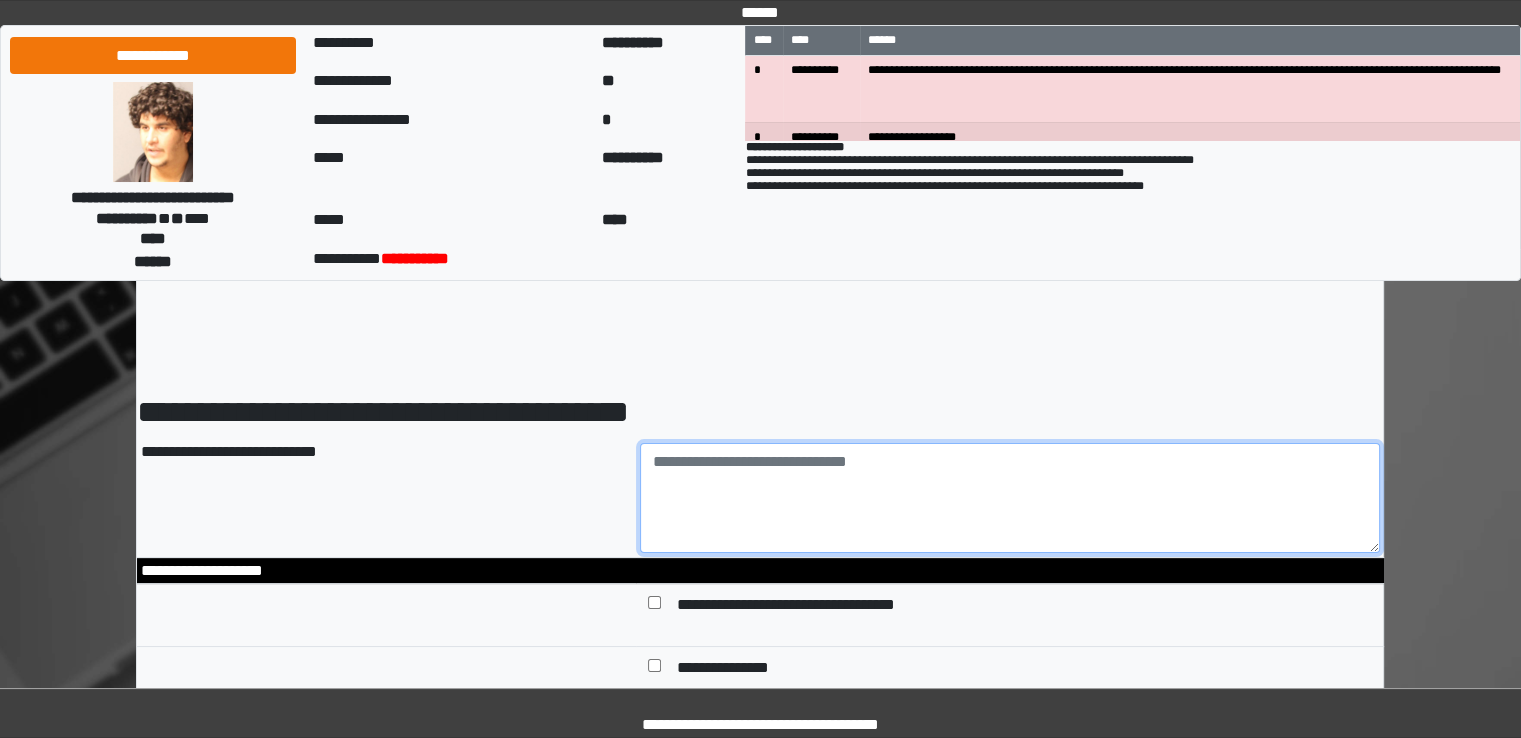 click at bounding box center [1010, 498] 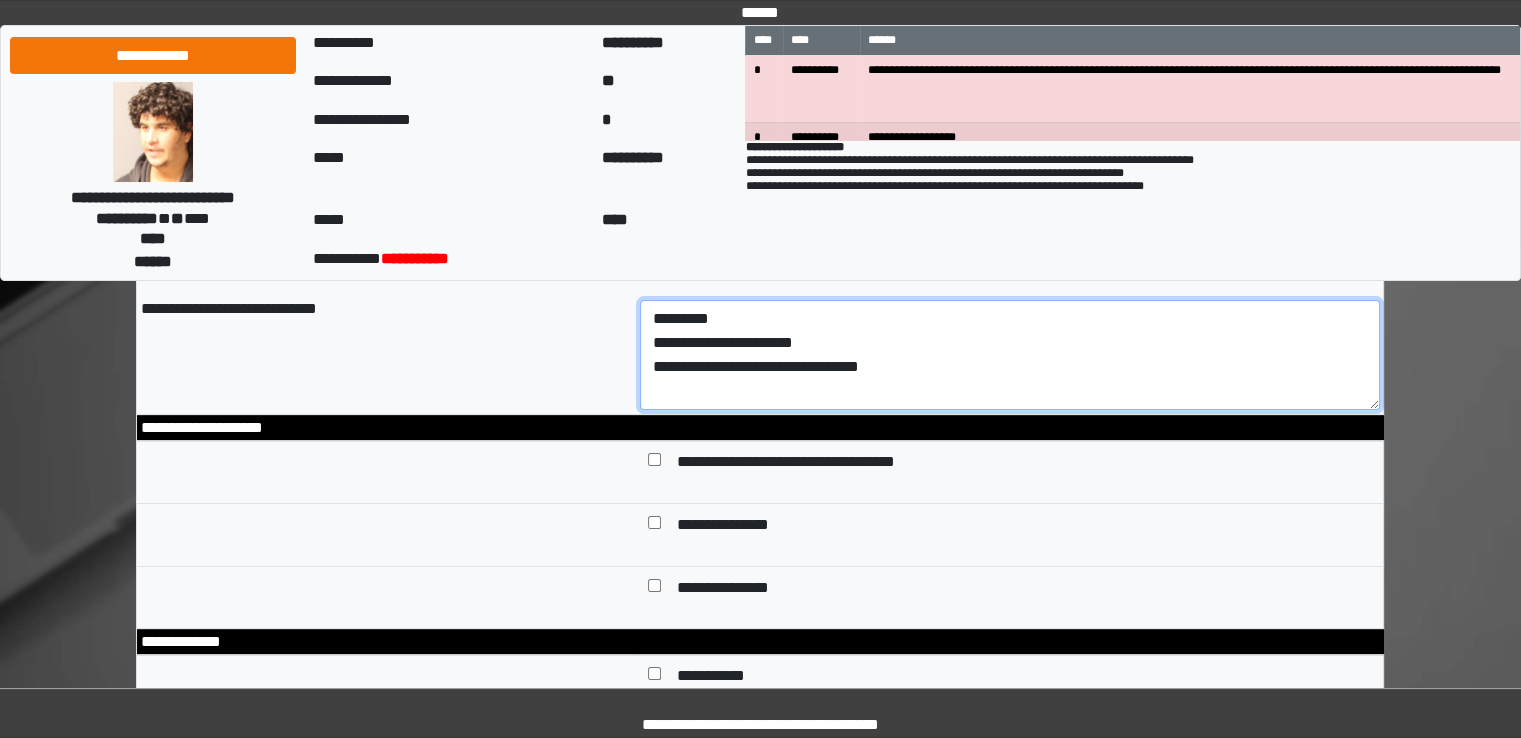 scroll, scrollTop: 200, scrollLeft: 0, axis: vertical 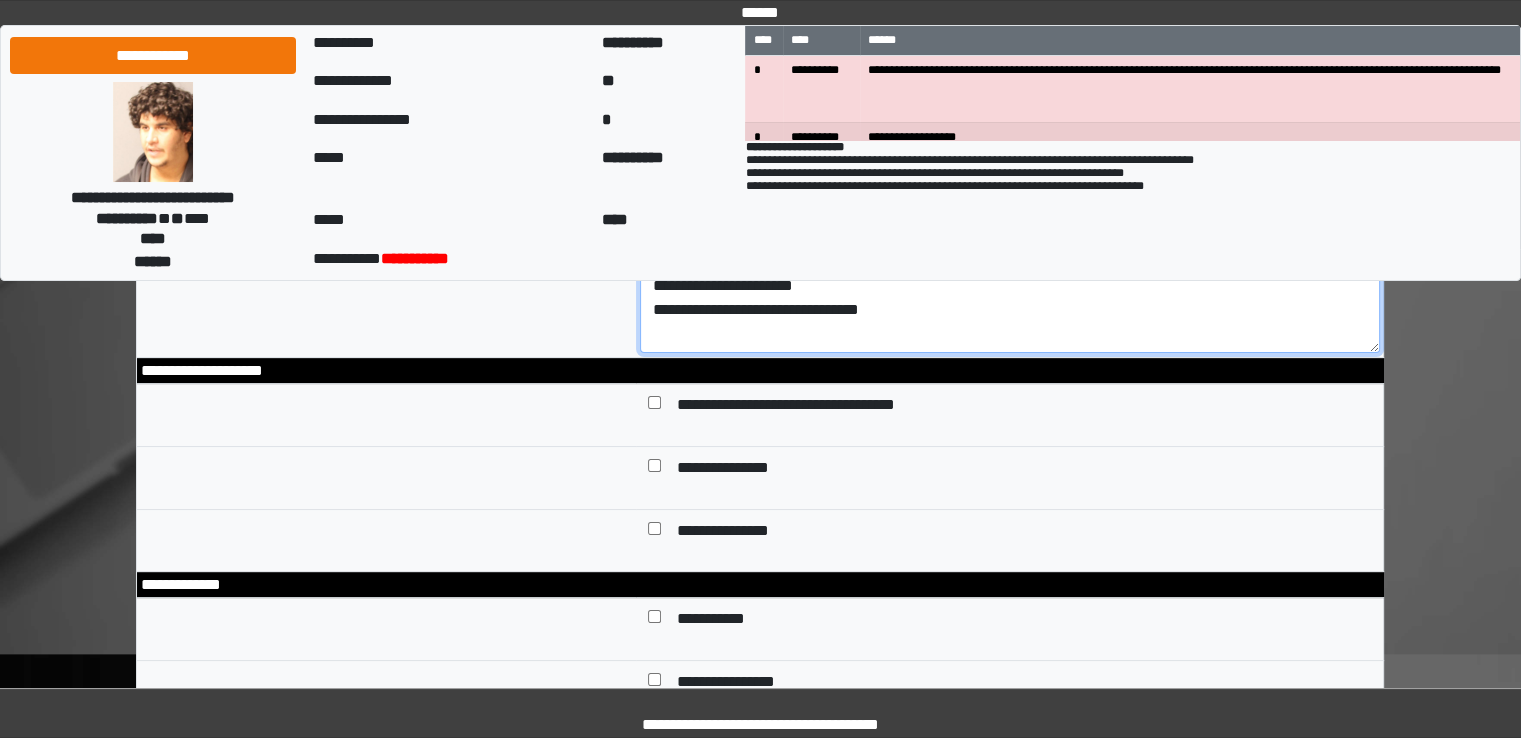 type on "**********" 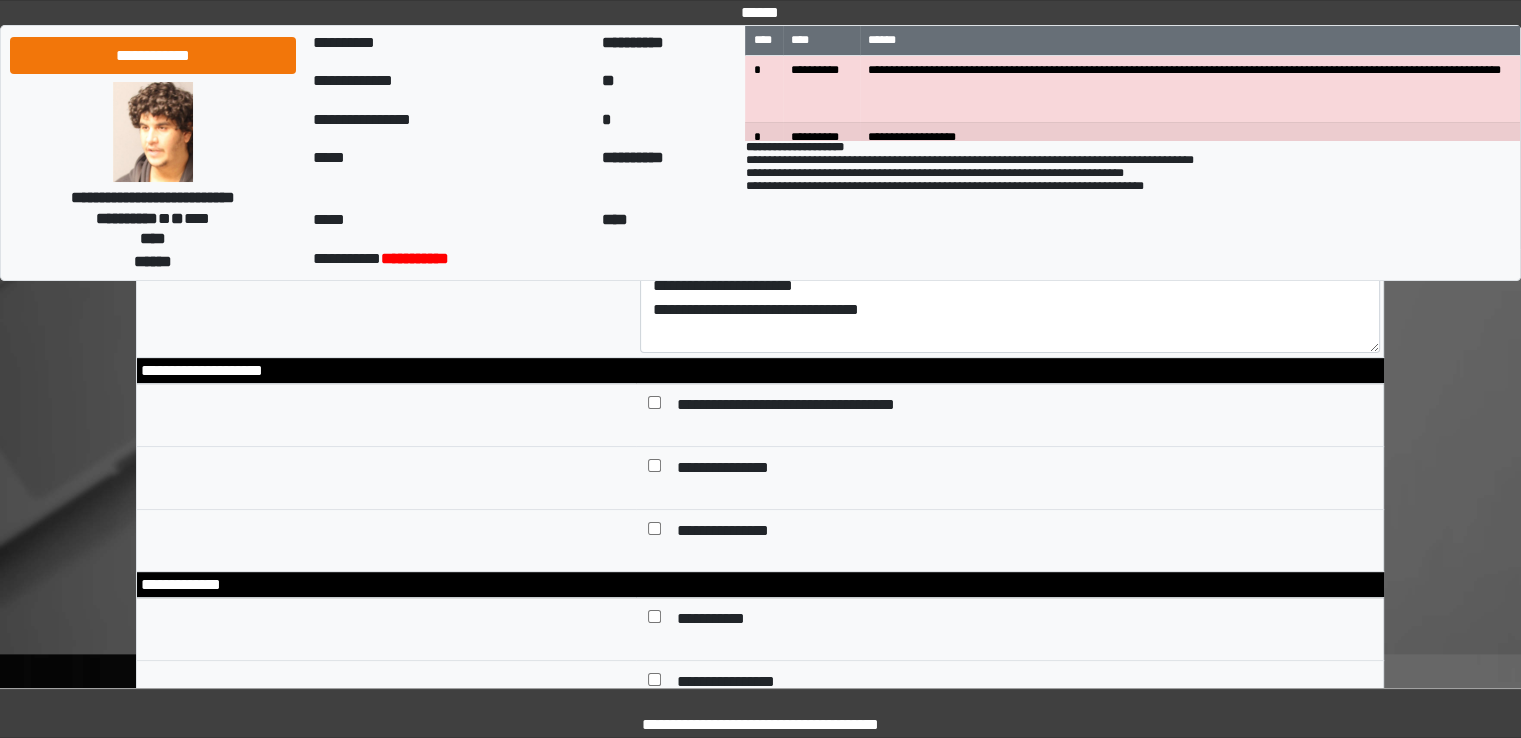 click on "**********" at bounding box center (739, 470) 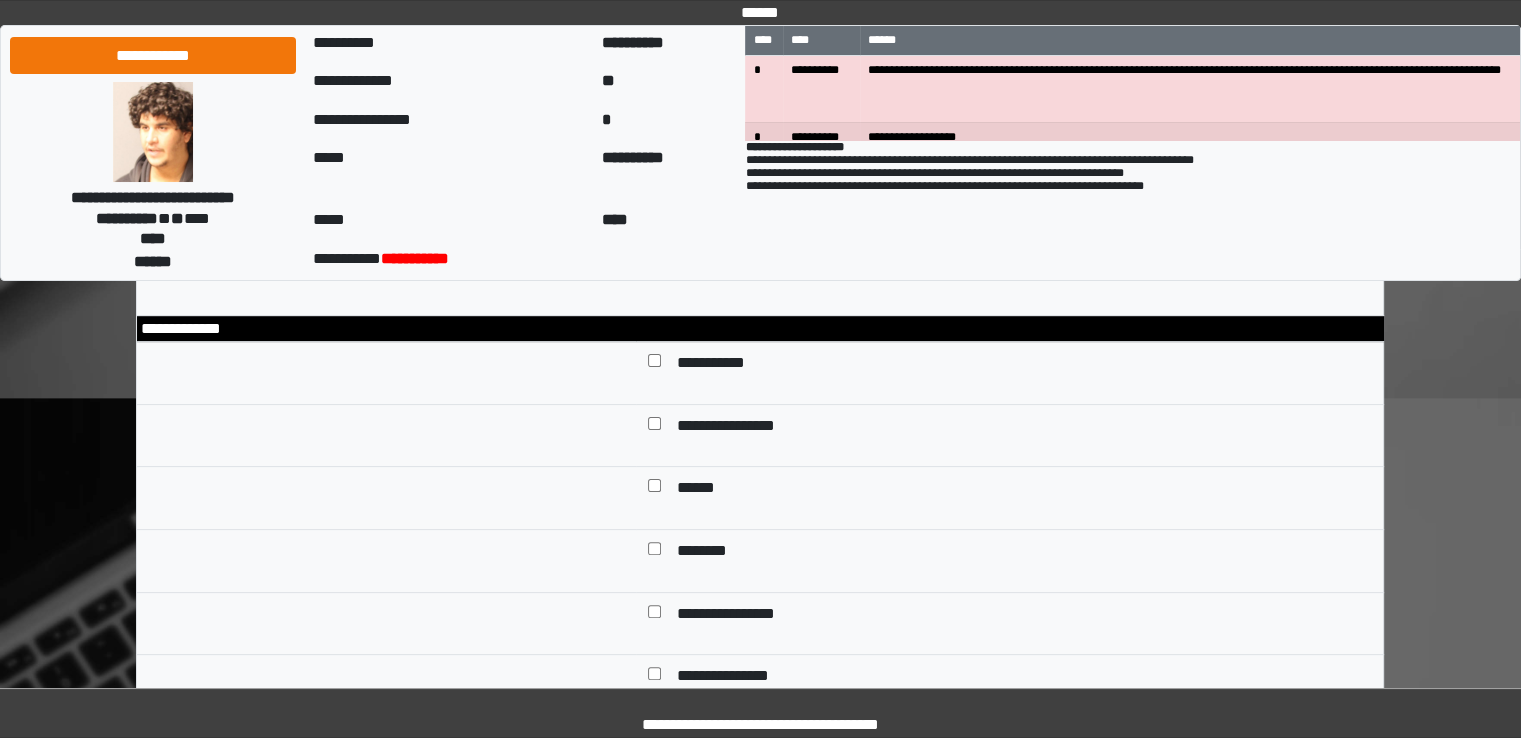 scroll, scrollTop: 500, scrollLeft: 0, axis: vertical 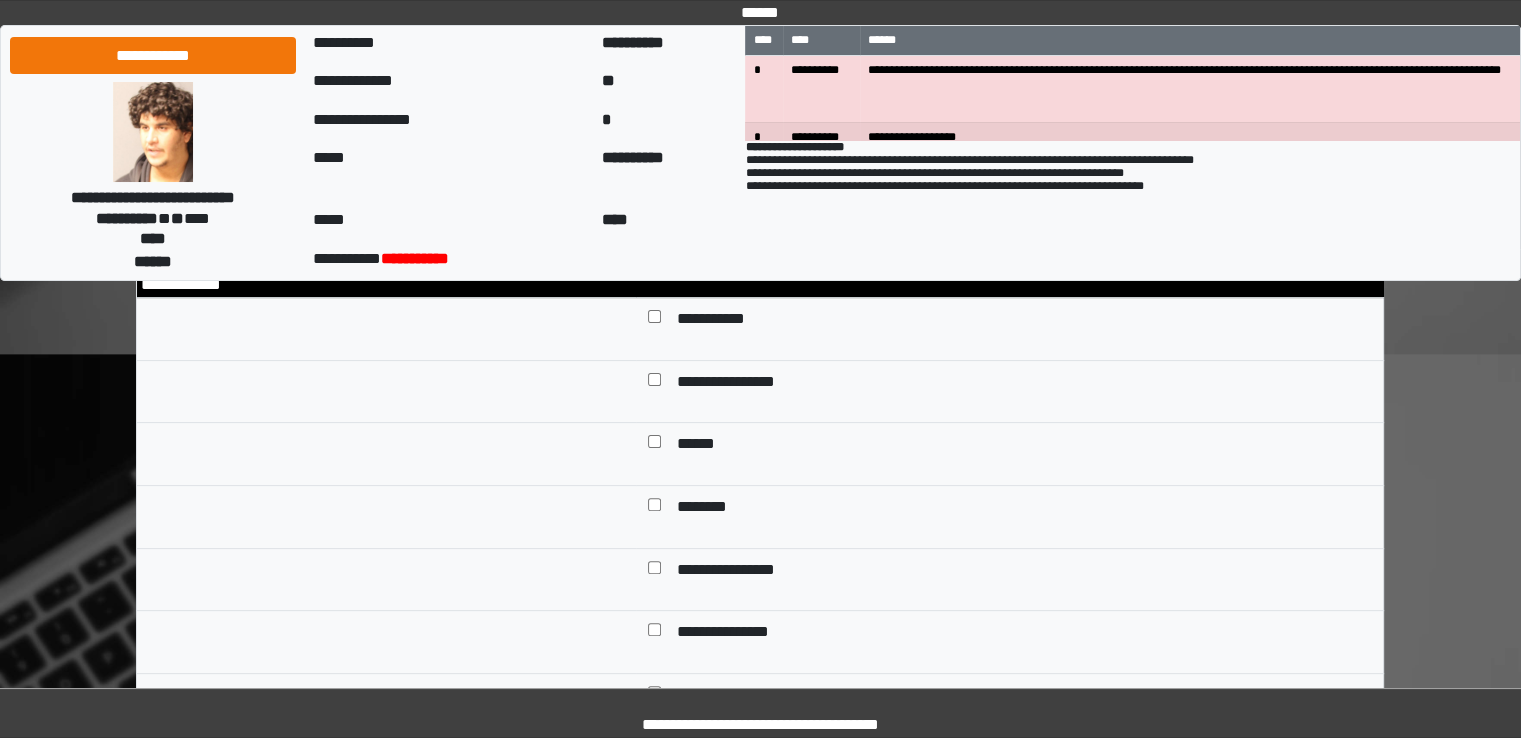 click on "******" at bounding box center [697, 446] 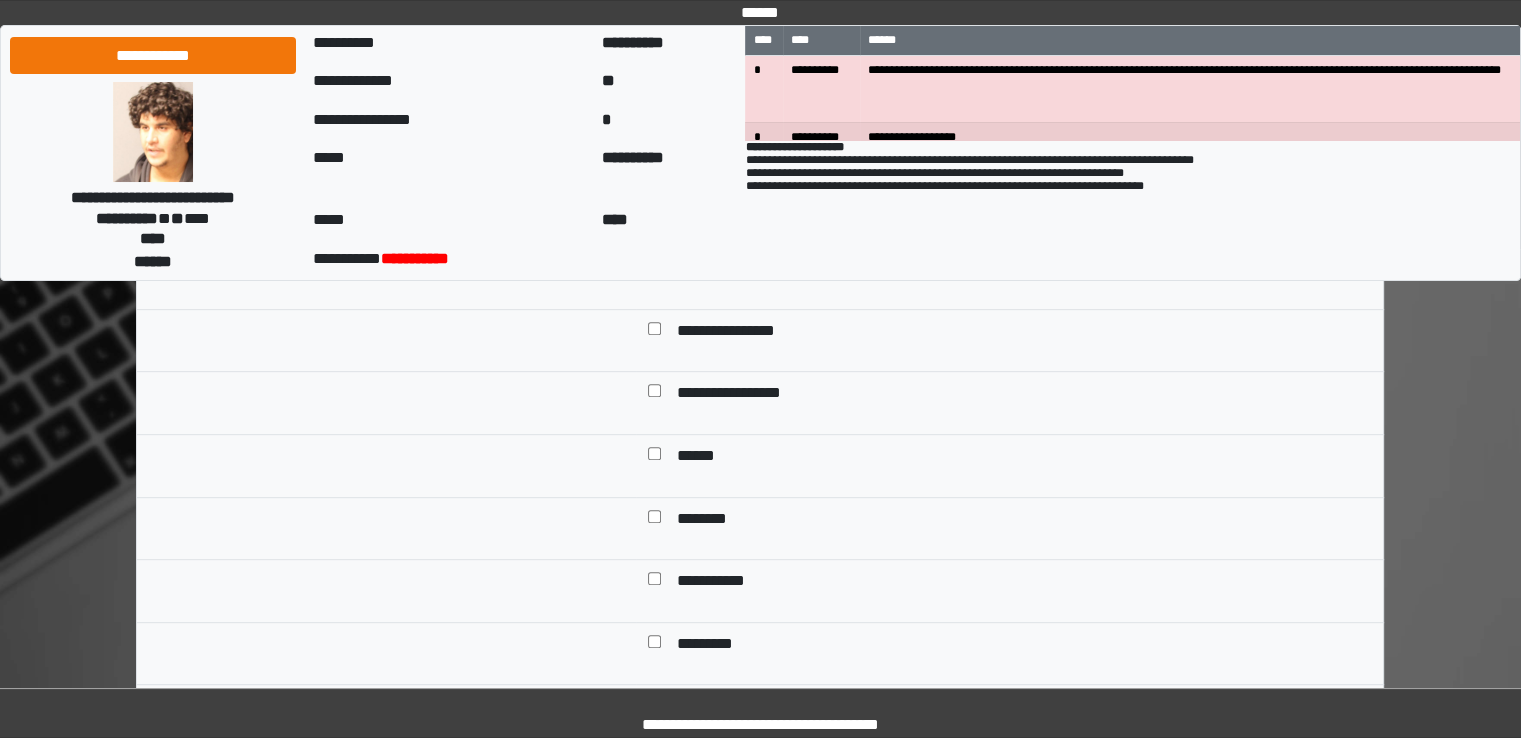 scroll, scrollTop: 900, scrollLeft: 0, axis: vertical 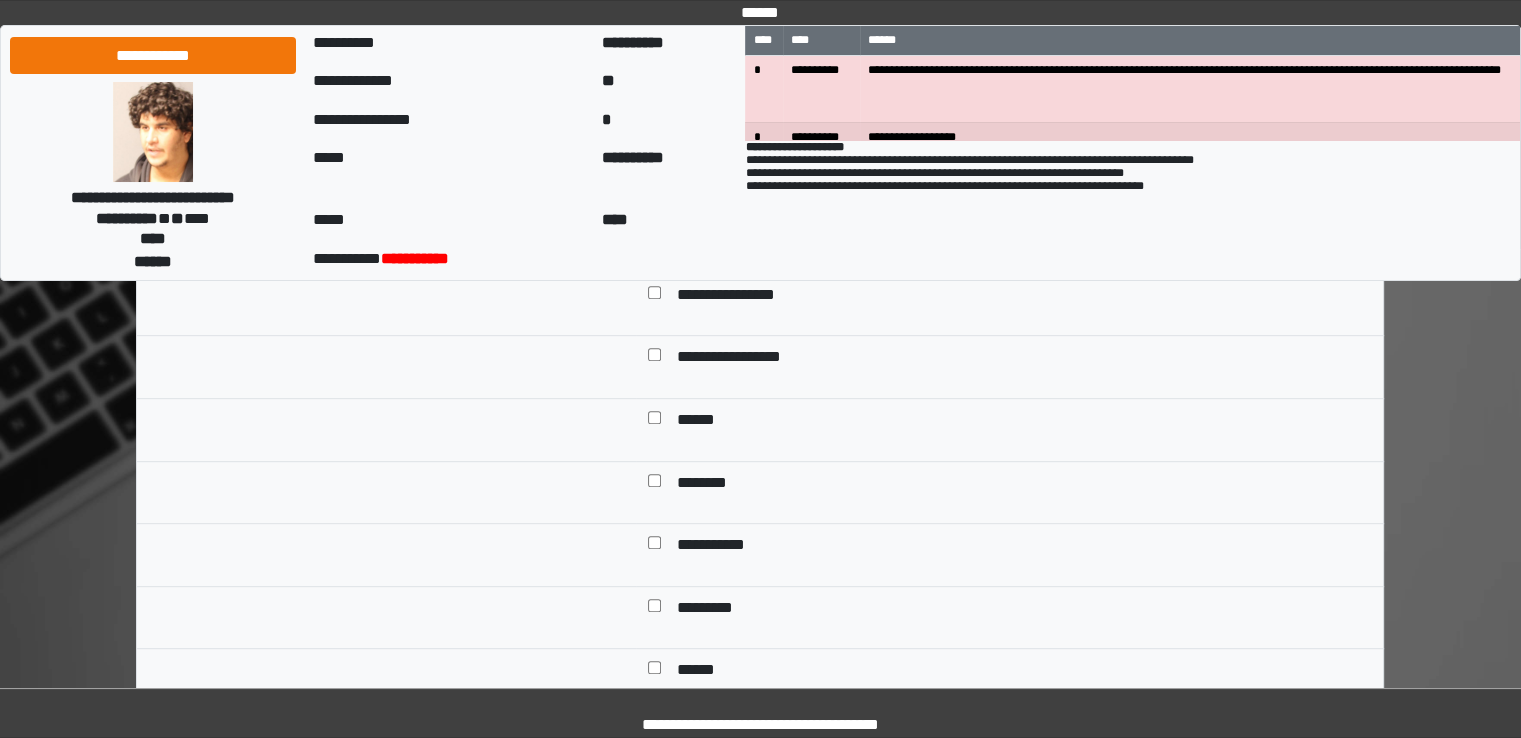 click on "**********" at bounding box center (740, 359) 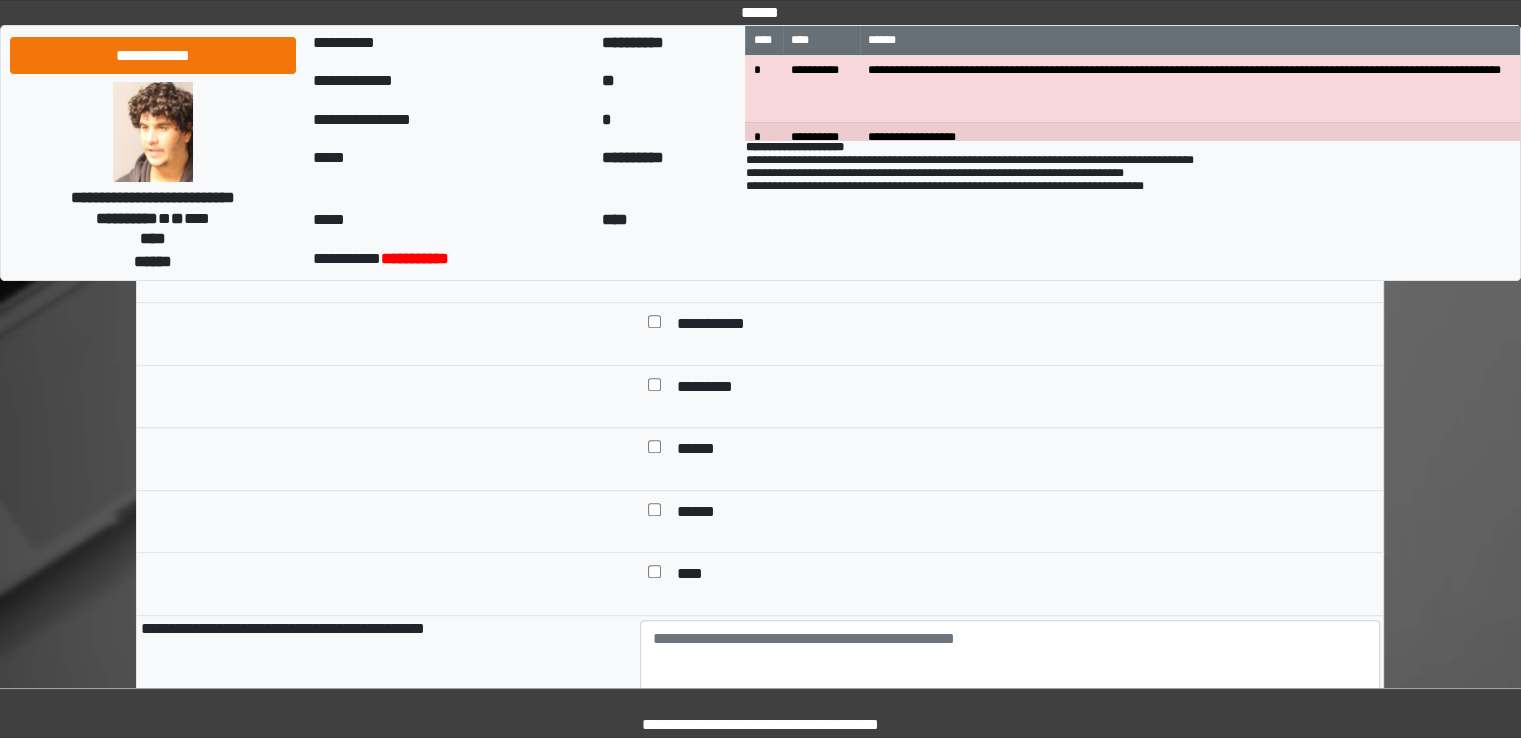 scroll, scrollTop: 1200, scrollLeft: 0, axis: vertical 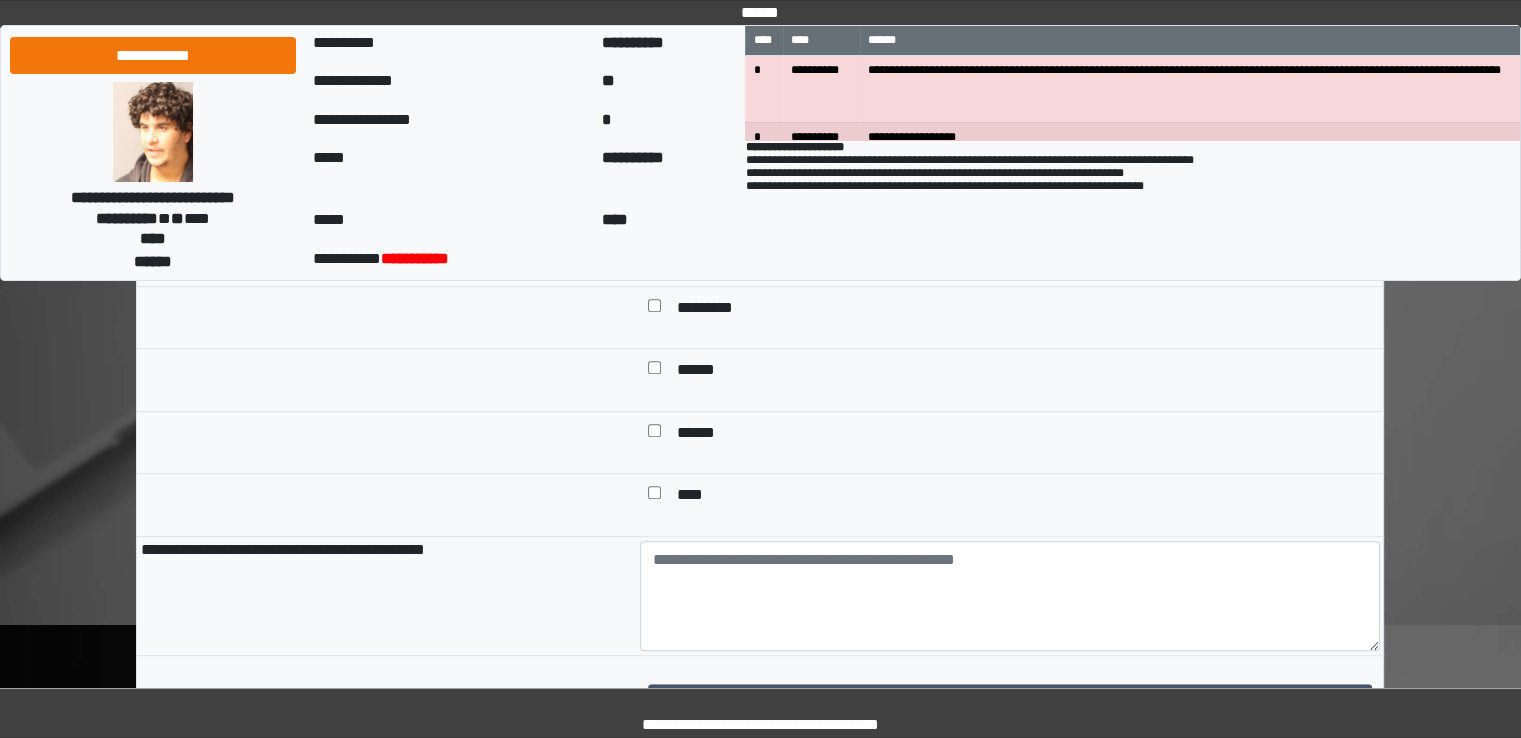 click on "******" at bounding box center [700, 435] 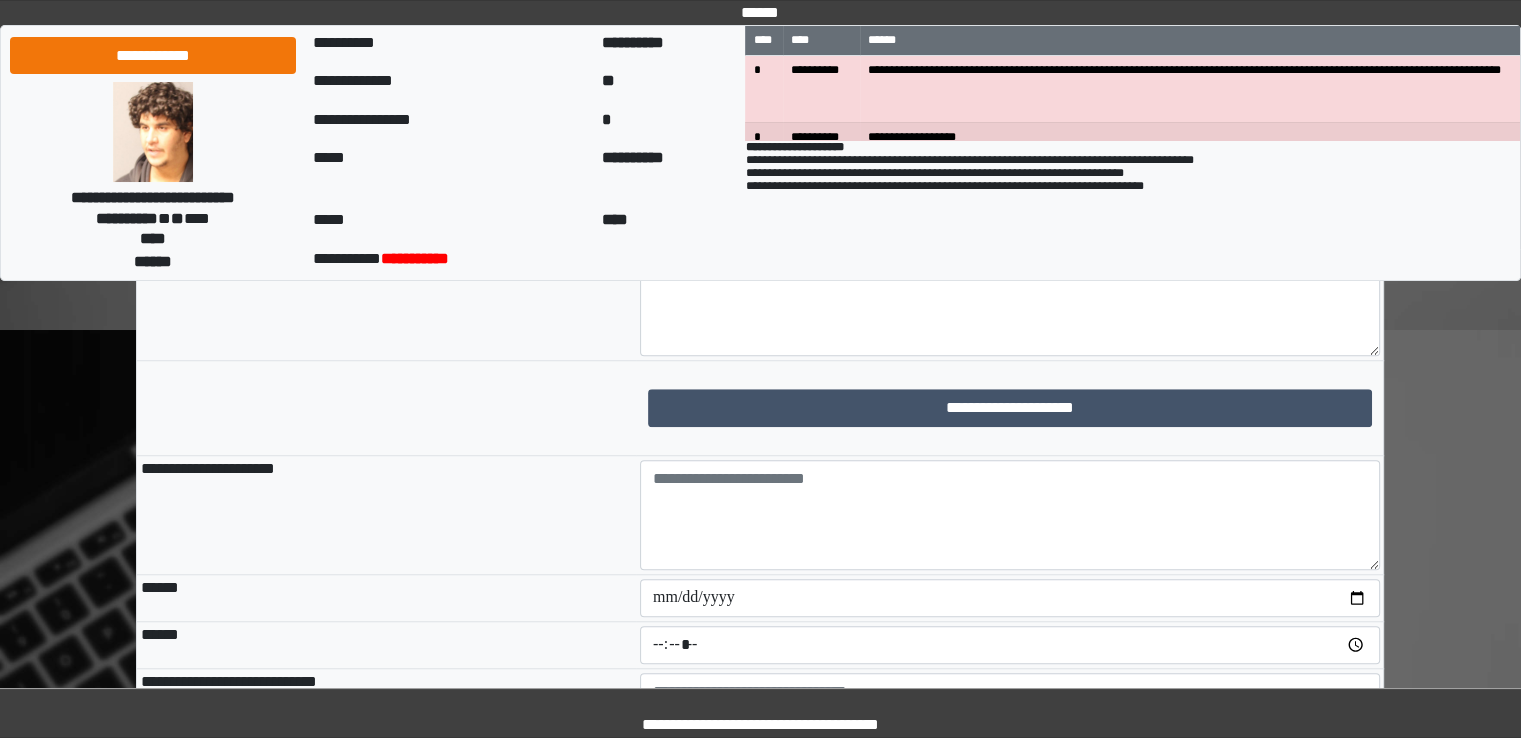 scroll, scrollTop: 1500, scrollLeft: 0, axis: vertical 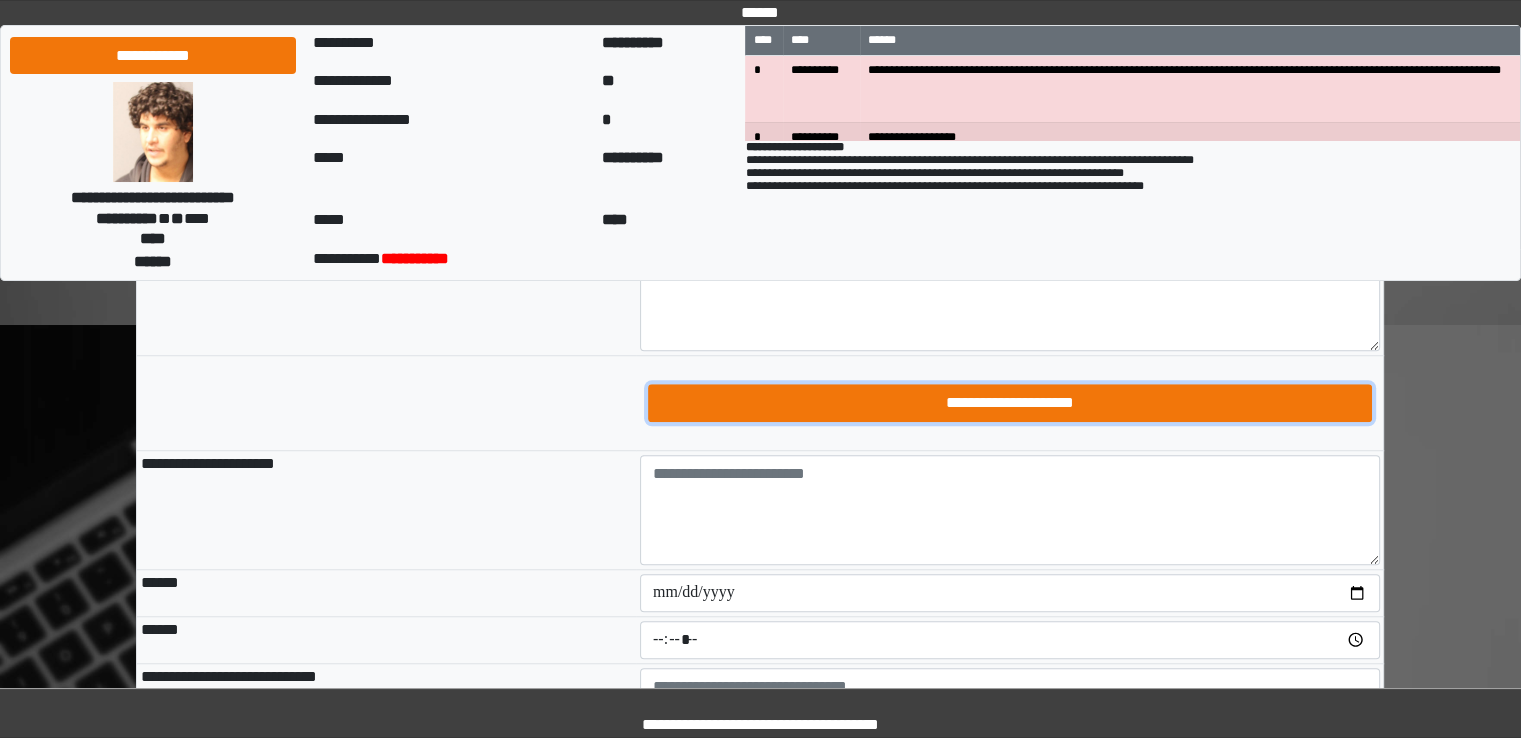 click on "**********" at bounding box center [1010, 403] 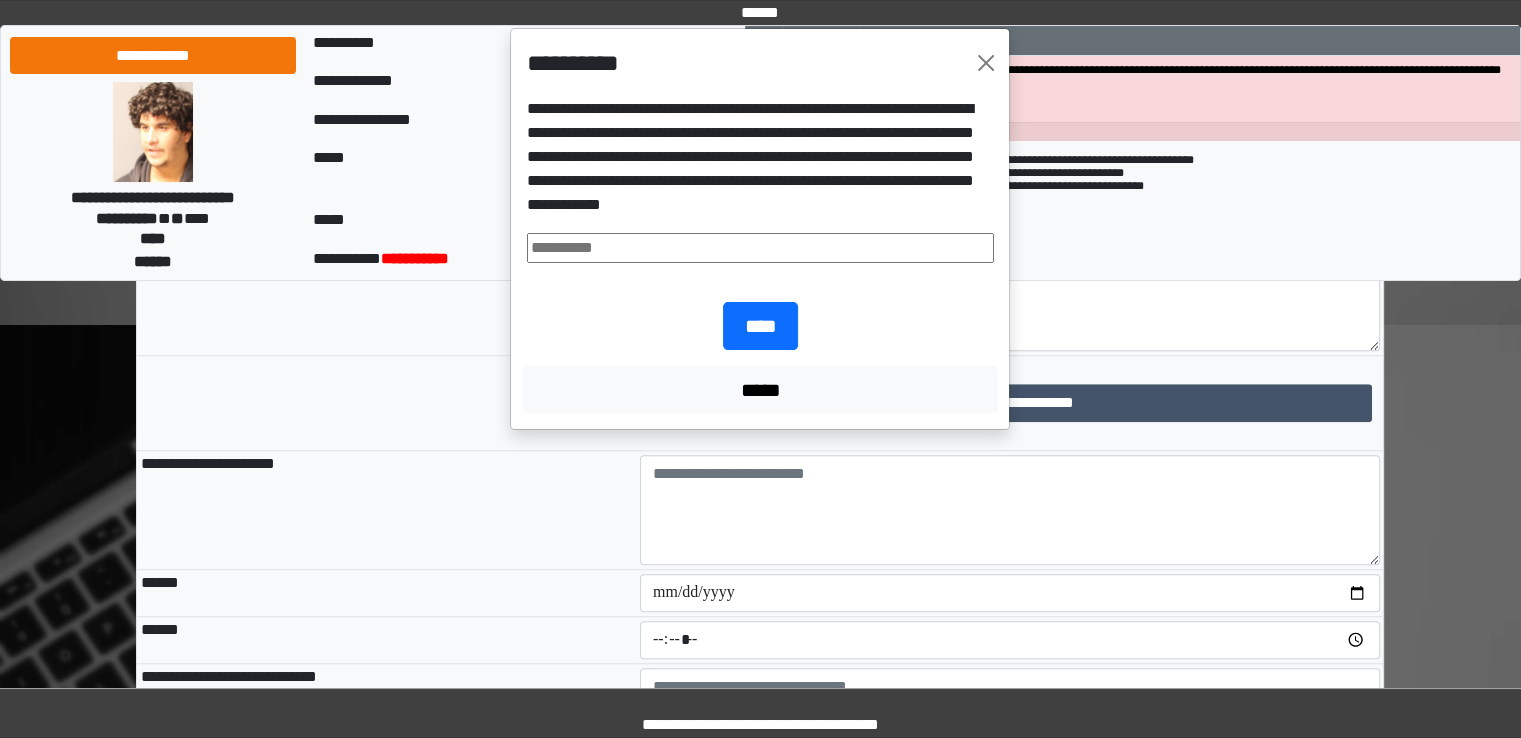 click at bounding box center [760, 248] 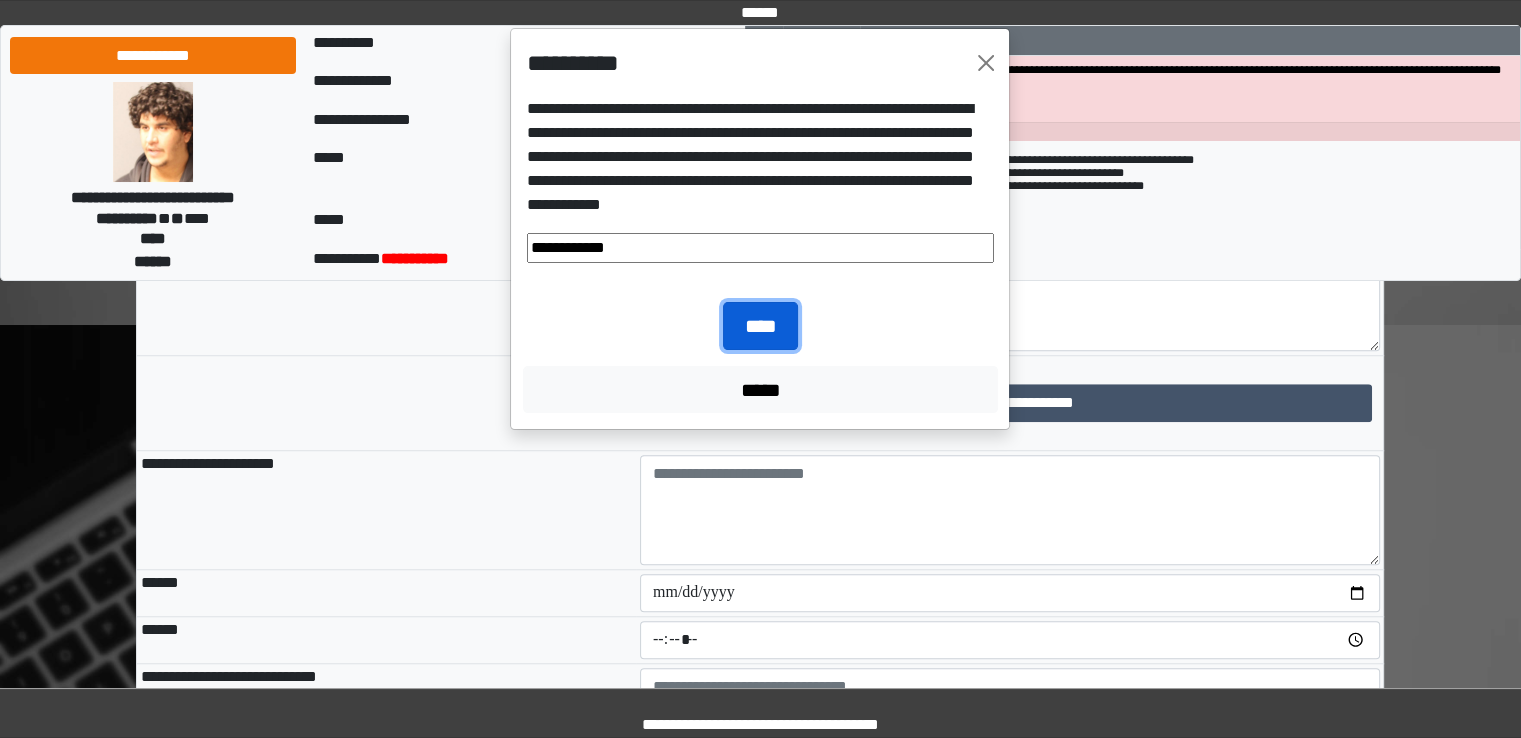 click on "****" at bounding box center (760, 326) 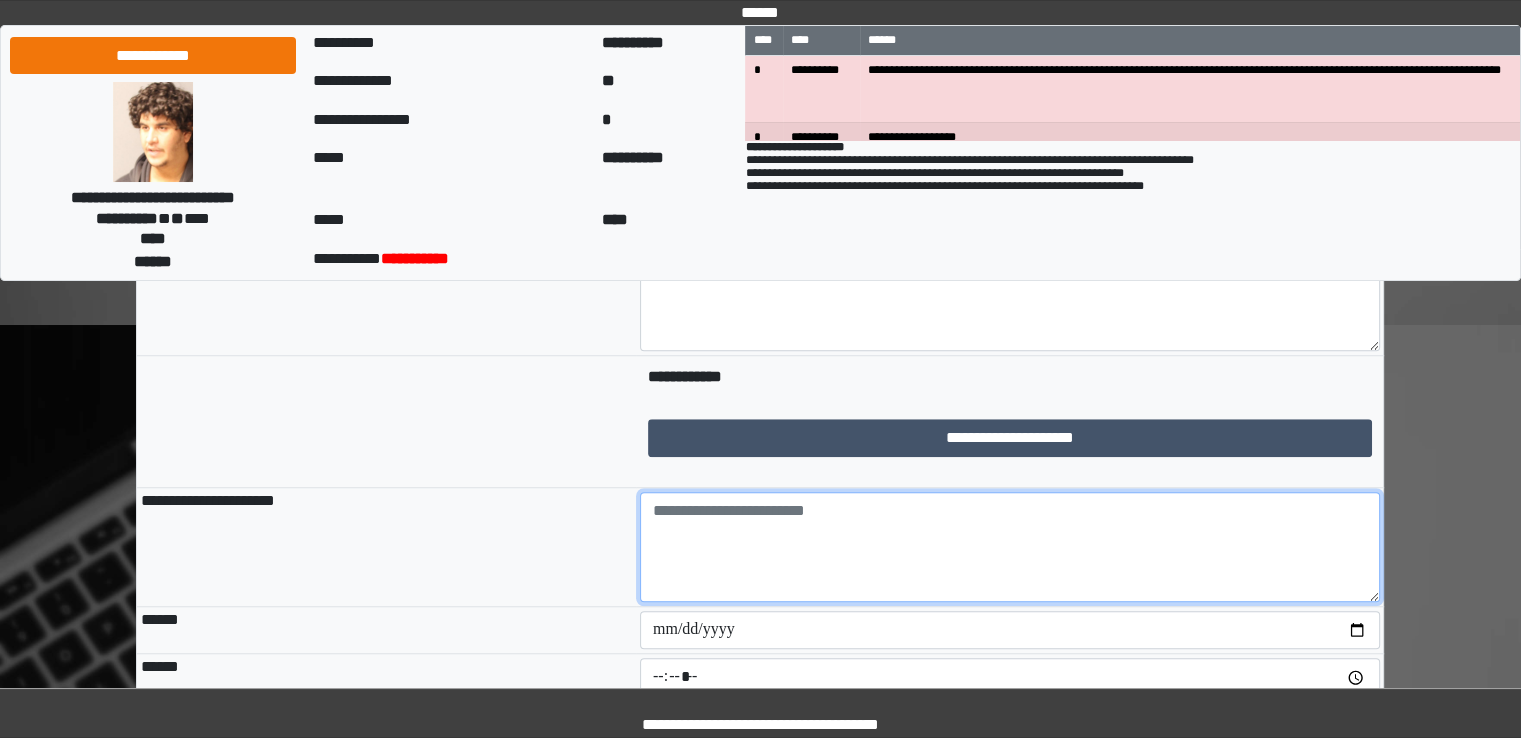 click at bounding box center (1010, 547) 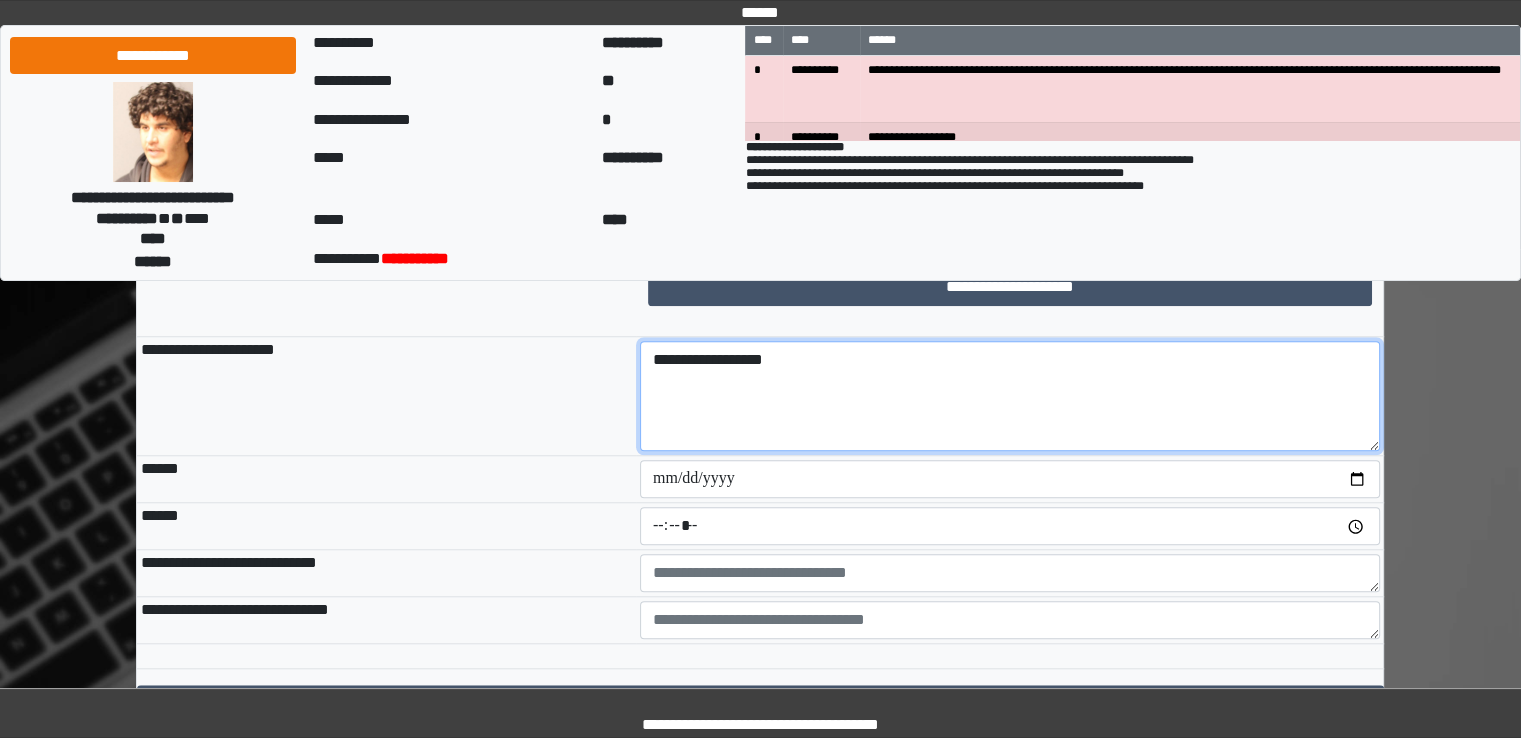 scroll, scrollTop: 1700, scrollLeft: 0, axis: vertical 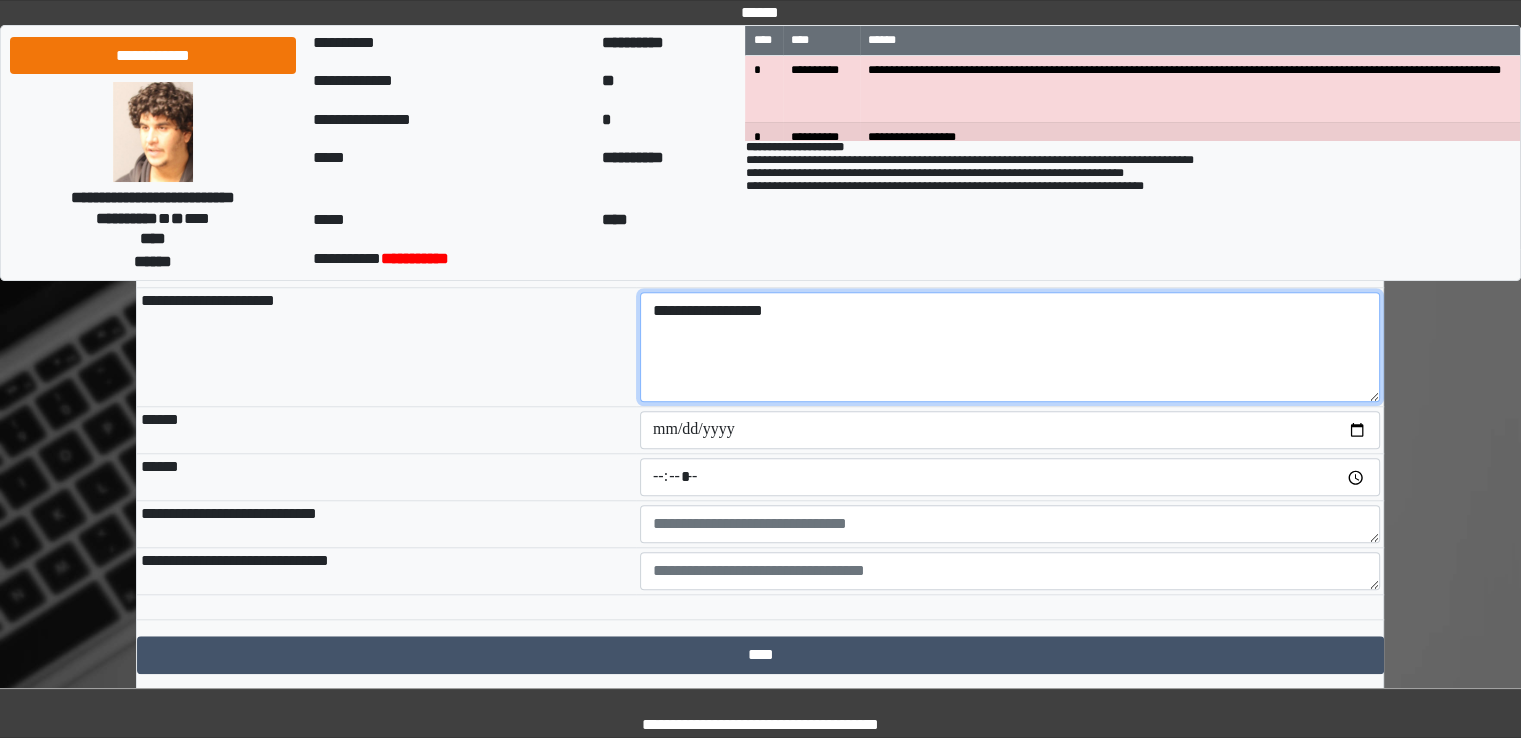 type on "**********" 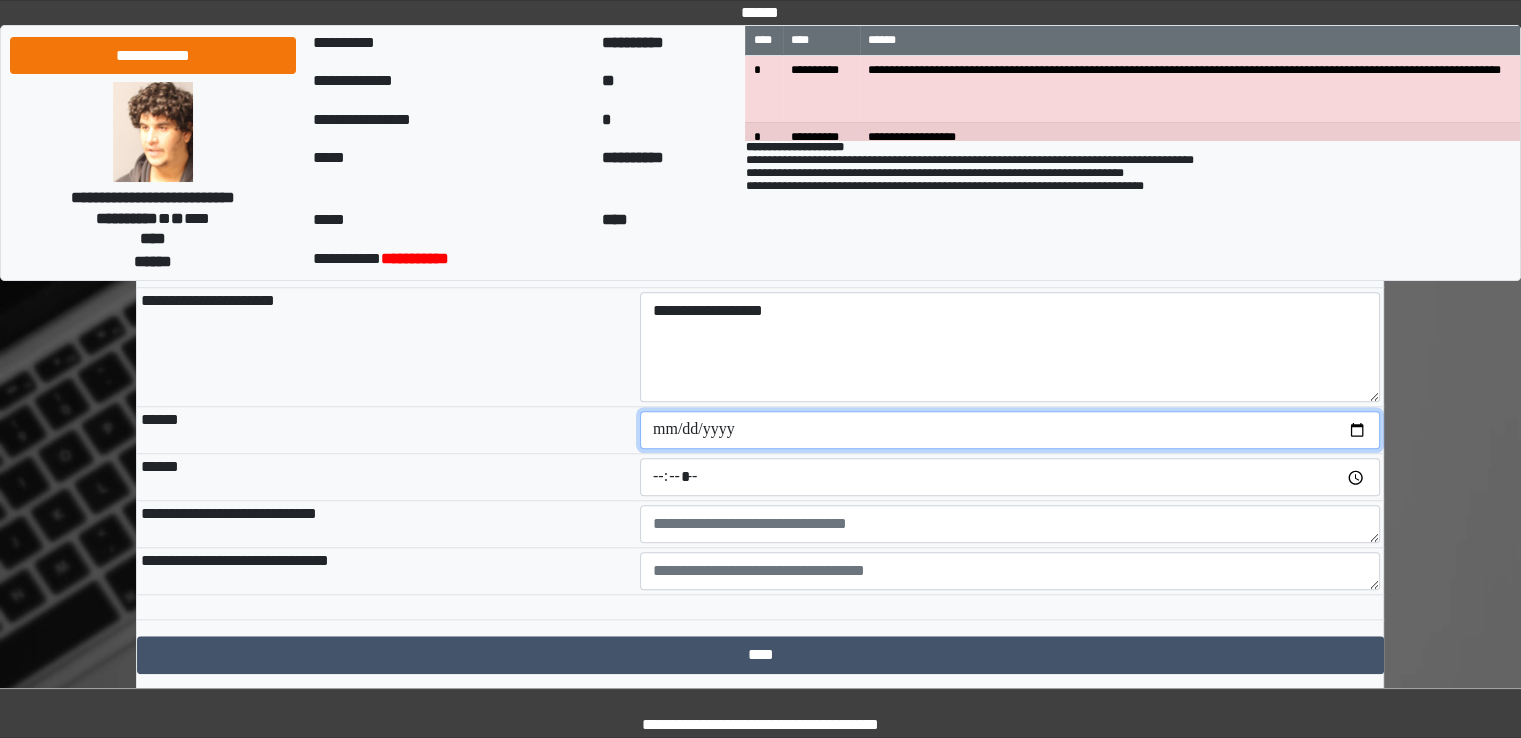 click at bounding box center [1010, 430] 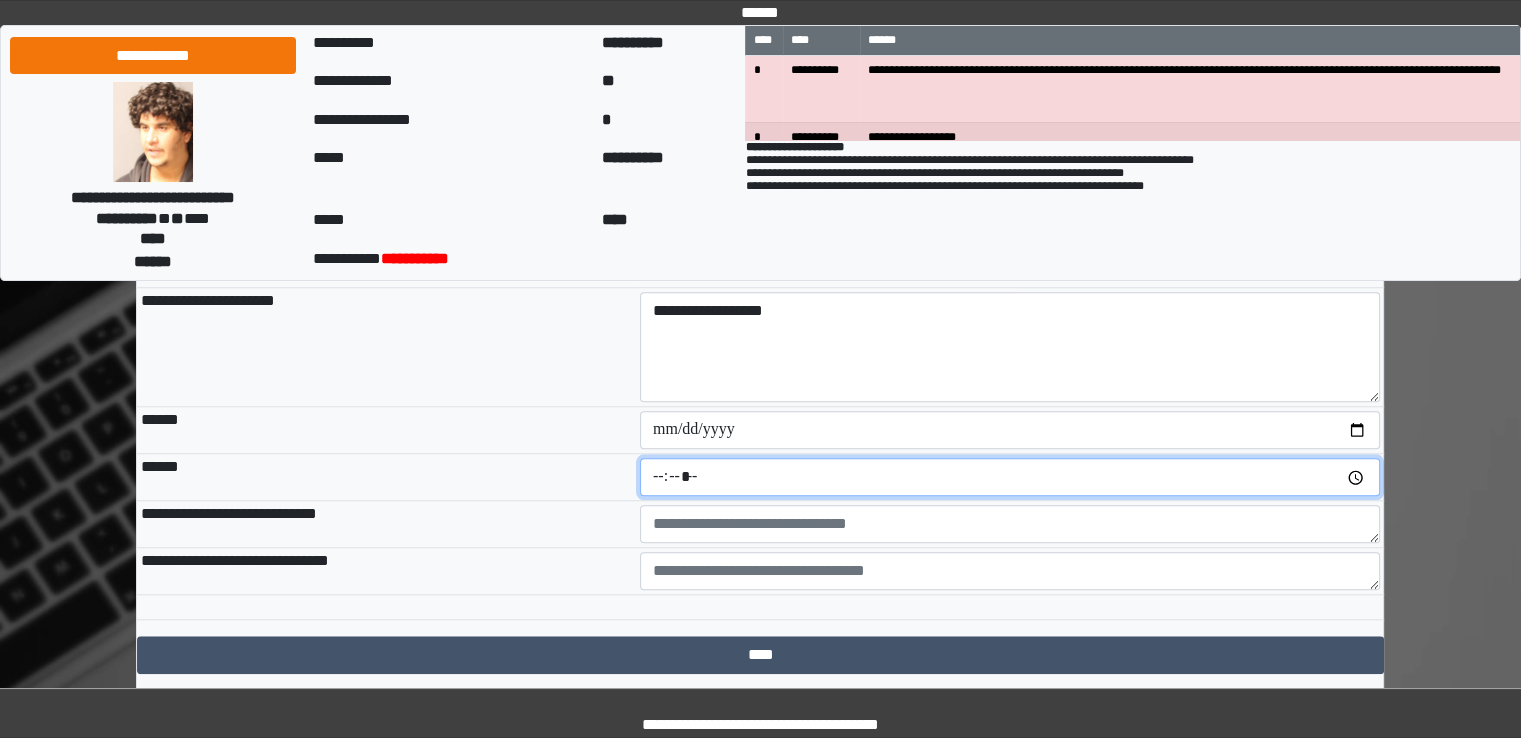 click at bounding box center [1010, 477] 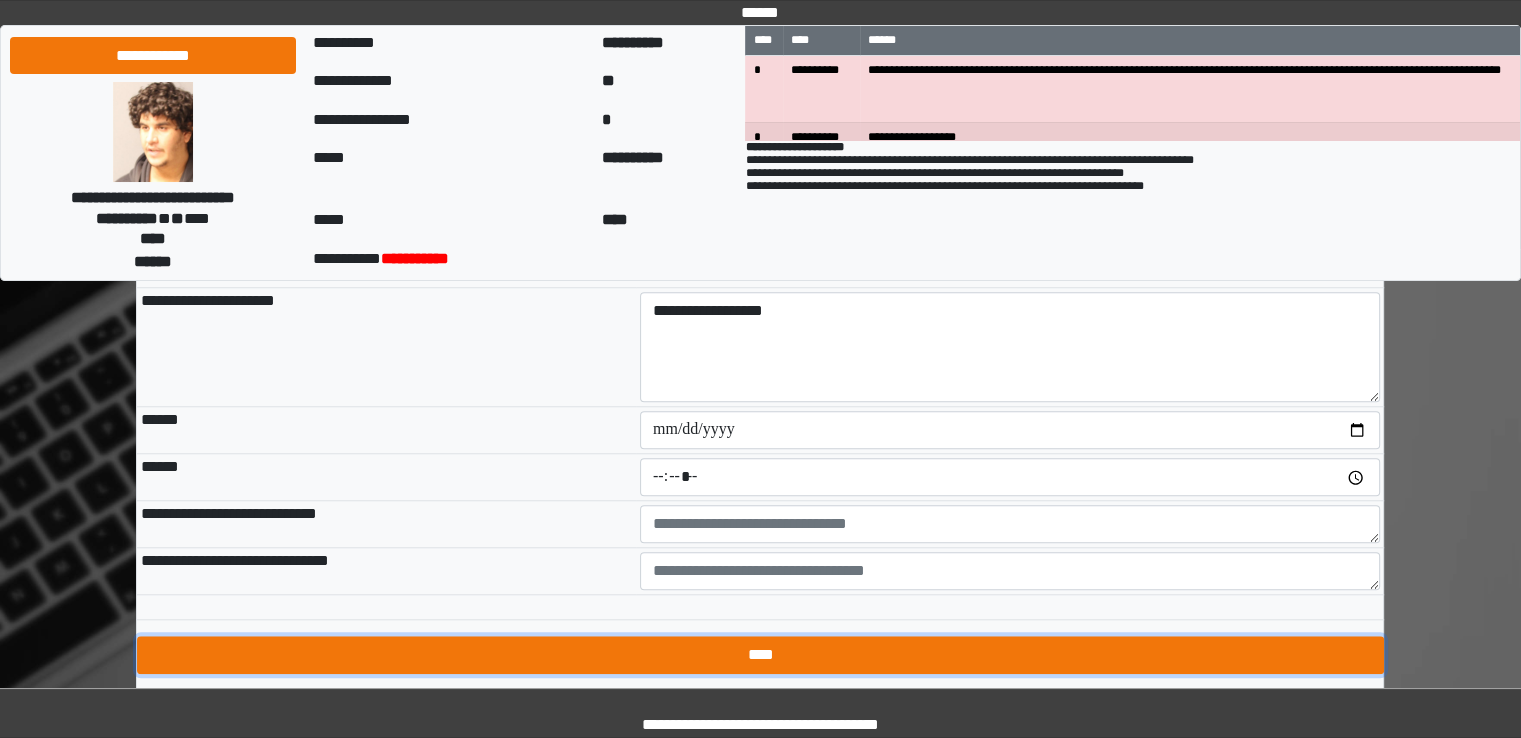 click on "****" at bounding box center (760, 655) 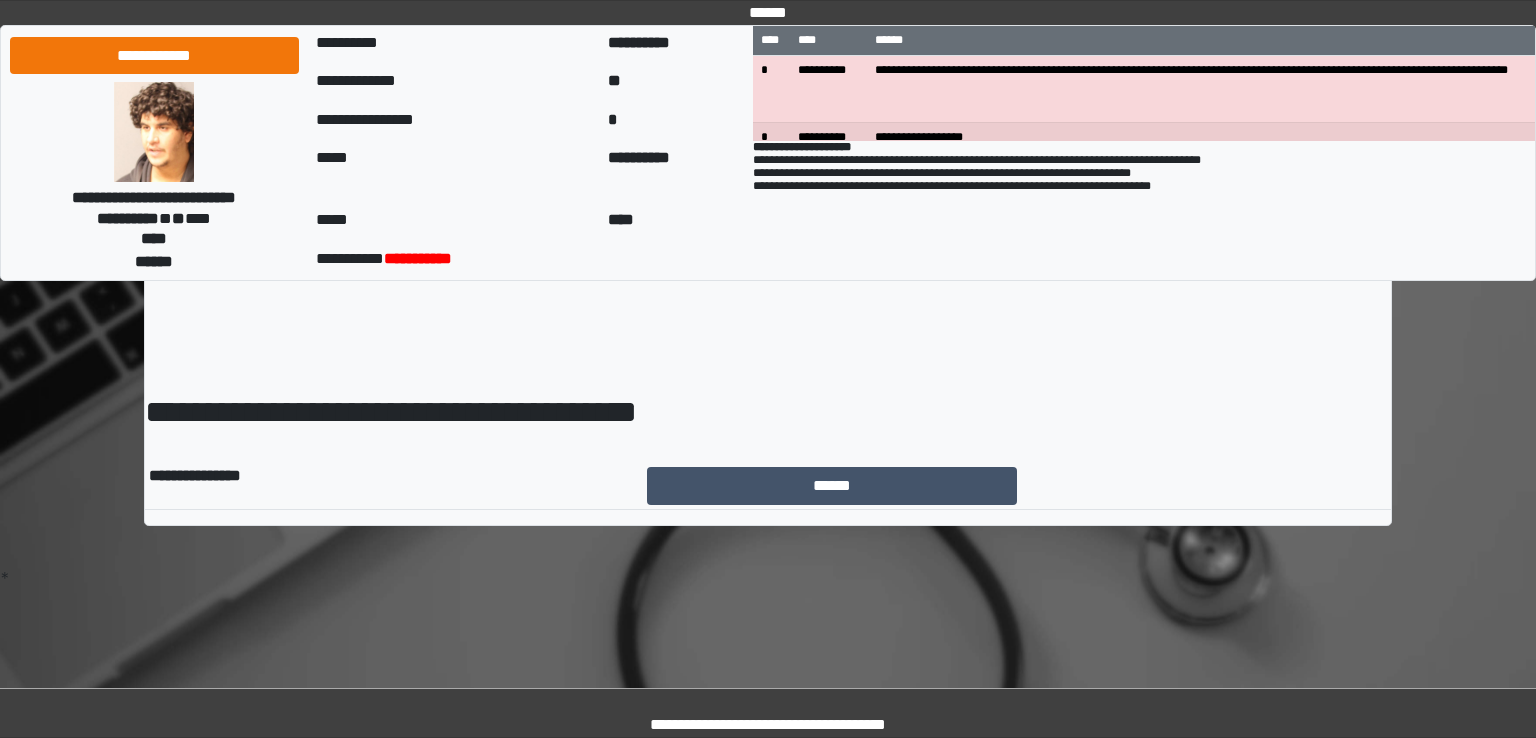scroll, scrollTop: 0, scrollLeft: 0, axis: both 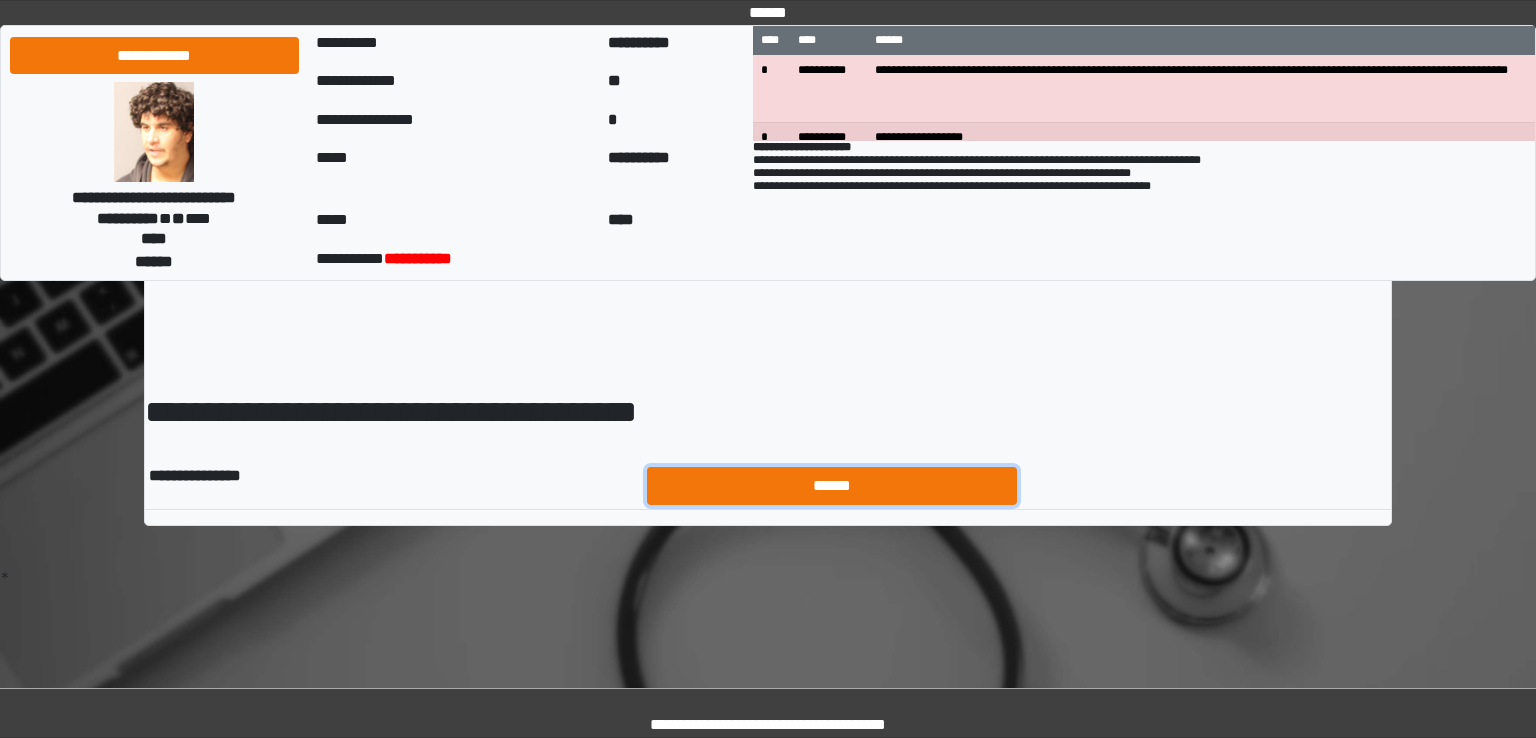 click on "******" at bounding box center [832, 486] 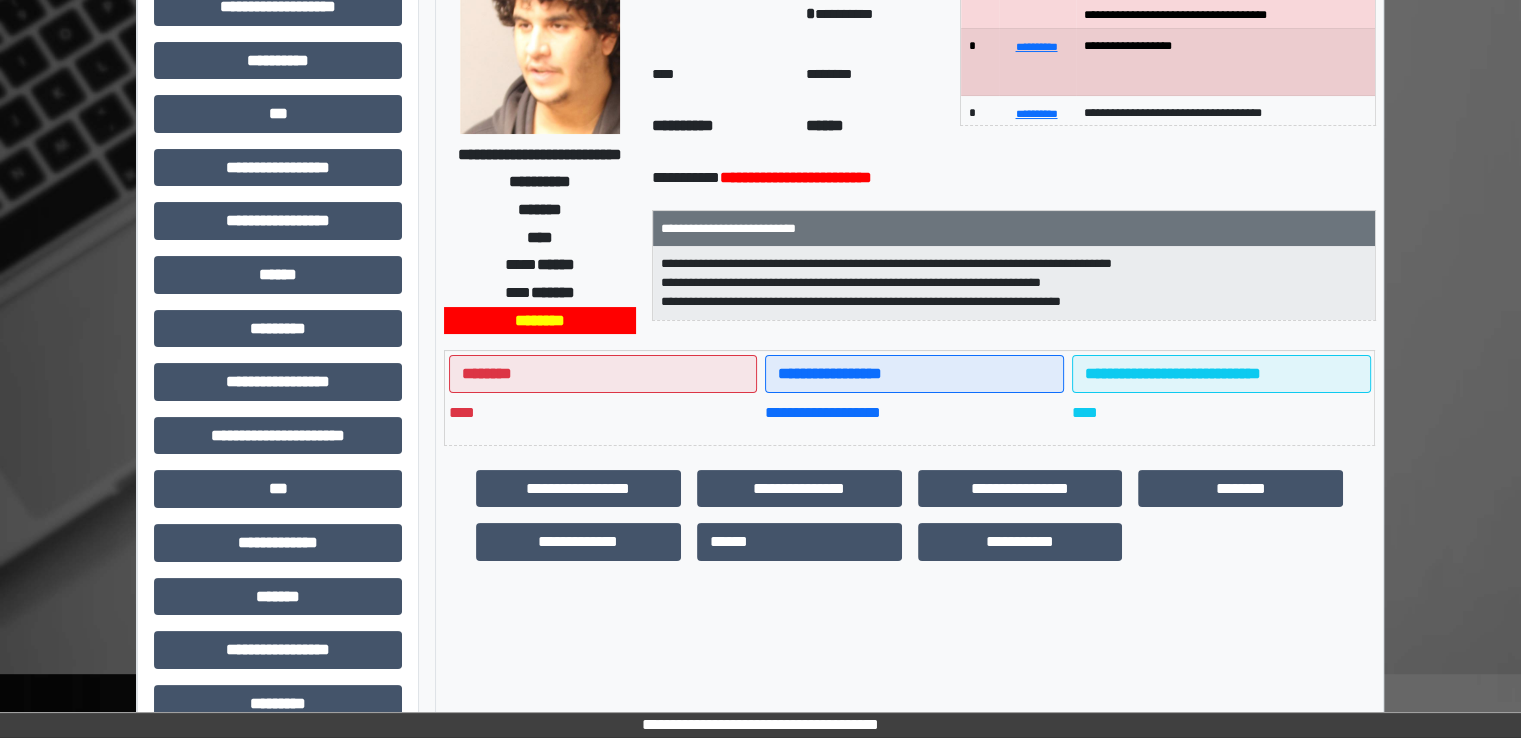 scroll, scrollTop: 428, scrollLeft: 0, axis: vertical 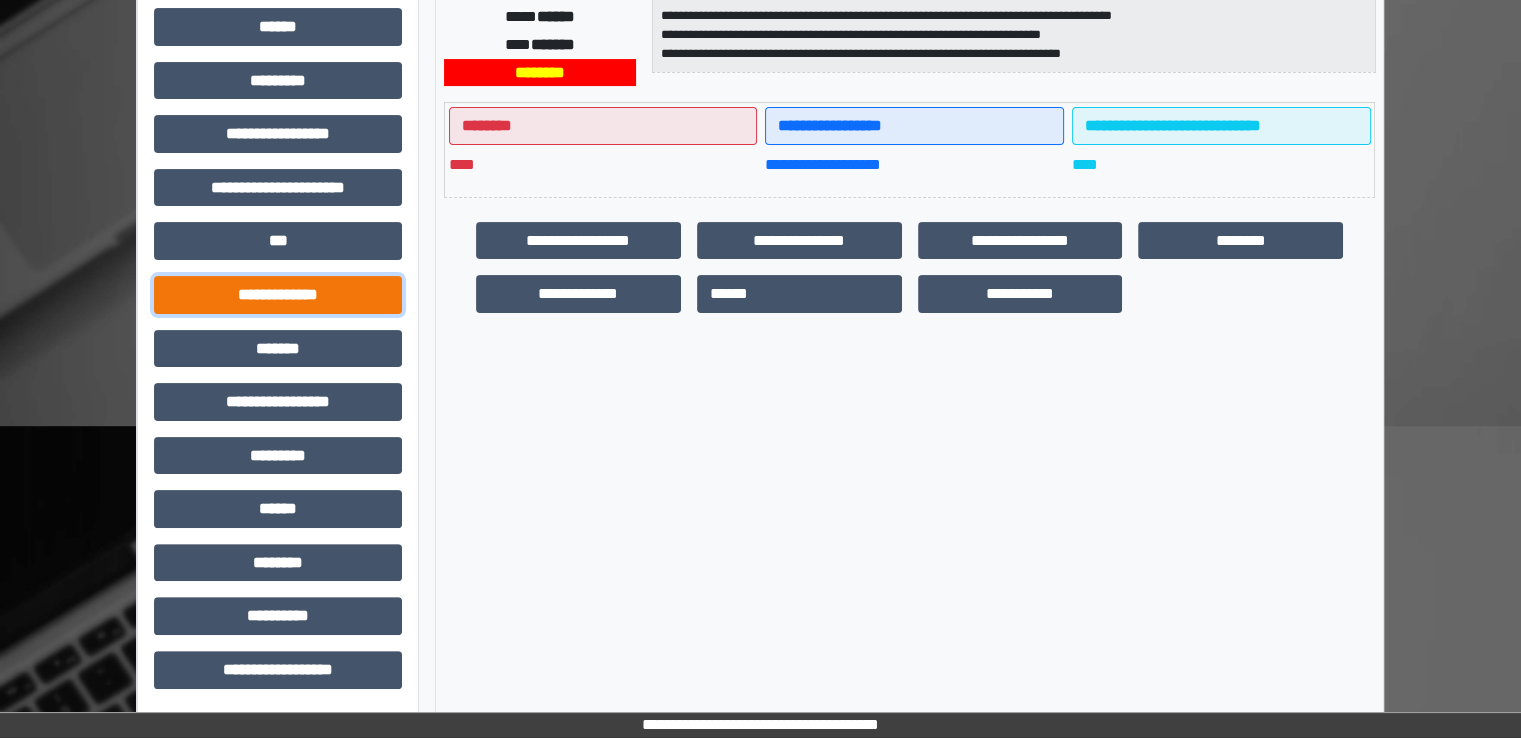 click on "**********" at bounding box center (278, 295) 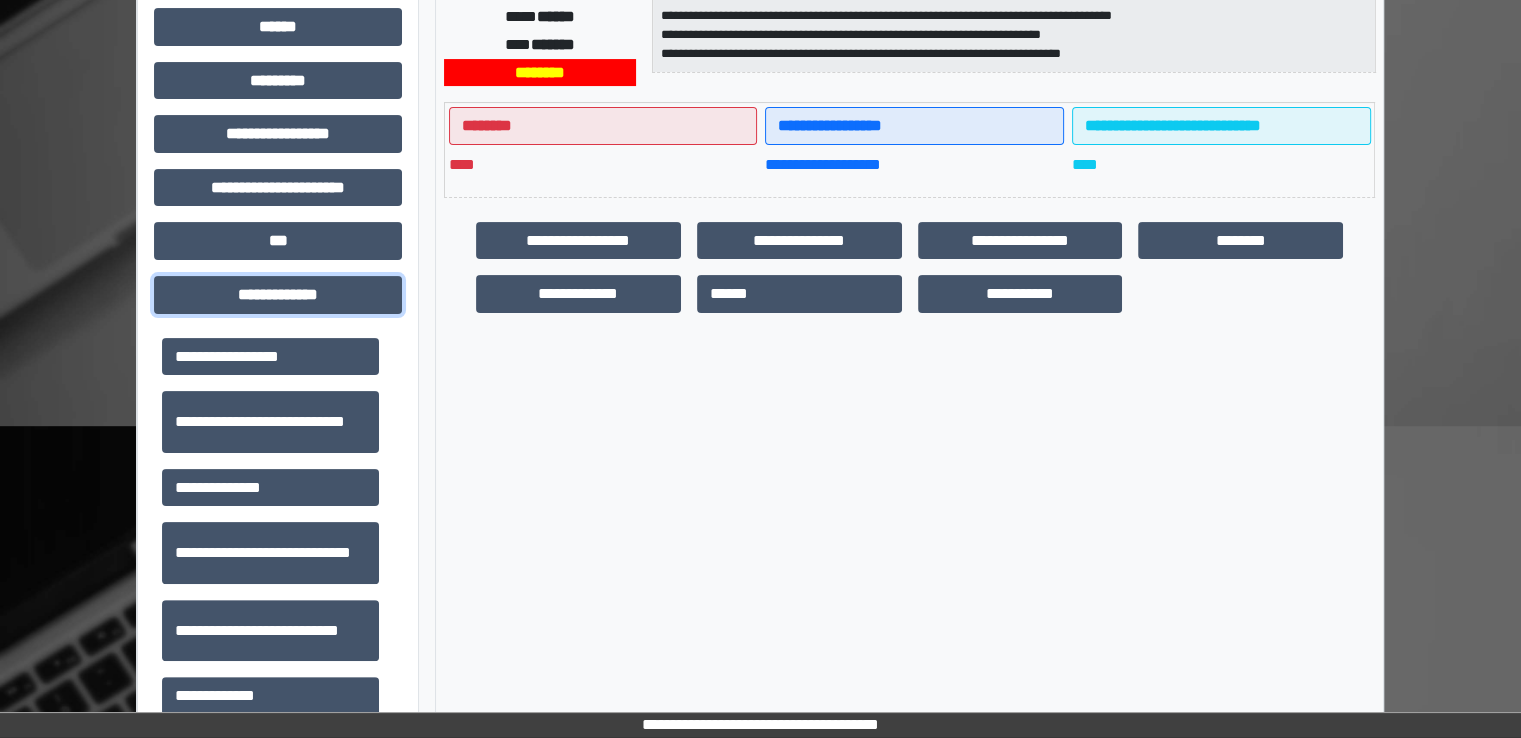 scroll, scrollTop: 600, scrollLeft: 0, axis: vertical 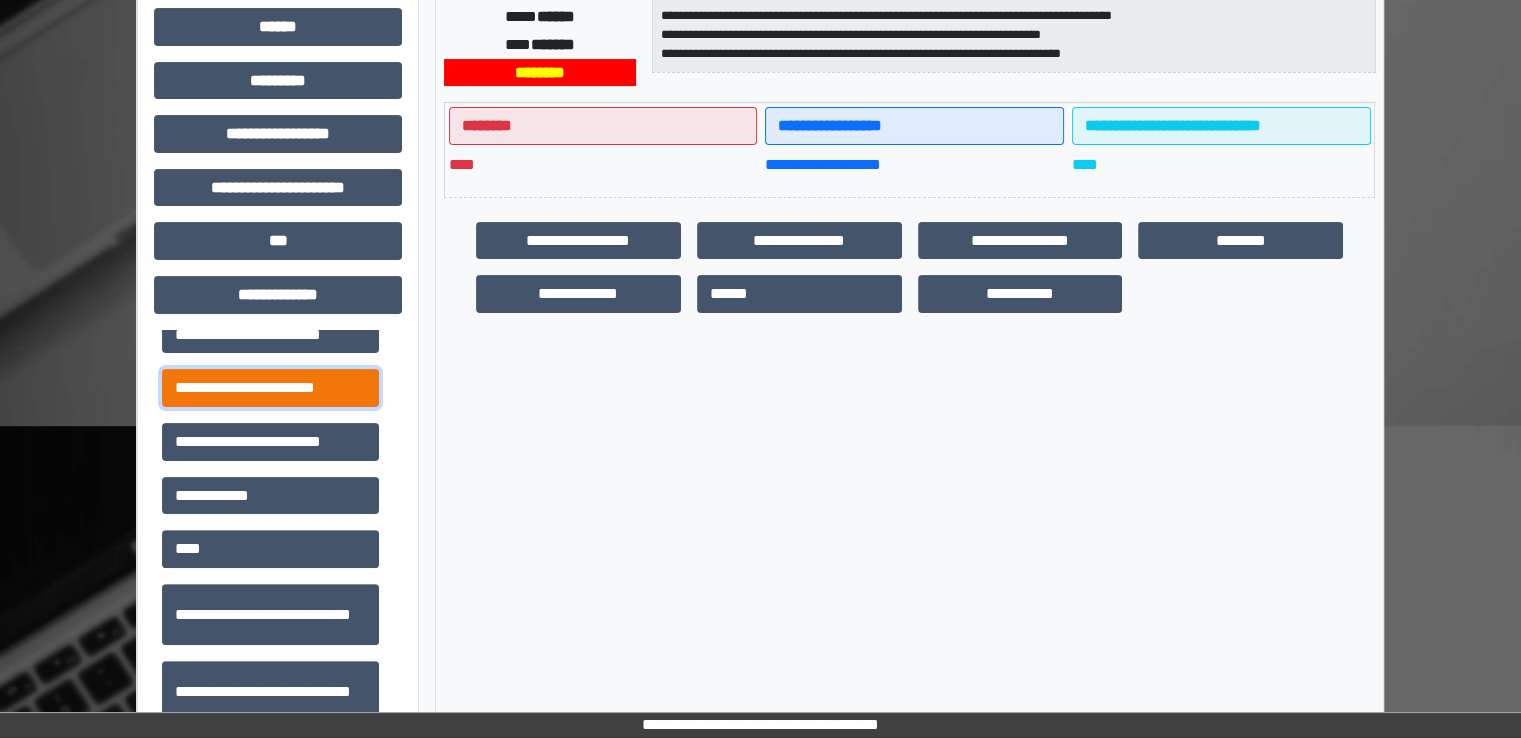click on "**********" at bounding box center [270, 388] 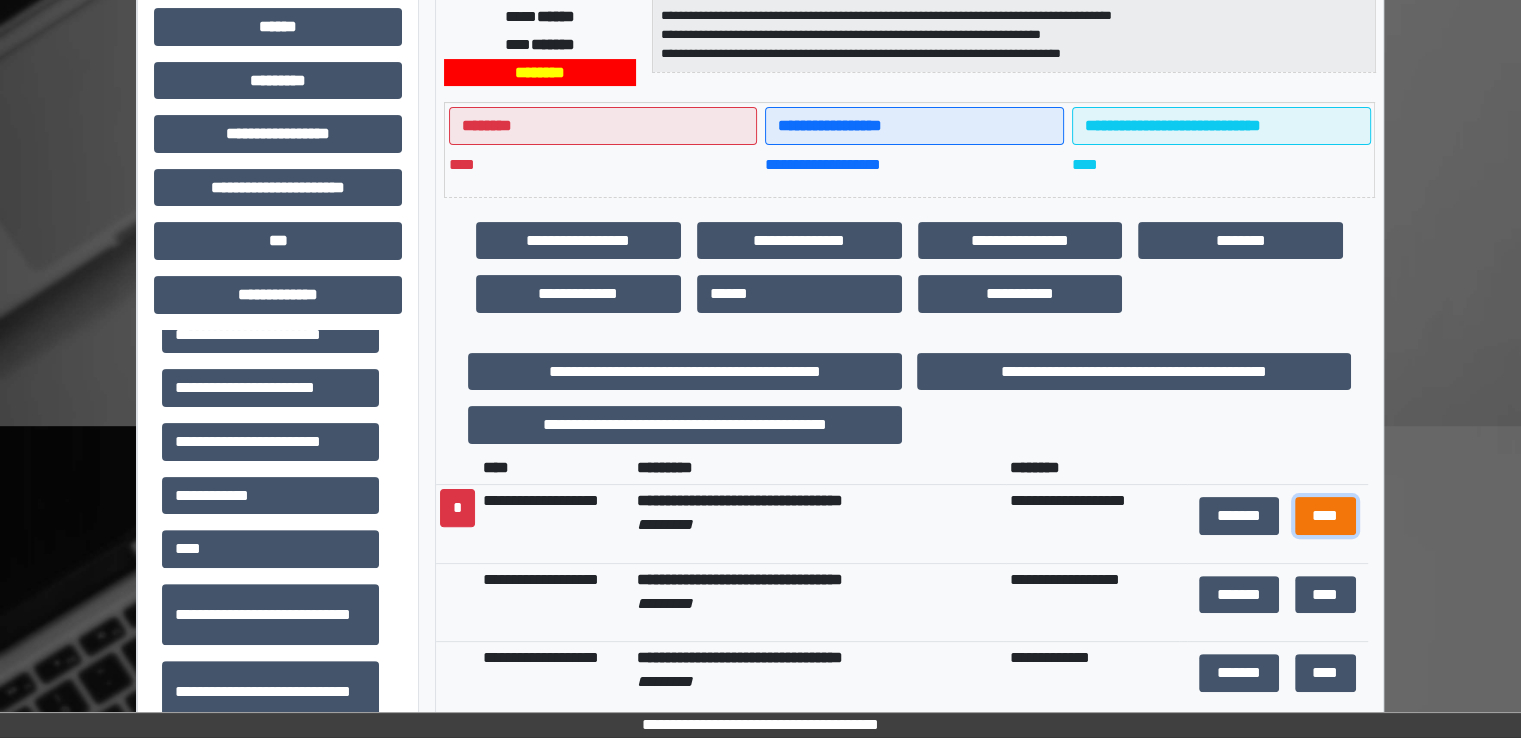 click on "****" at bounding box center (1325, 516) 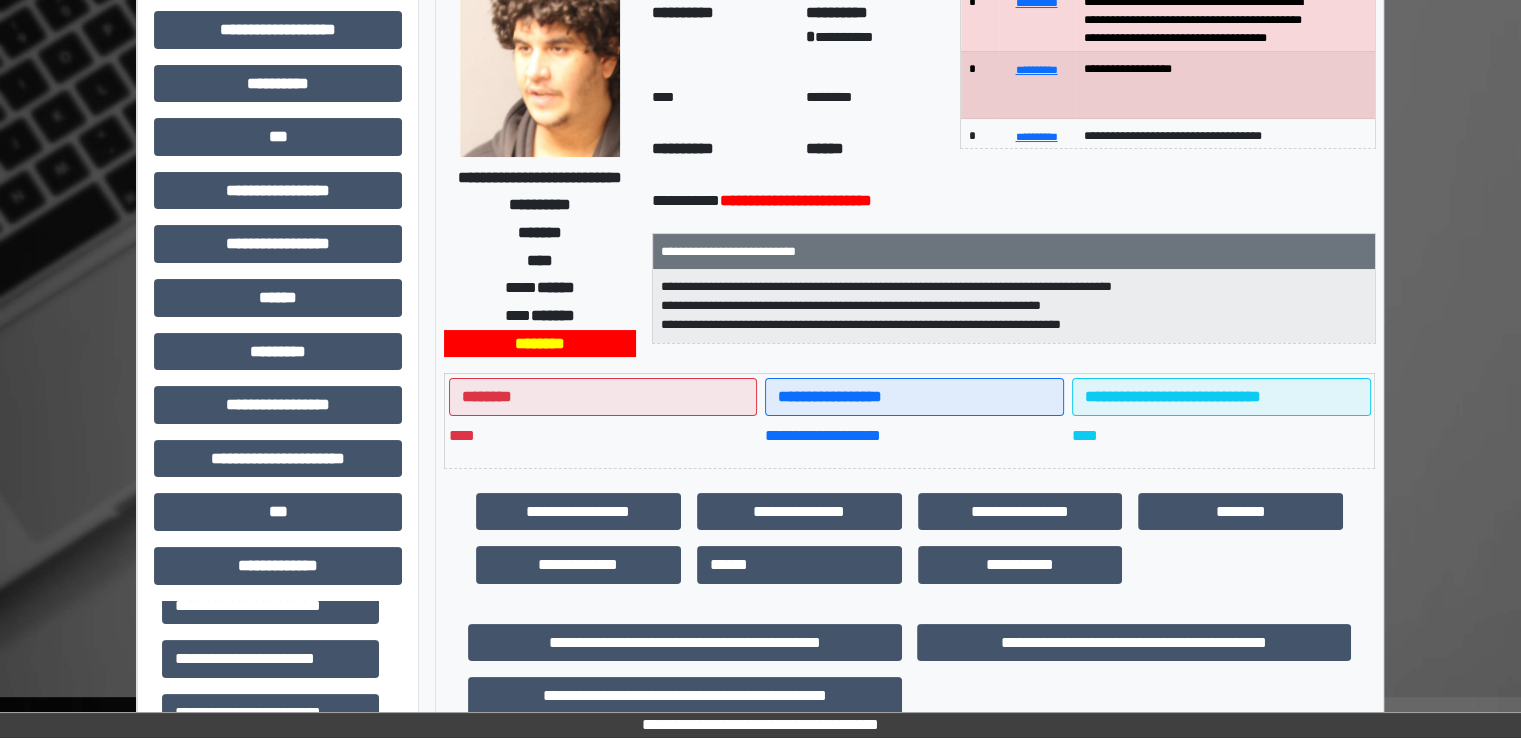 scroll, scrollTop: 0, scrollLeft: 0, axis: both 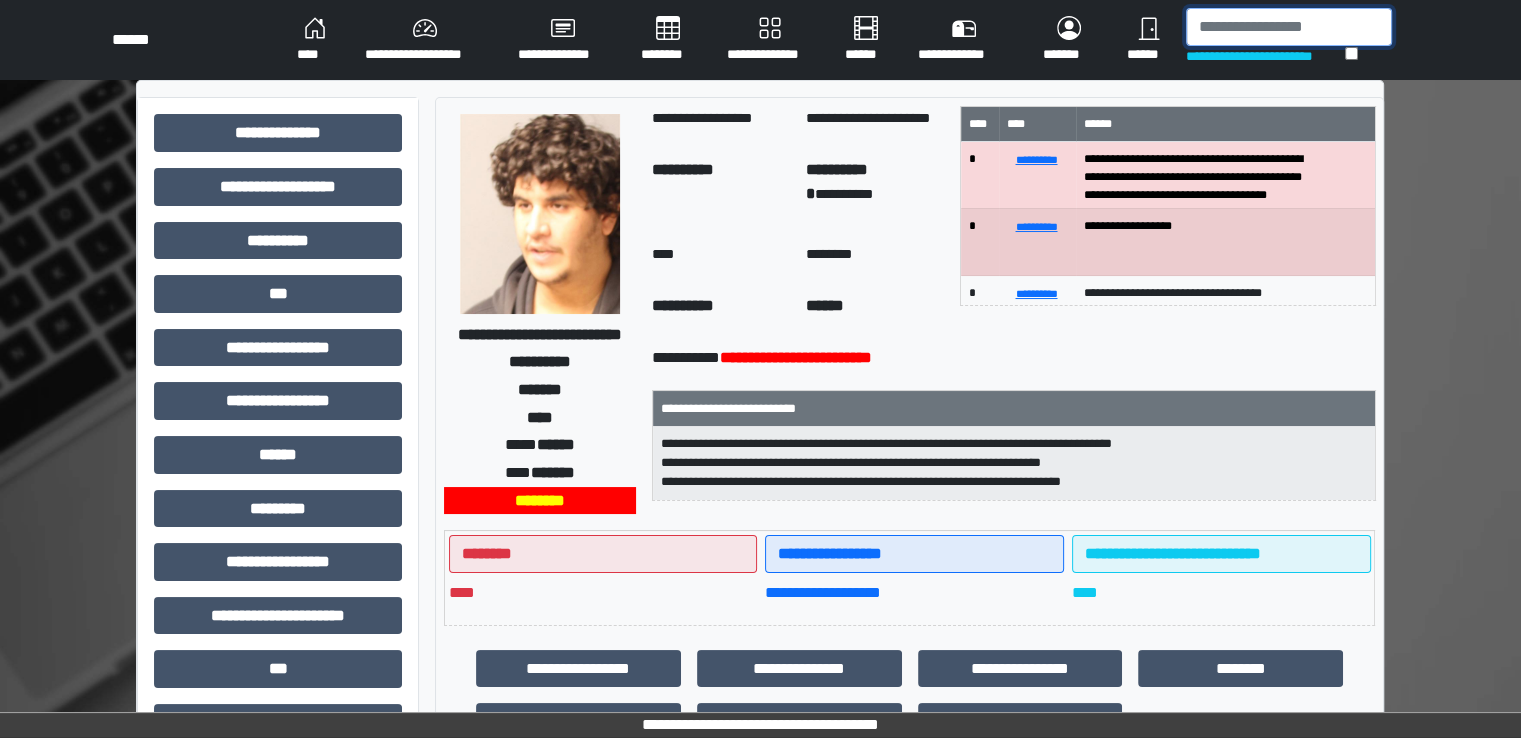 click at bounding box center [1289, 27] 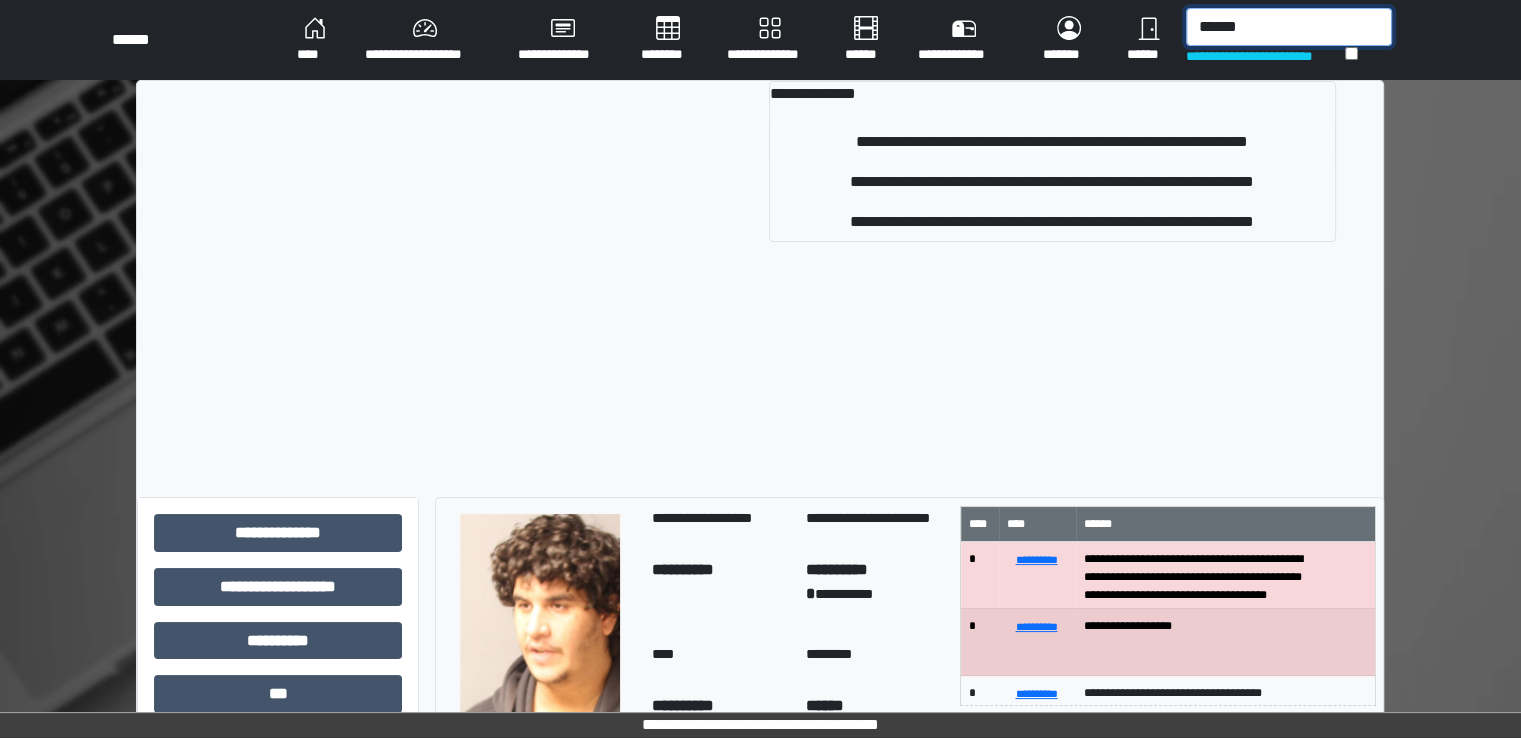 type on "******" 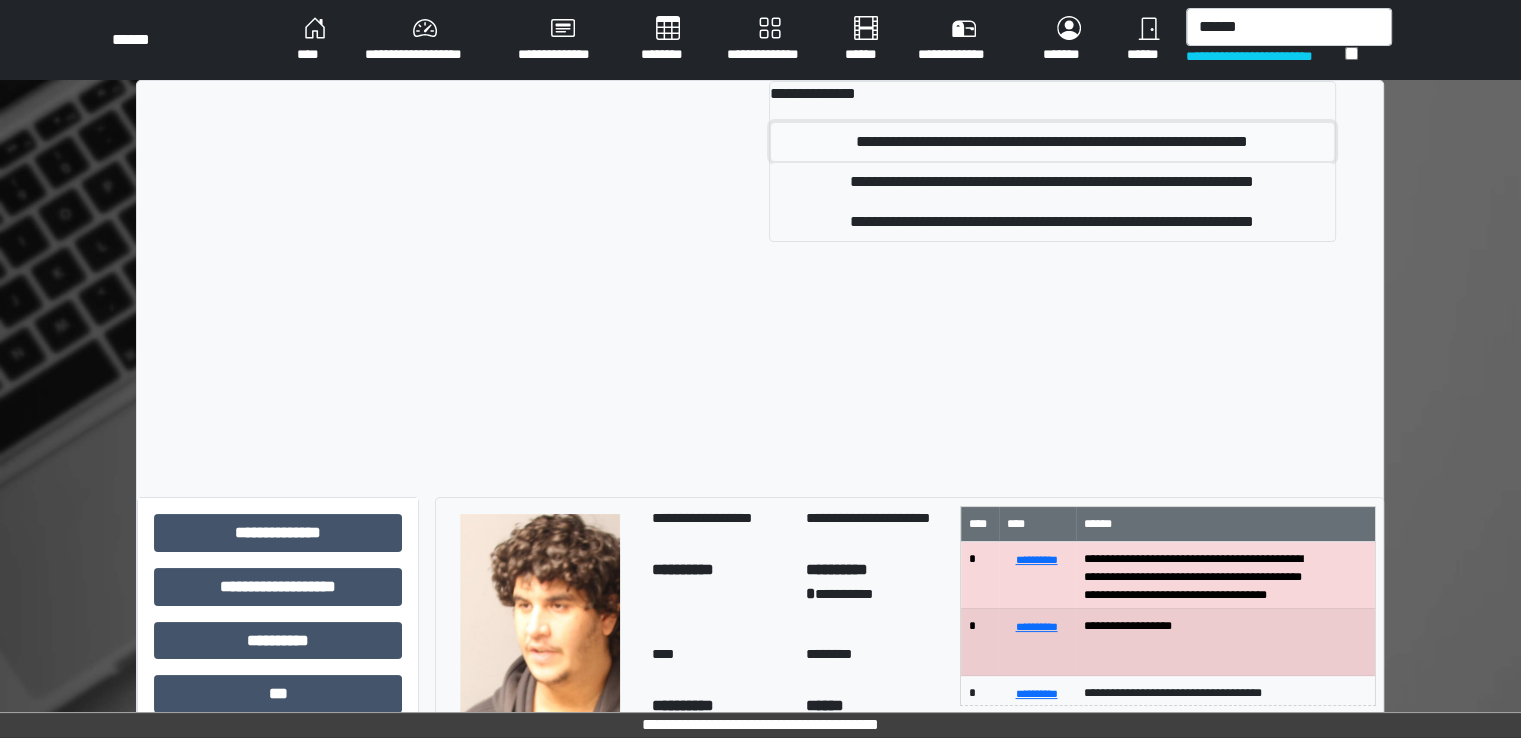click on "**********" at bounding box center [1052, 142] 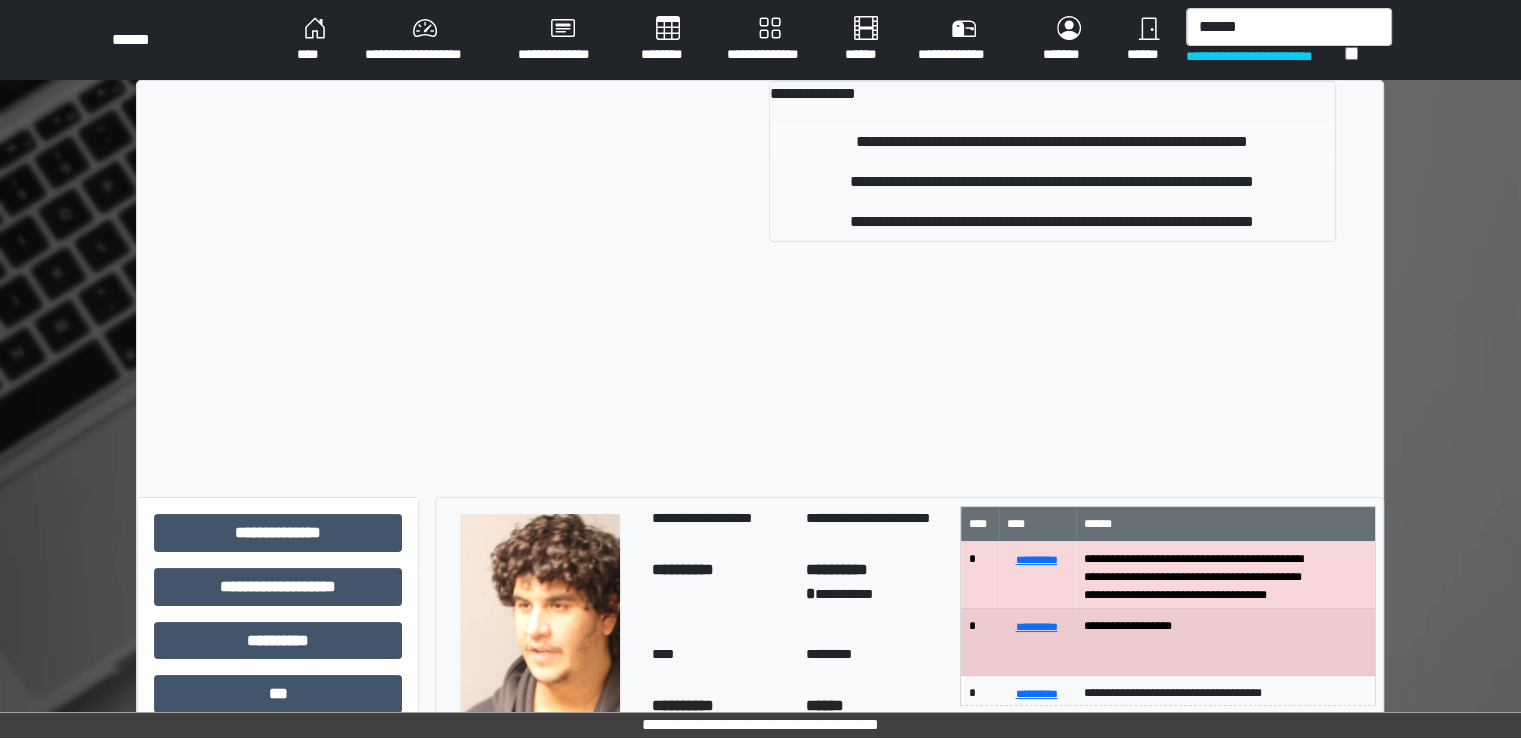 type 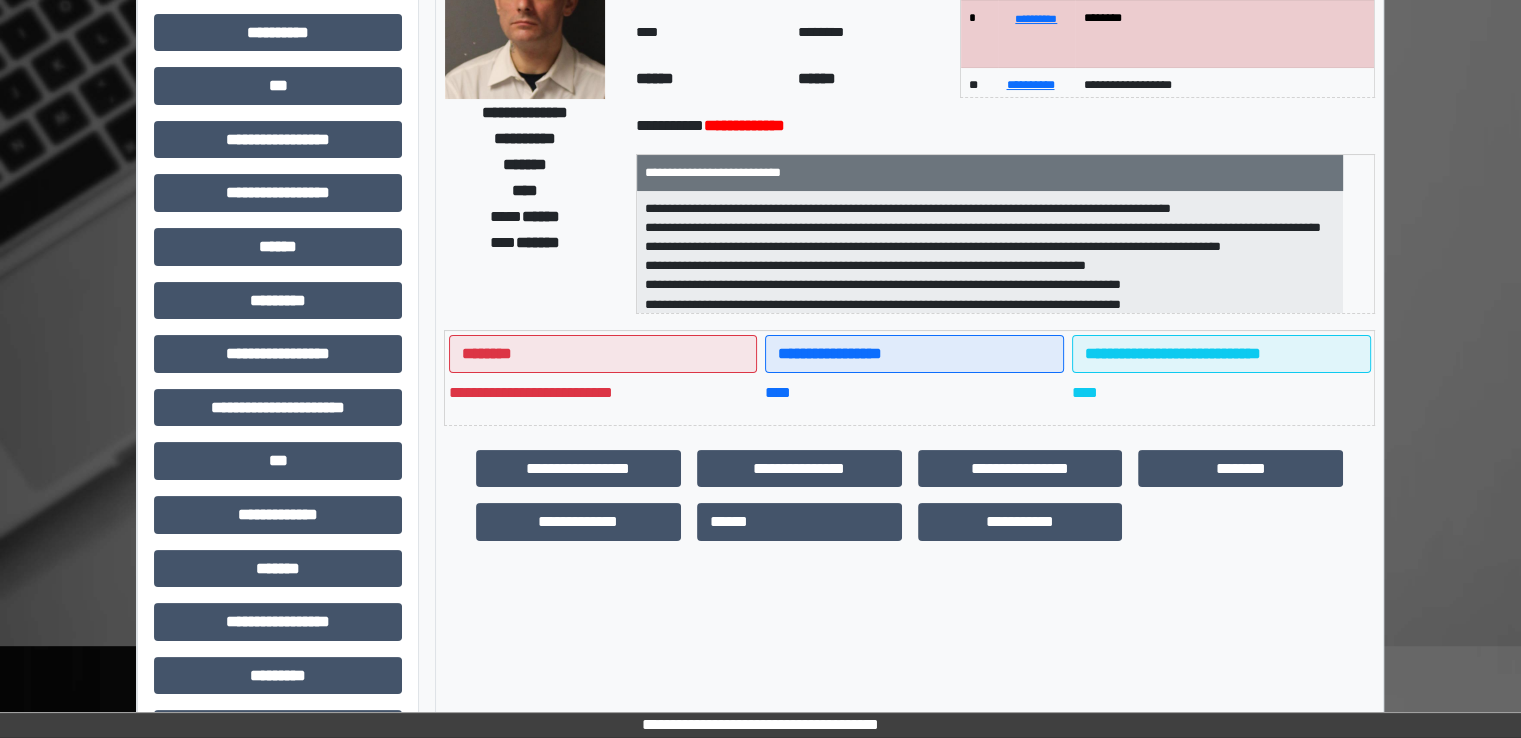 scroll, scrollTop: 428, scrollLeft: 0, axis: vertical 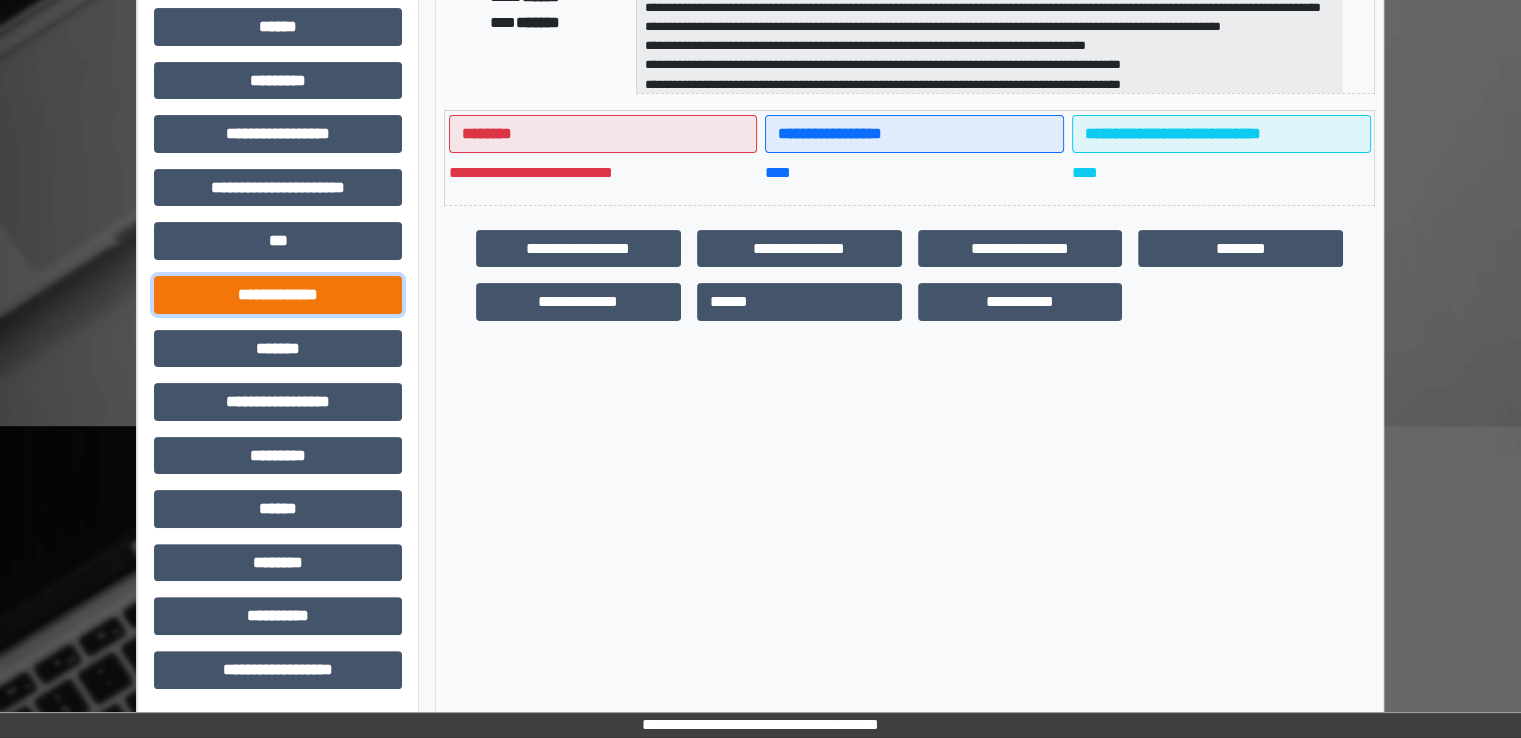 click on "**********" at bounding box center [278, 295] 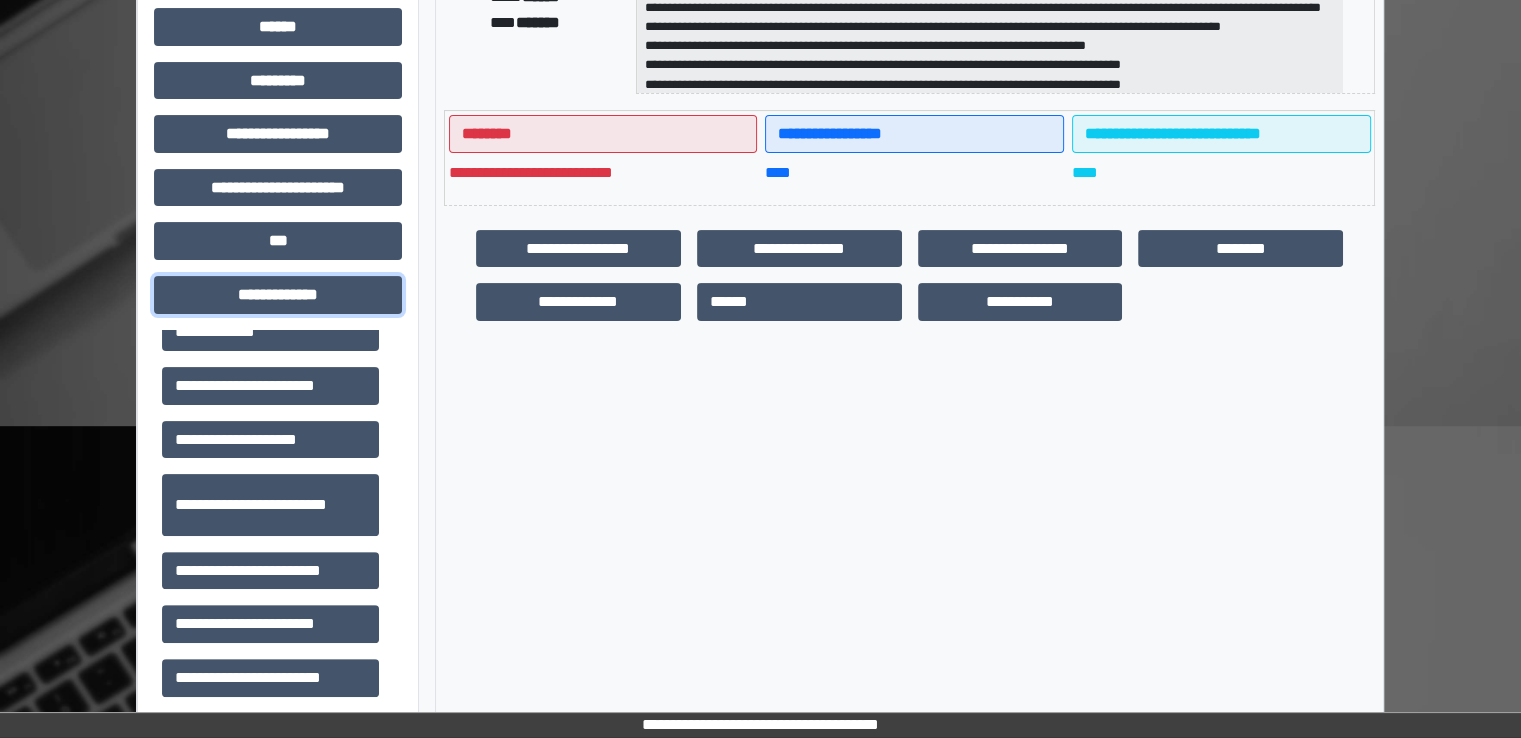 scroll, scrollTop: 400, scrollLeft: 0, axis: vertical 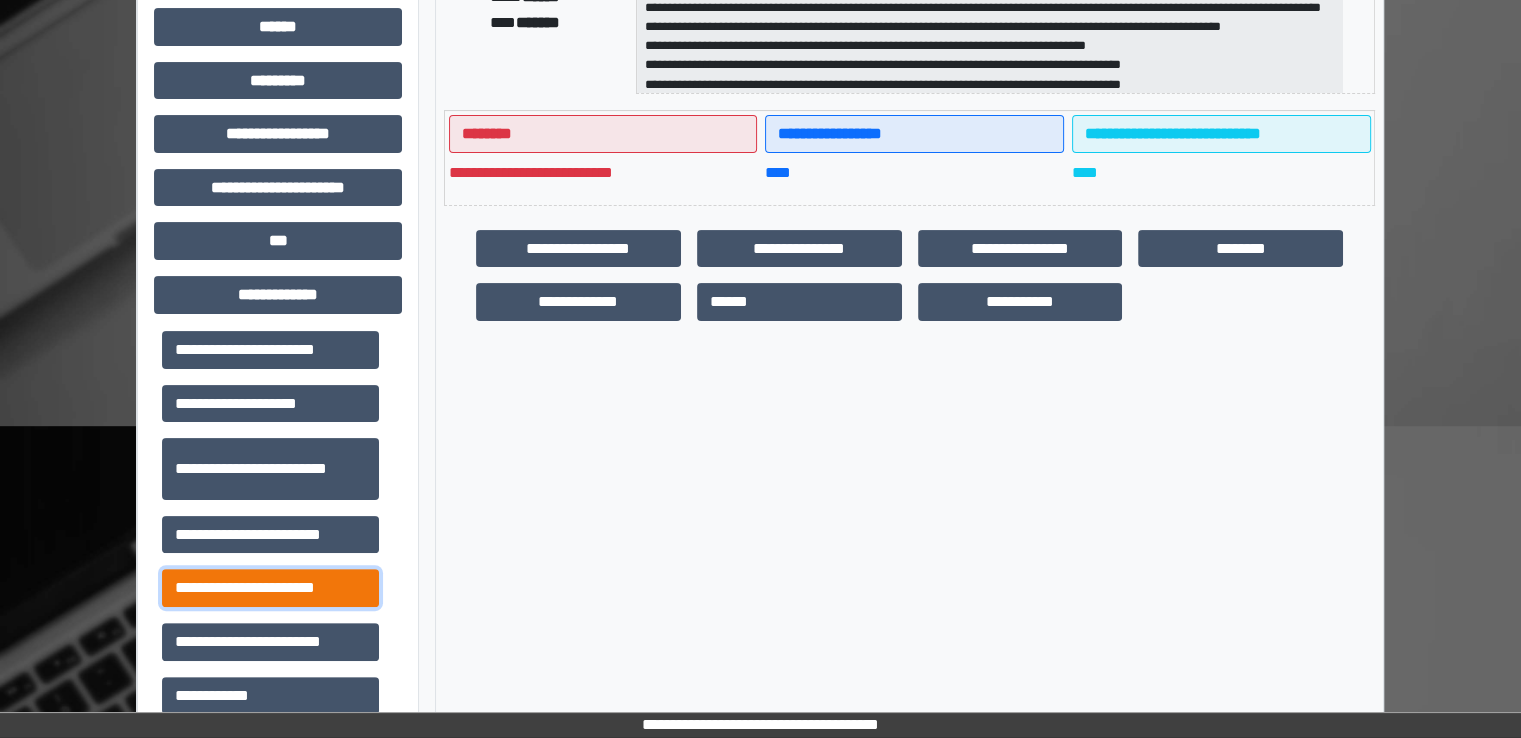 click on "**********" at bounding box center [270, 588] 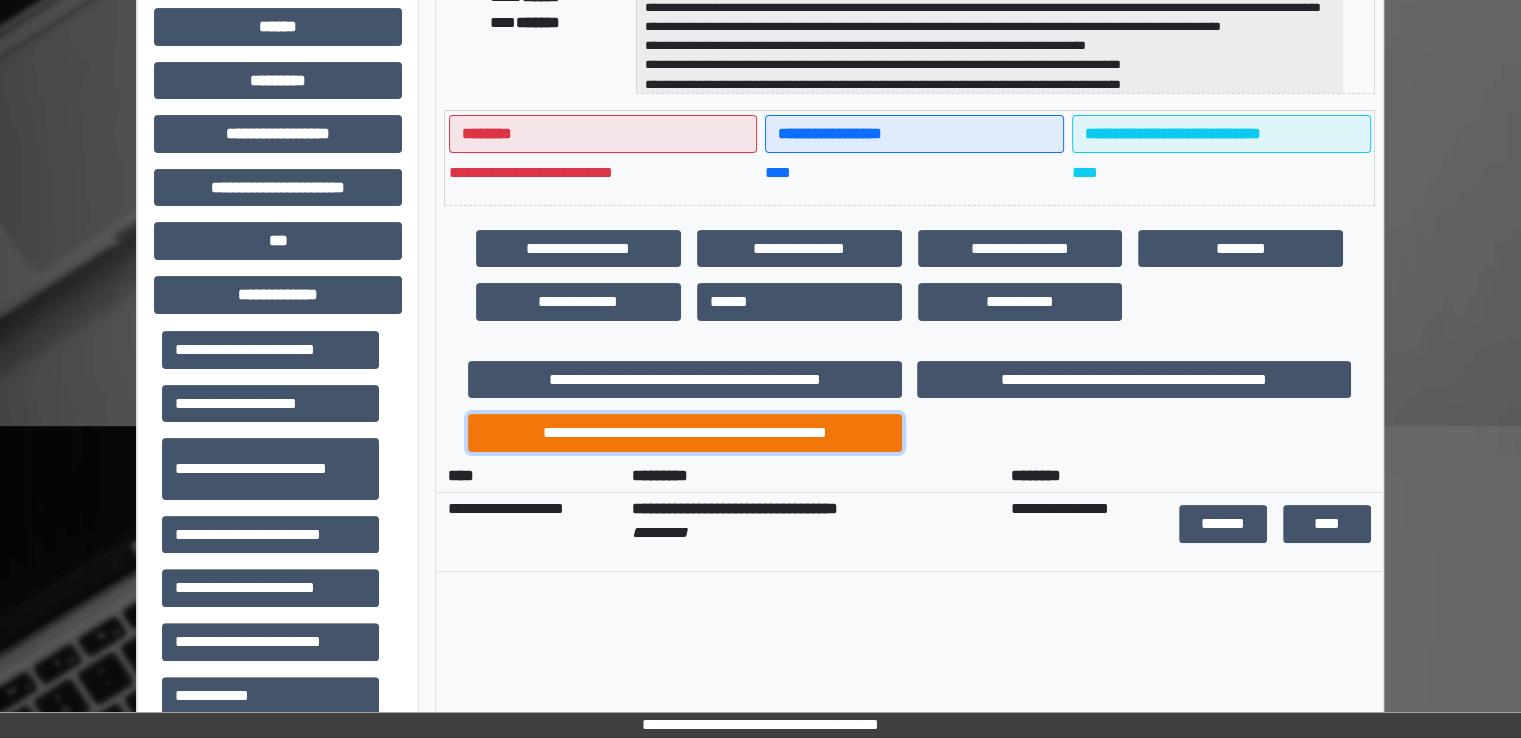 click on "**********" at bounding box center (685, 433) 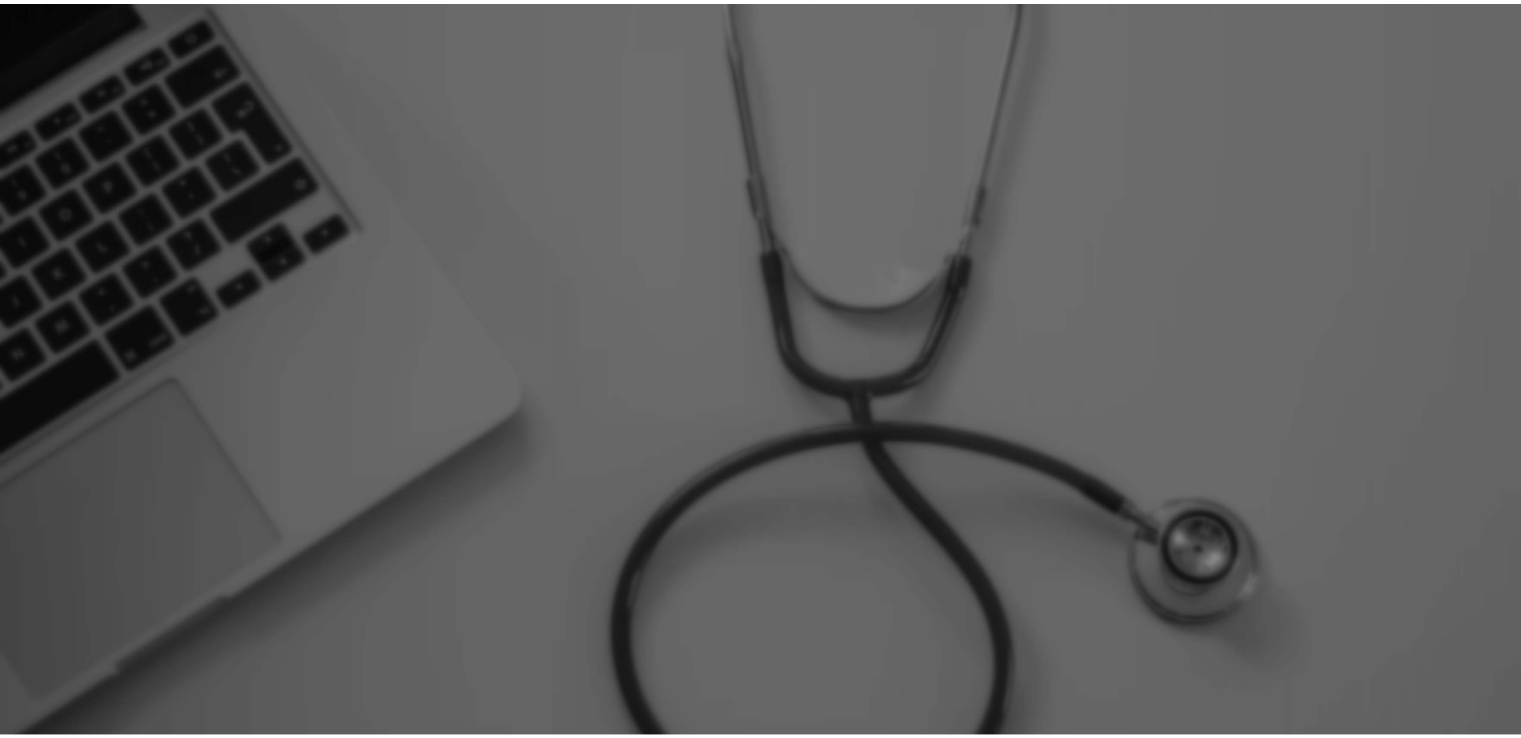 scroll, scrollTop: 0, scrollLeft: 0, axis: both 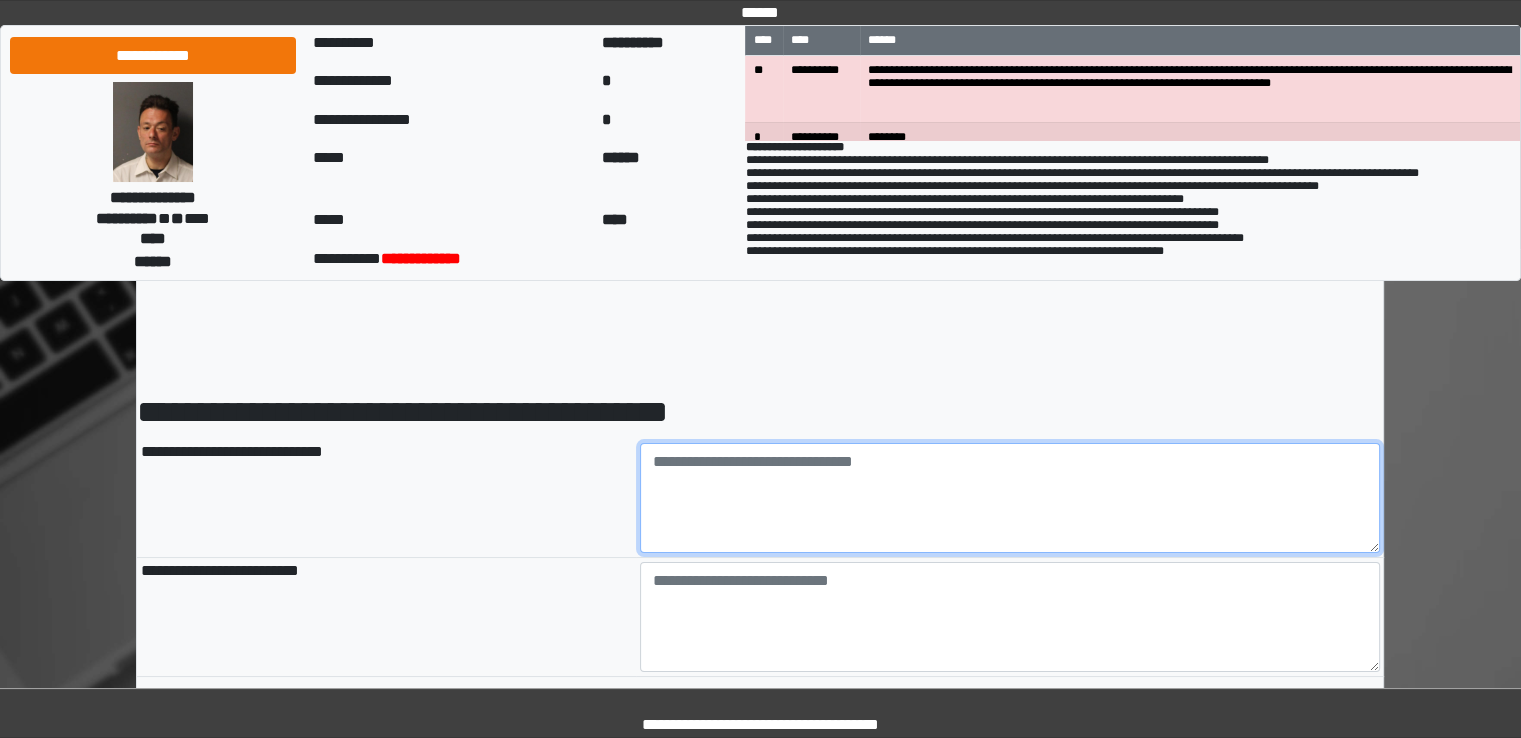 click at bounding box center (1010, 498) 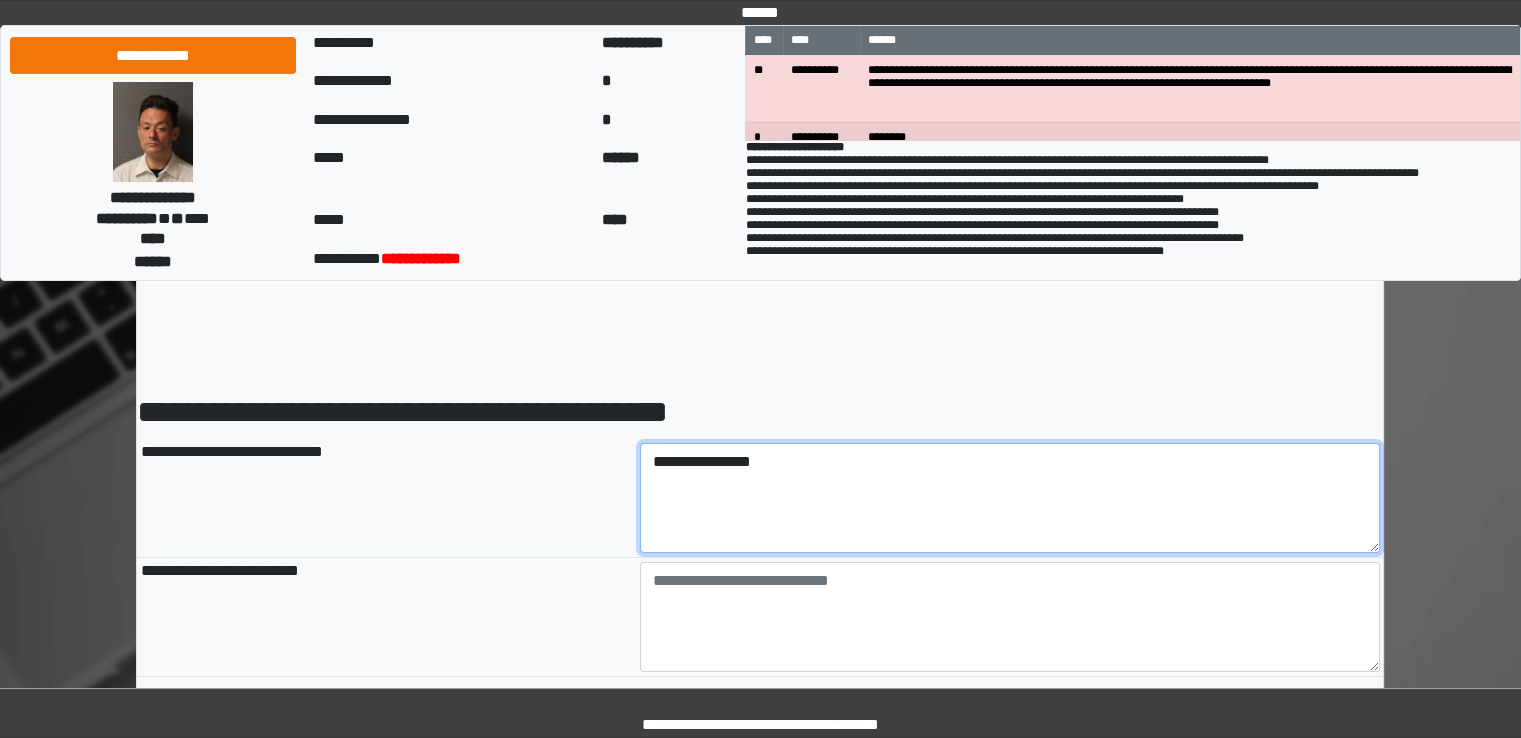 type on "**********" 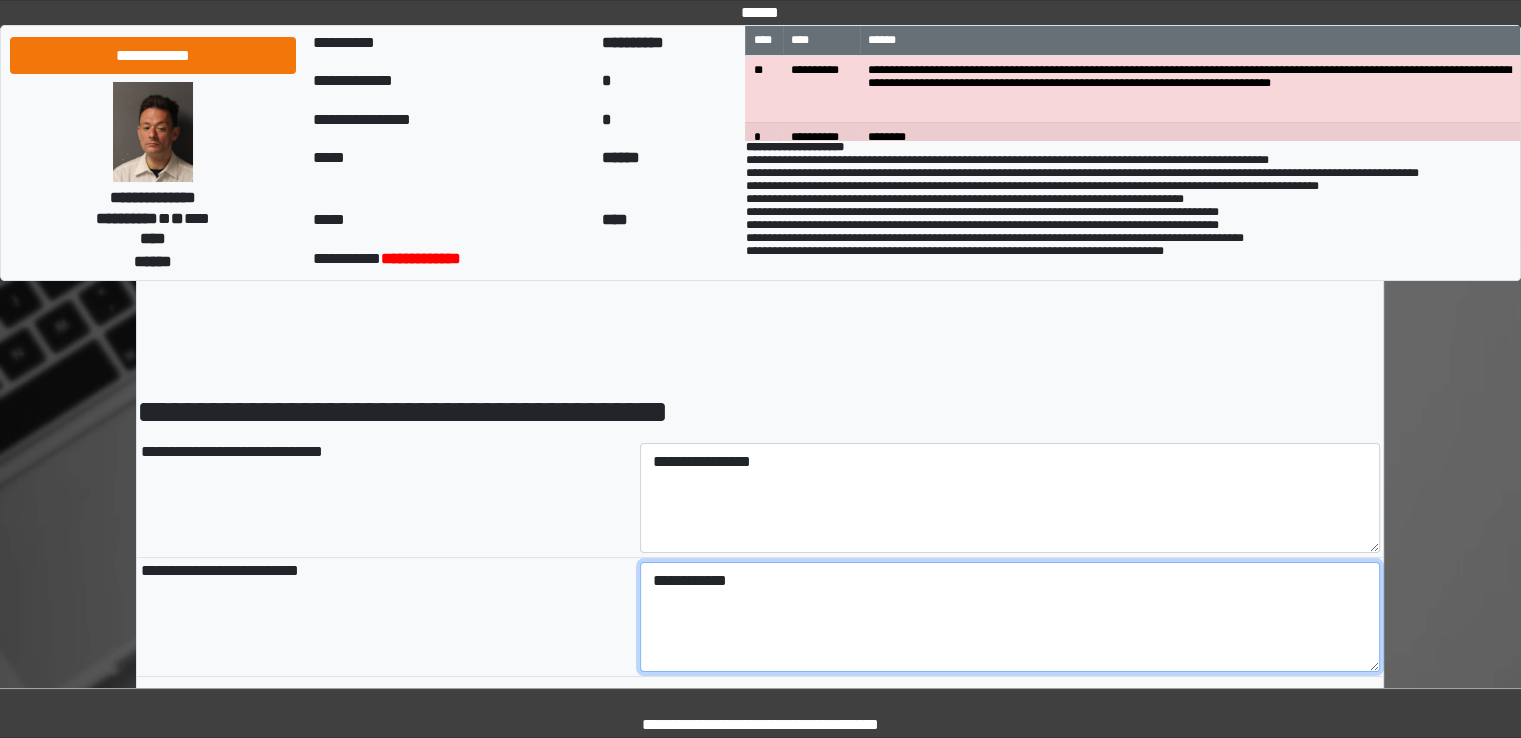 type on "**********" 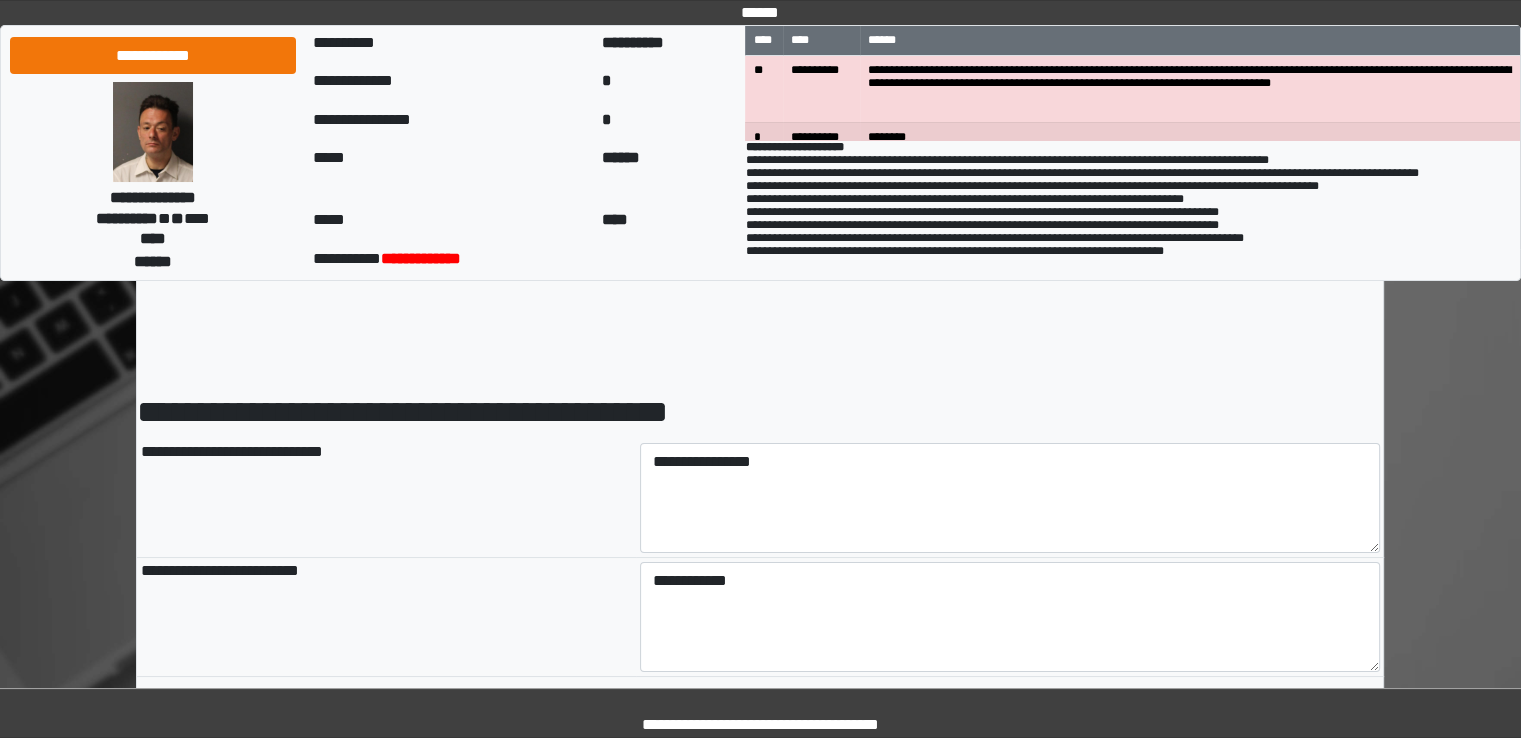scroll, scrollTop: 4, scrollLeft: 0, axis: vertical 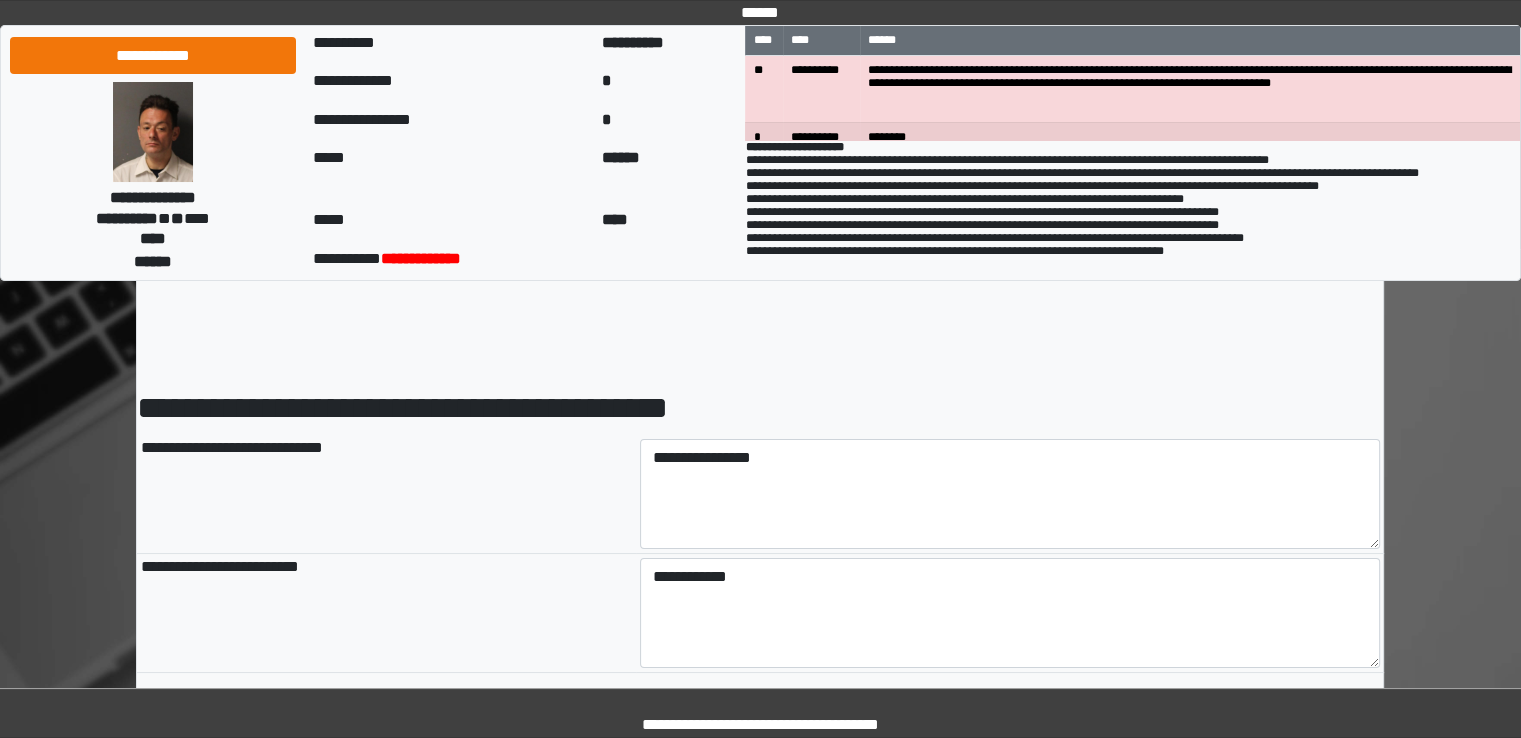 type 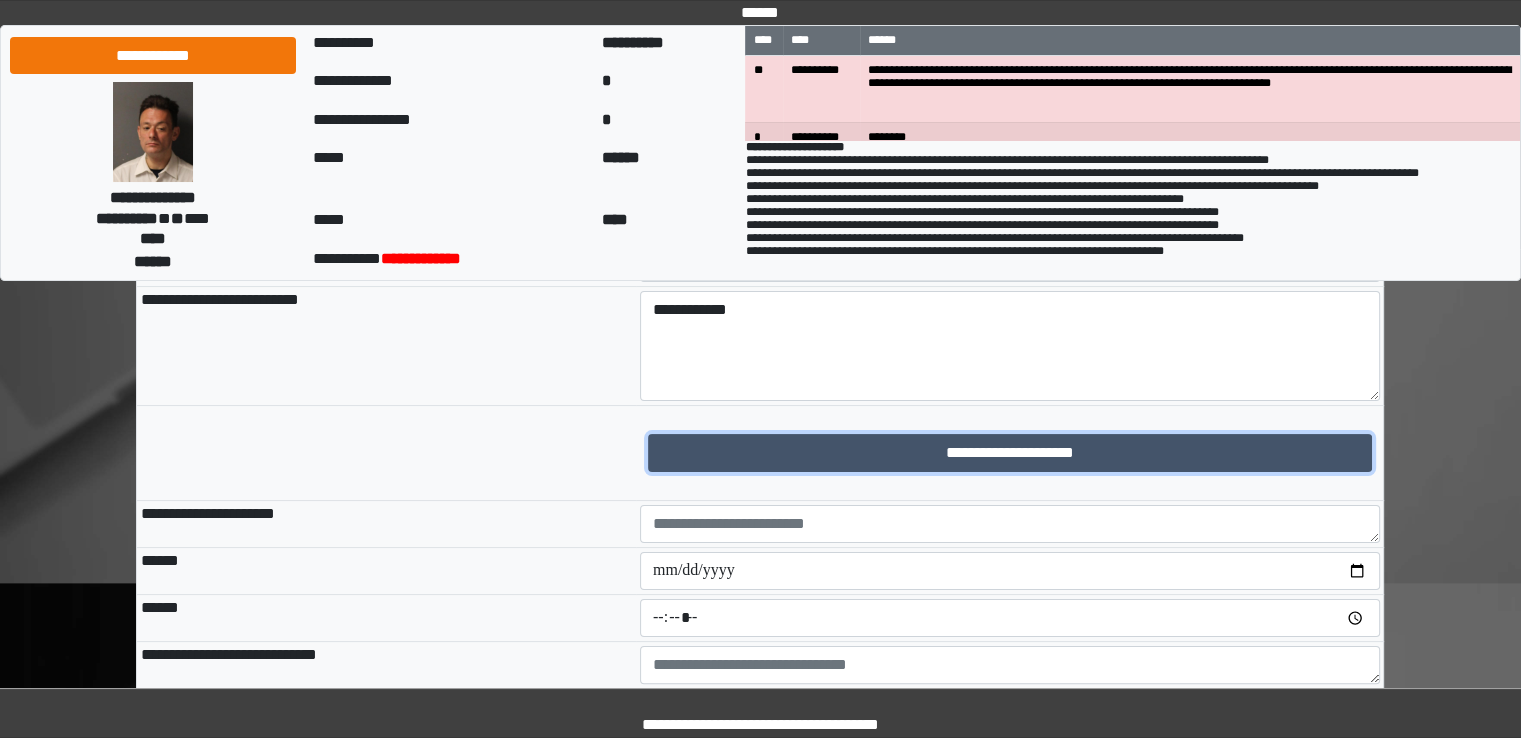 scroll, scrollTop: 304, scrollLeft: 0, axis: vertical 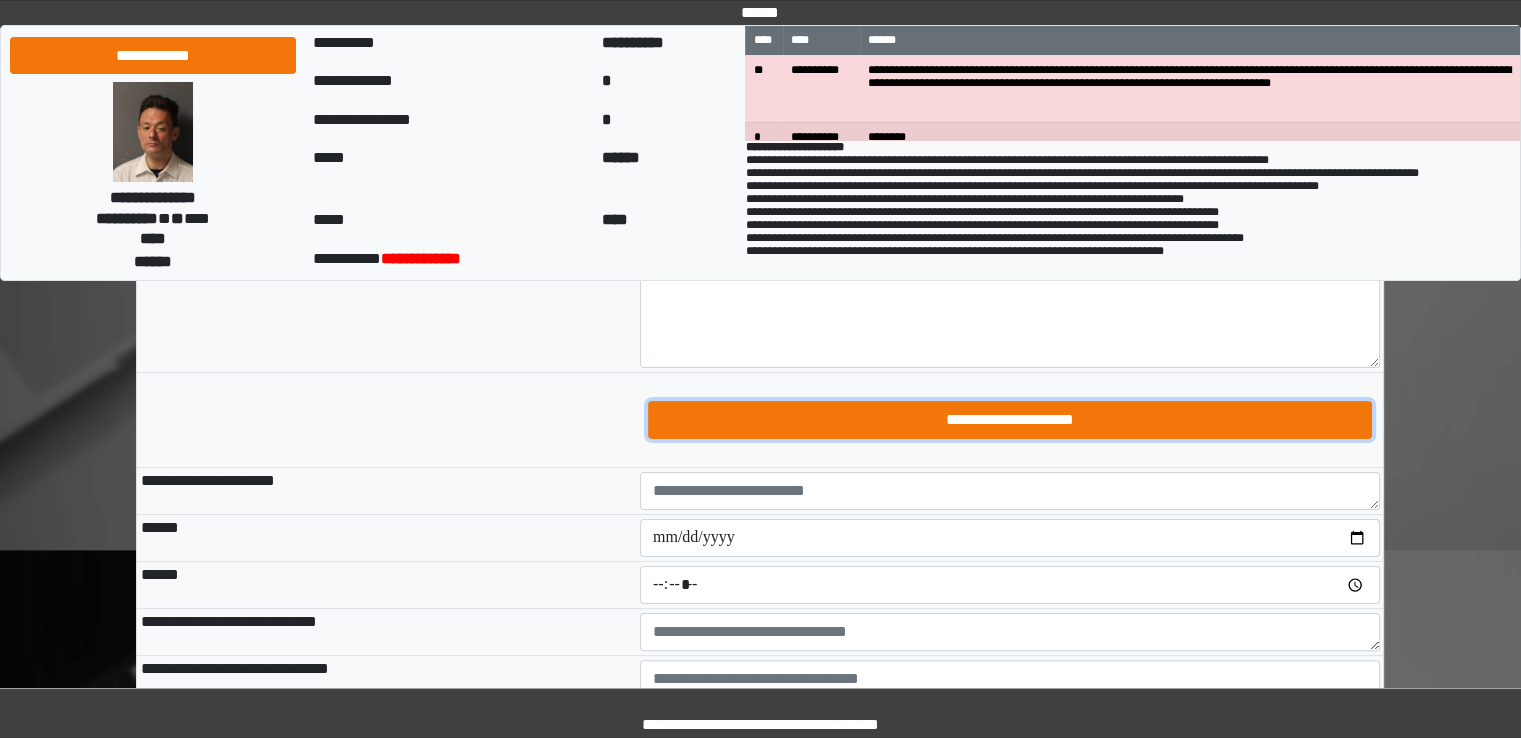 click on "**********" at bounding box center [1010, 420] 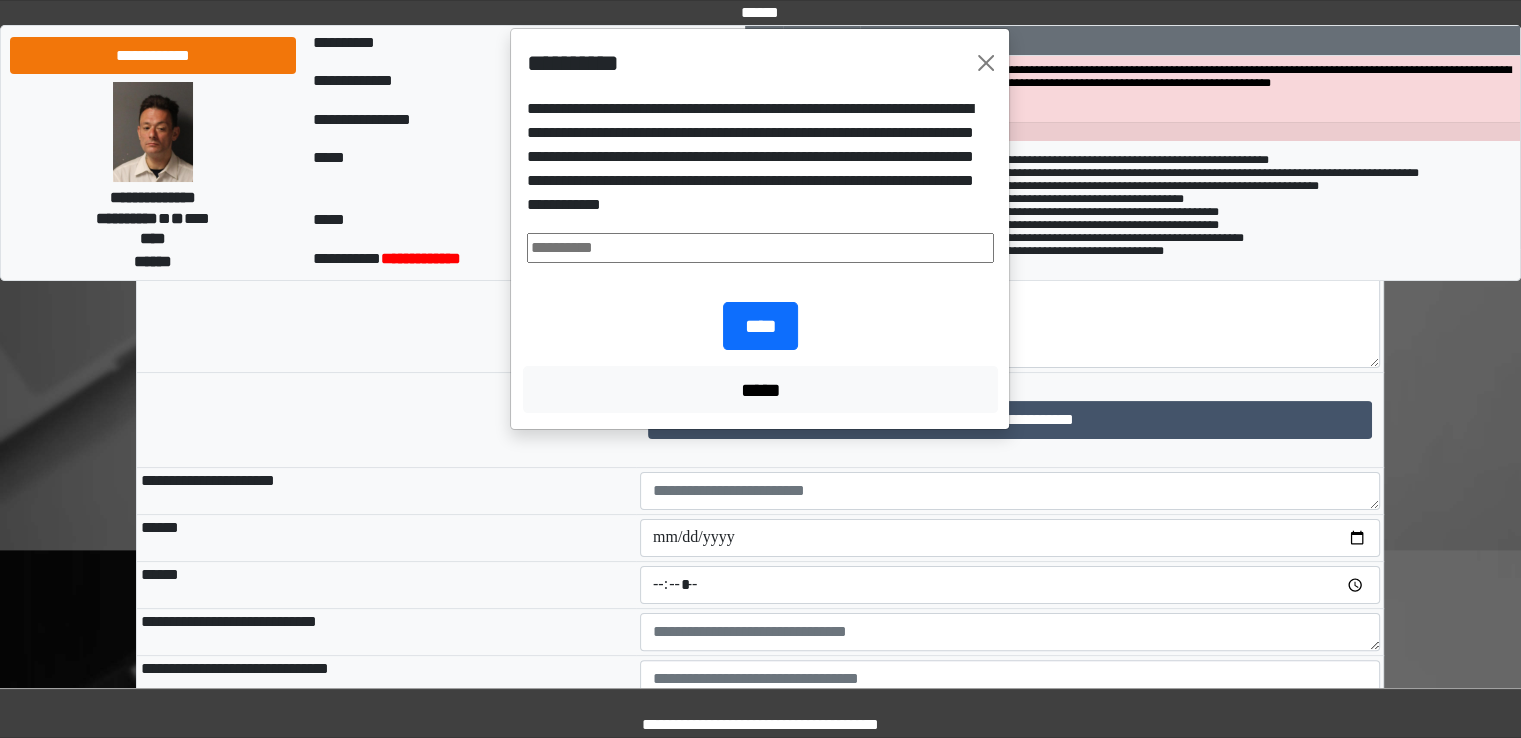click at bounding box center (760, 248) 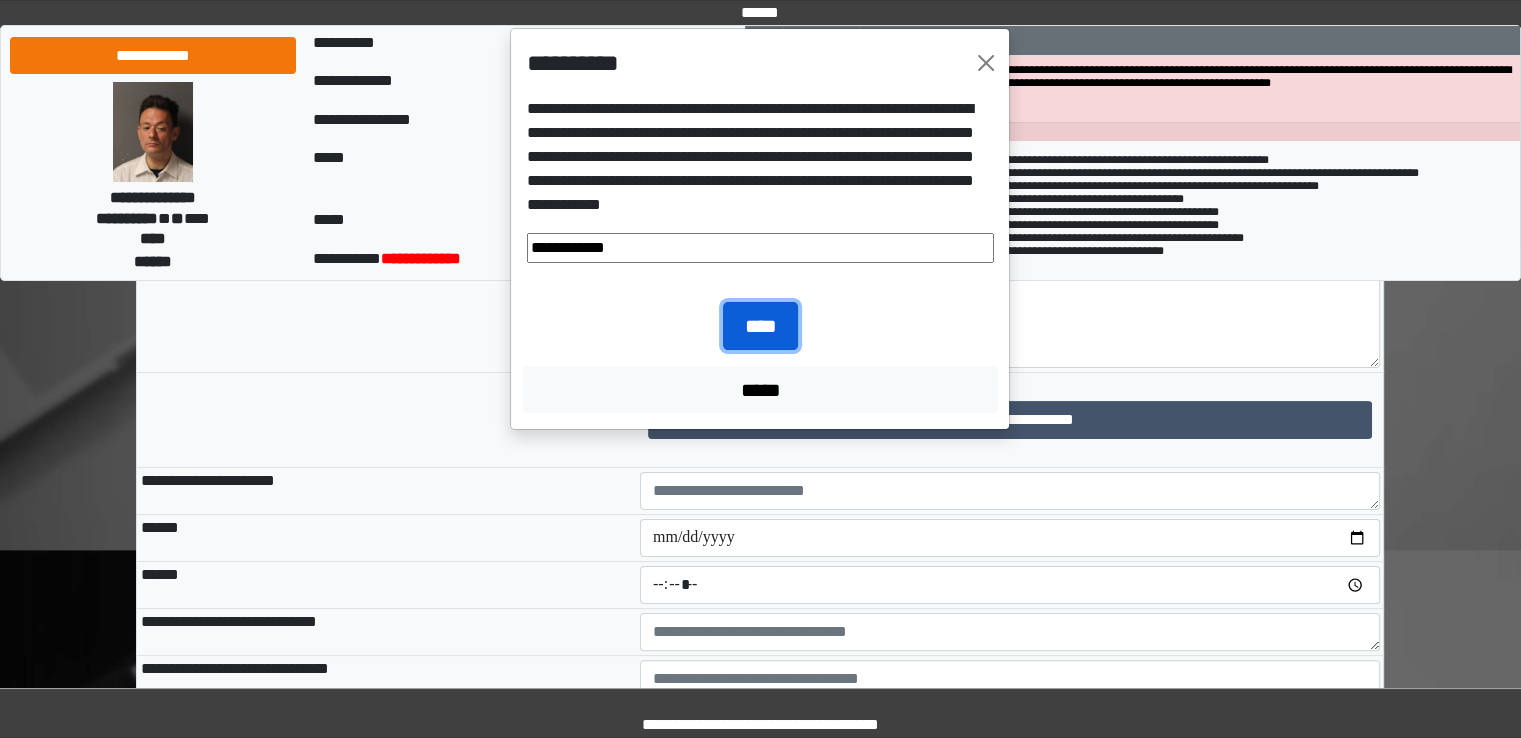 click on "****" at bounding box center [760, 326] 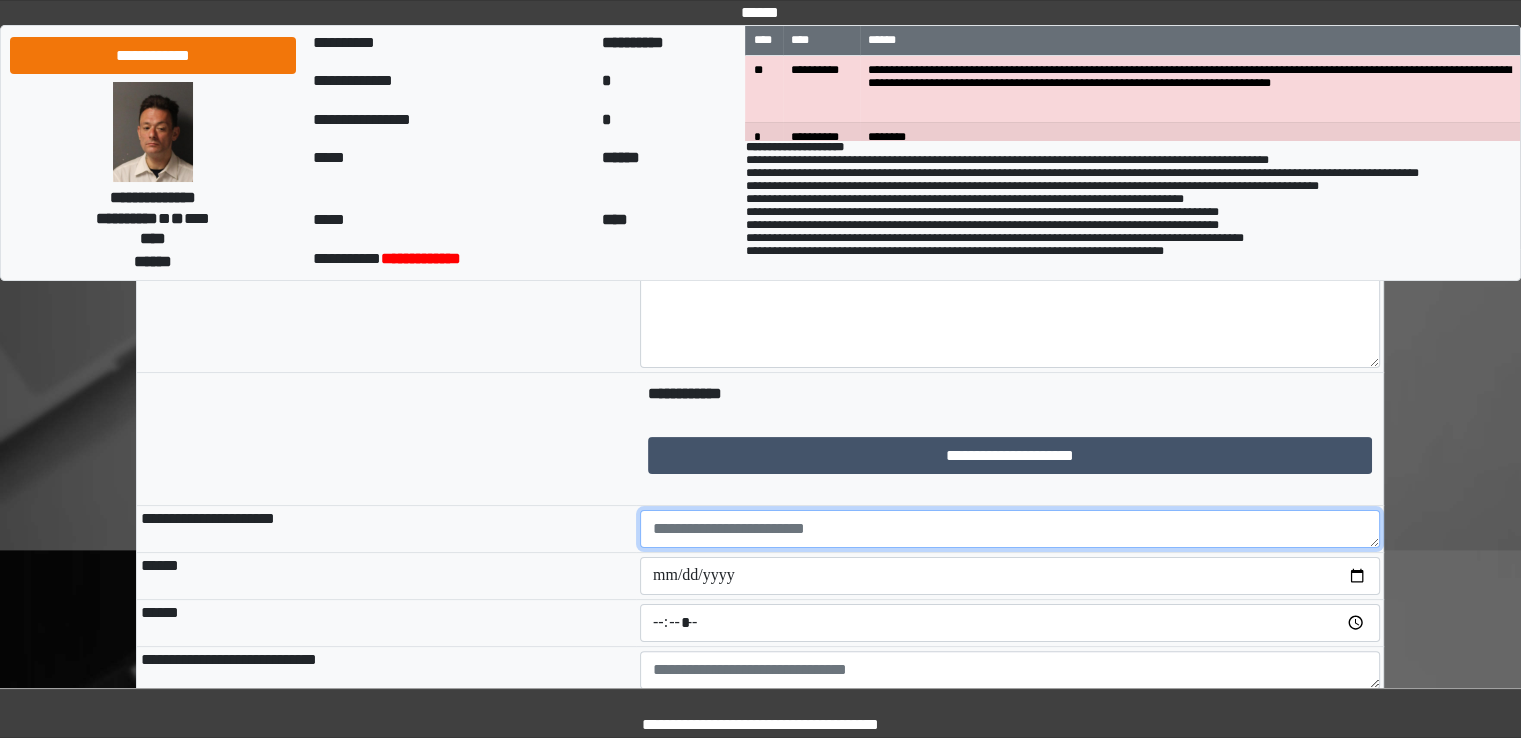 click at bounding box center [1010, 529] 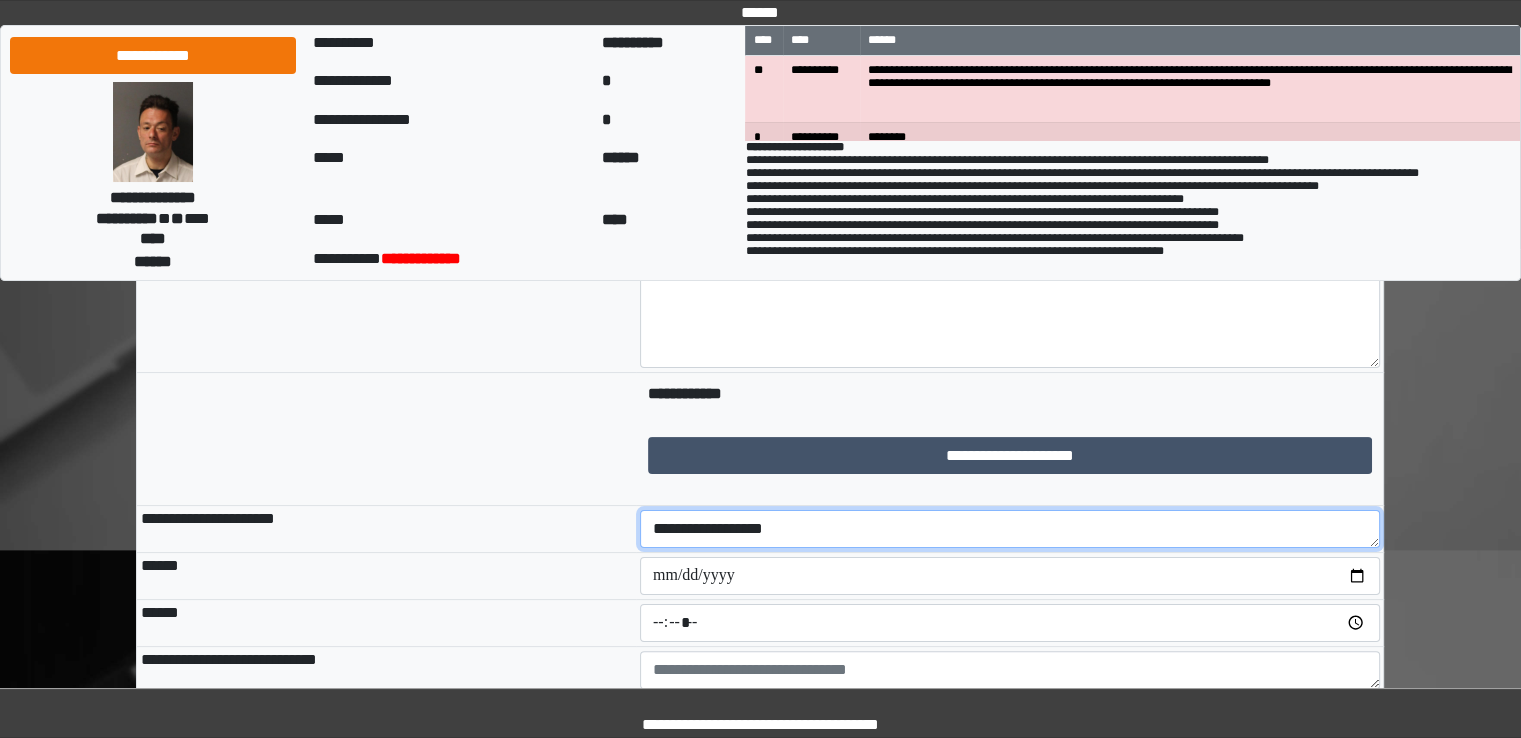 type on "**********" 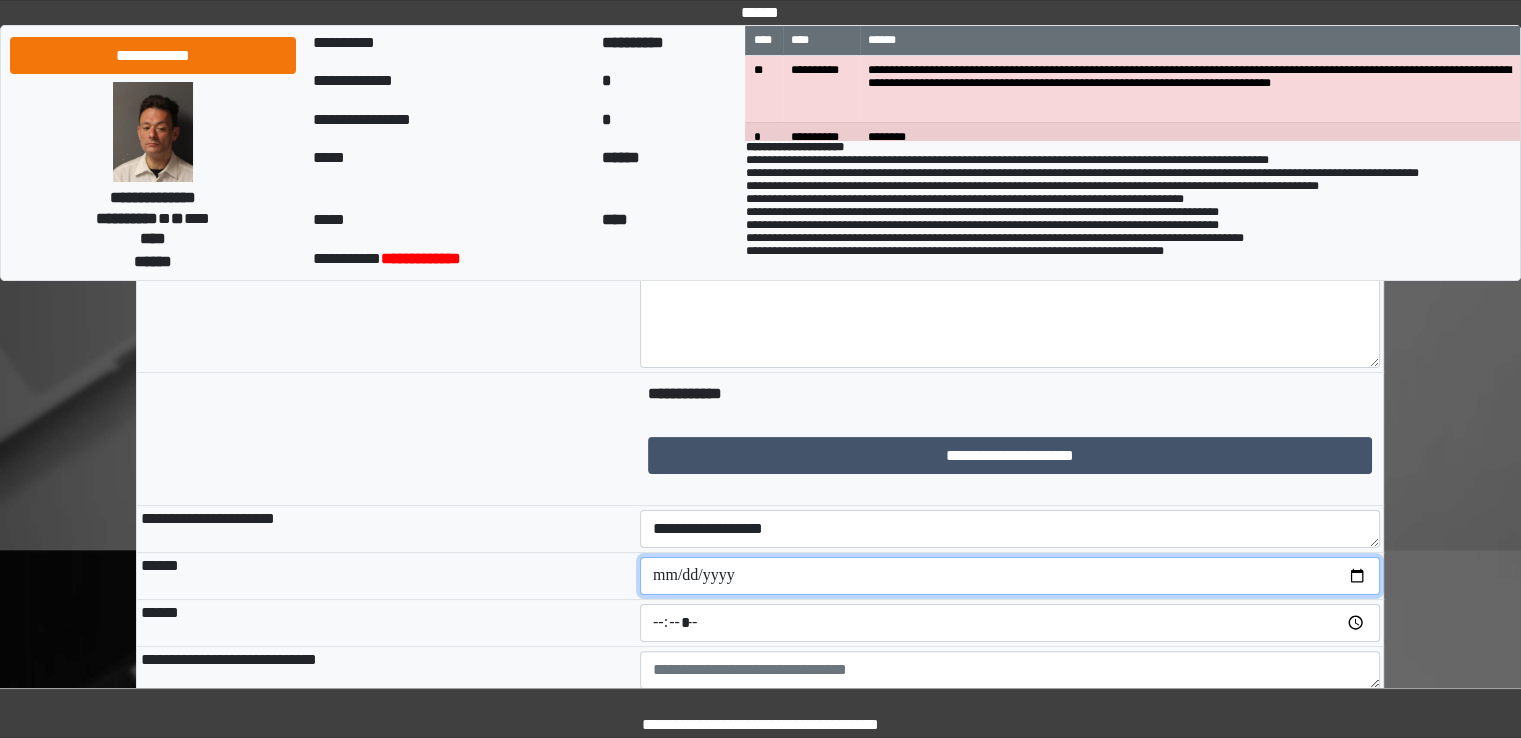 click at bounding box center [1010, 576] 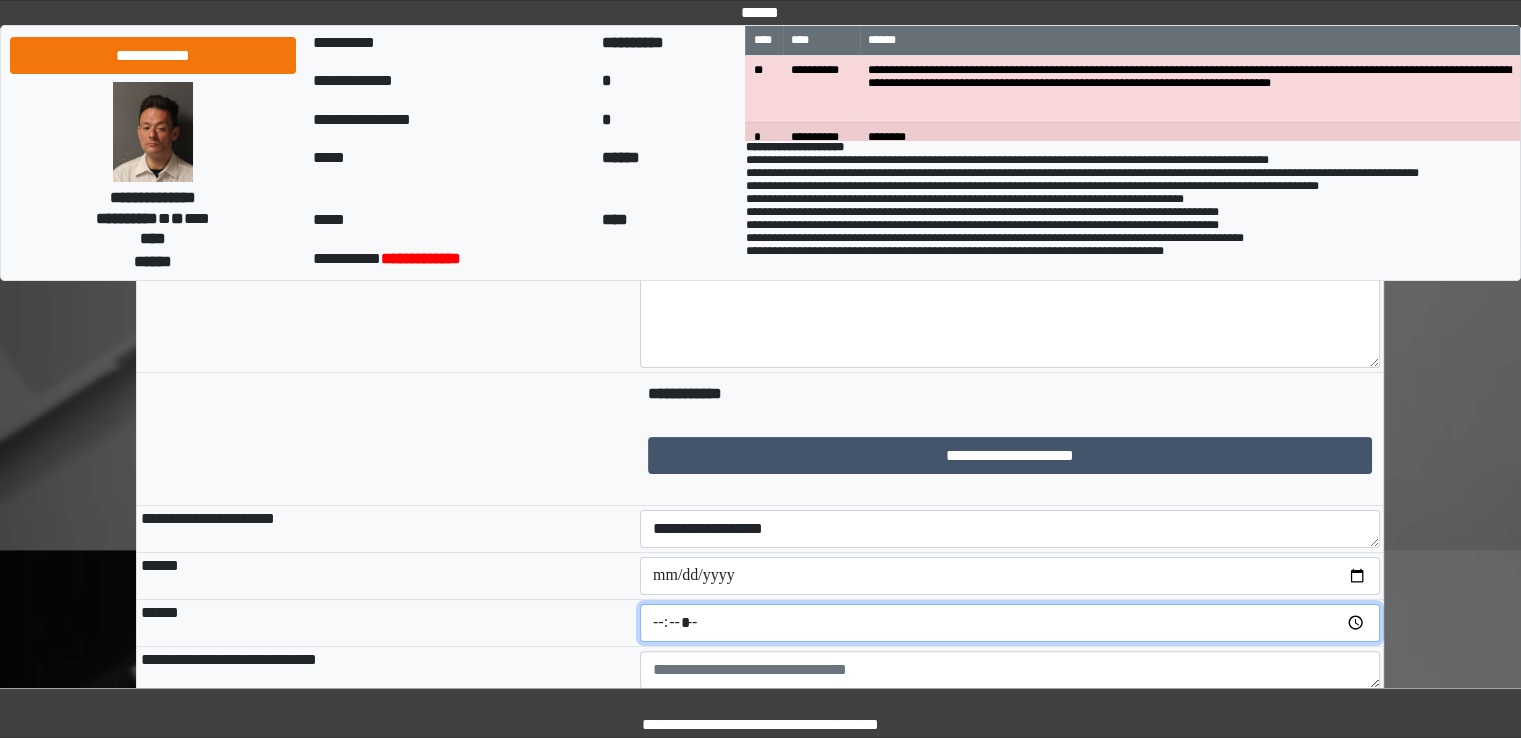 click at bounding box center [1010, 623] 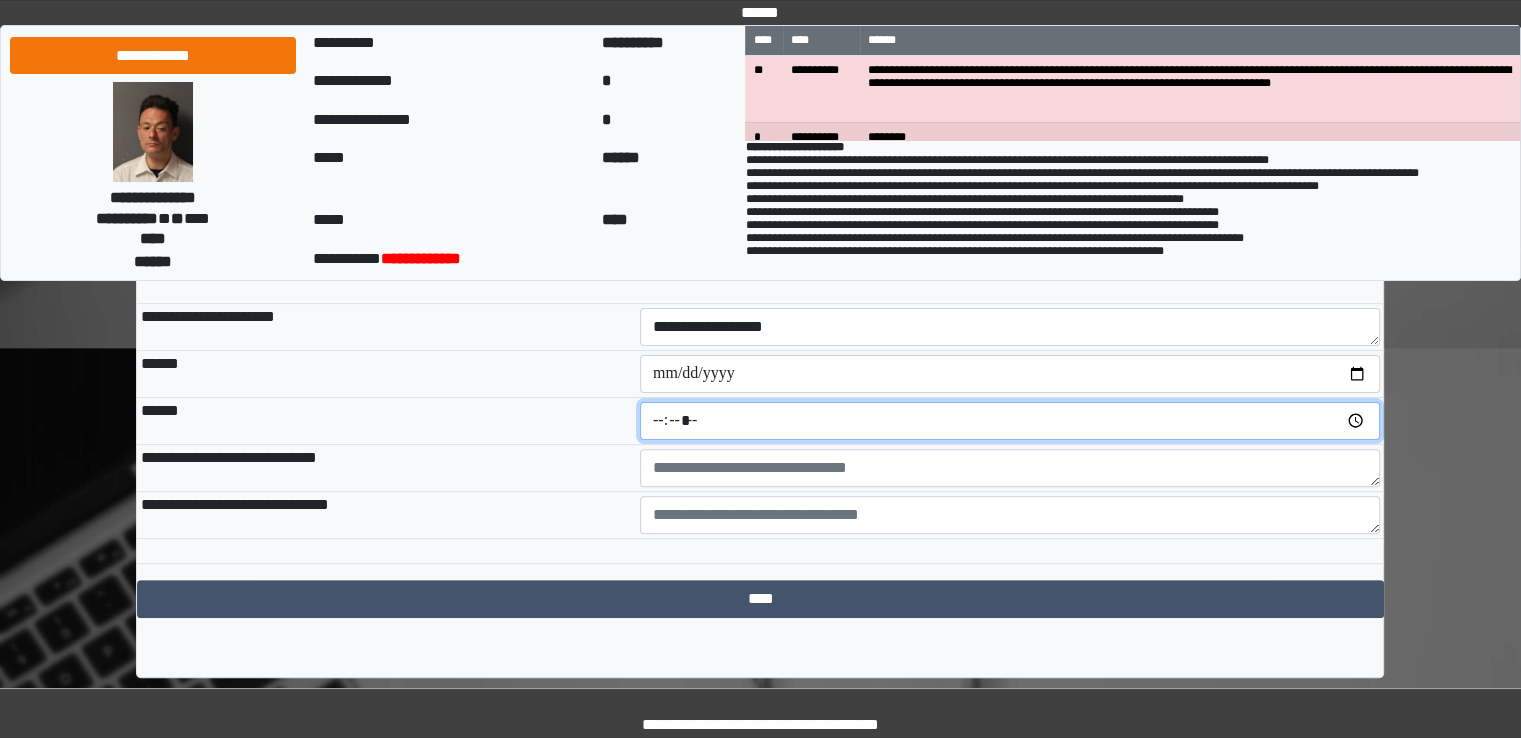 scroll, scrollTop: 511, scrollLeft: 0, axis: vertical 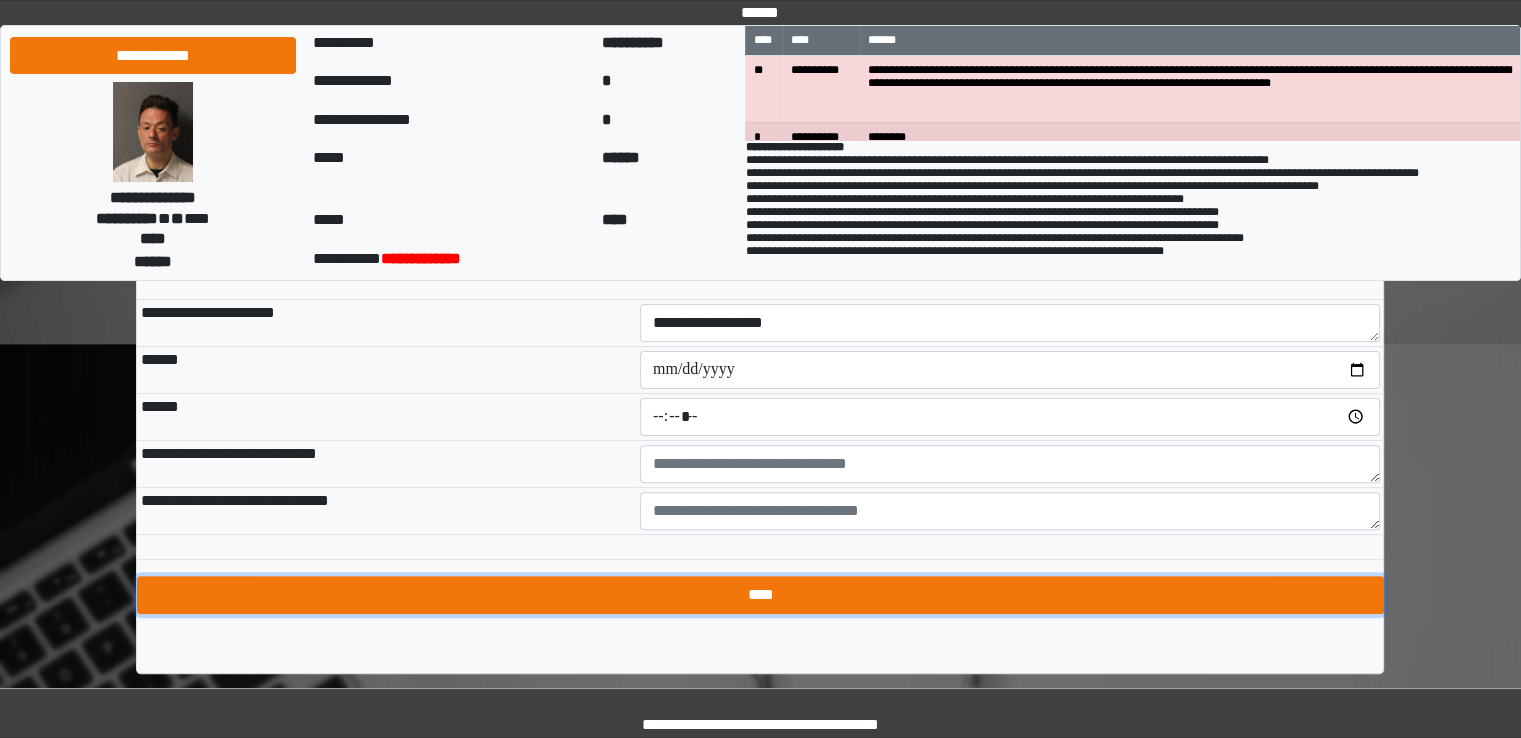 click on "****" at bounding box center [760, 595] 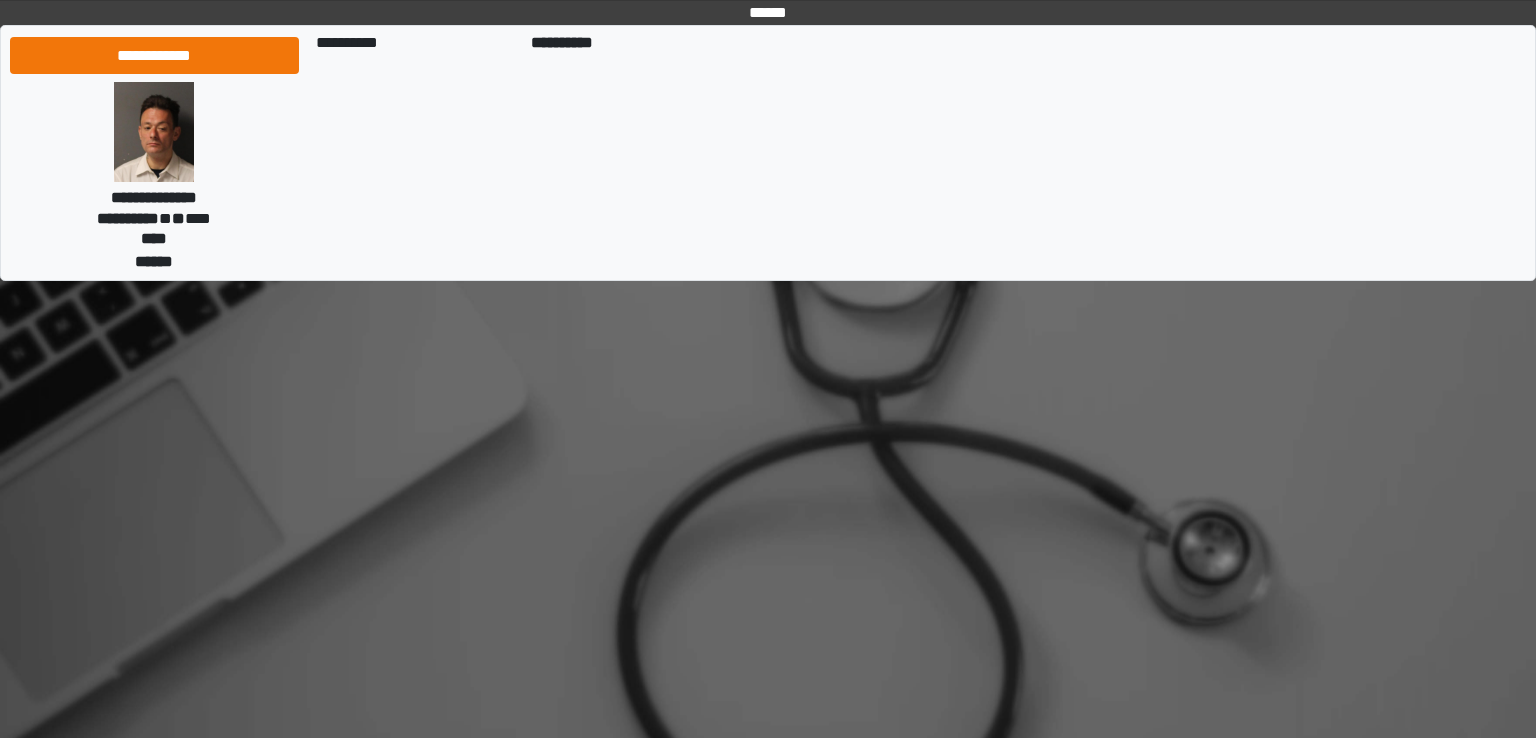 scroll, scrollTop: 0, scrollLeft: 0, axis: both 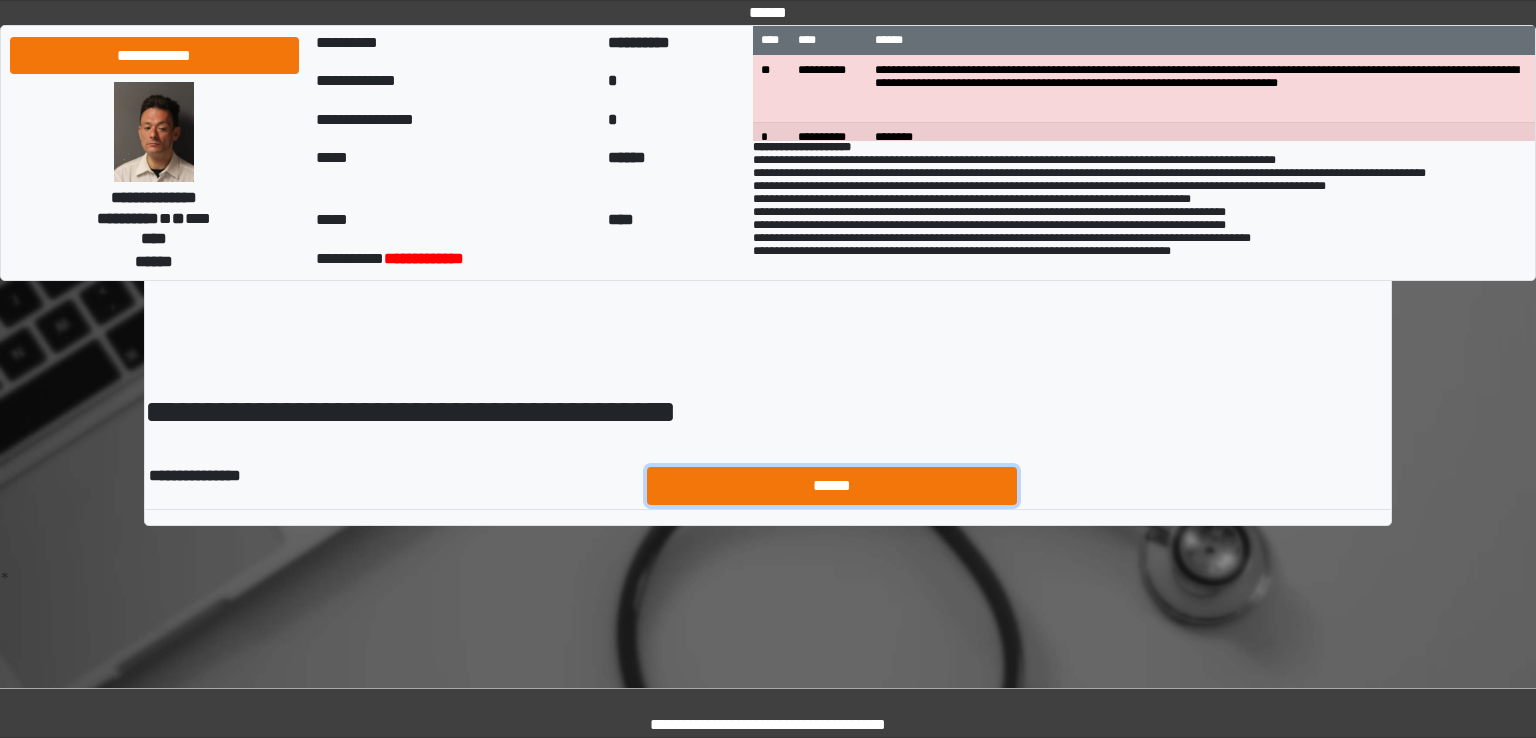 click on "******" at bounding box center [832, 486] 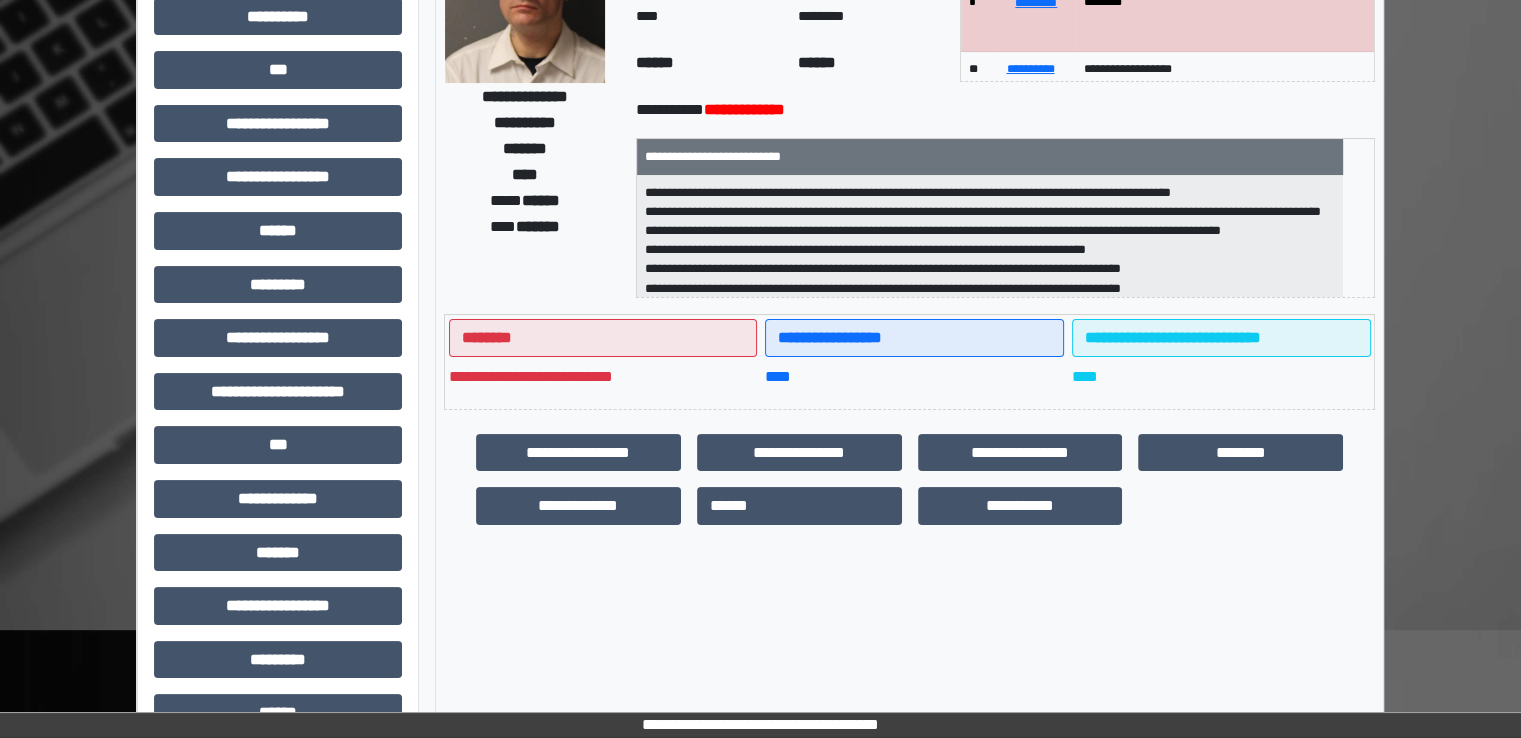 scroll, scrollTop: 428, scrollLeft: 0, axis: vertical 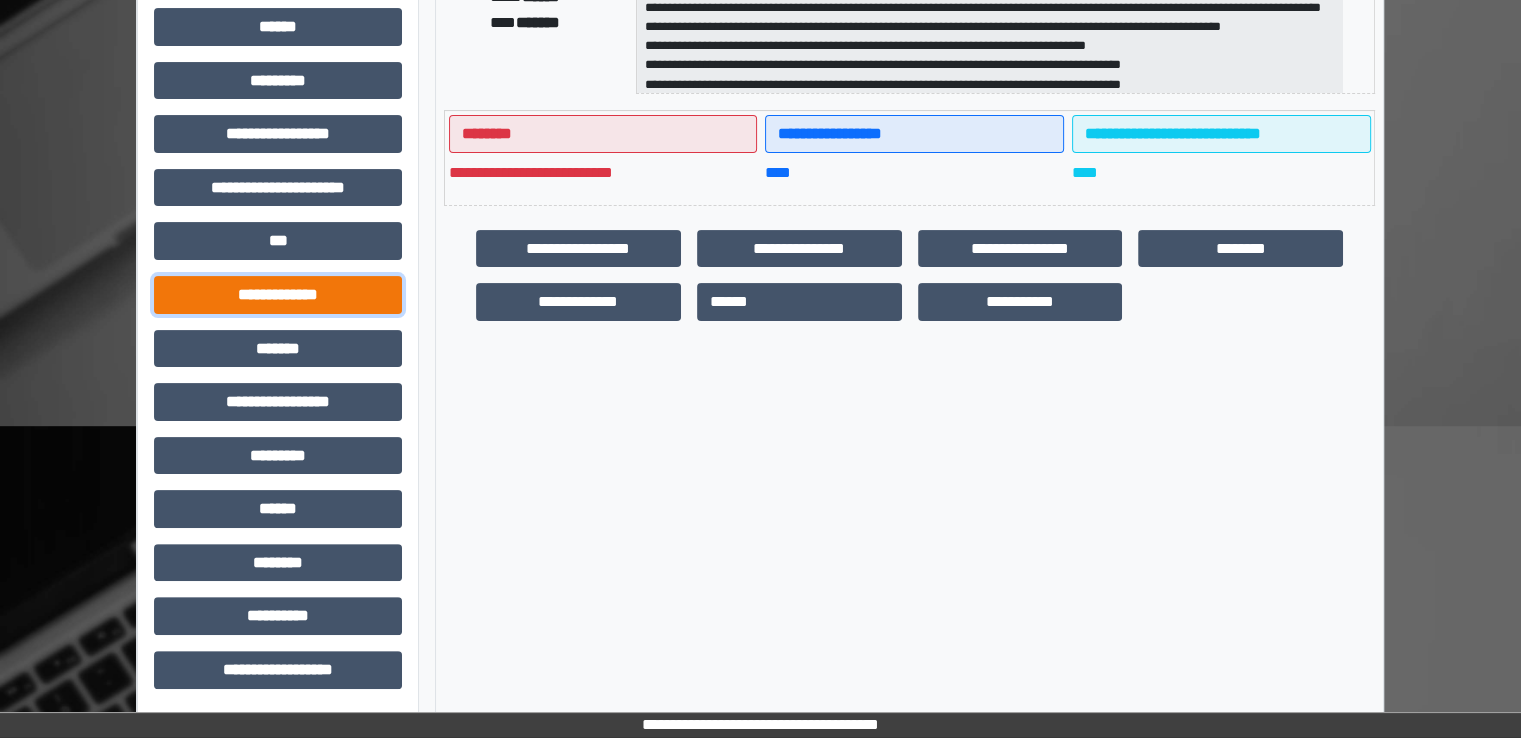 click on "**********" at bounding box center [278, 295] 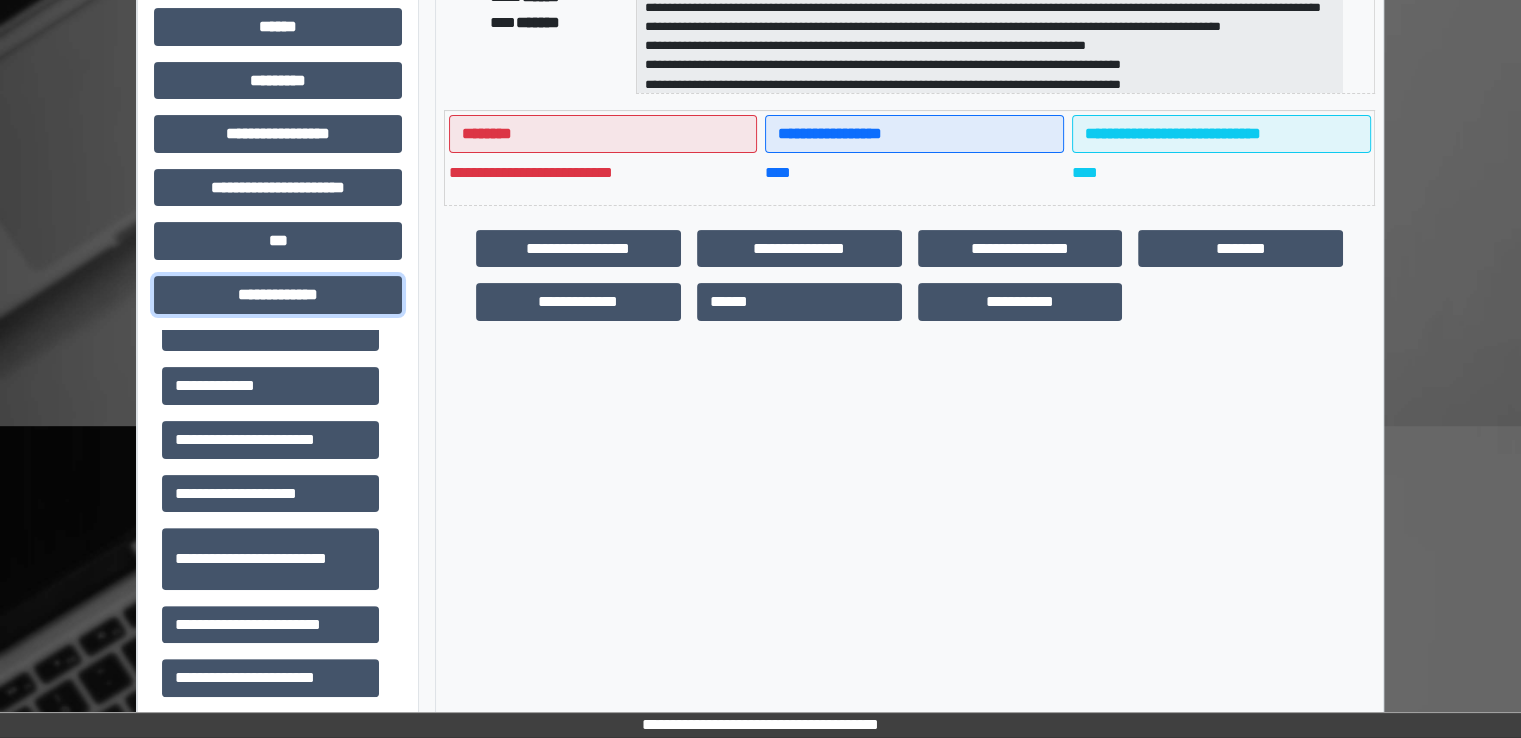 scroll, scrollTop: 500, scrollLeft: 0, axis: vertical 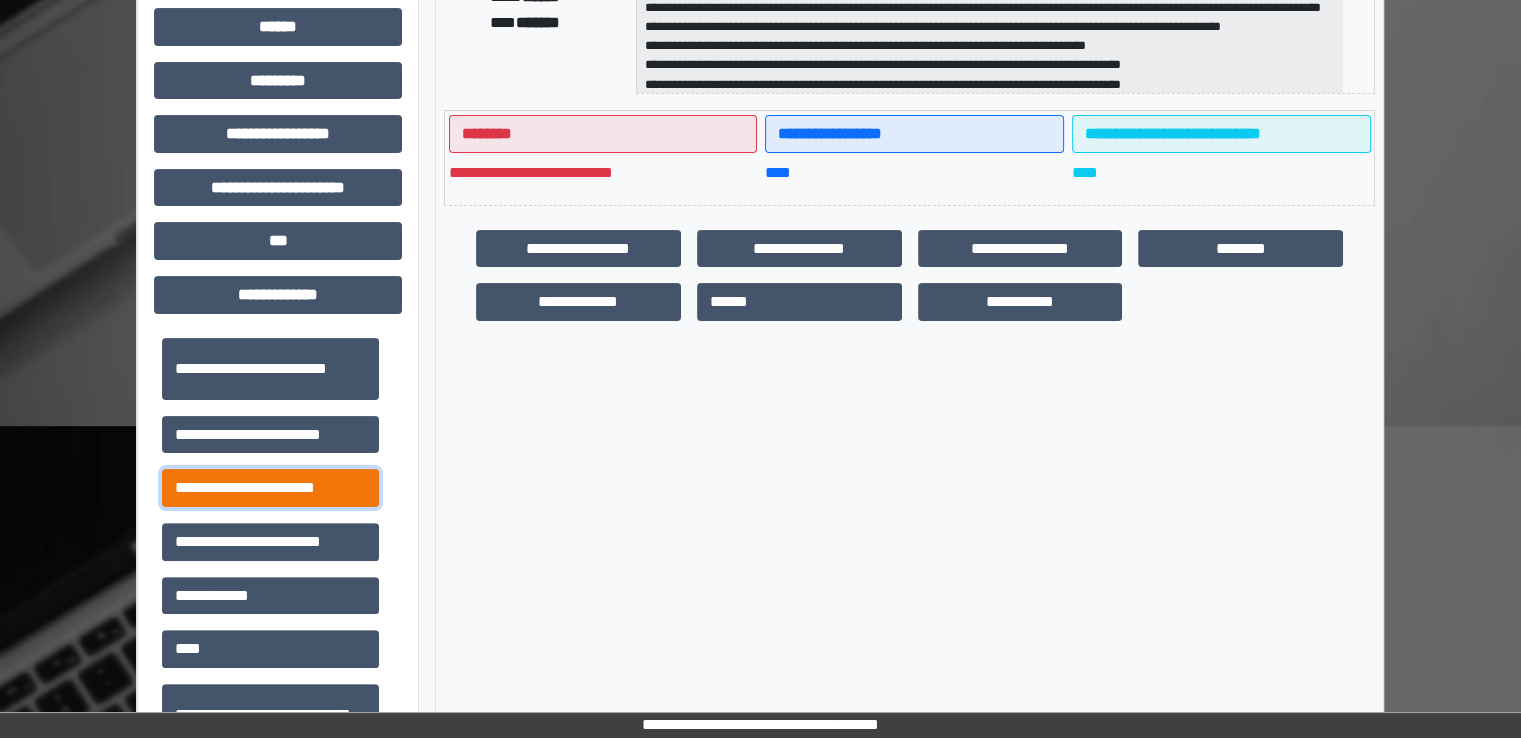 click on "**********" at bounding box center [270, 488] 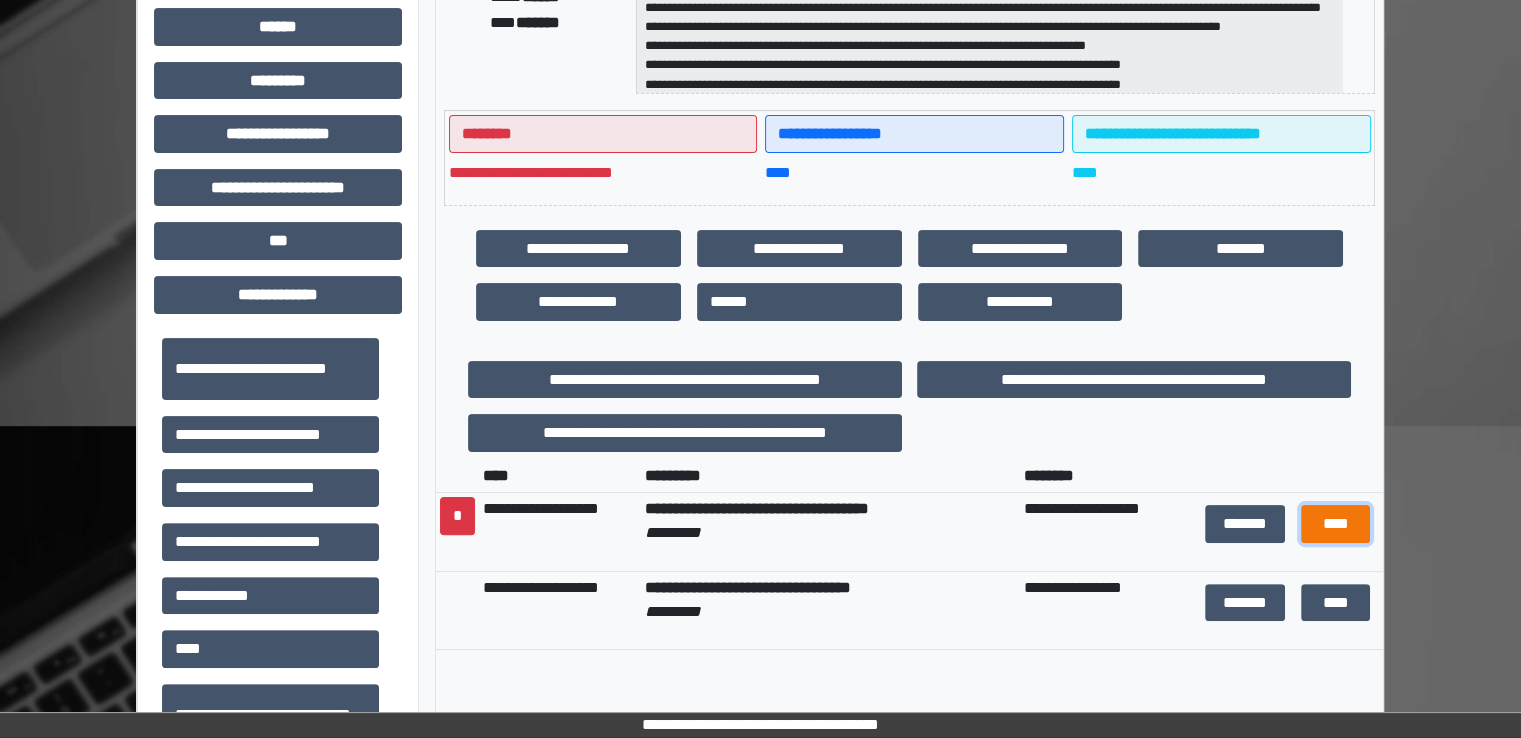 click on "****" at bounding box center (1335, 524) 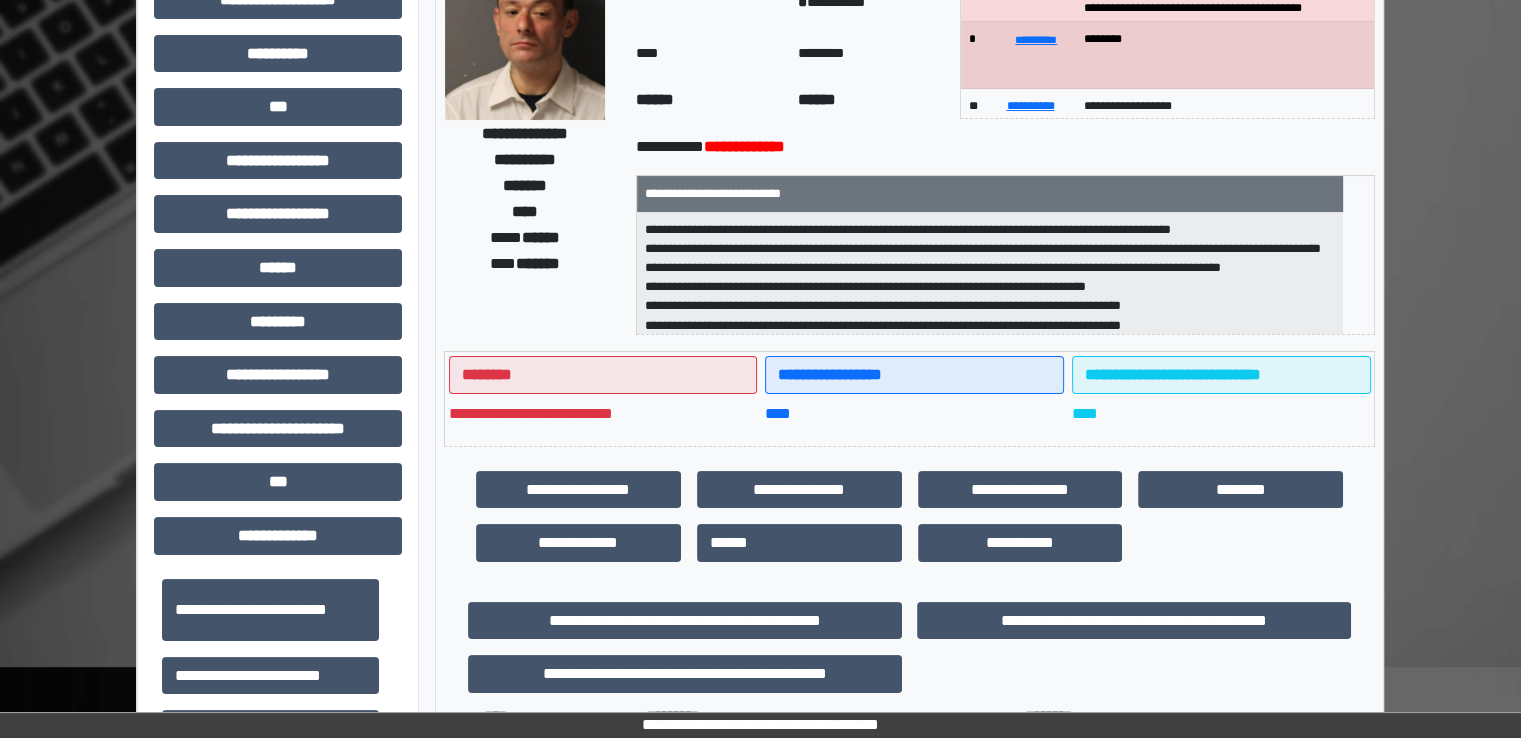 scroll, scrollTop: 0, scrollLeft: 0, axis: both 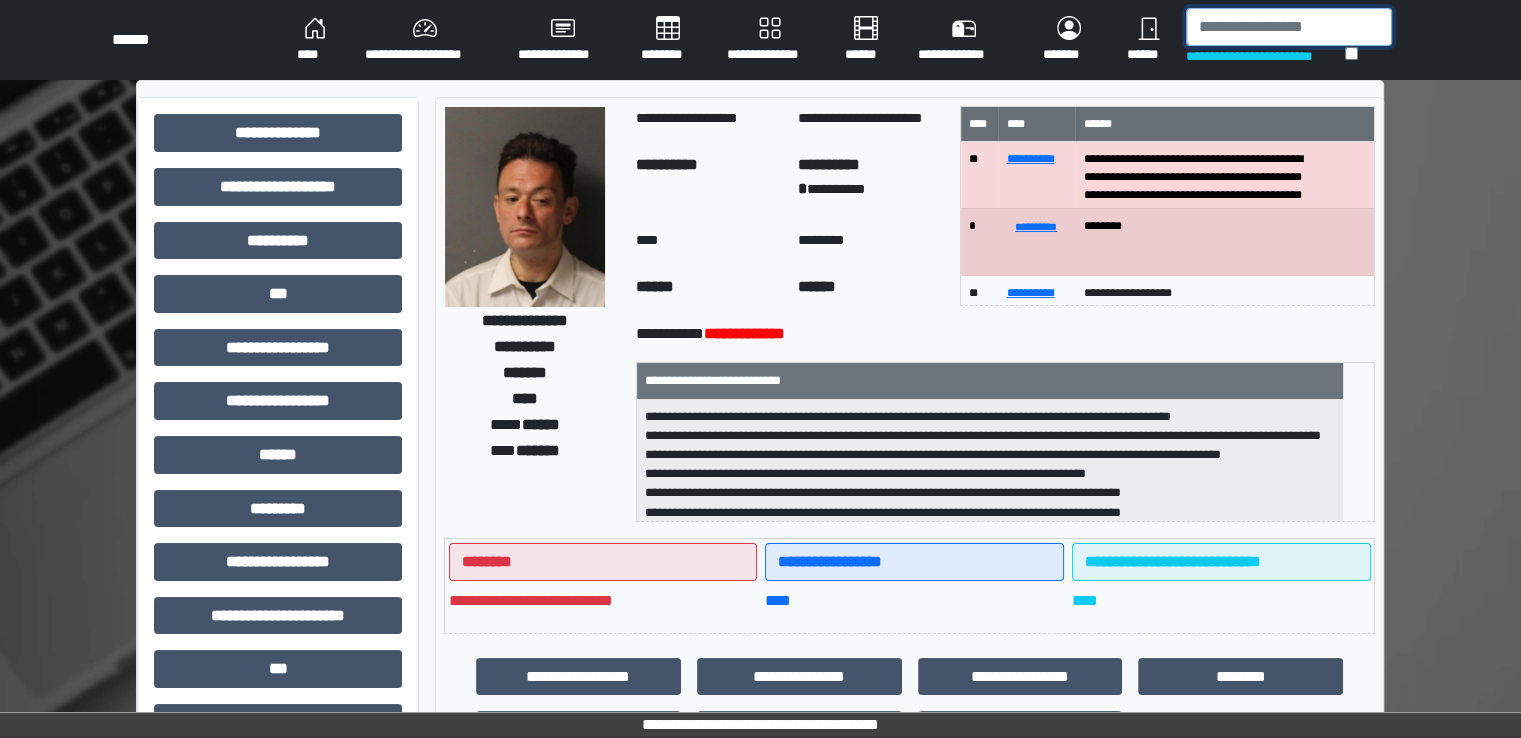 click at bounding box center [1289, 27] 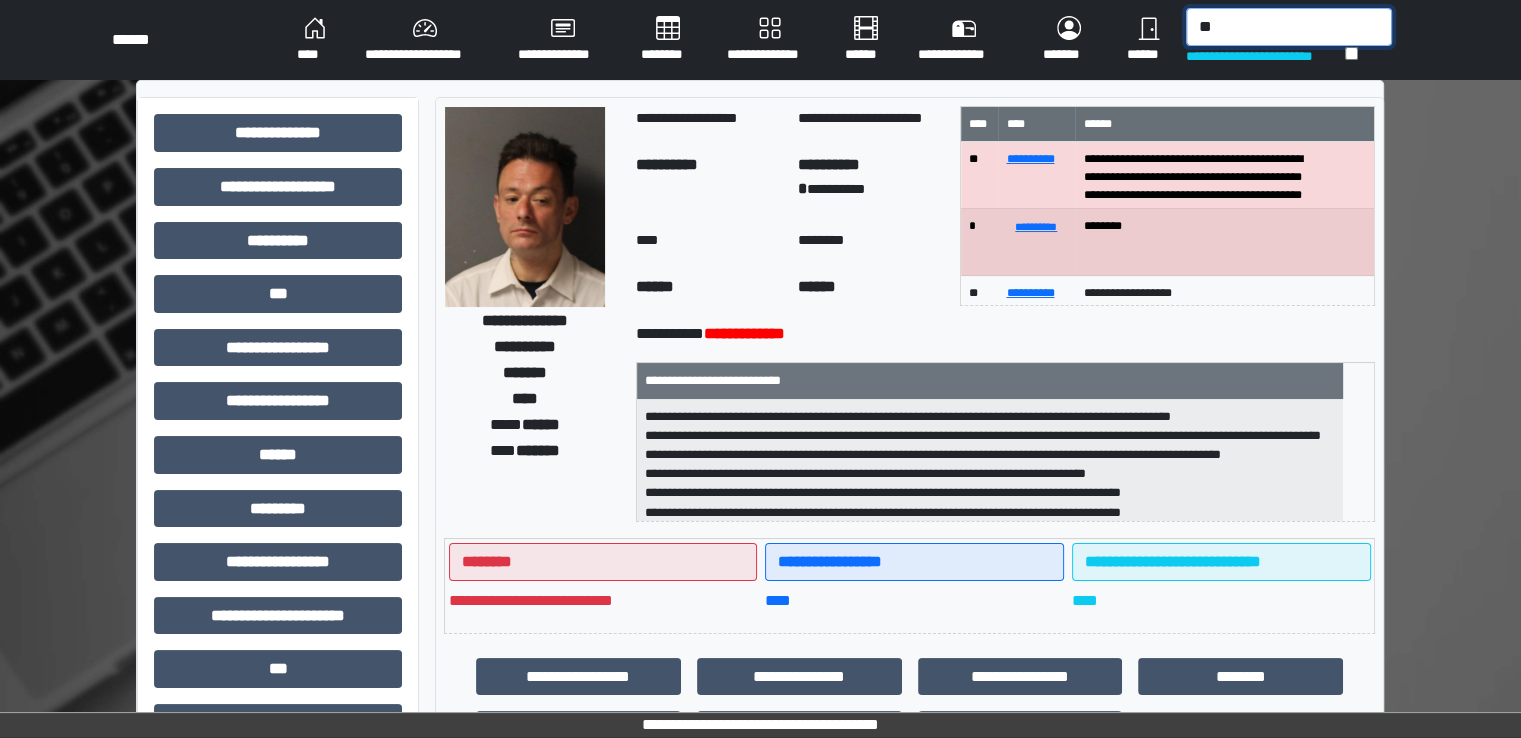 type on "*" 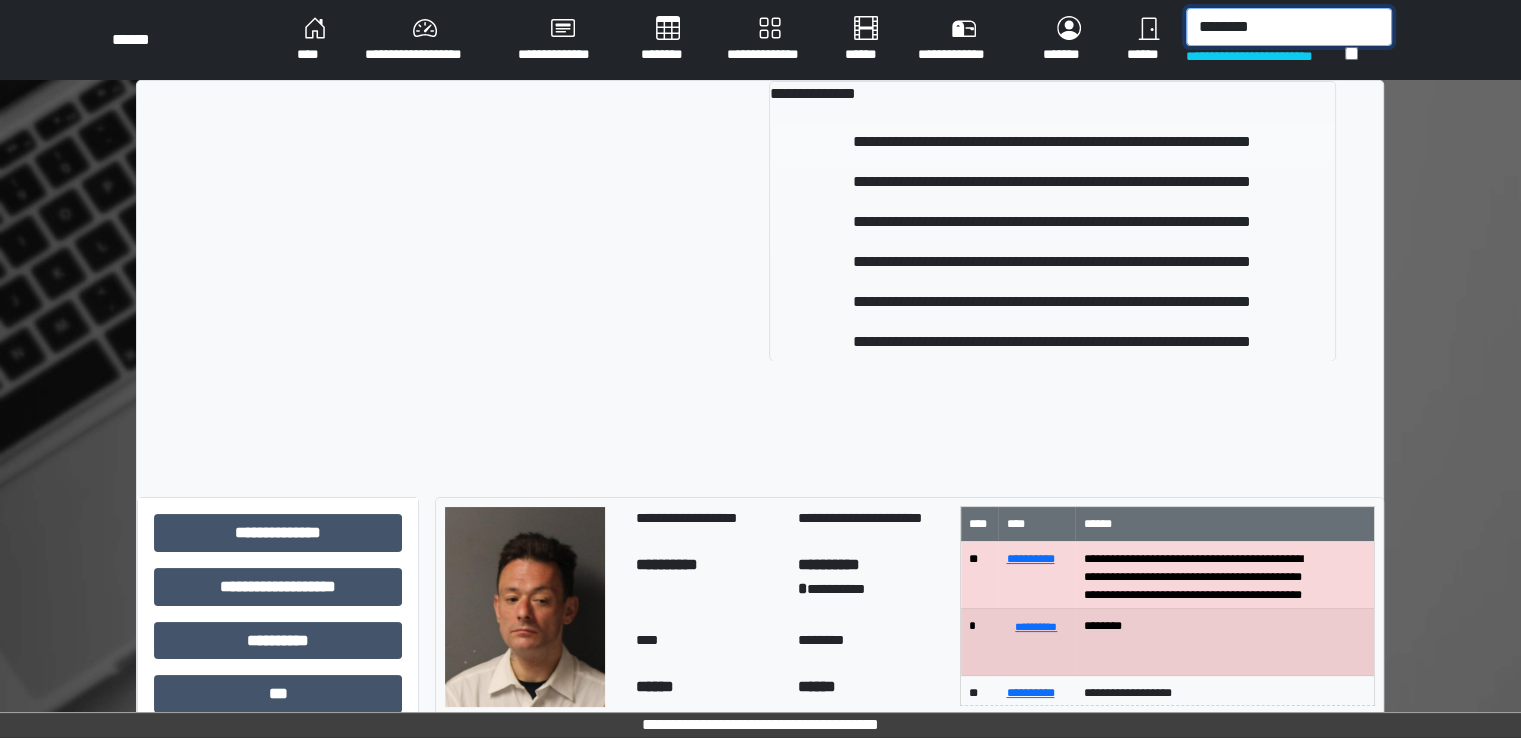 type on "********" 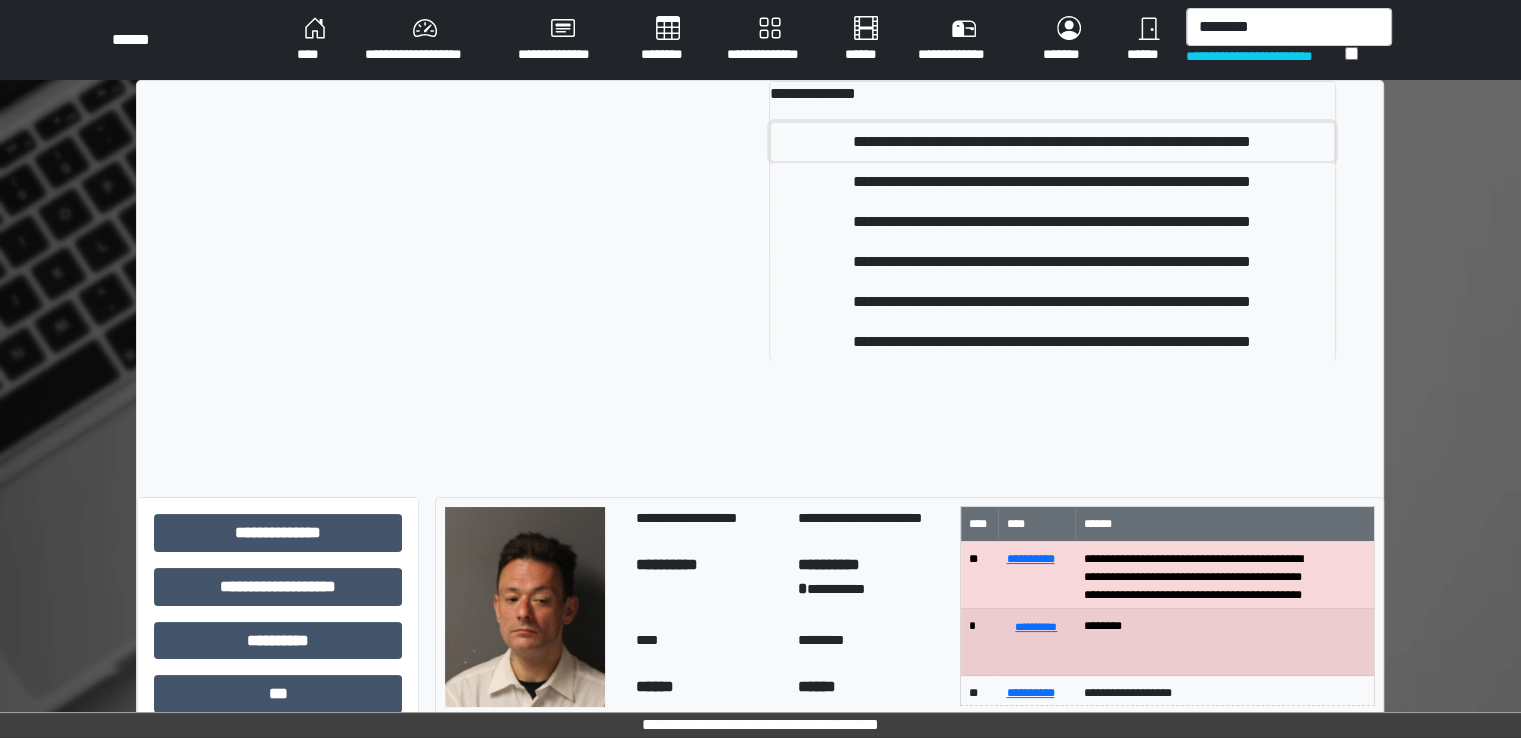click on "**********" at bounding box center [1052, 142] 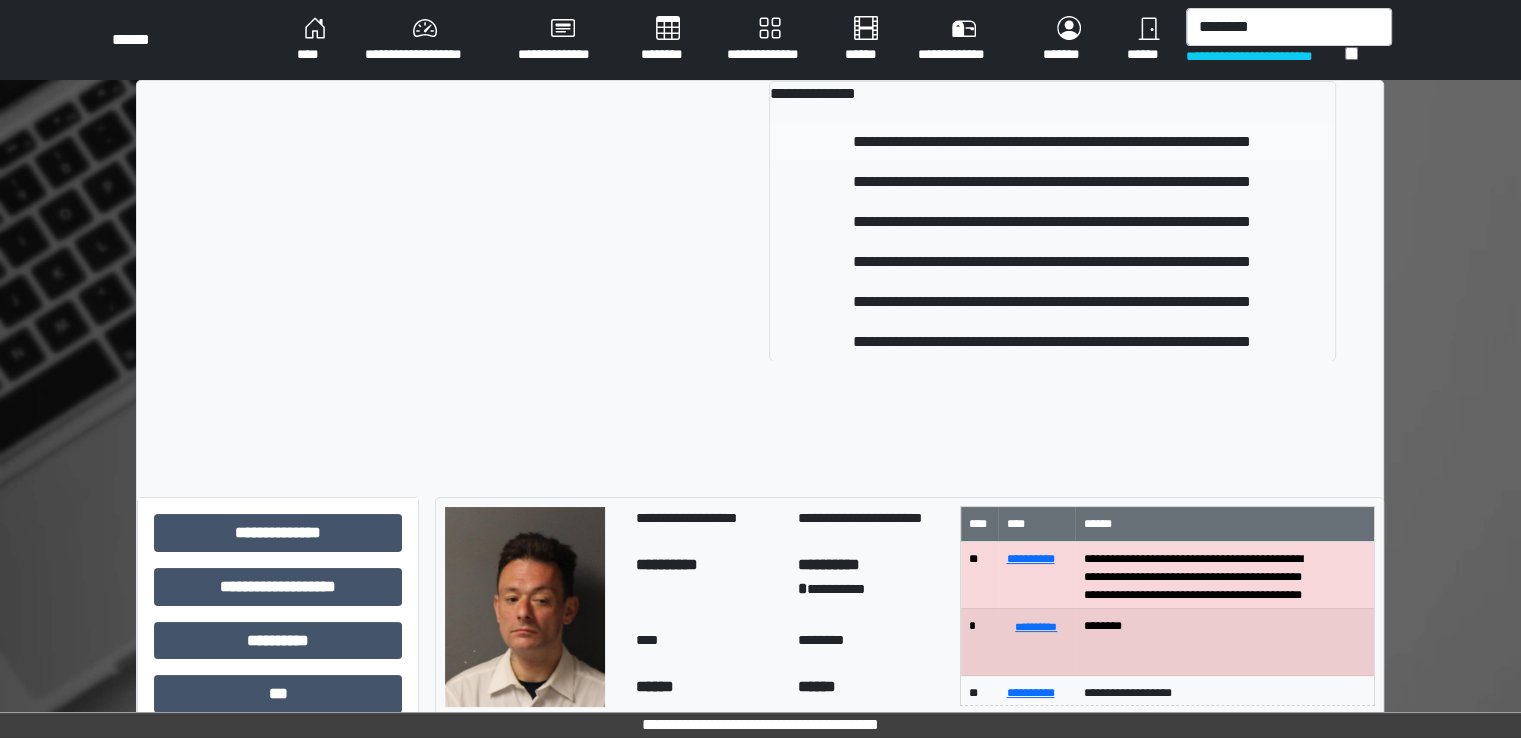 type 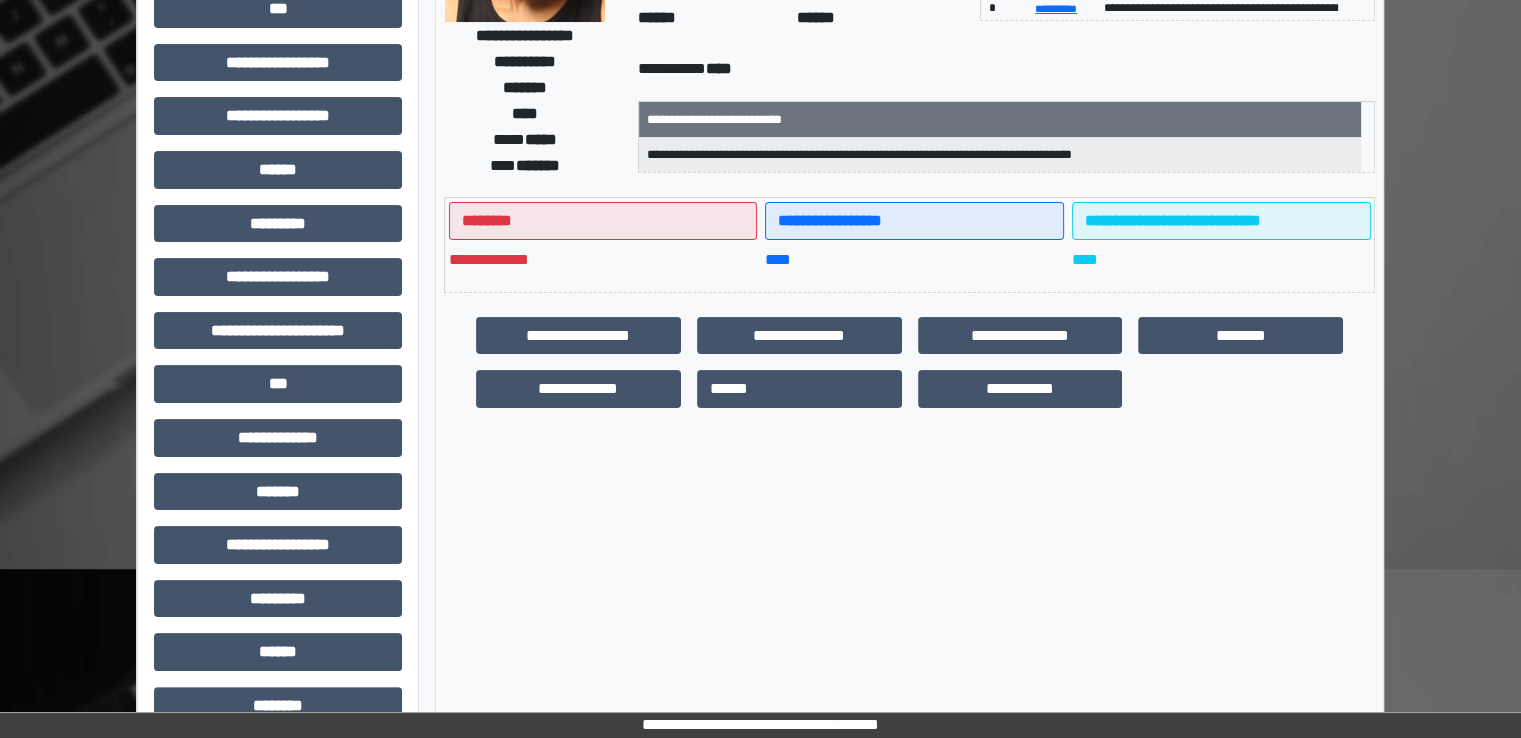 scroll, scrollTop: 428, scrollLeft: 0, axis: vertical 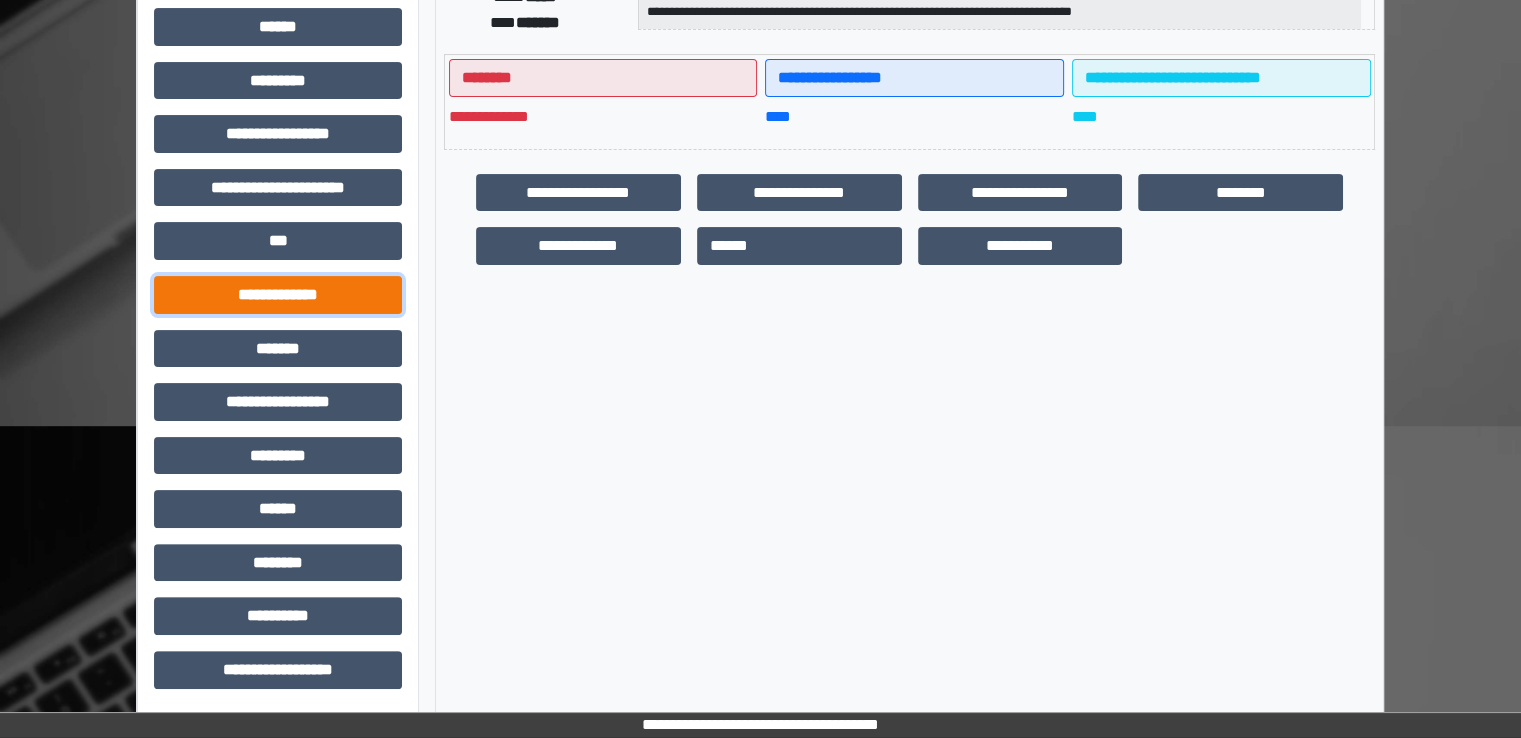 click on "**********" at bounding box center (278, 295) 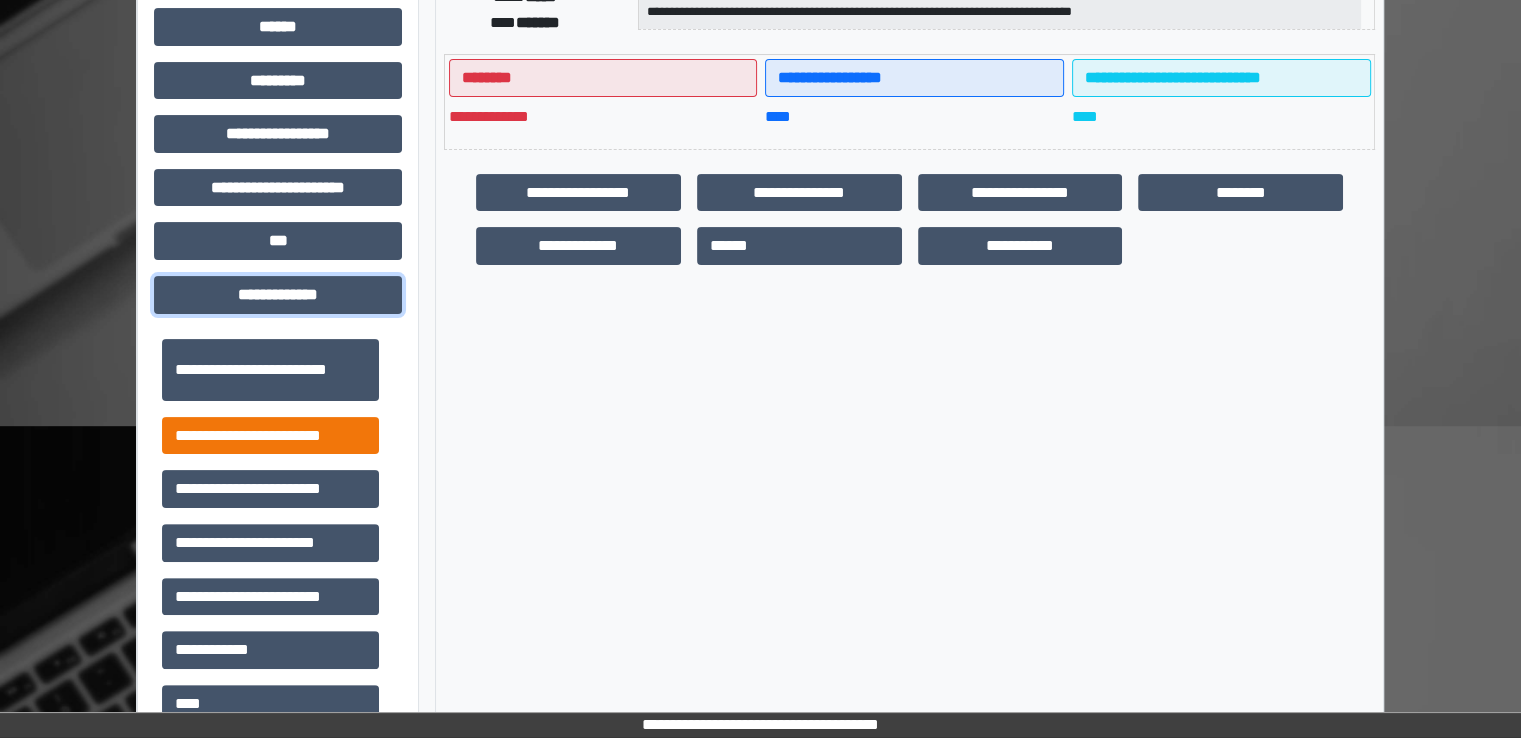 scroll, scrollTop: 500, scrollLeft: 0, axis: vertical 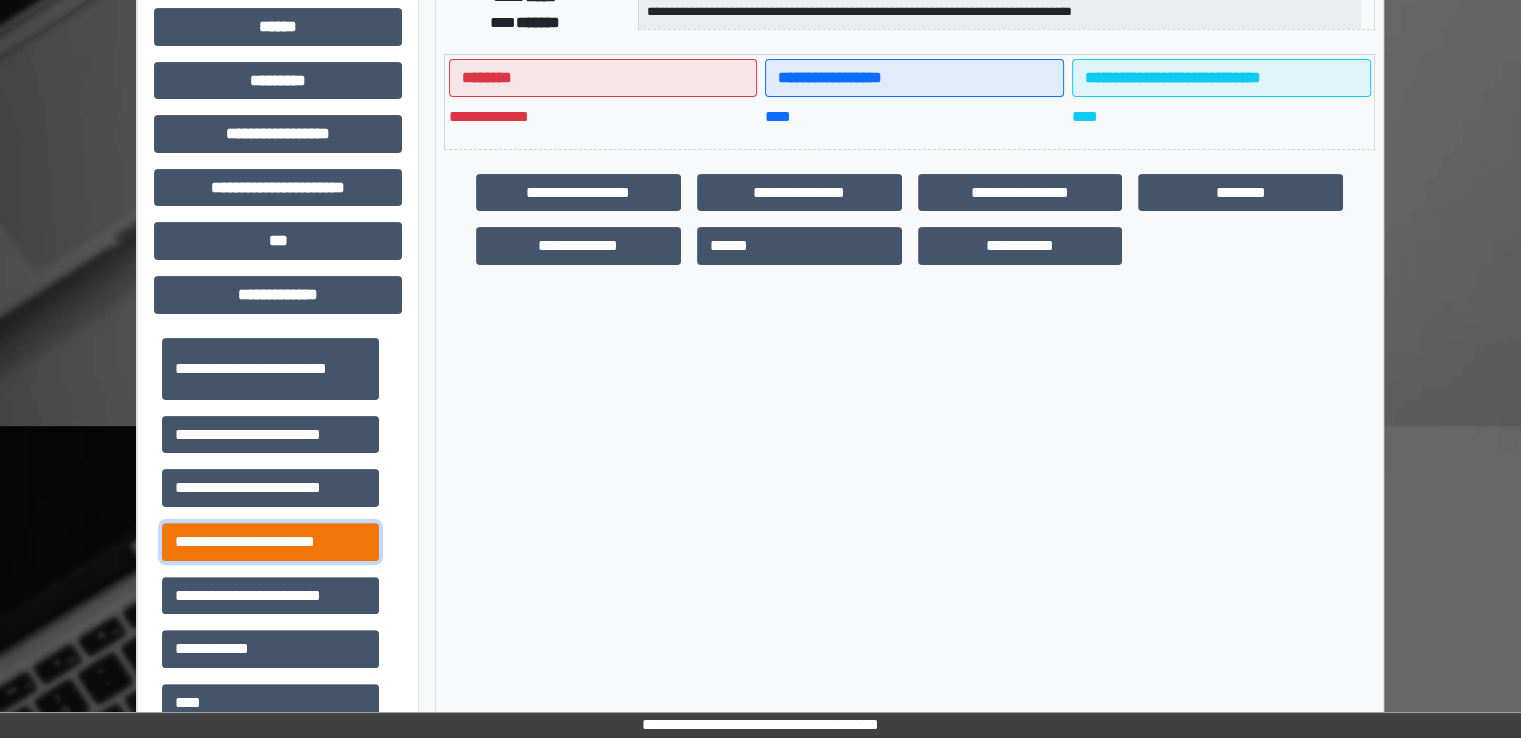 click on "**********" at bounding box center (270, 542) 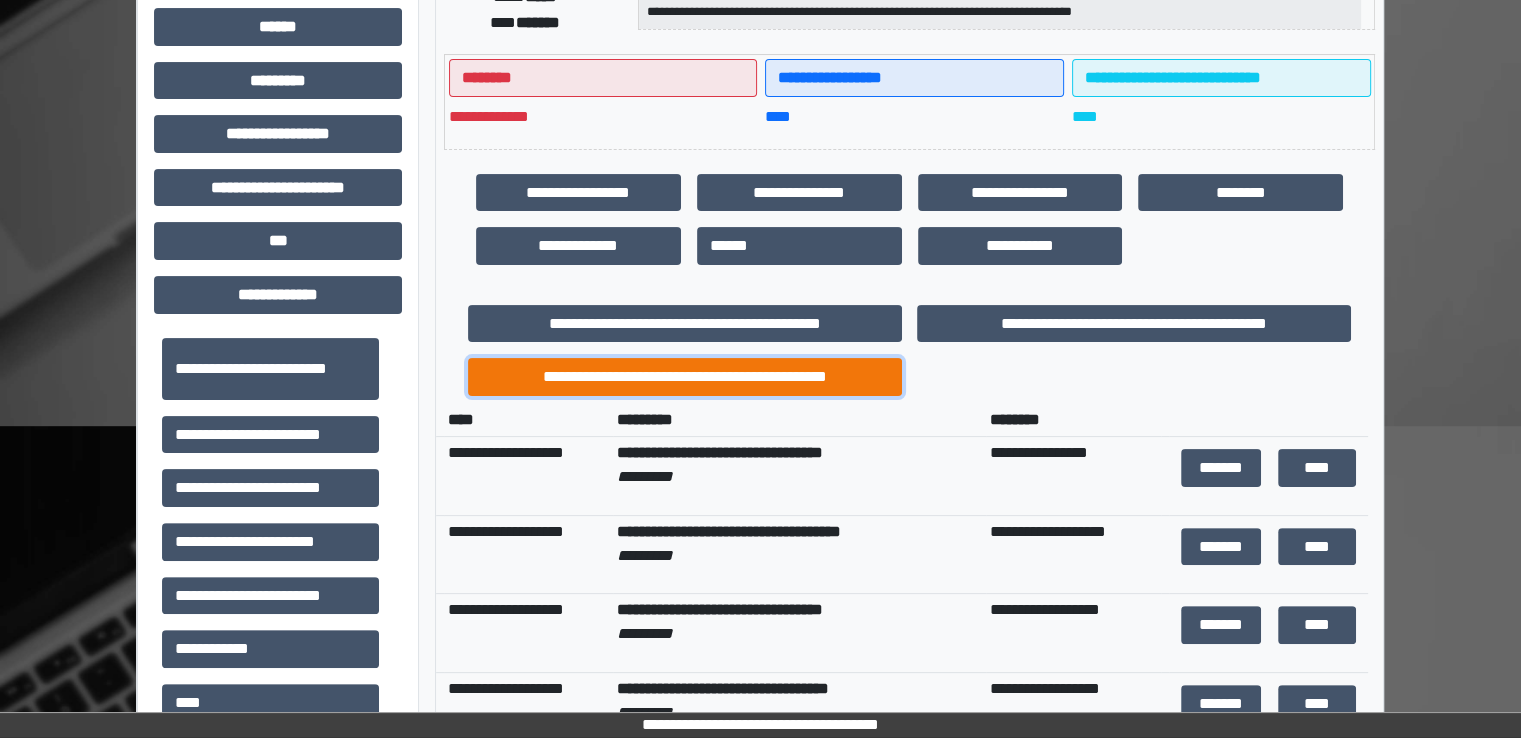 click on "**********" at bounding box center (685, 377) 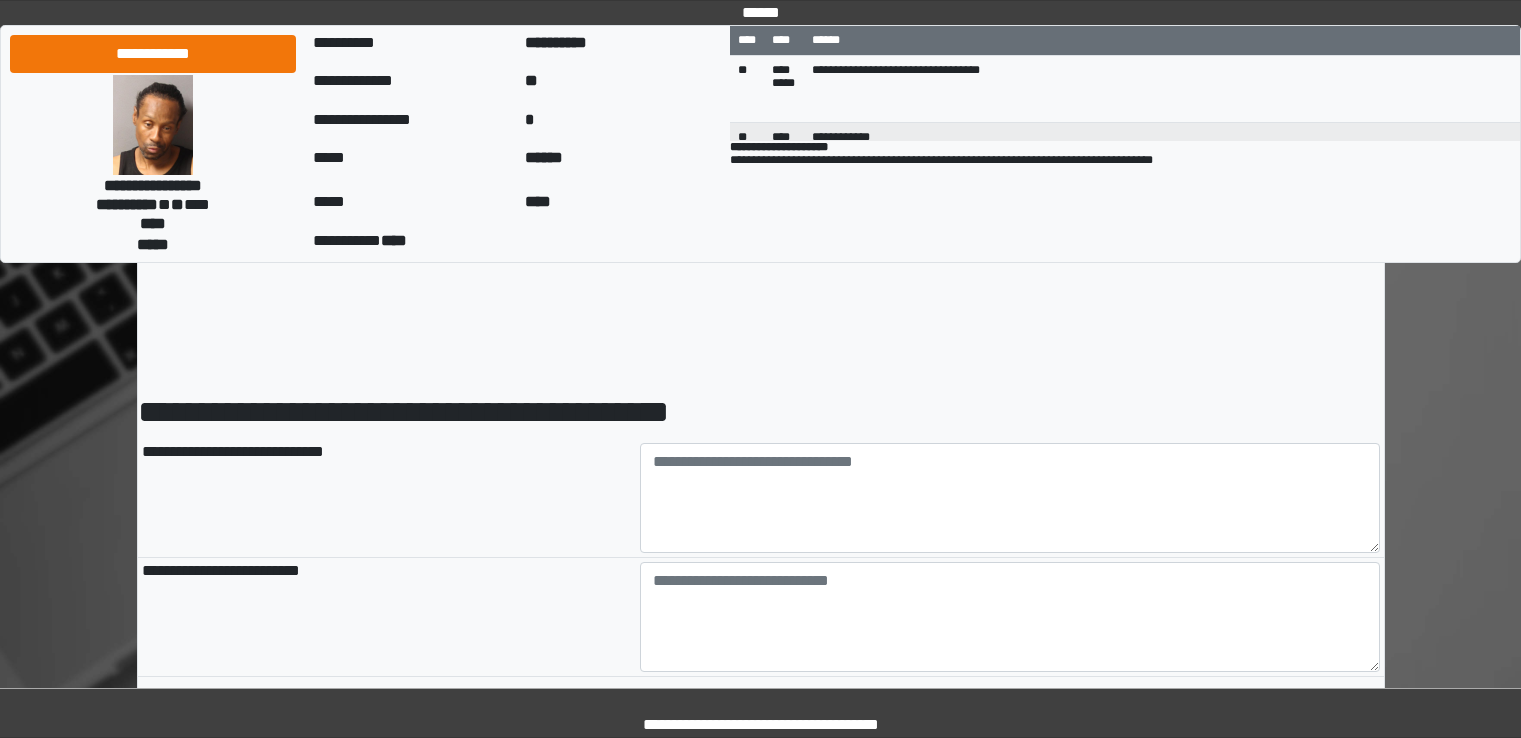 scroll, scrollTop: 0, scrollLeft: 0, axis: both 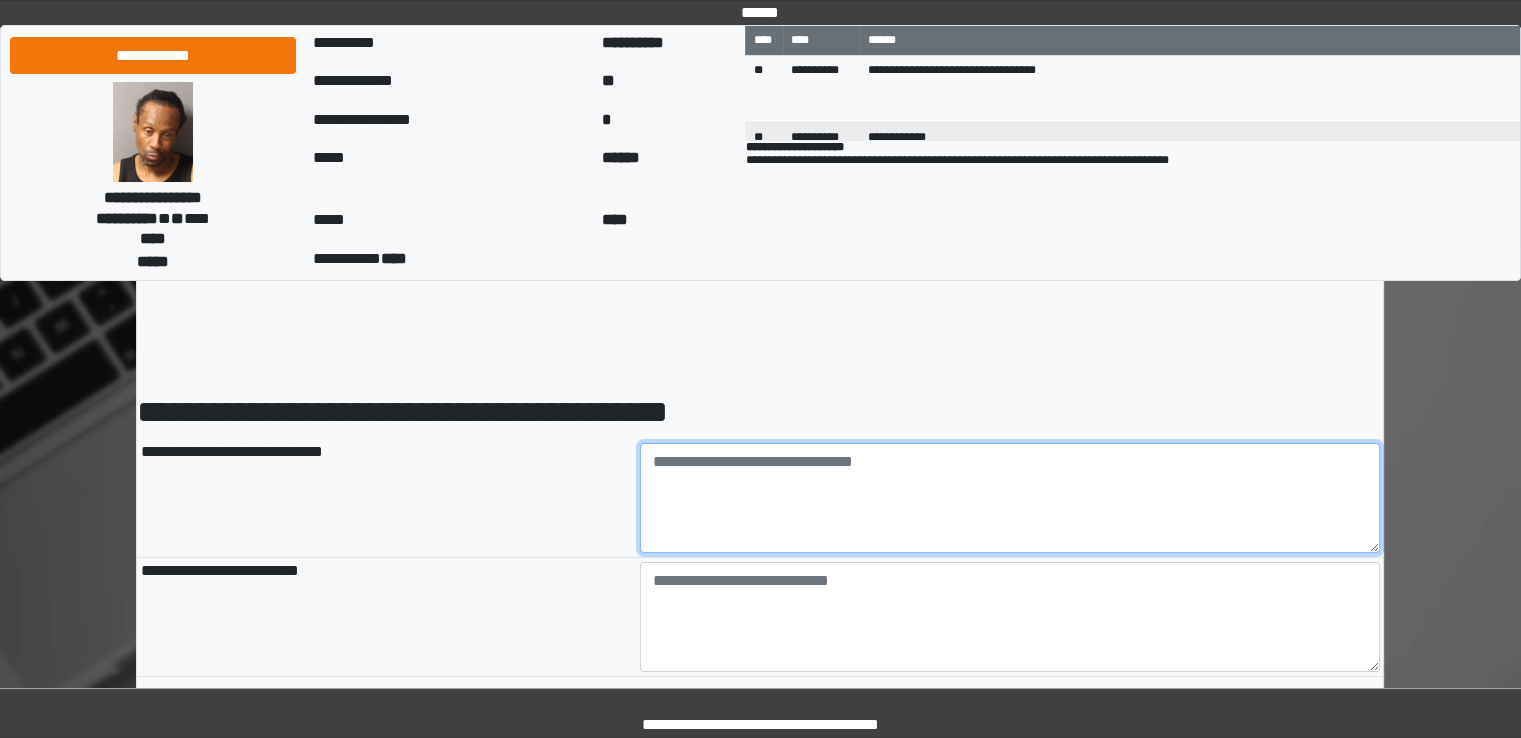 click at bounding box center (1010, 498) 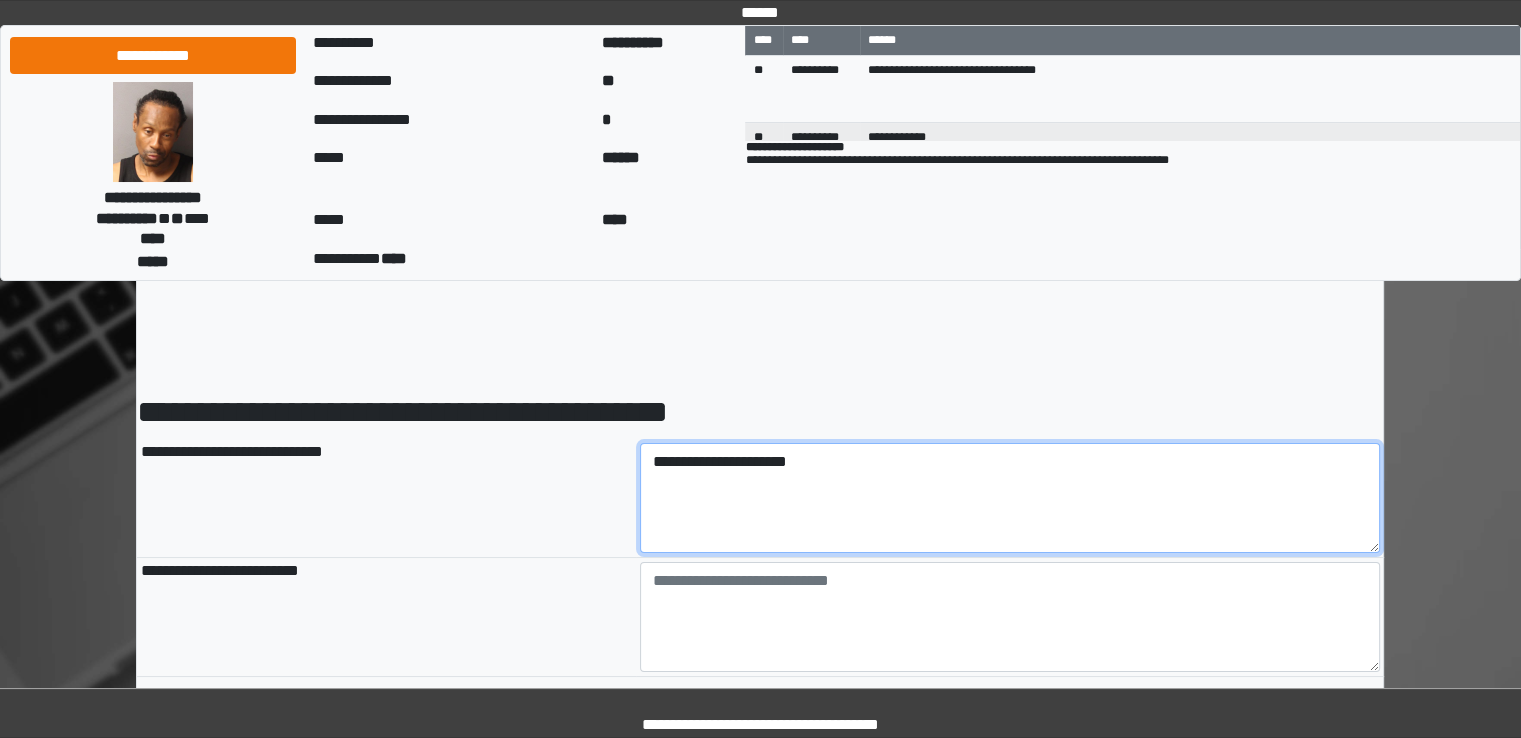 type on "**********" 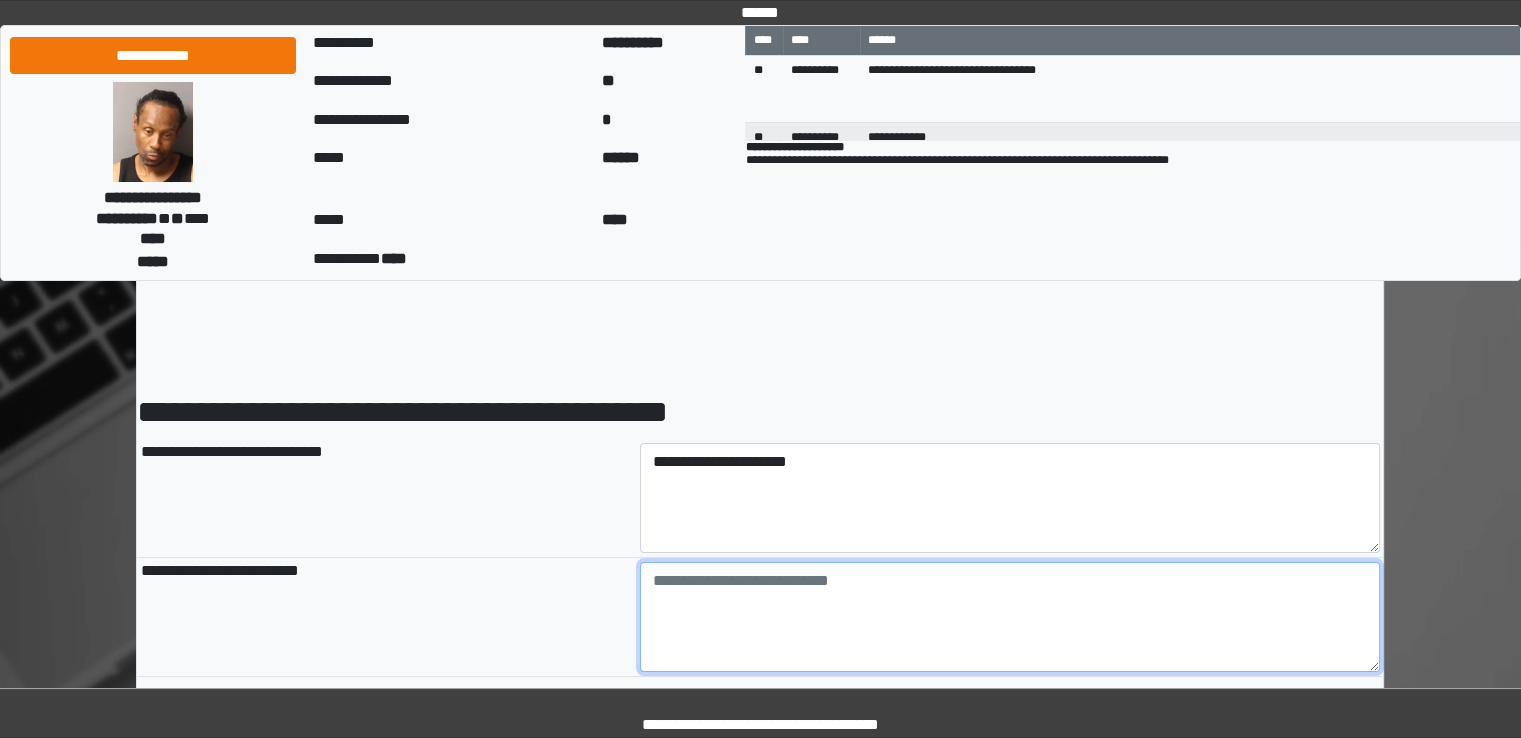 click at bounding box center (1010, 617) 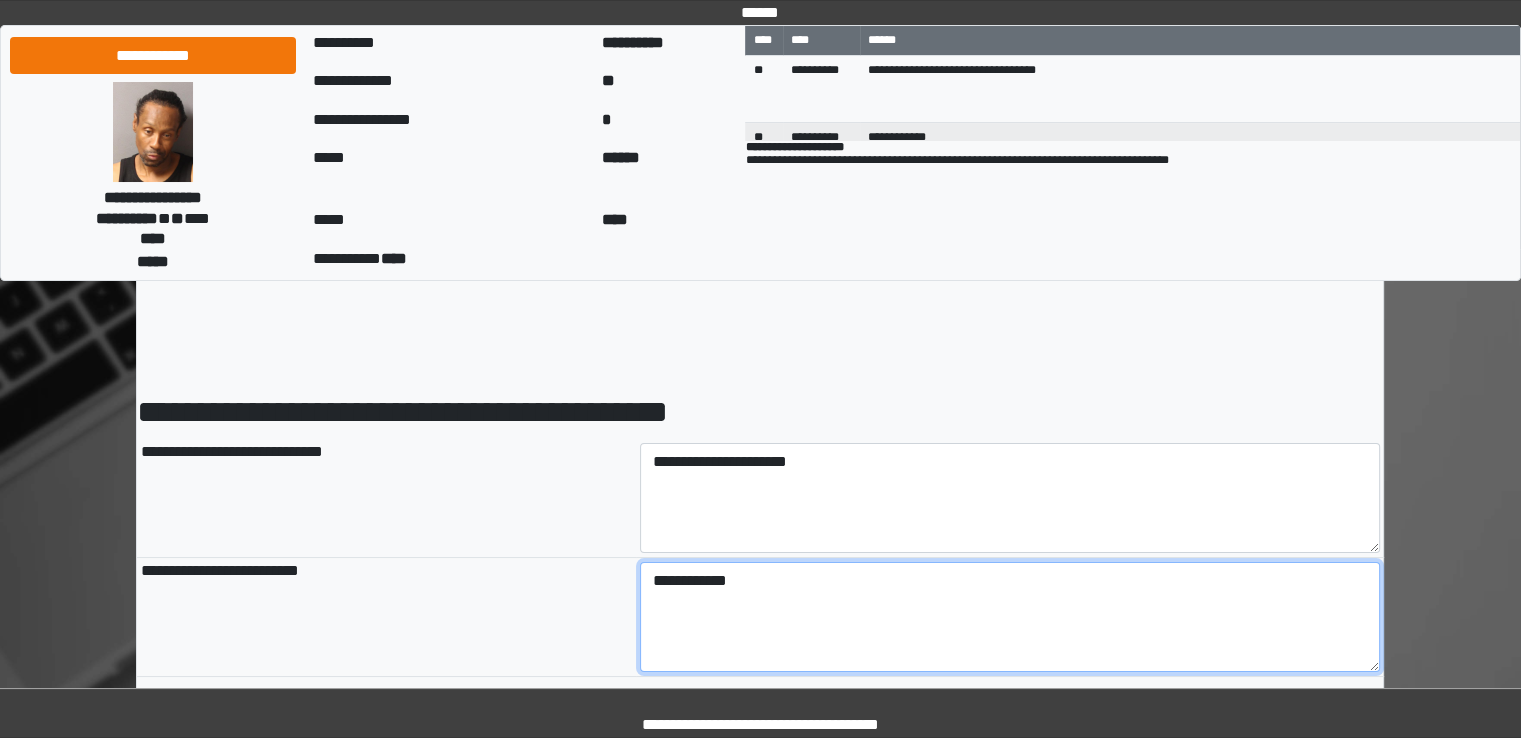 scroll, scrollTop: 300, scrollLeft: 0, axis: vertical 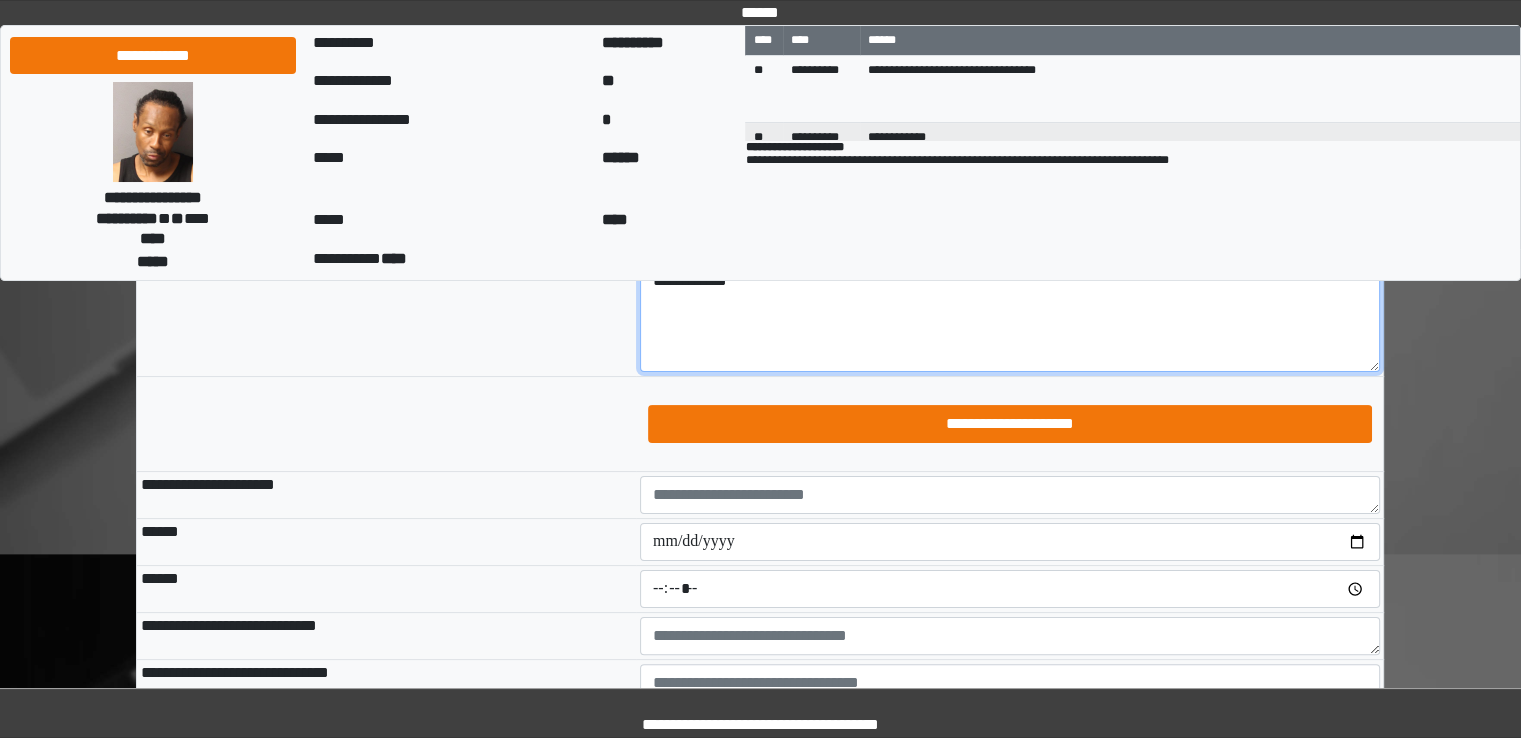 type on "**********" 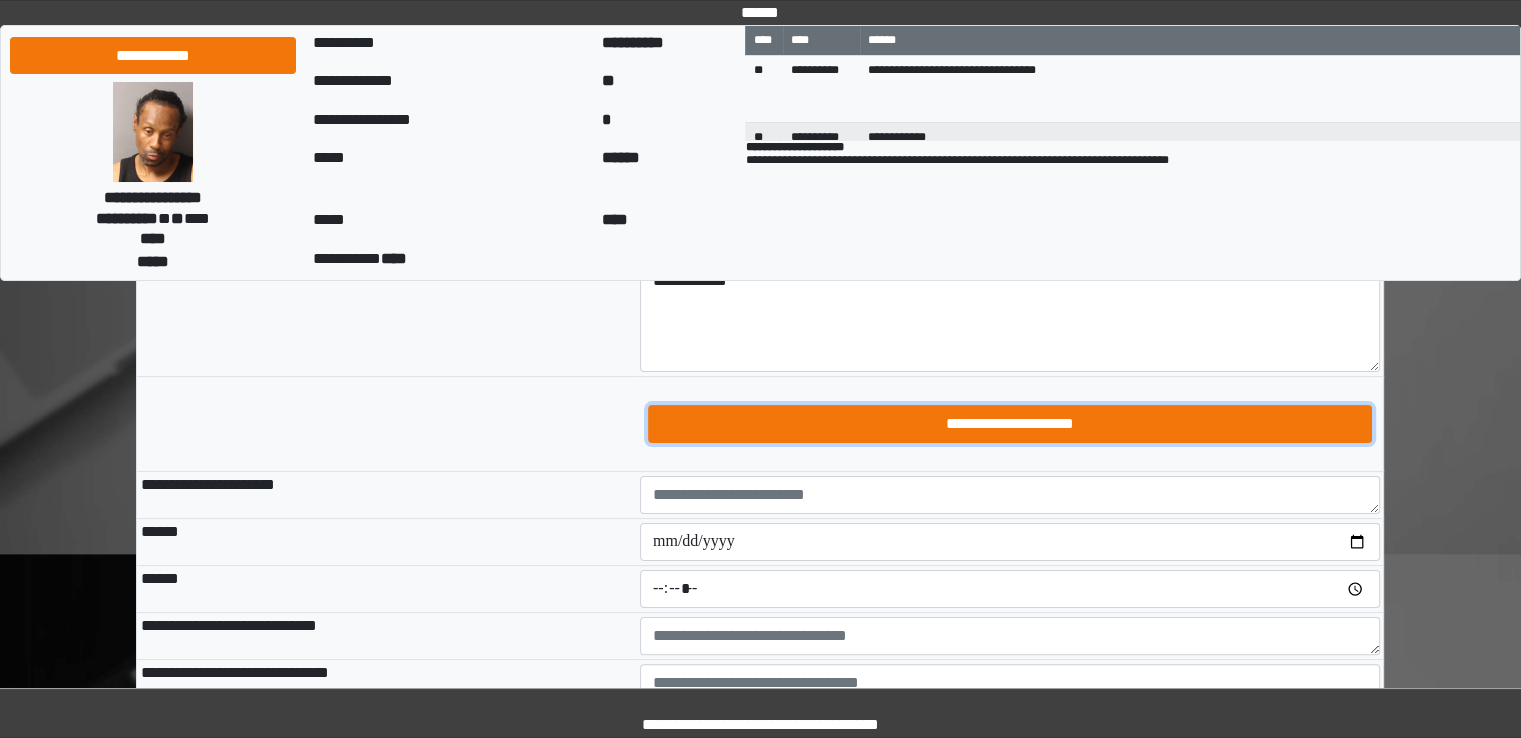 click on "**********" at bounding box center [1010, 424] 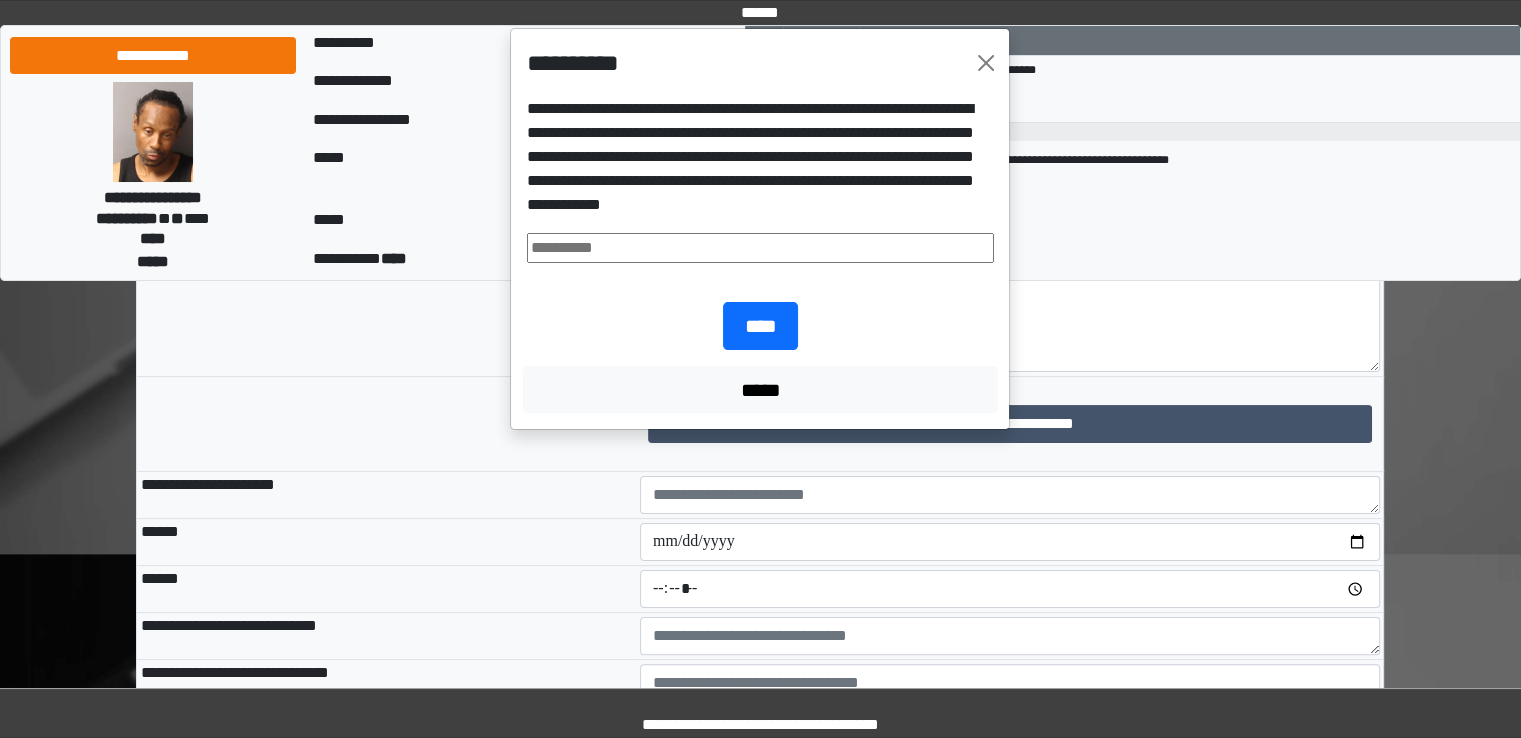click at bounding box center [760, 248] 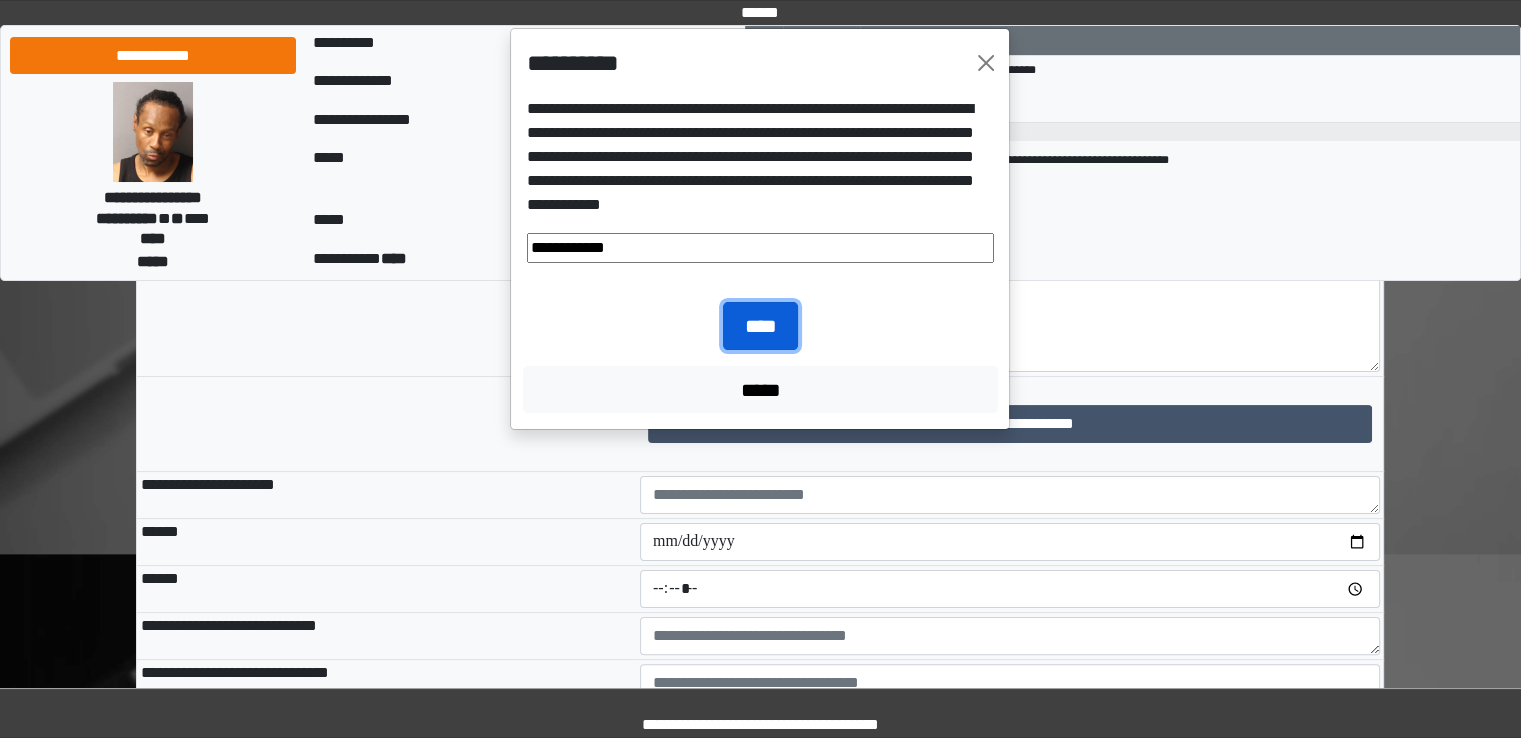 click on "****" at bounding box center (760, 326) 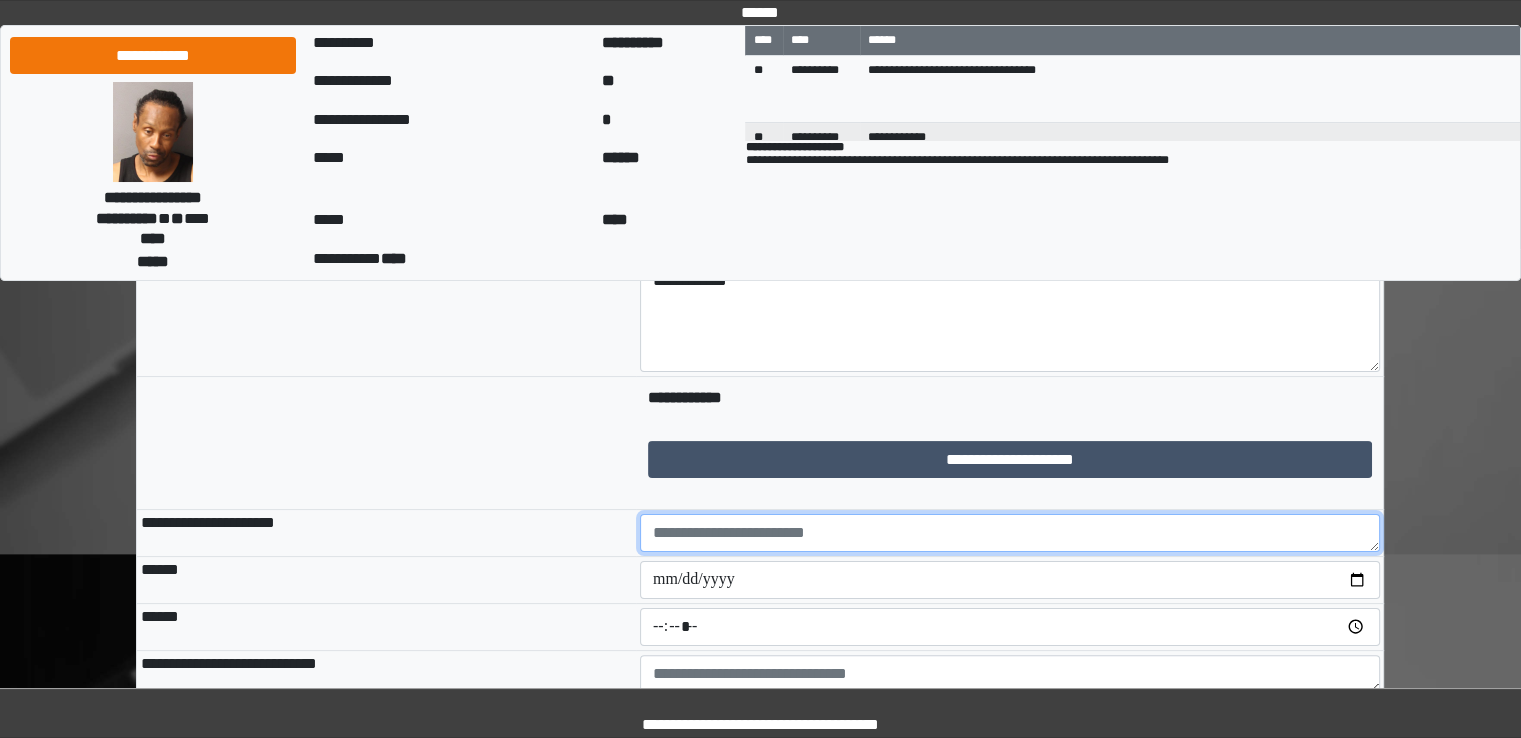 click at bounding box center (1010, 533) 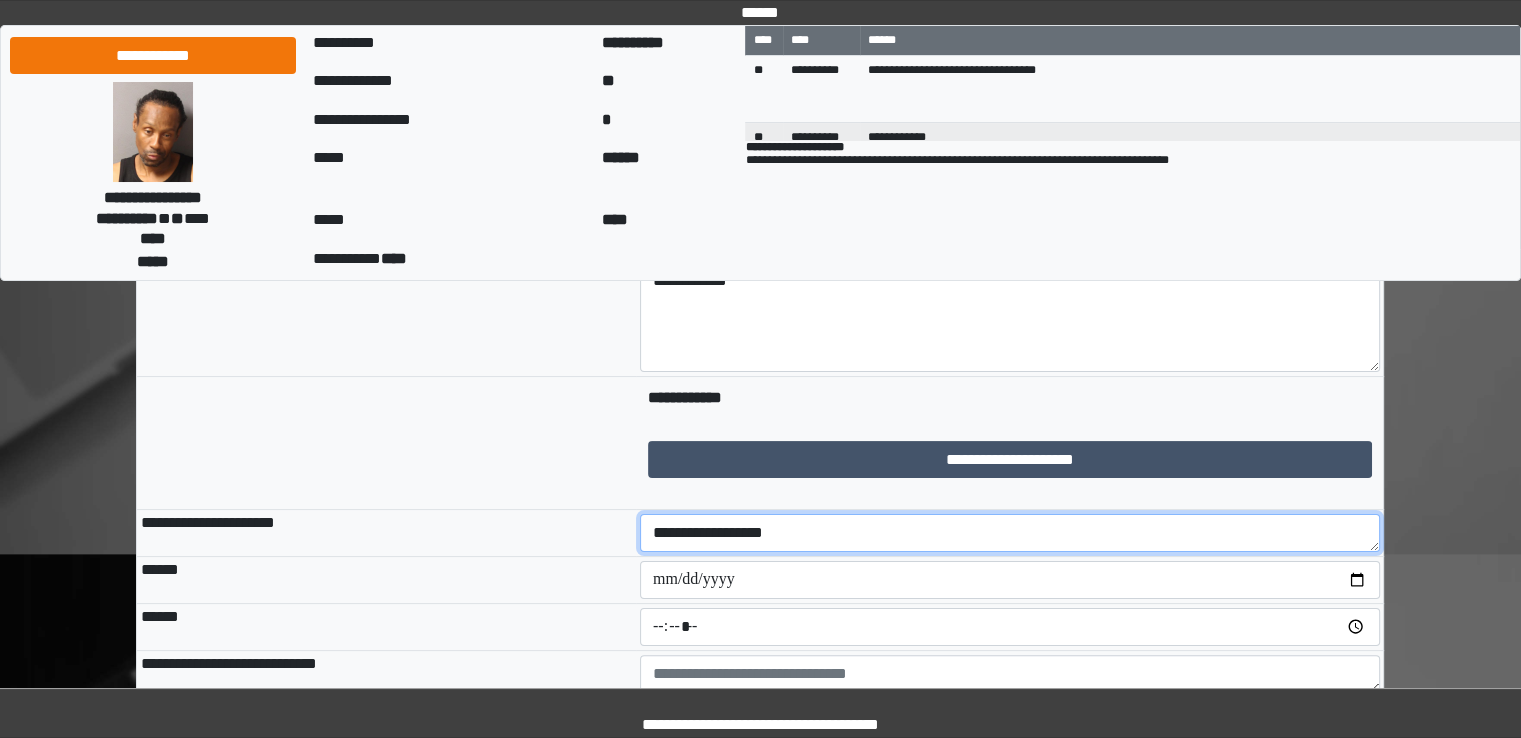 type on "**********" 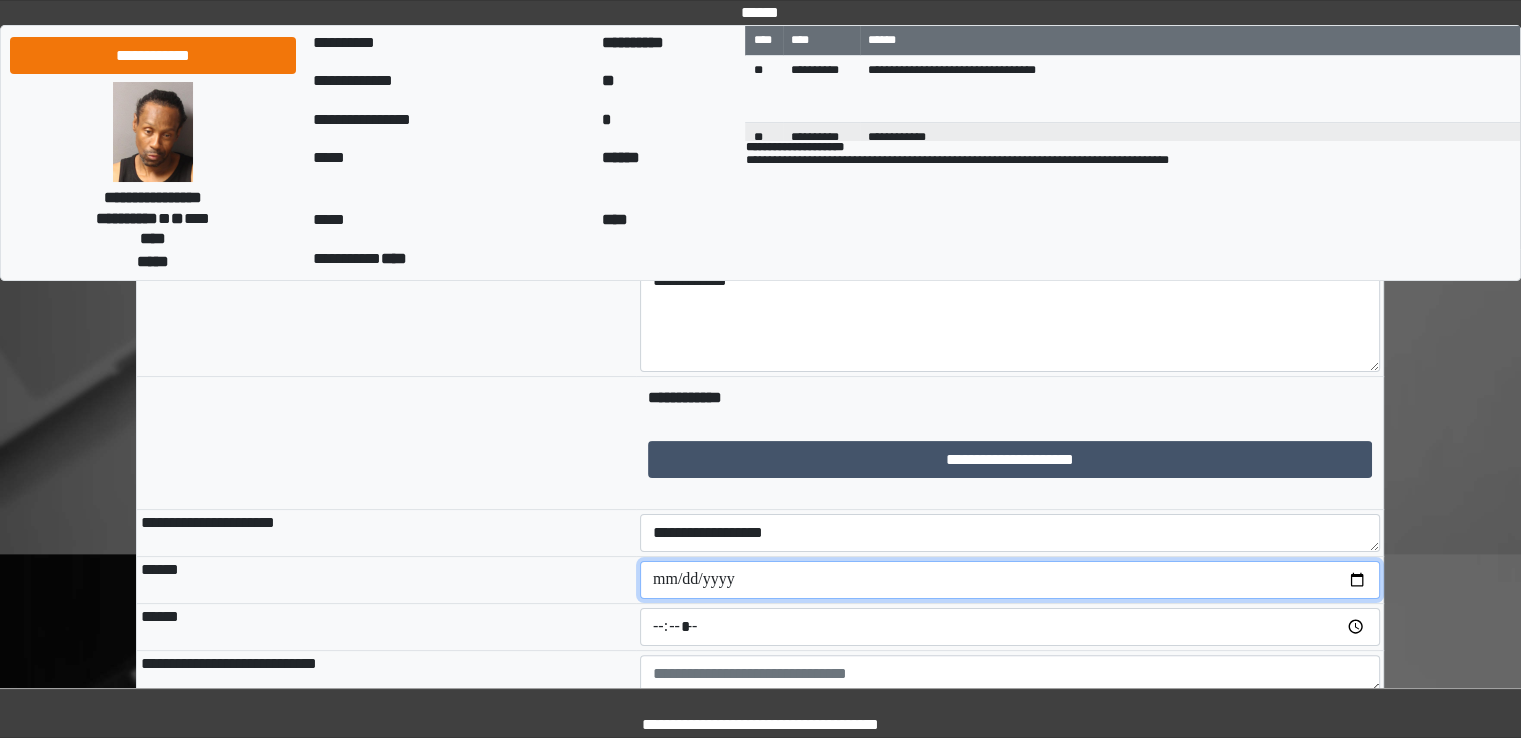 click at bounding box center (1010, 580) 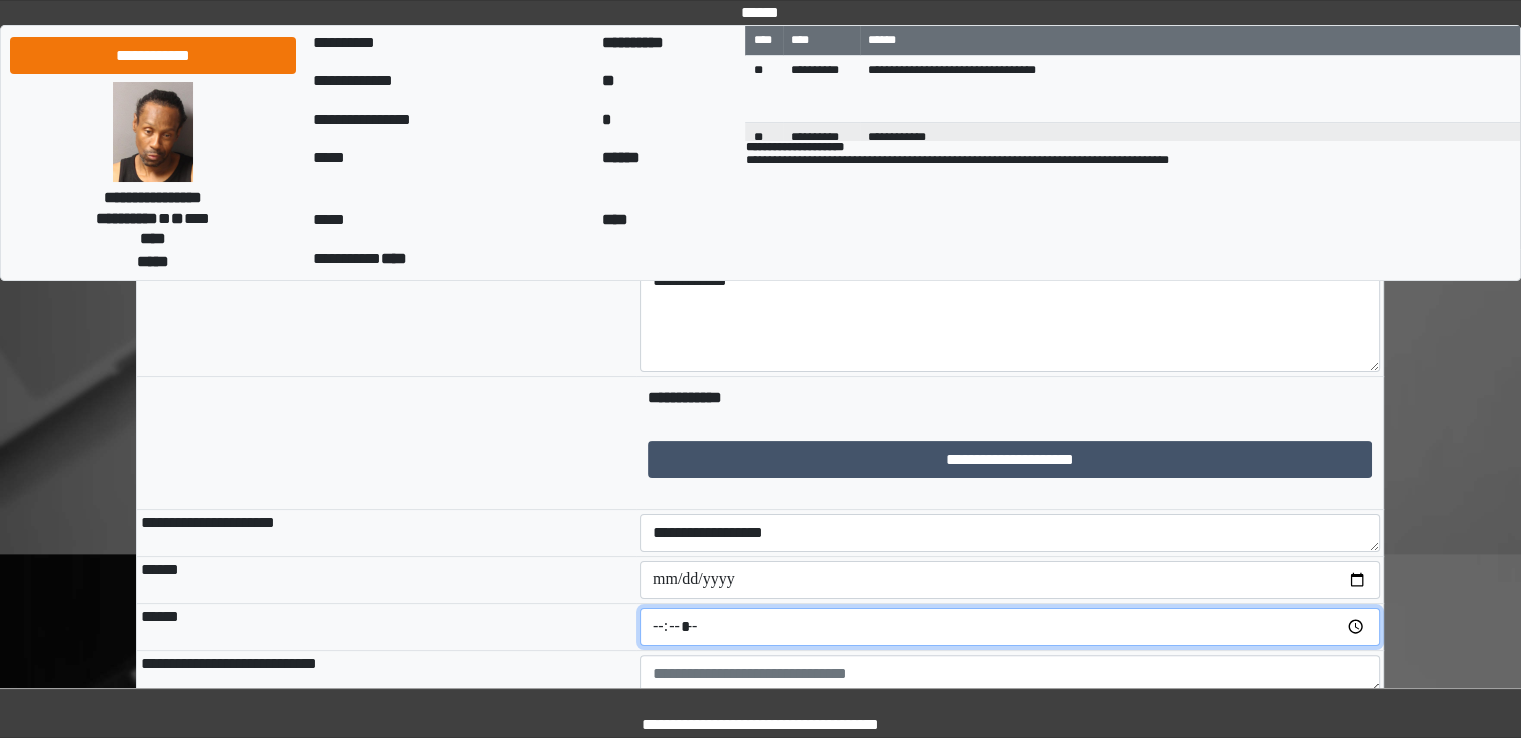 click at bounding box center [1010, 627] 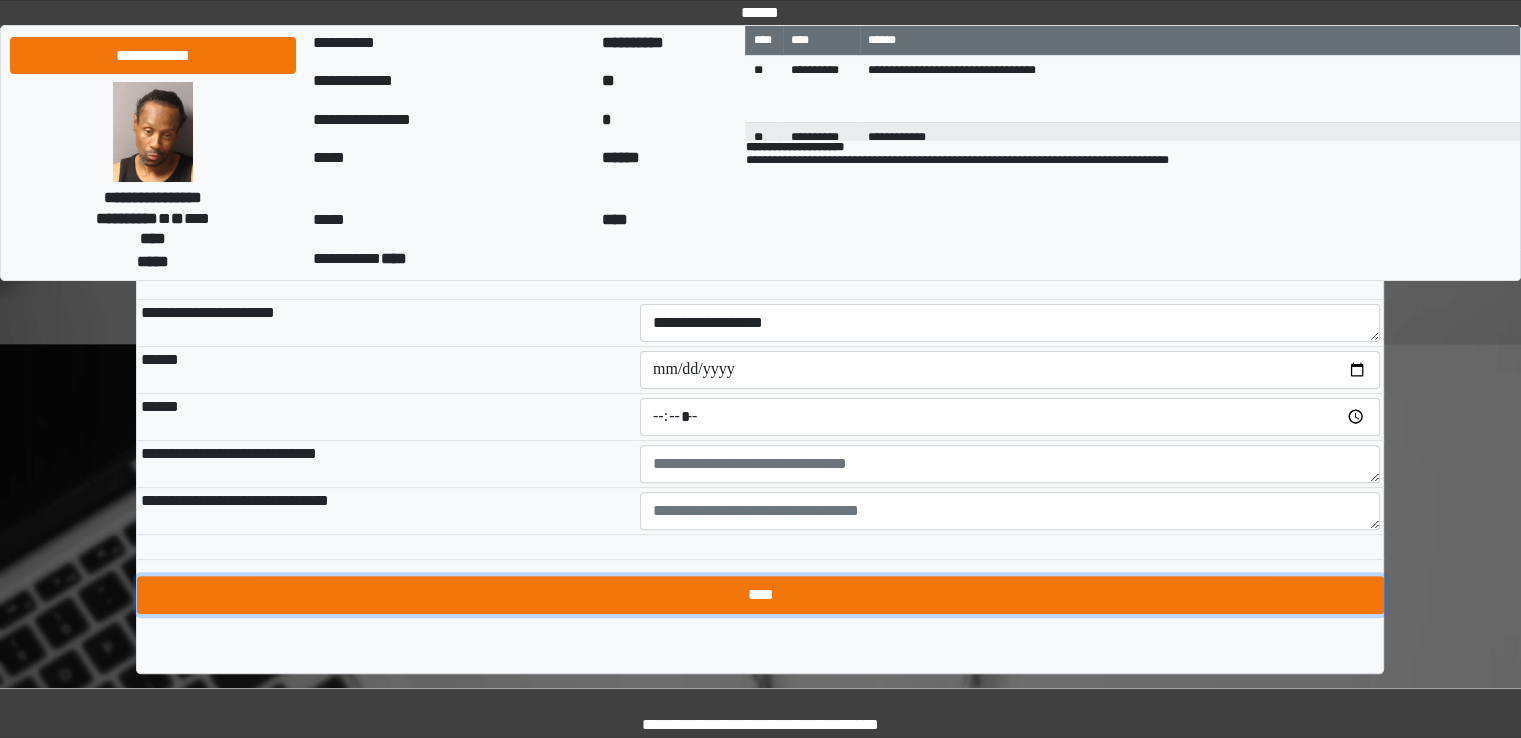 click on "****" at bounding box center [760, 595] 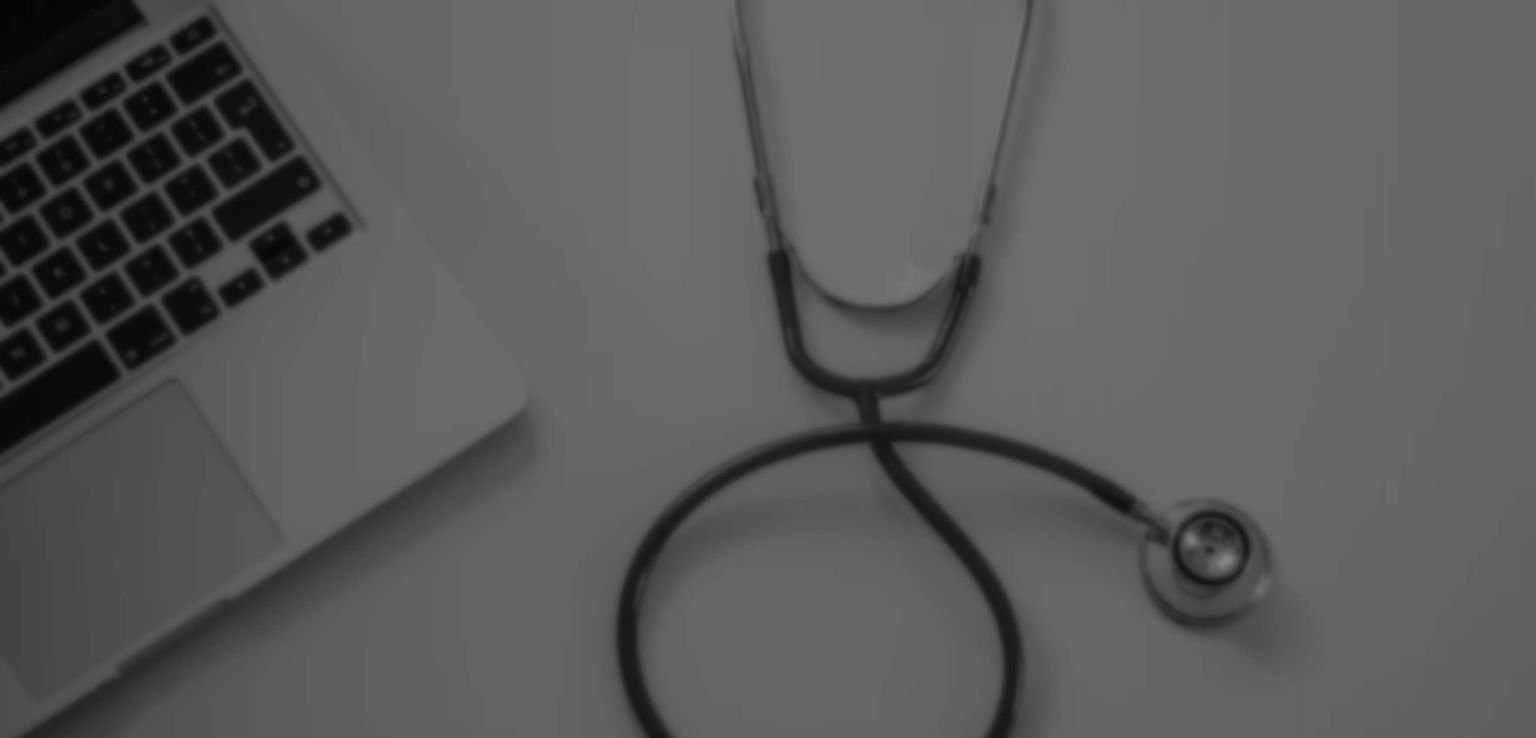 scroll, scrollTop: 0, scrollLeft: 0, axis: both 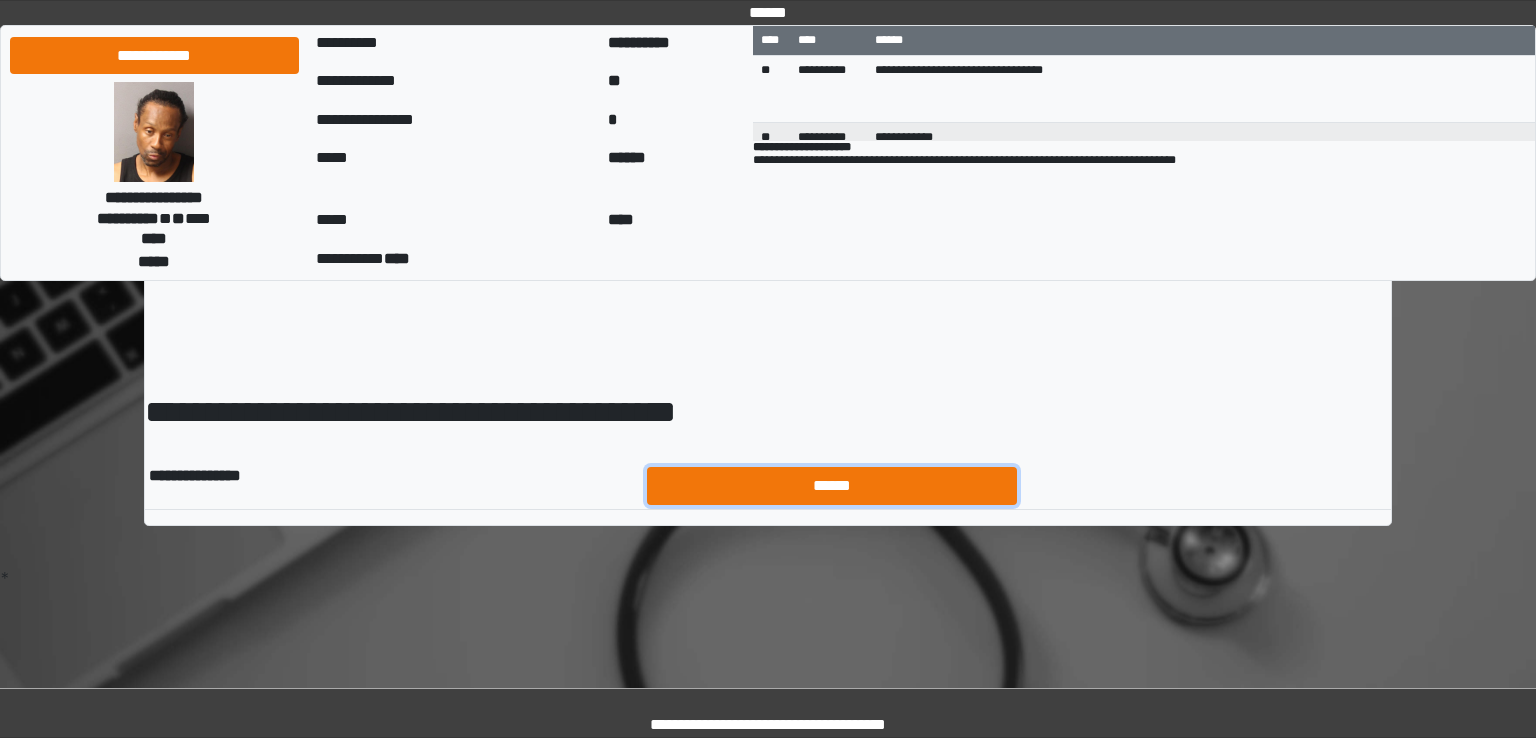 click on "******" at bounding box center (832, 486) 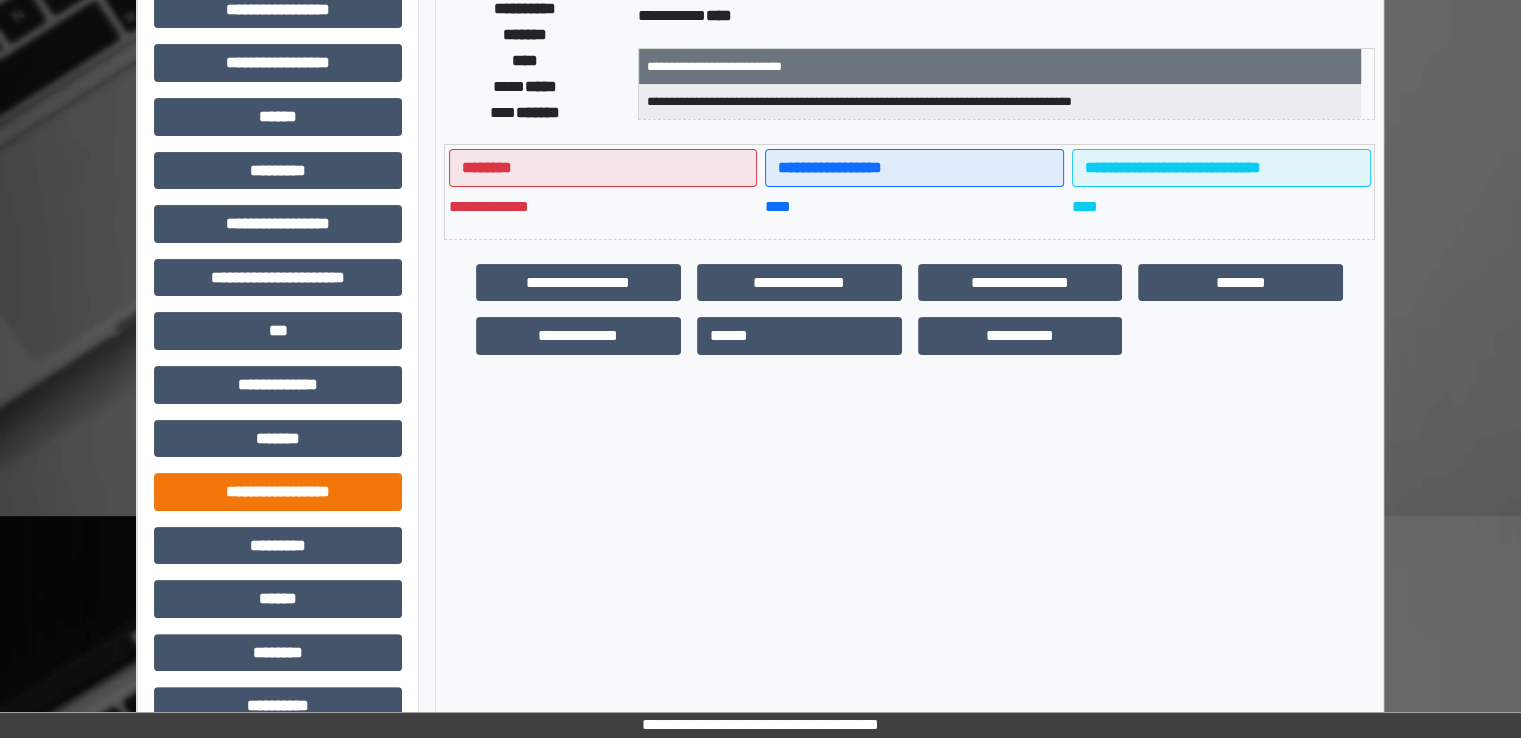 scroll, scrollTop: 428, scrollLeft: 0, axis: vertical 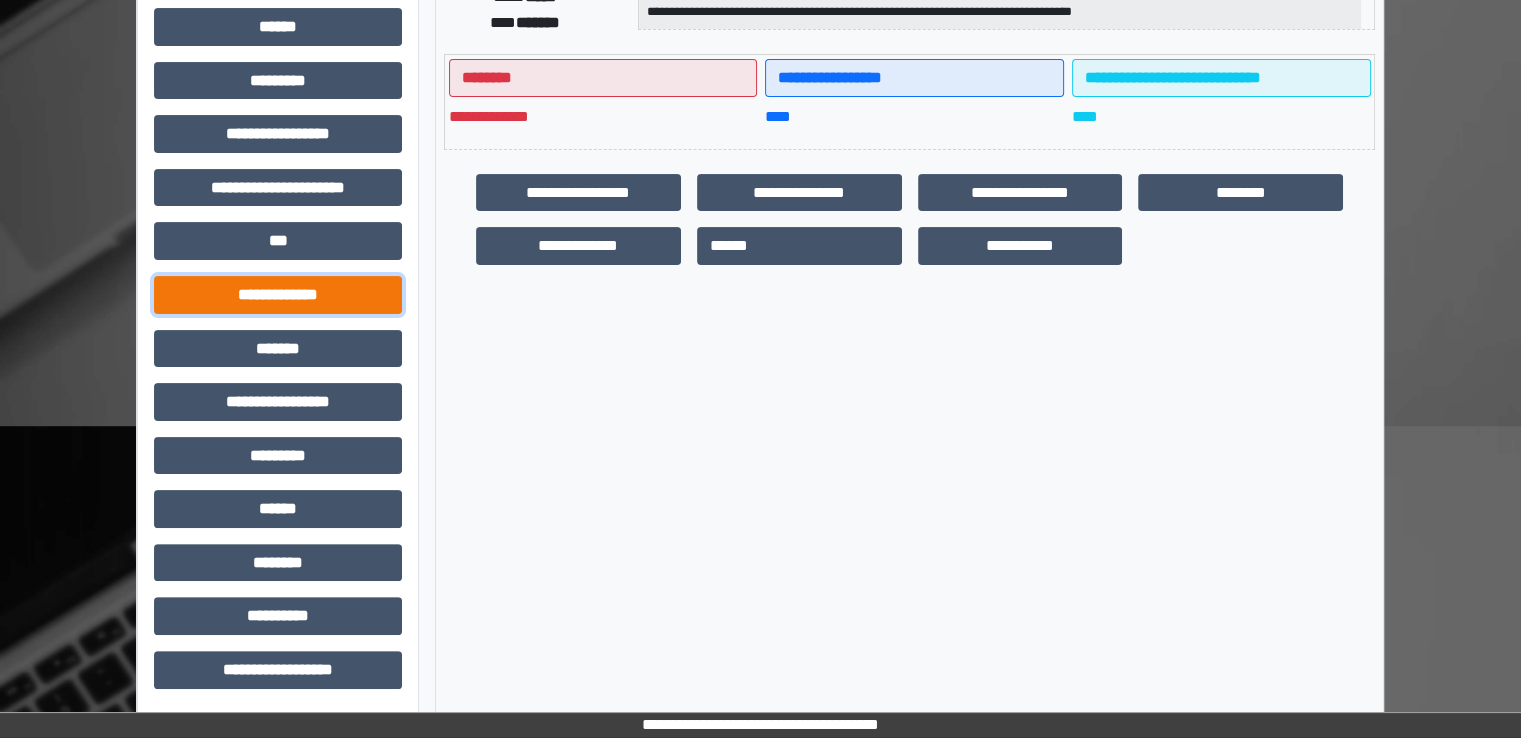 click on "**********" at bounding box center (278, 295) 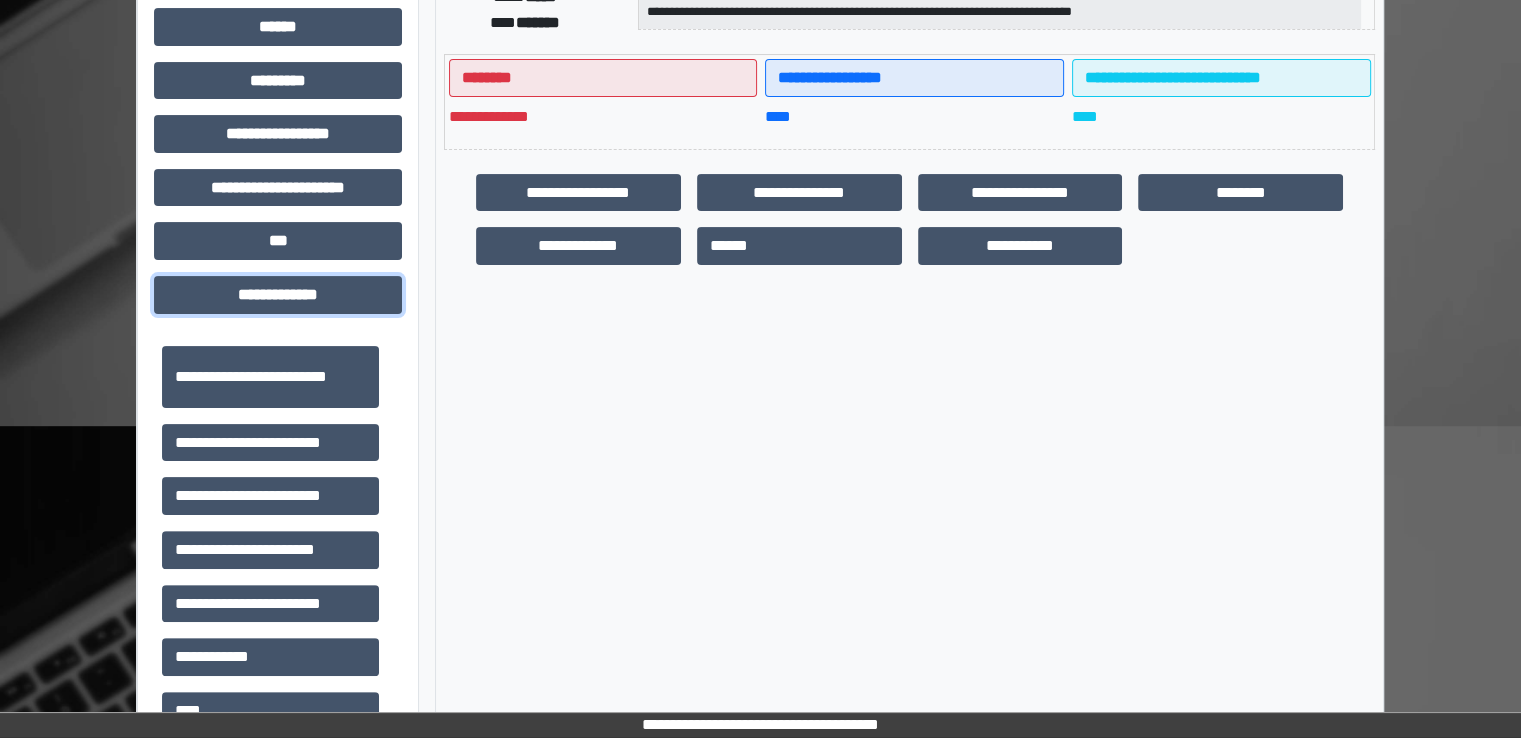 scroll, scrollTop: 500, scrollLeft: 0, axis: vertical 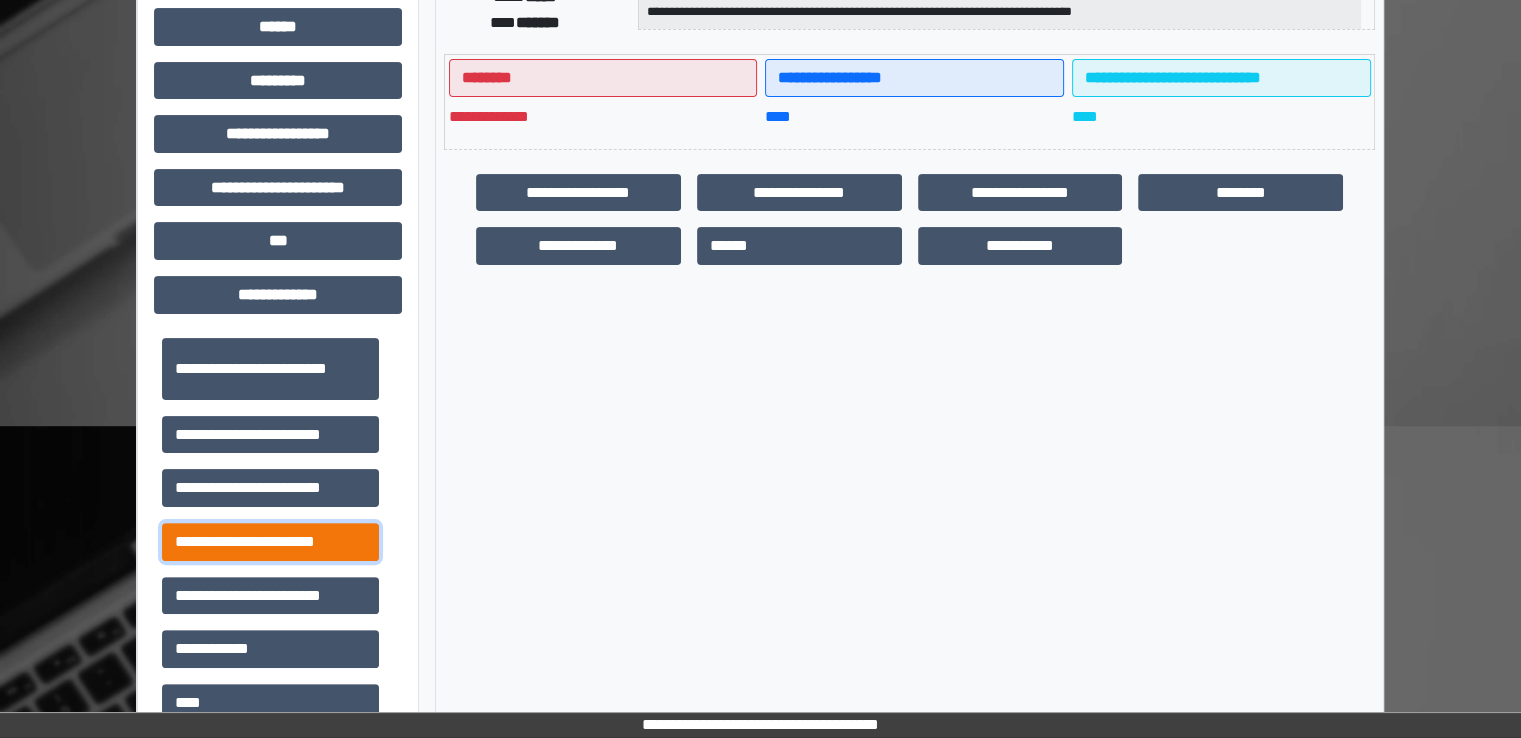 click on "**********" at bounding box center [270, 542] 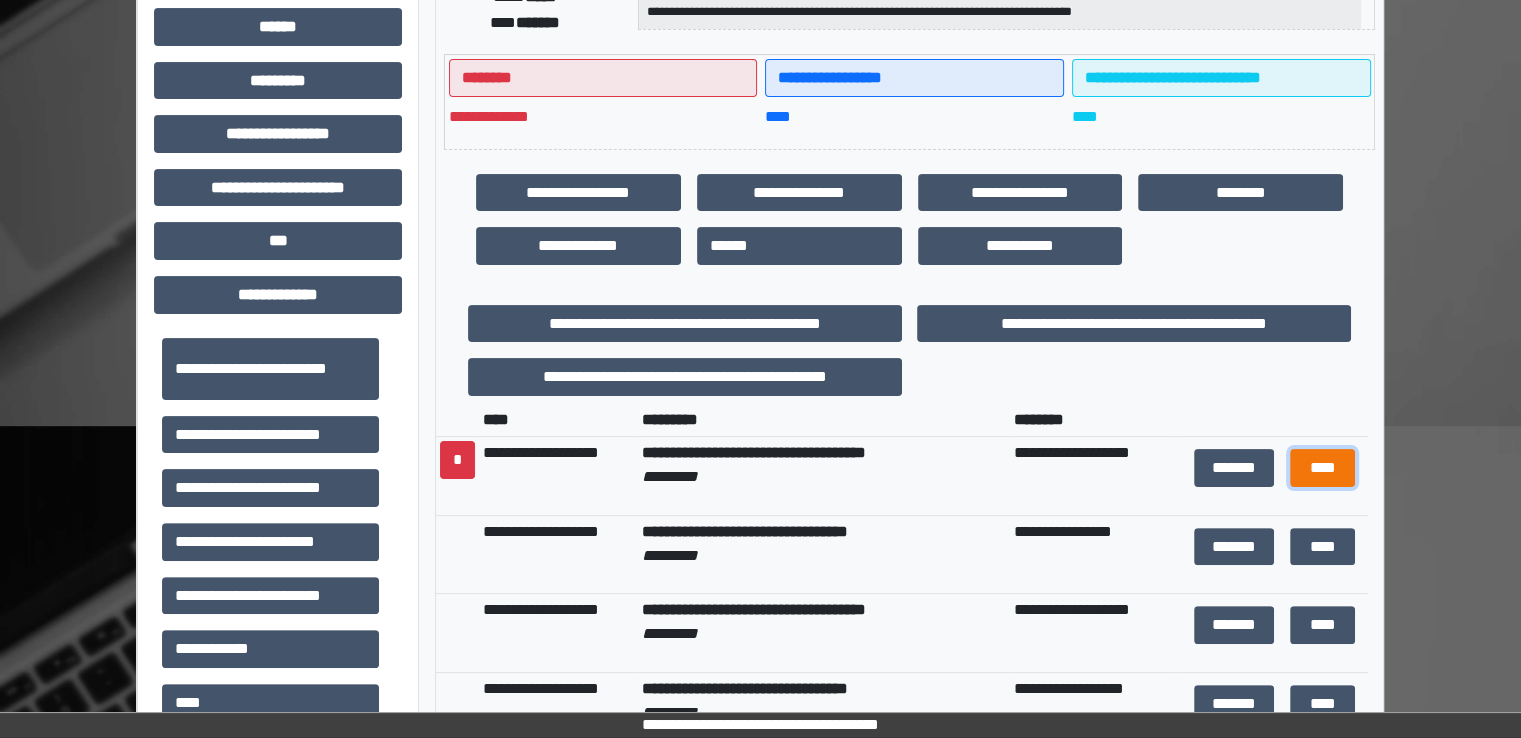 click on "****" at bounding box center (1323, 468) 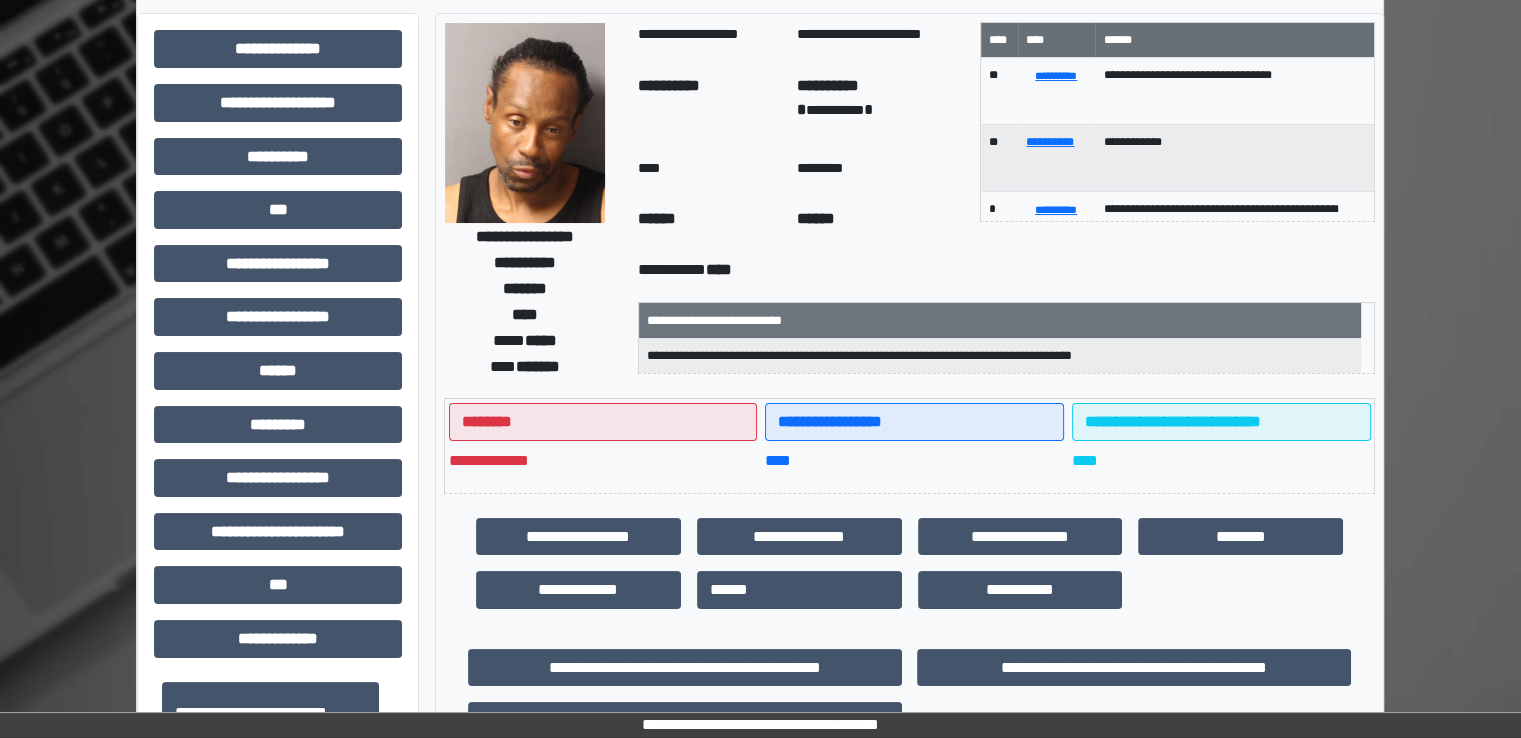 scroll, scrollTop: 0, scrollLeft: 0, axis: both 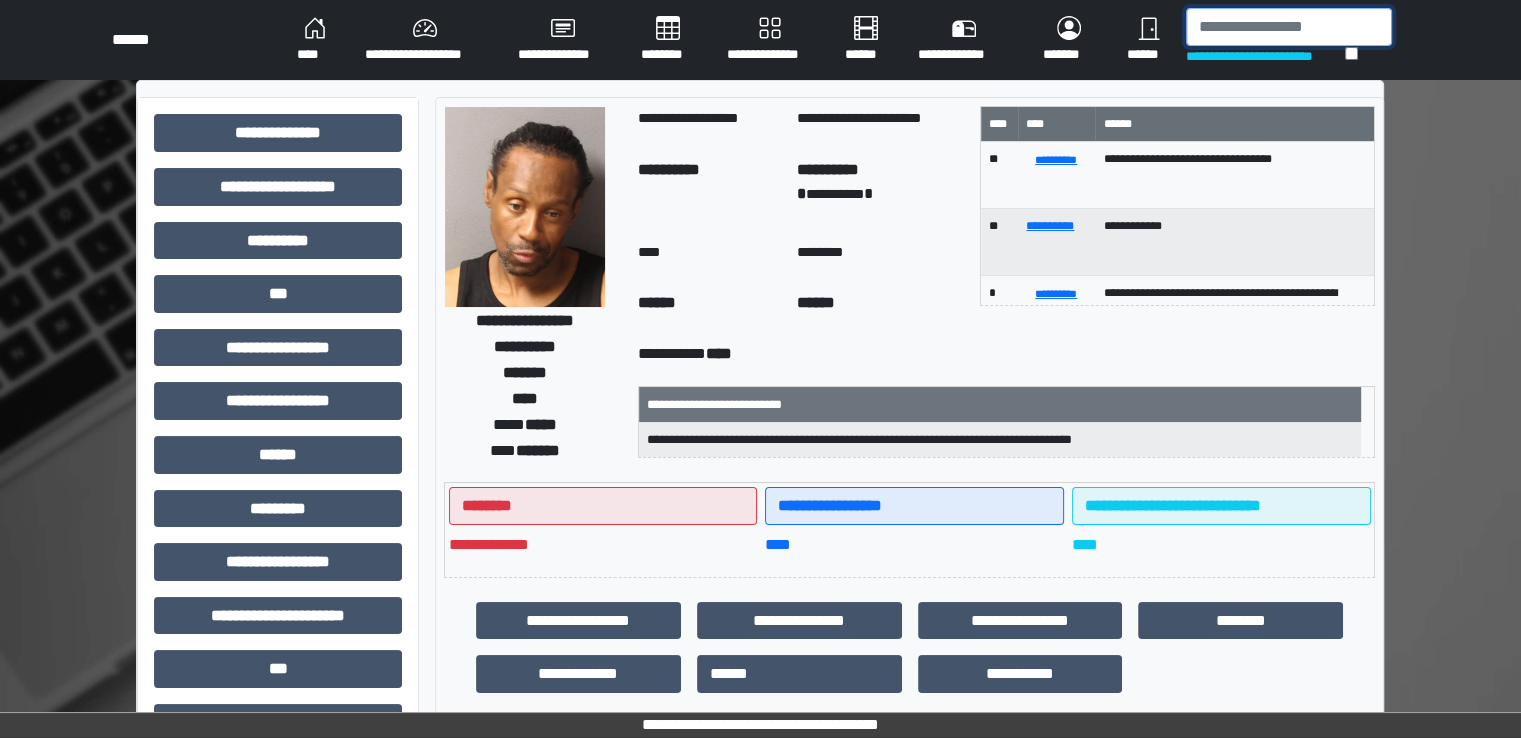 click at bounding box center (1289, 27) 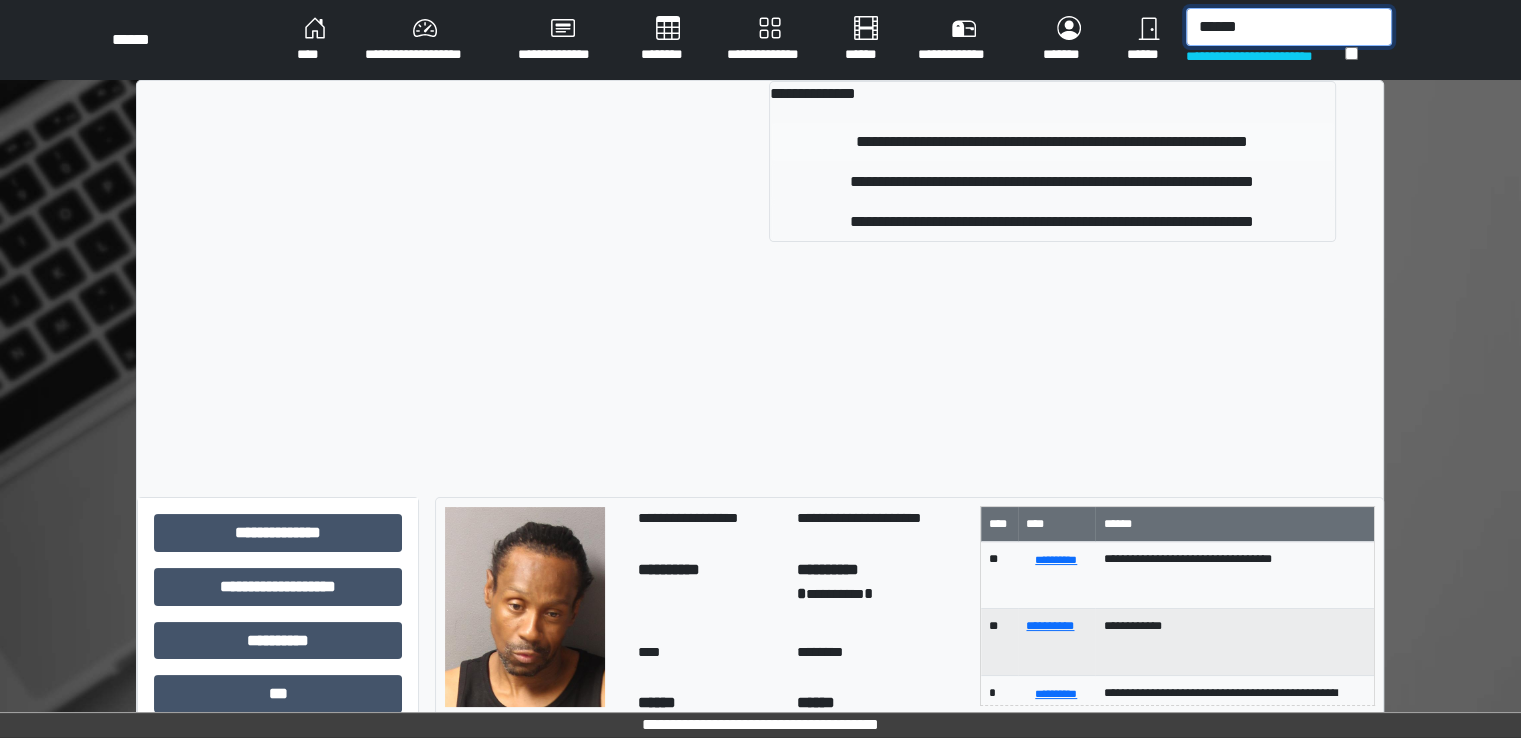 type on "******" 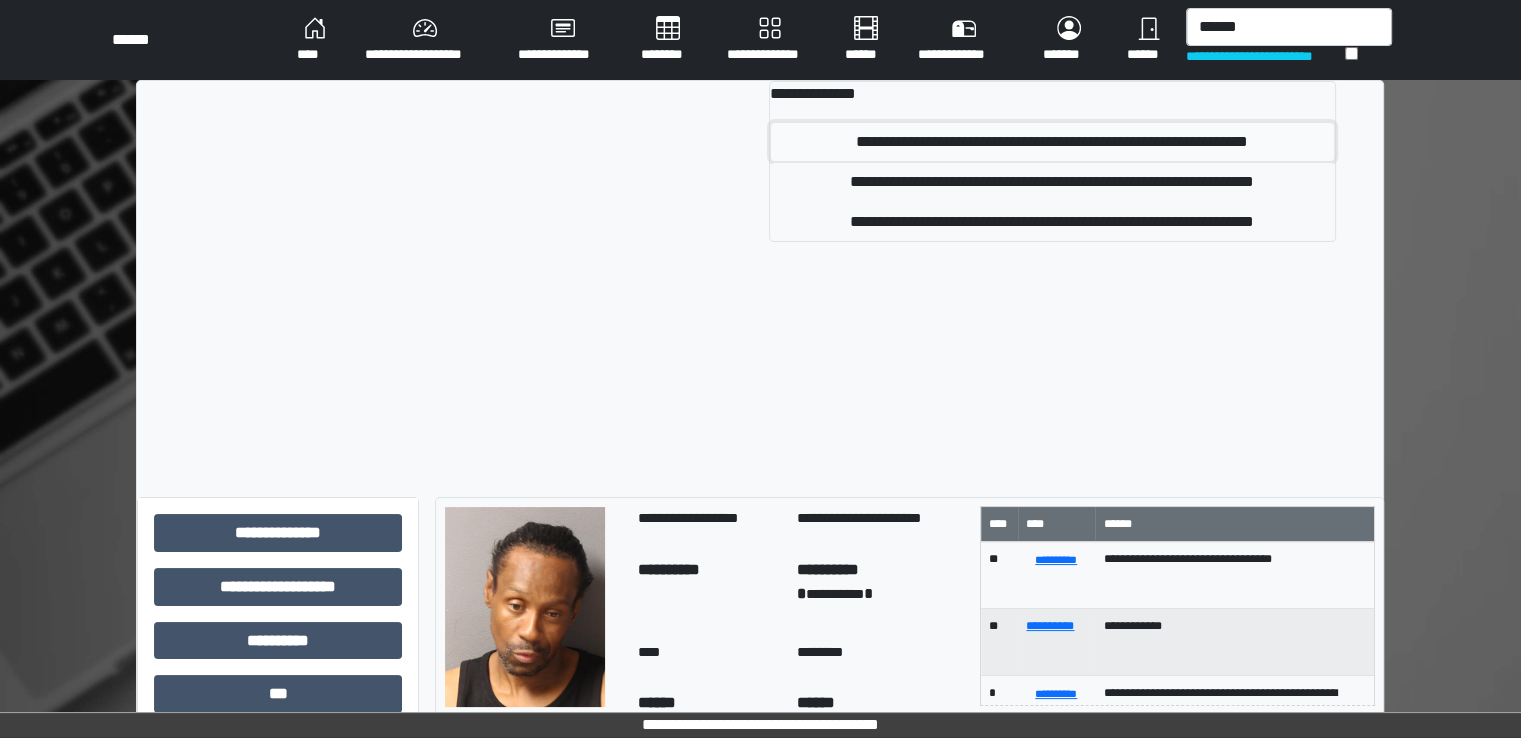 click on "**********" at bounding box center [1052, 142] 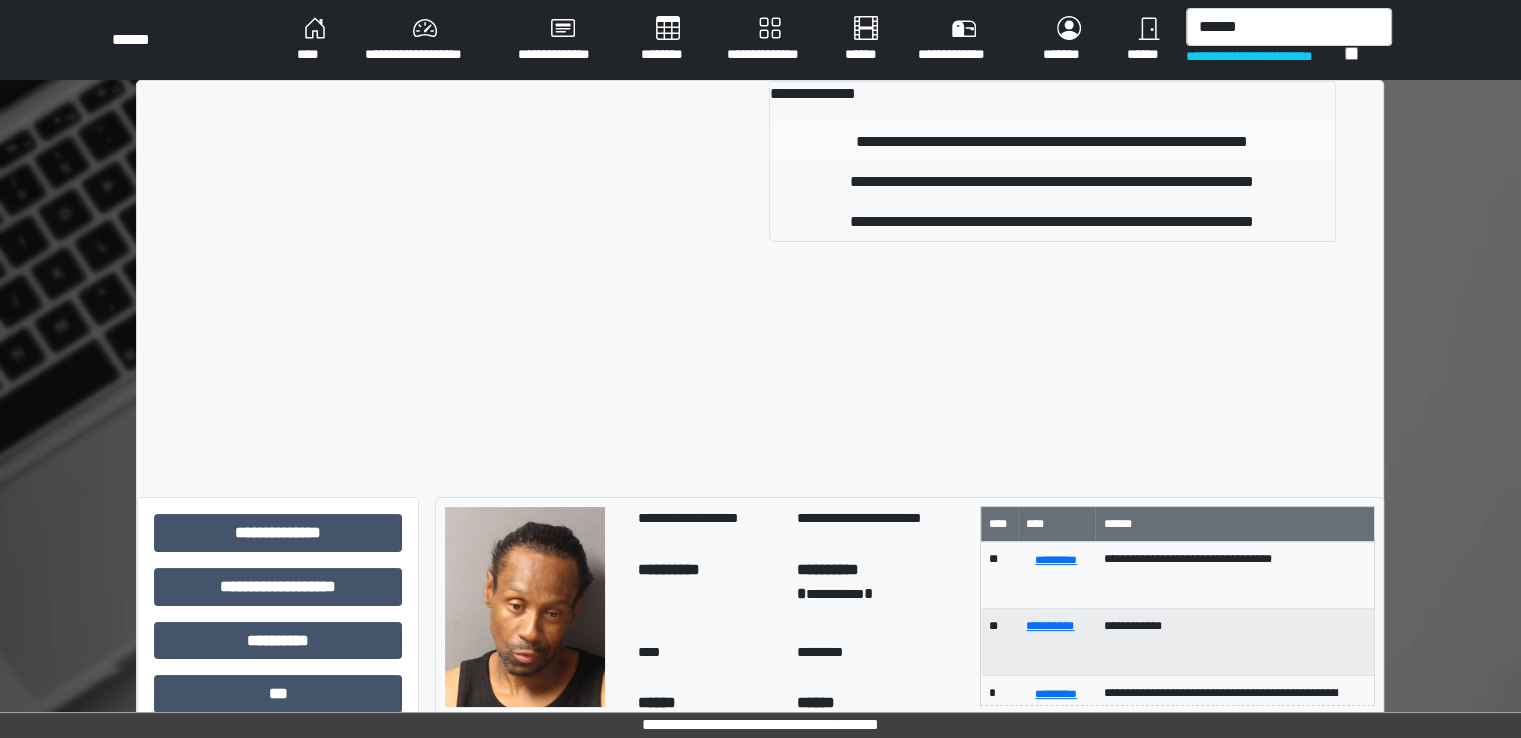 type 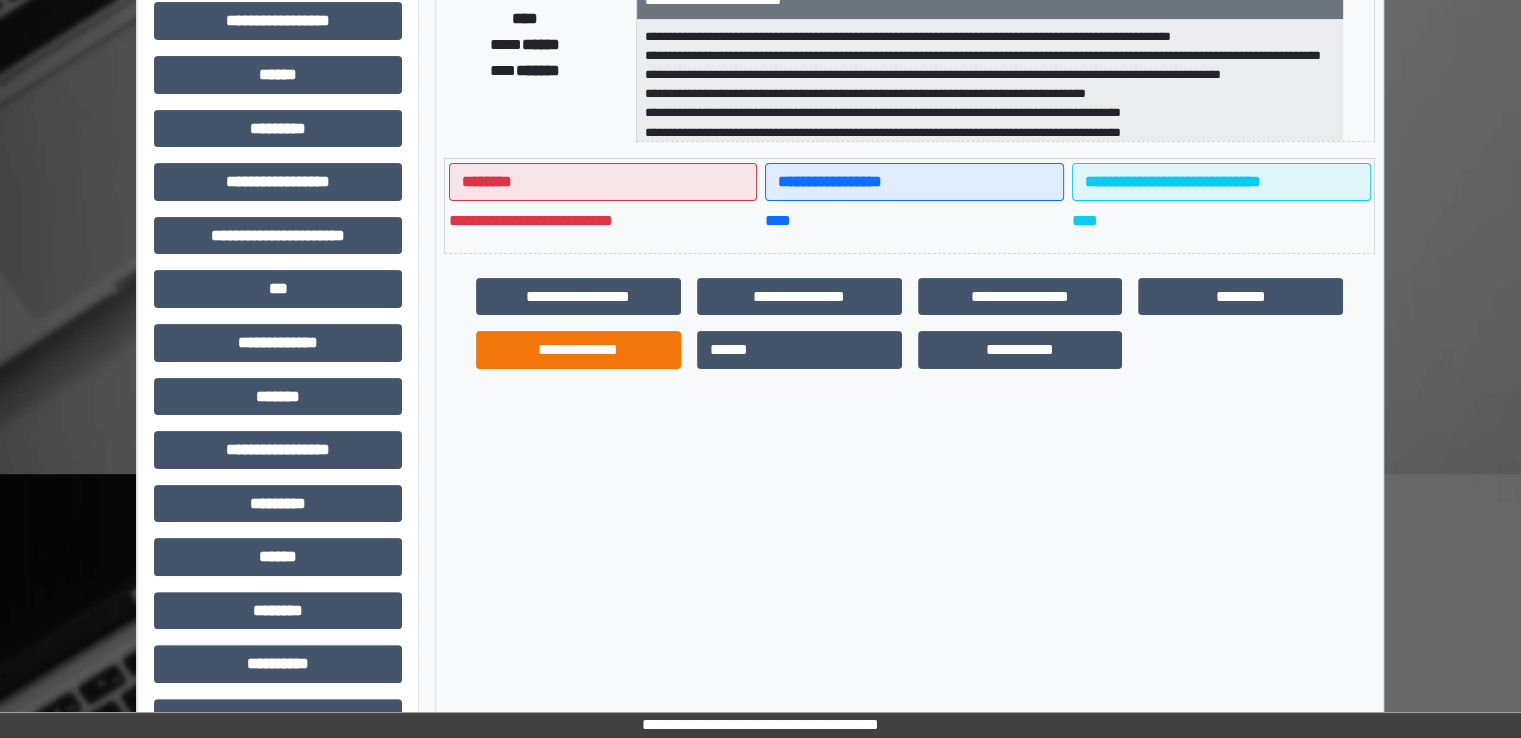 scroll, scrollTop: 428, scrollLeft: 0, axis: vertical 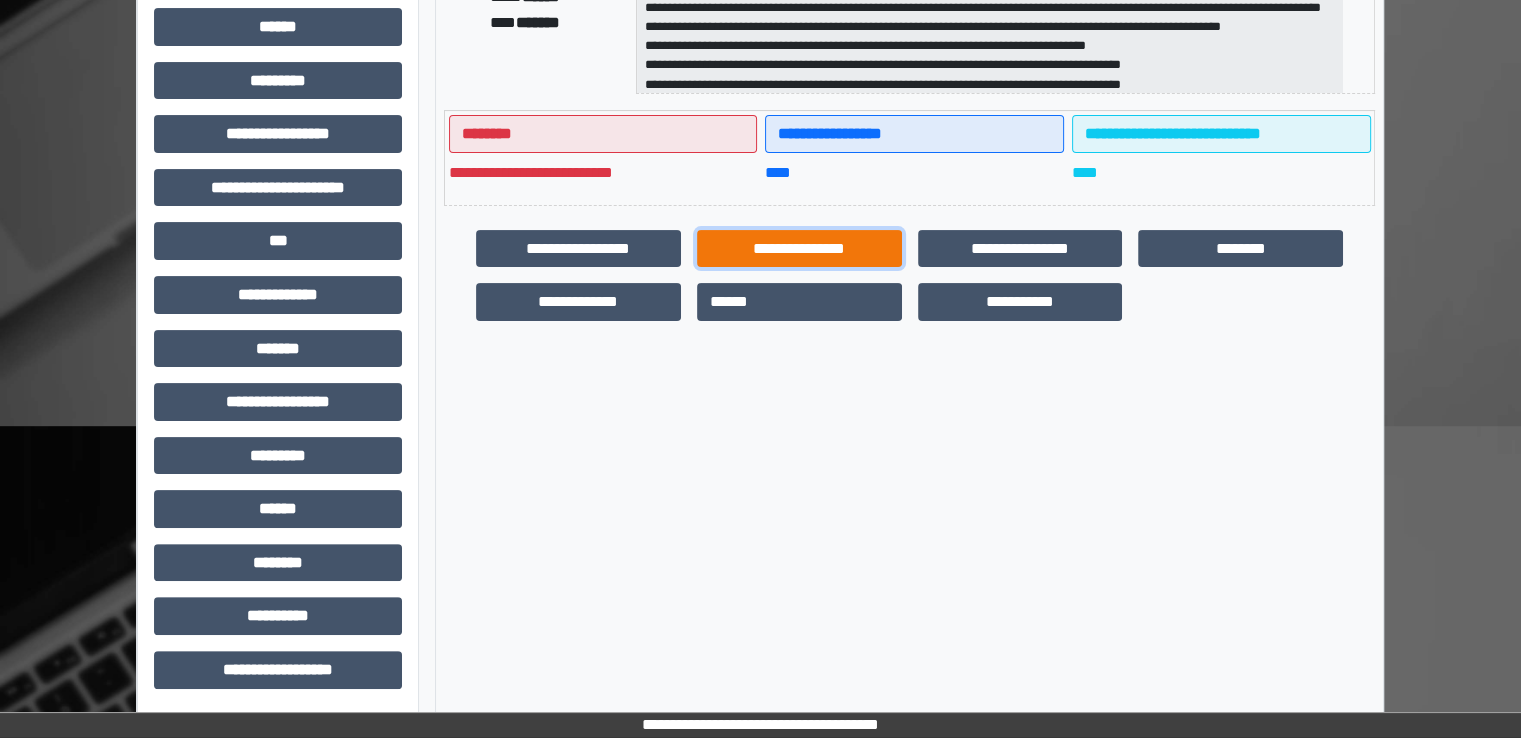 click on "**********" at bounding box center [799, 249] 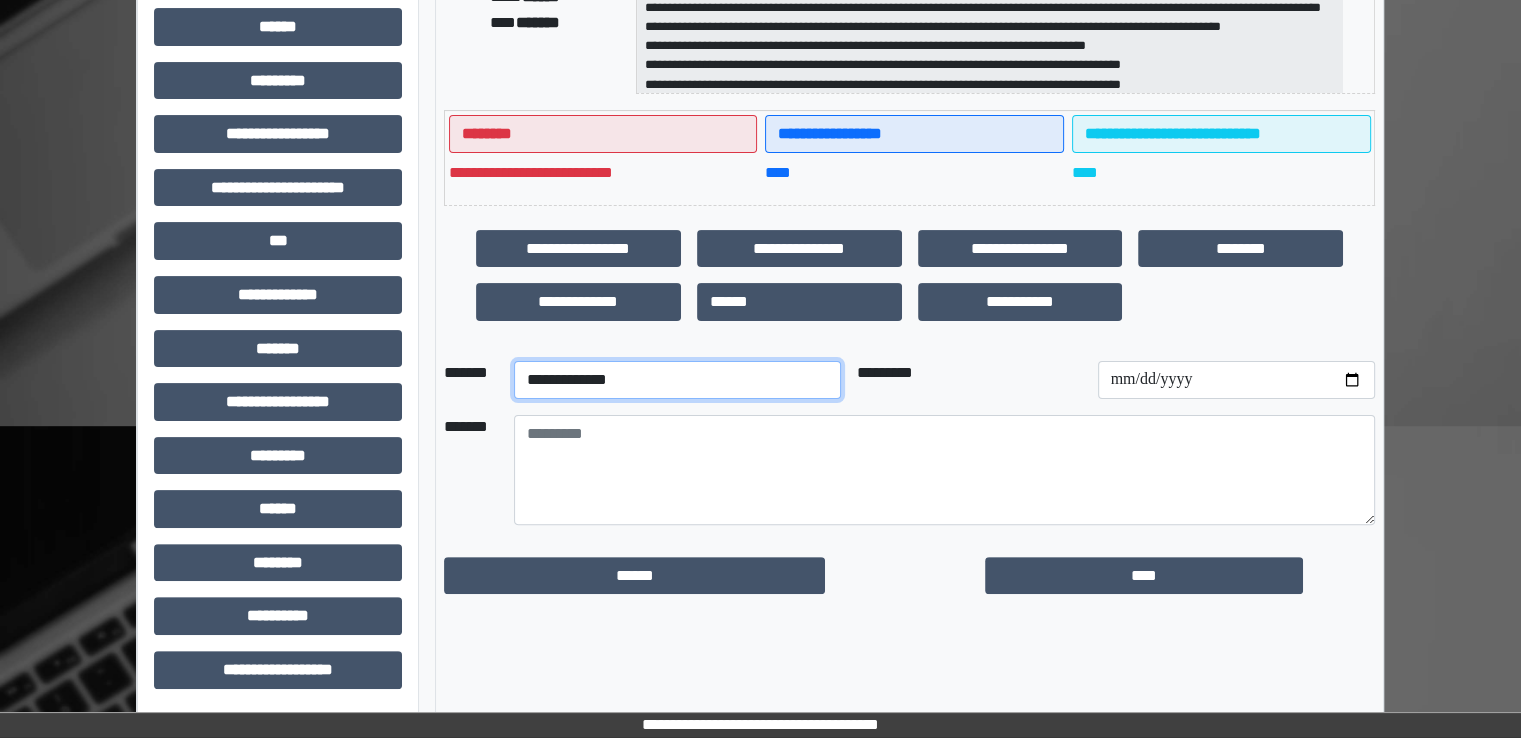 click on "**********" at bounding box center (677, 380) 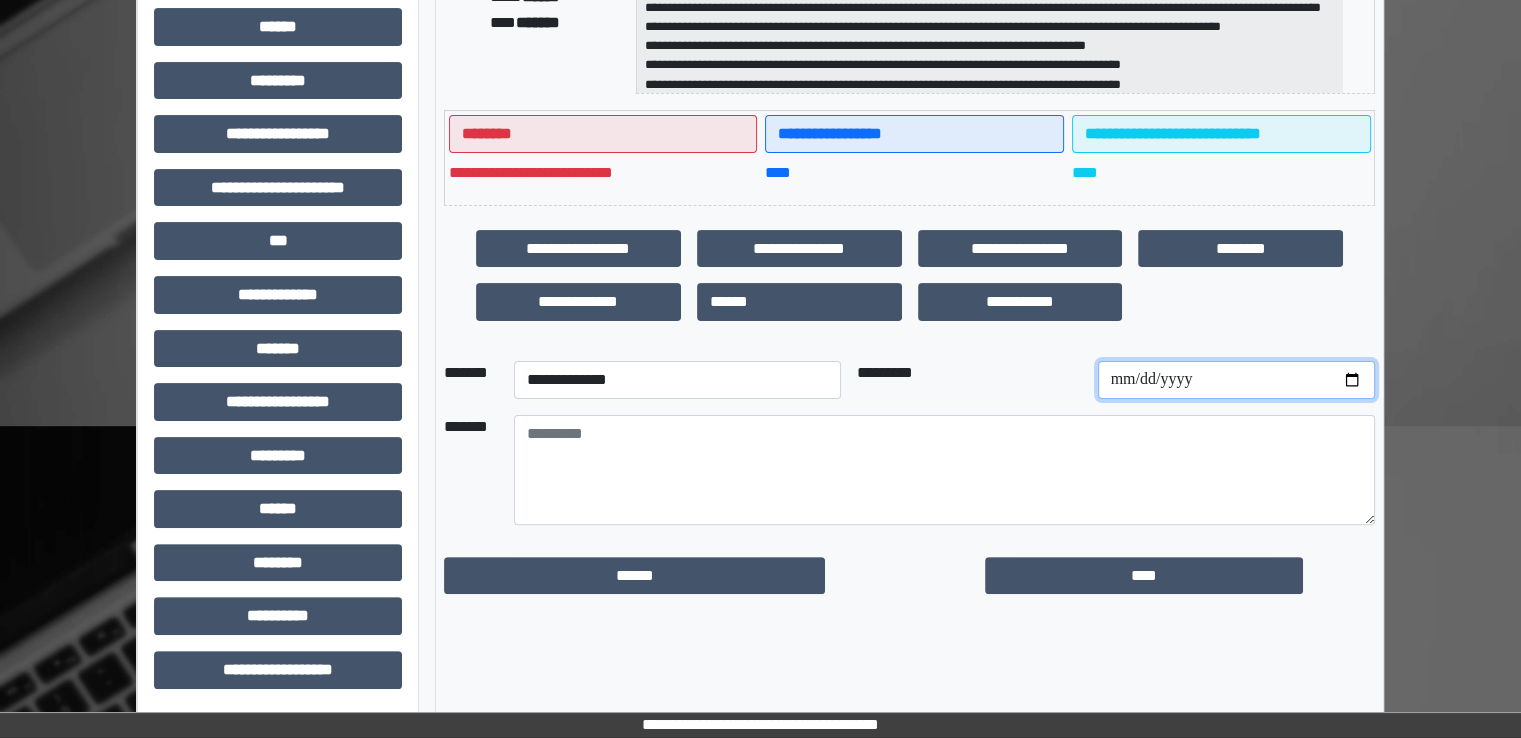 click at bounding box center (1236, 380) 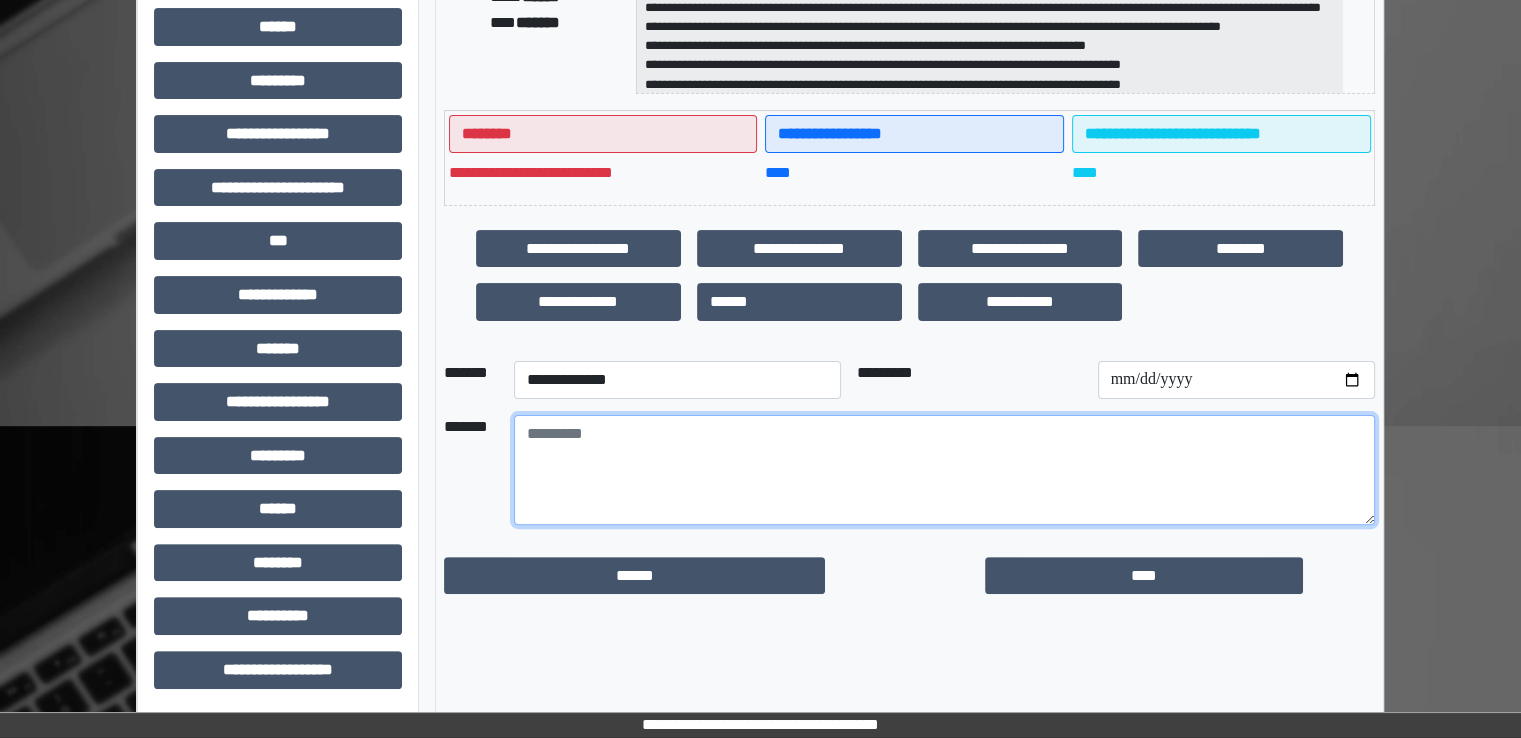 click at bounding box center [944, 470] 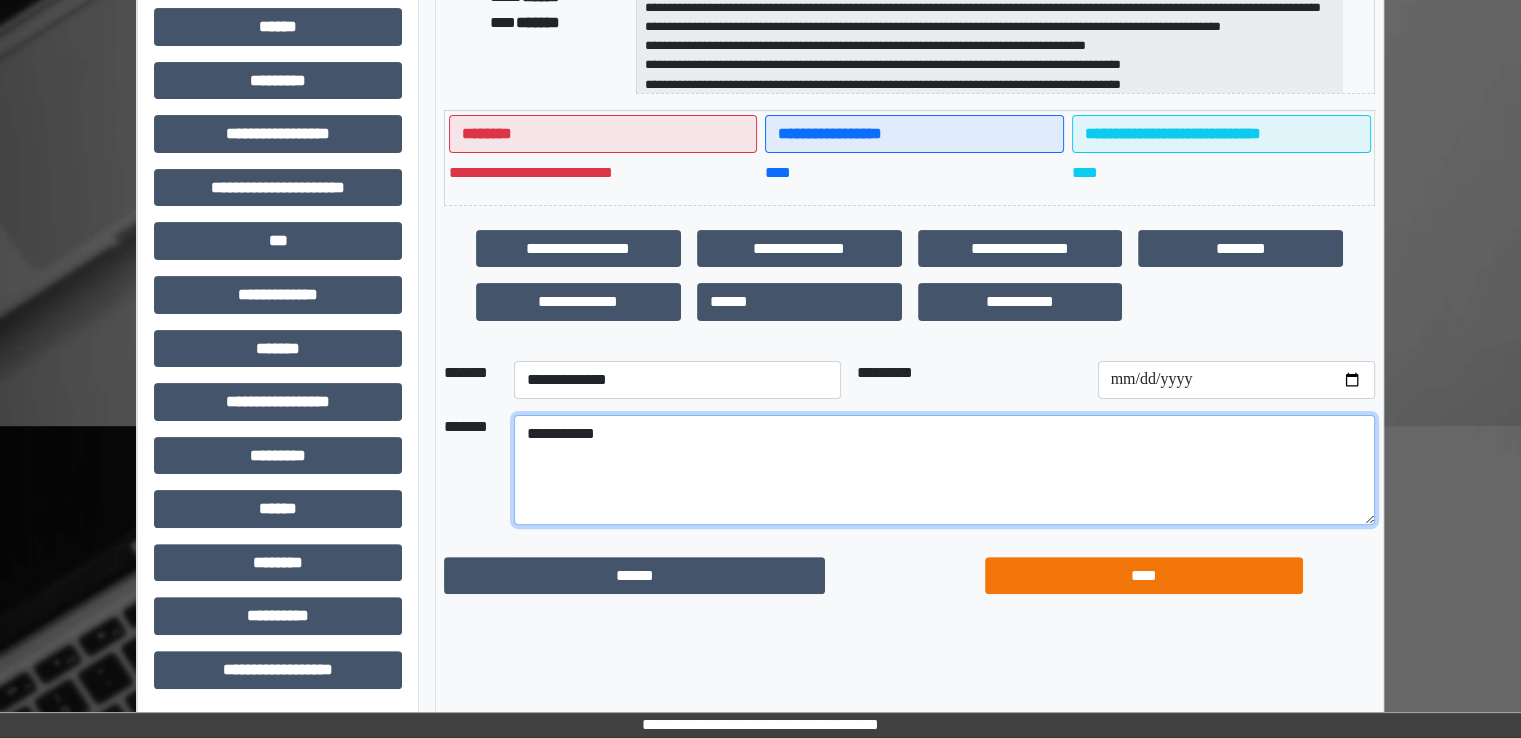 type on "**********" 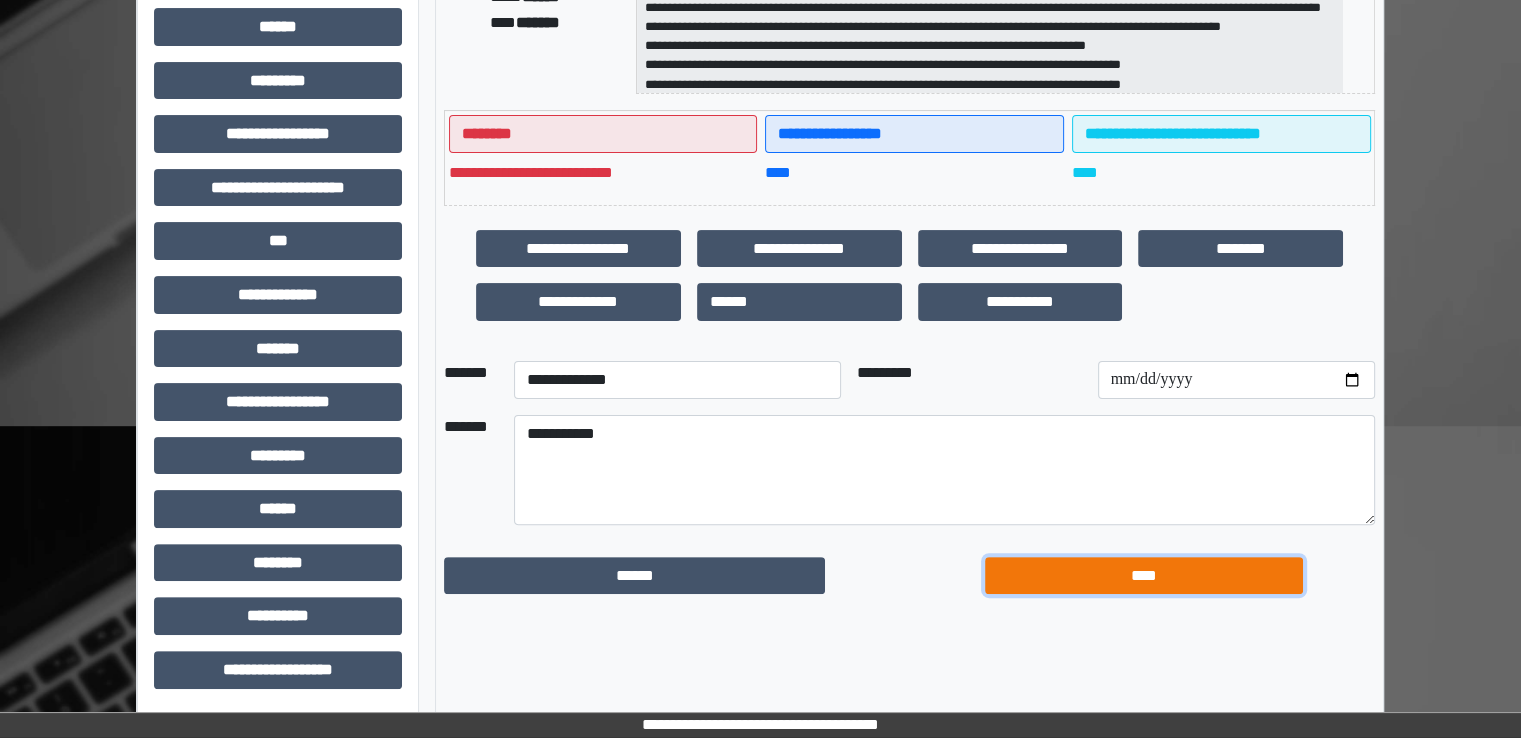 click on "****" at bounding box center (1144, 576) 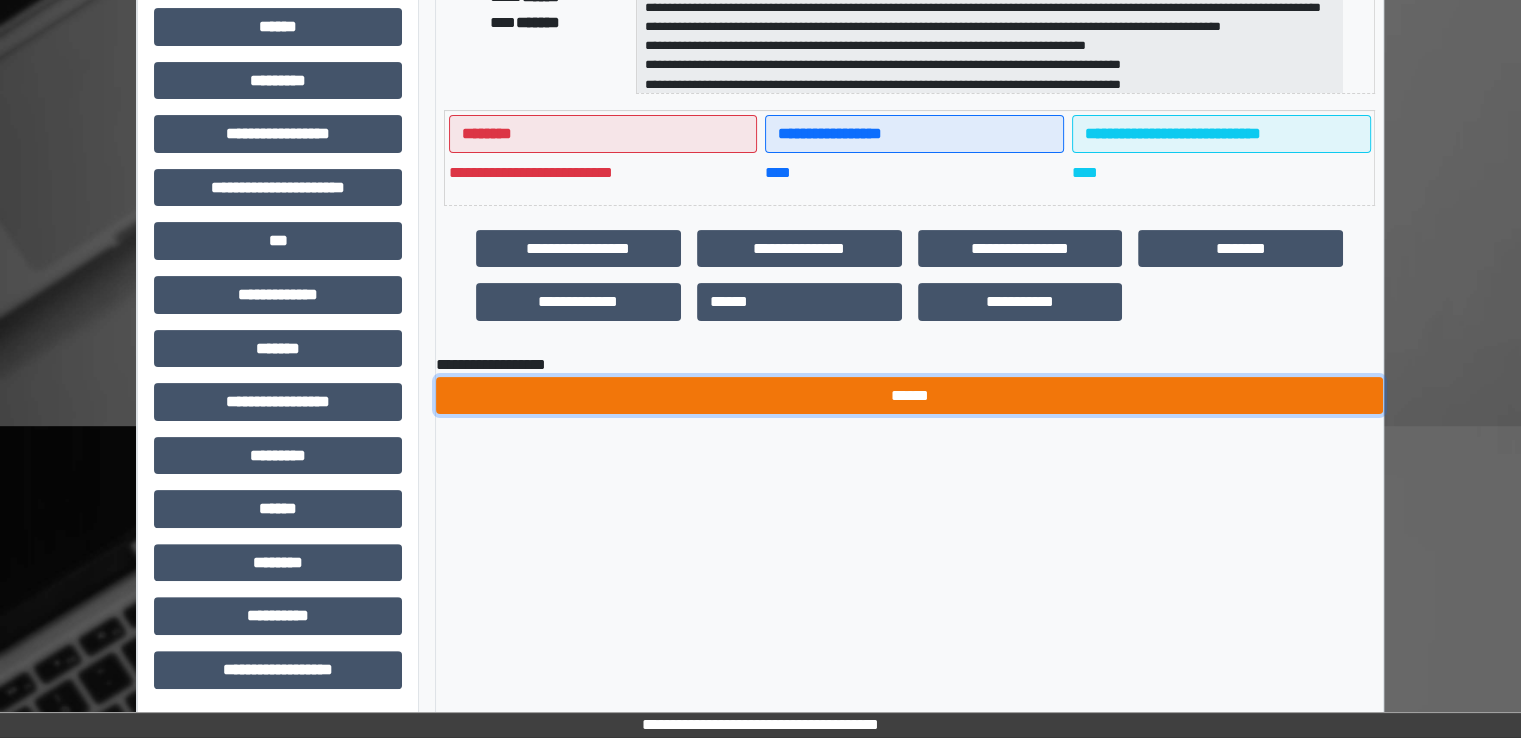 click on "******" at bounding box center [909, 396] 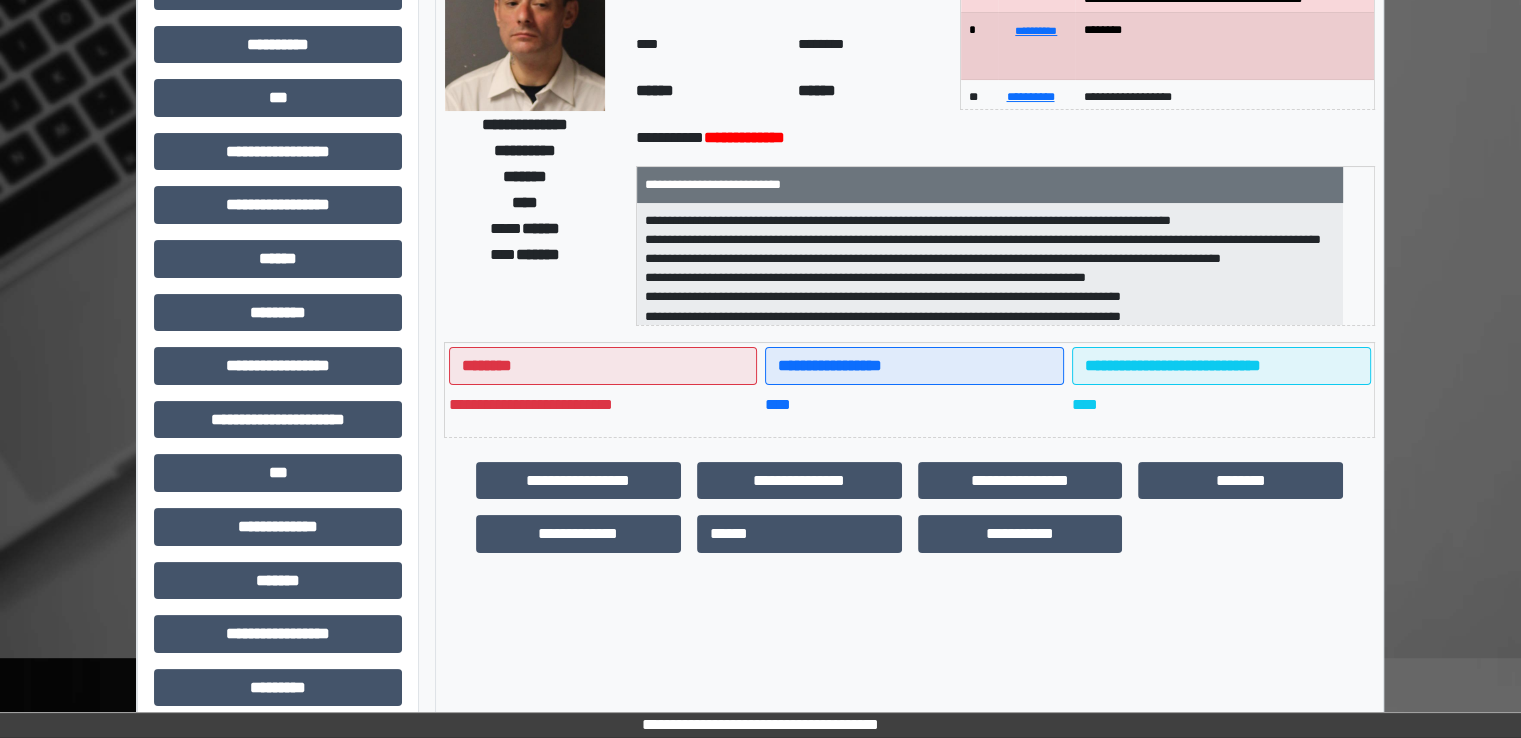 scroll, scrollTop: 0, scrollLeft: 0, axis: both 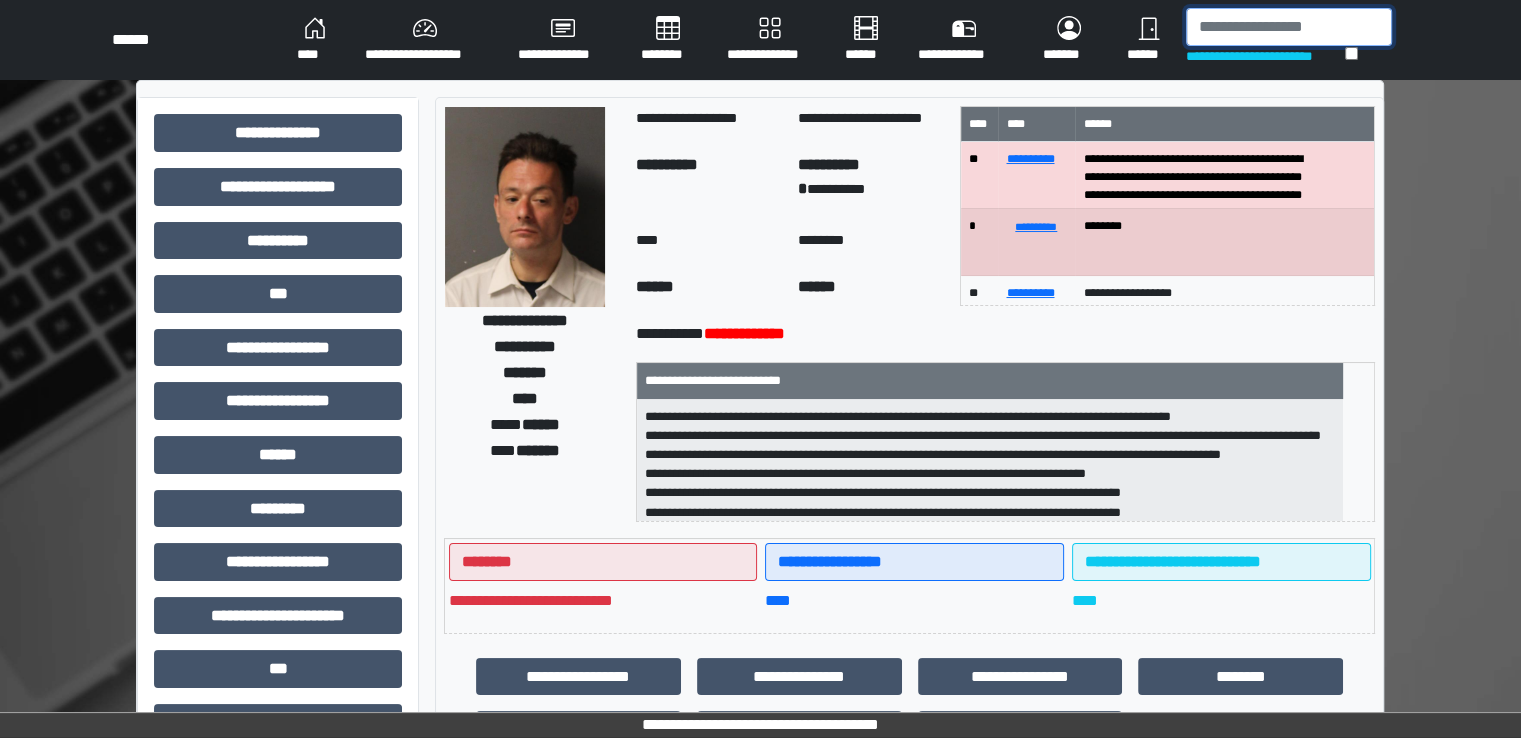 click at bounding box center [1289, 27] 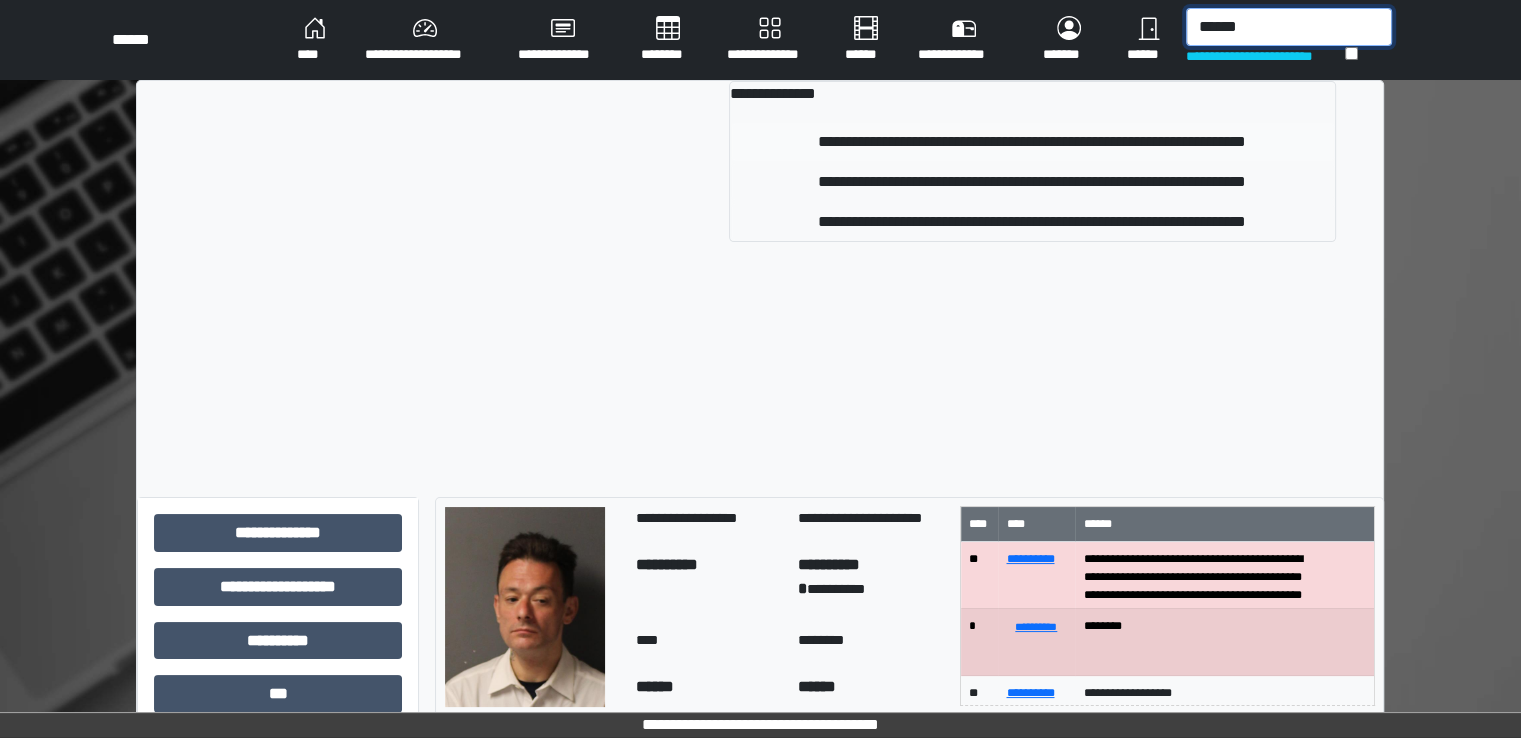 type on "******" 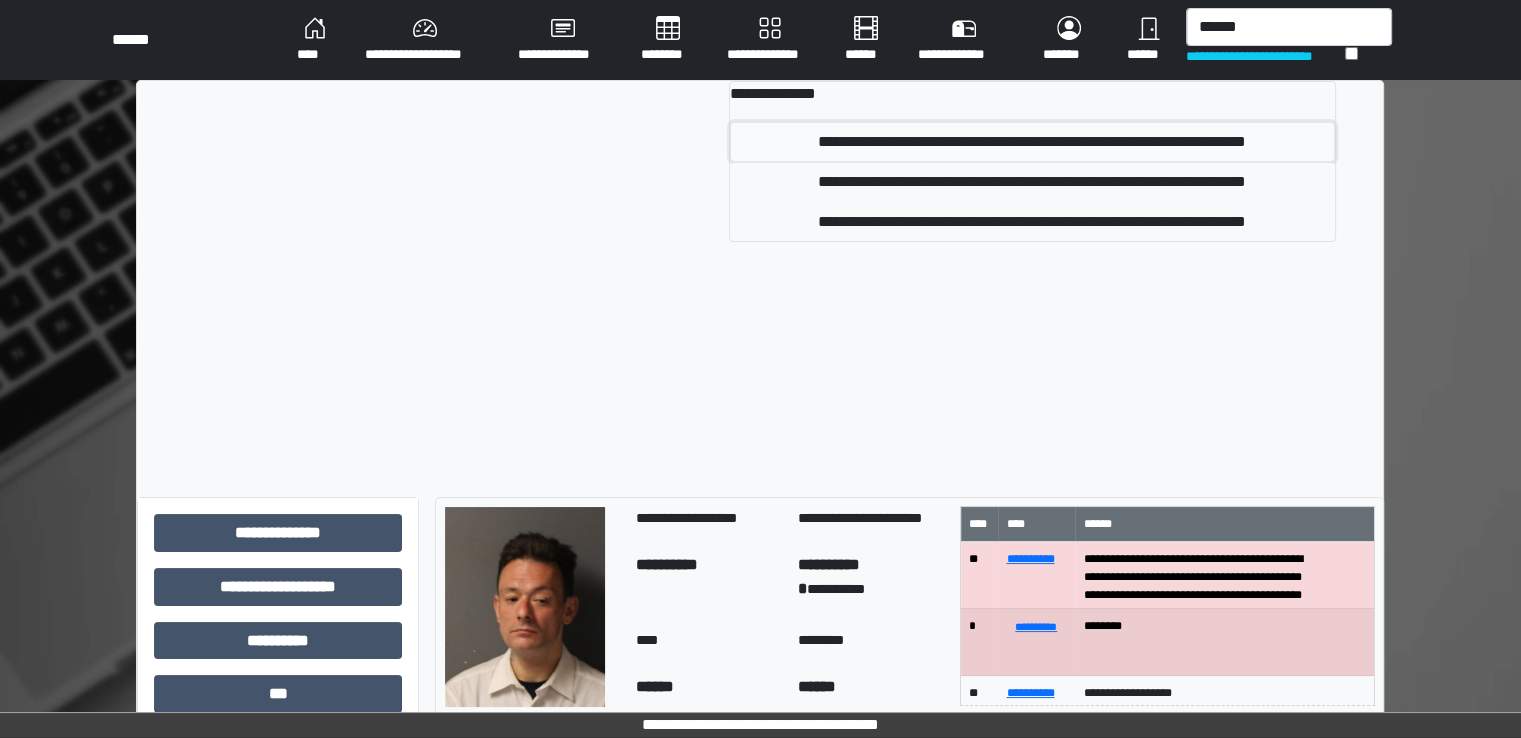 click on "**********" at bounding box center (1032, 142) 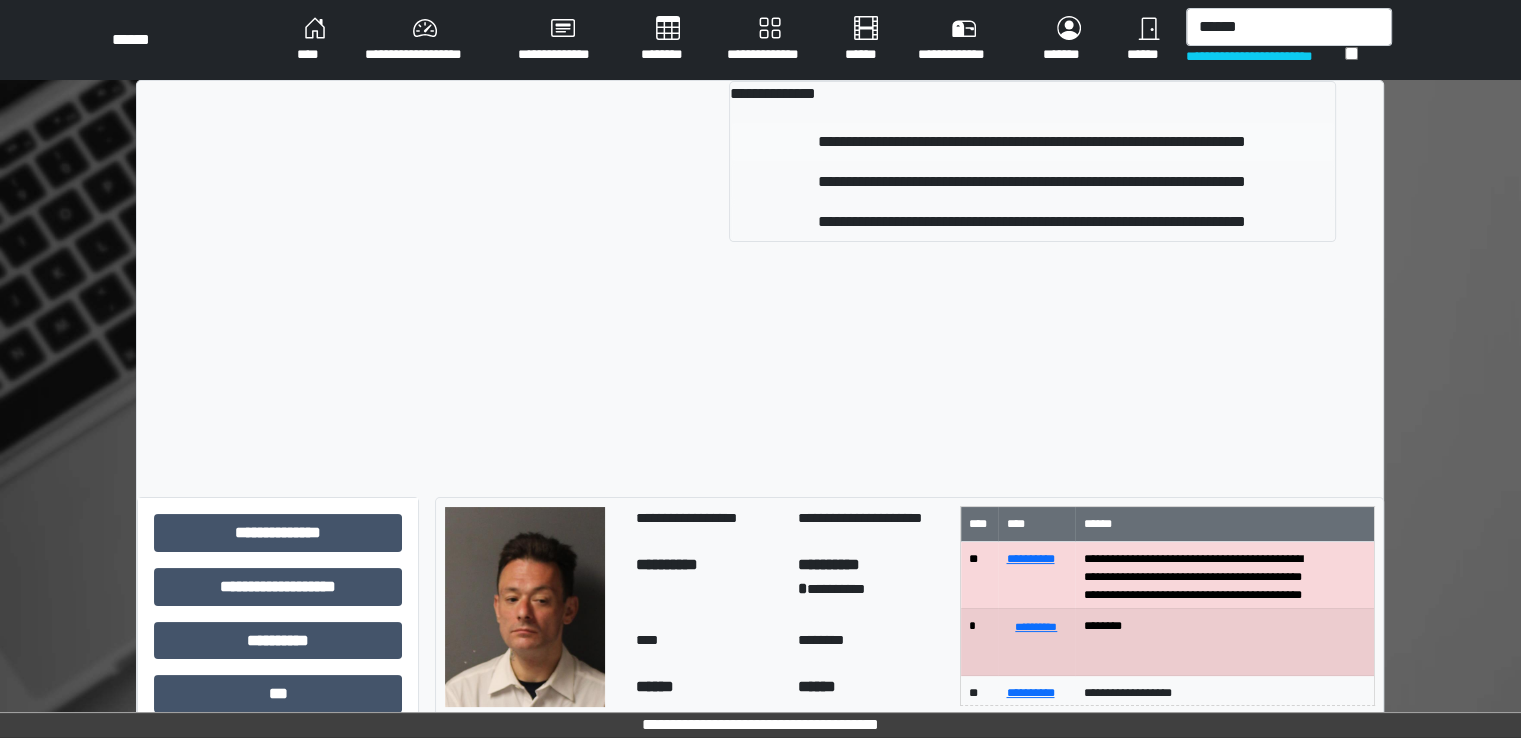 type 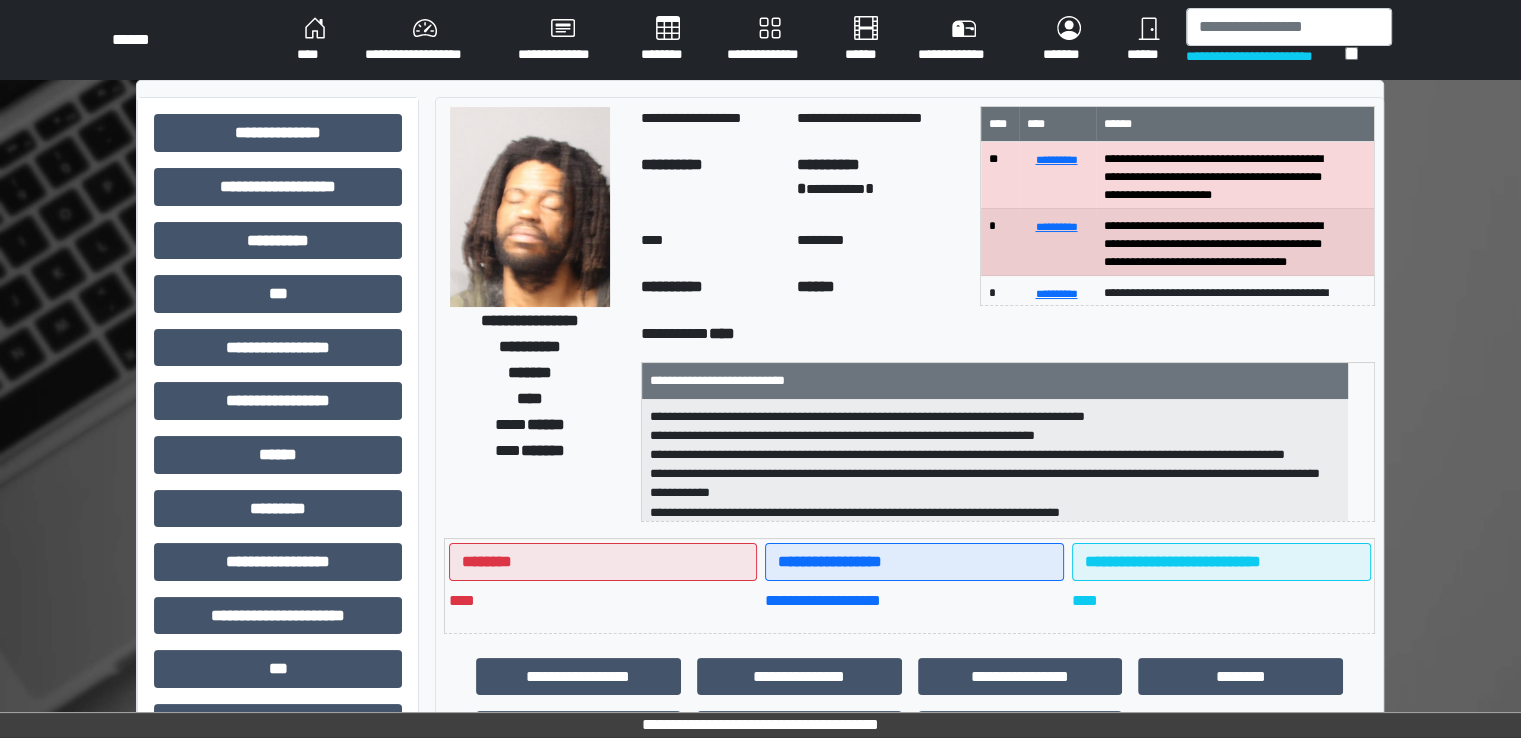 scroll, scrollTop: 428, scrollLeft: 0, axis: vertical 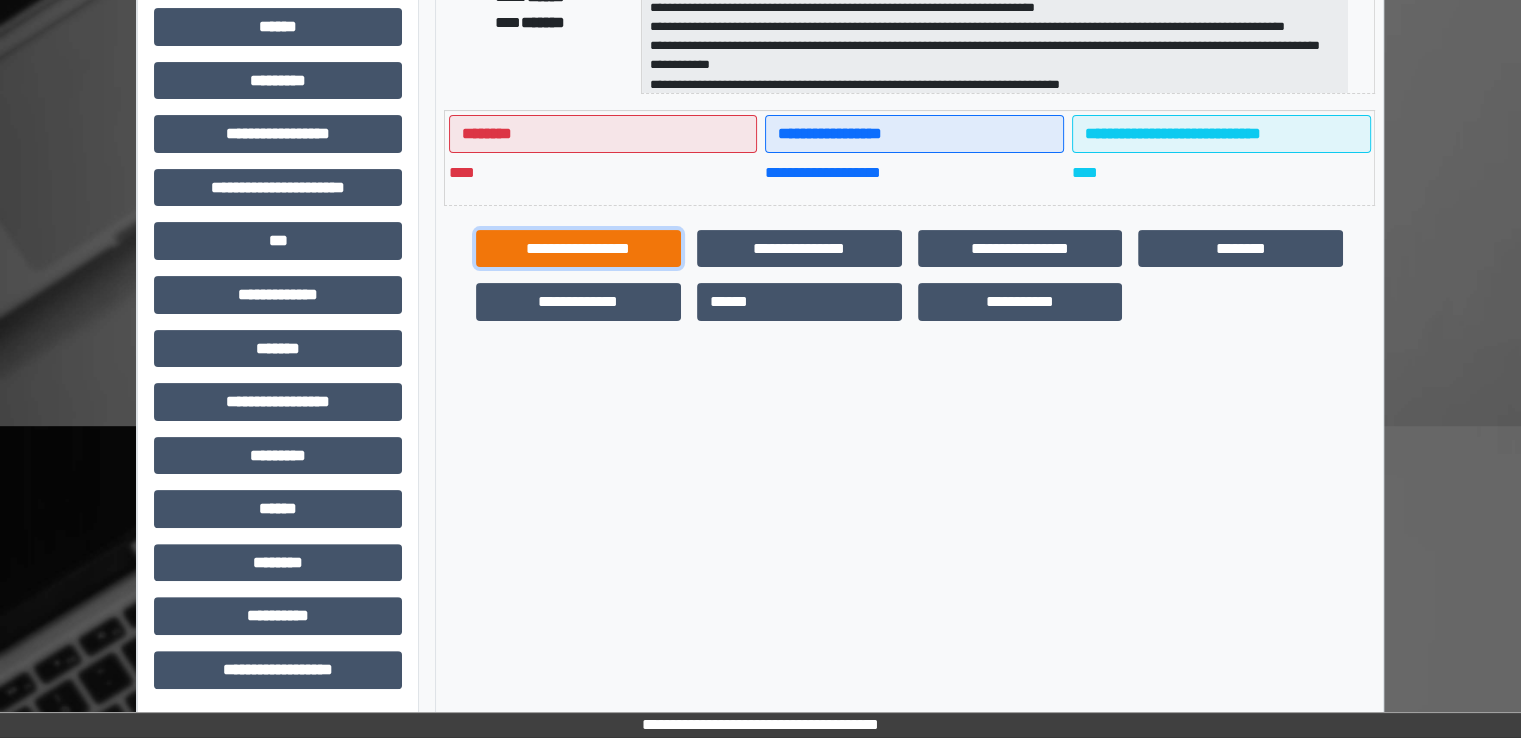 click on "**********" at bounding box center [578, 249] 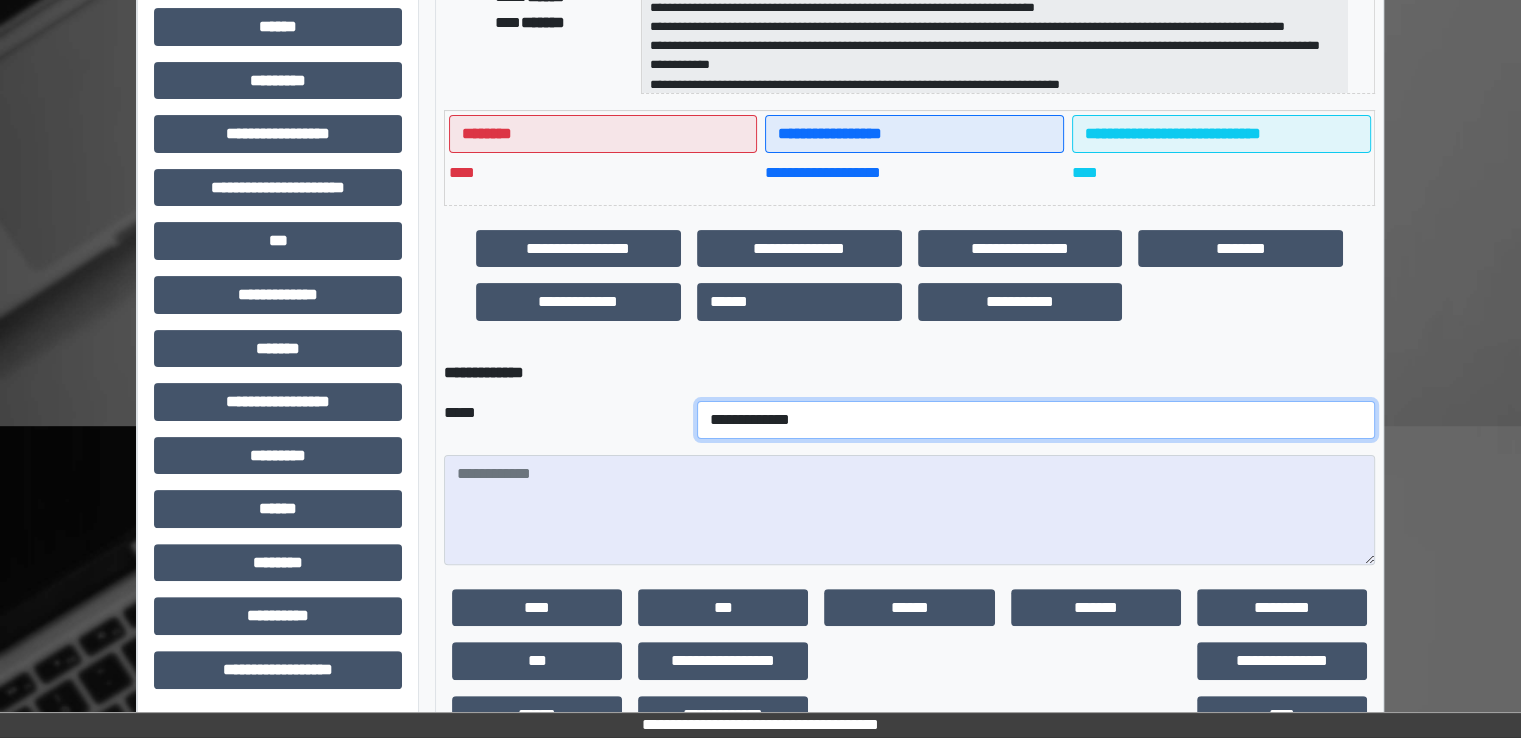 click on "**********" at bounding box center [1036, 420] 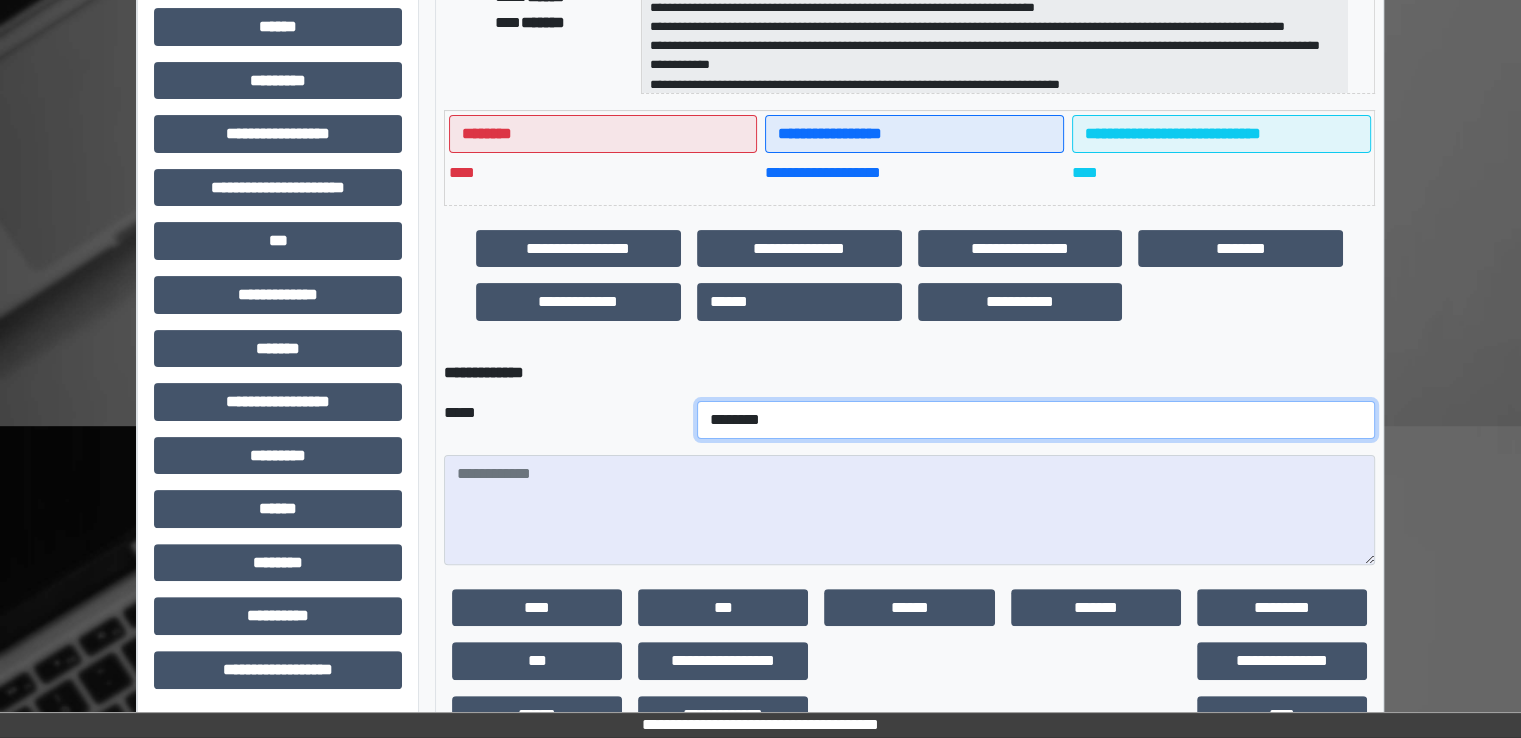 click on "**********" at bounding box center [1036, 420] 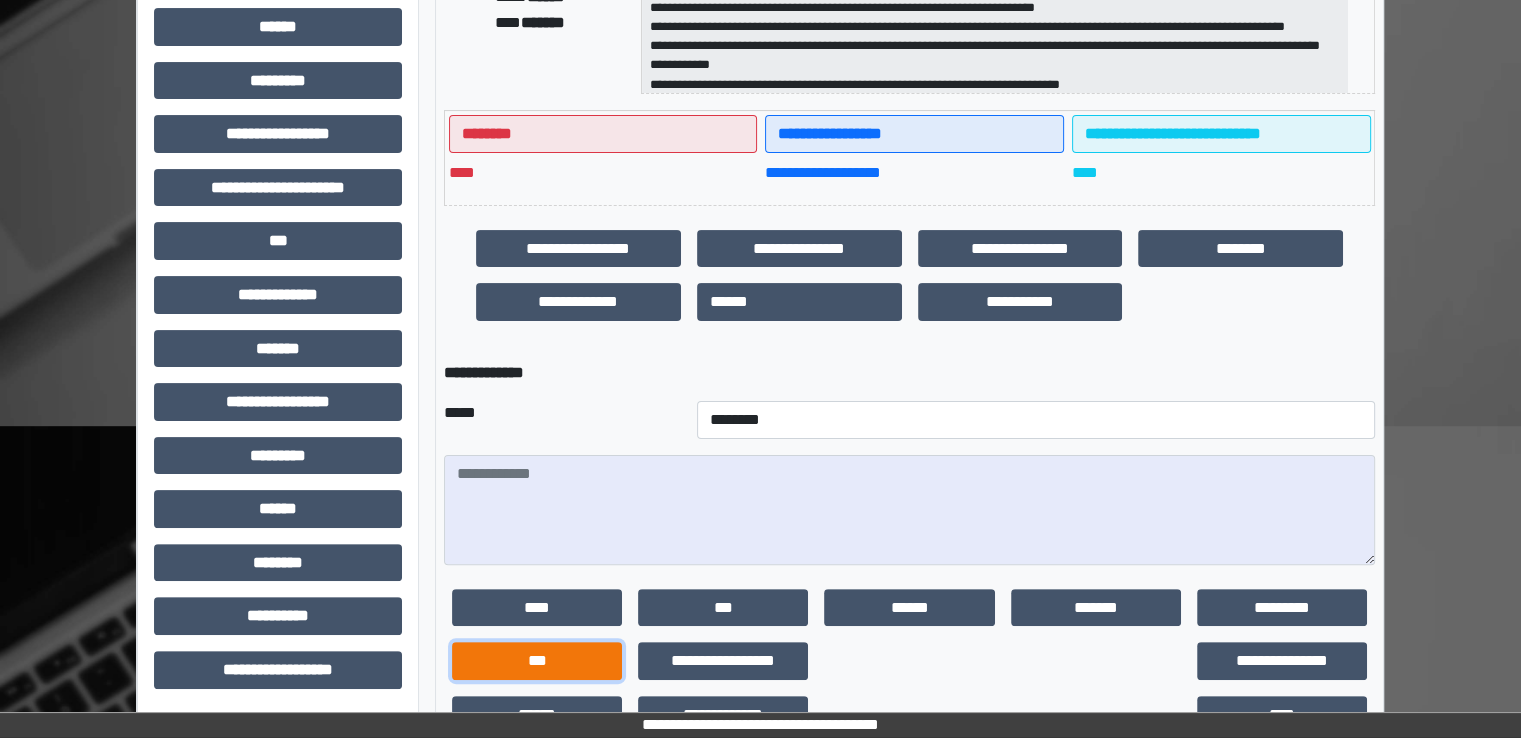 click on "***" at bounding box center [537, 661] 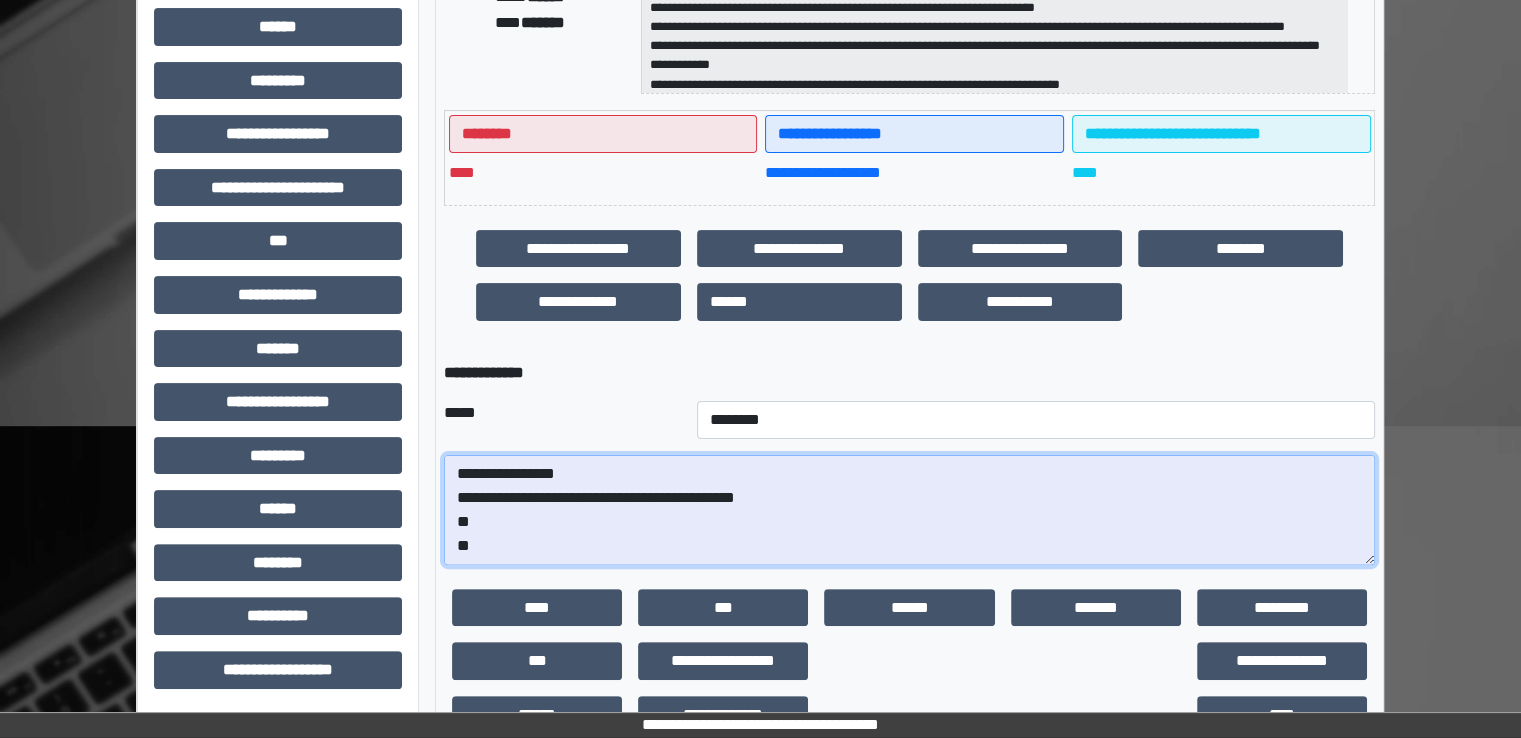 click on "**********" at bounding box center (909, 510) 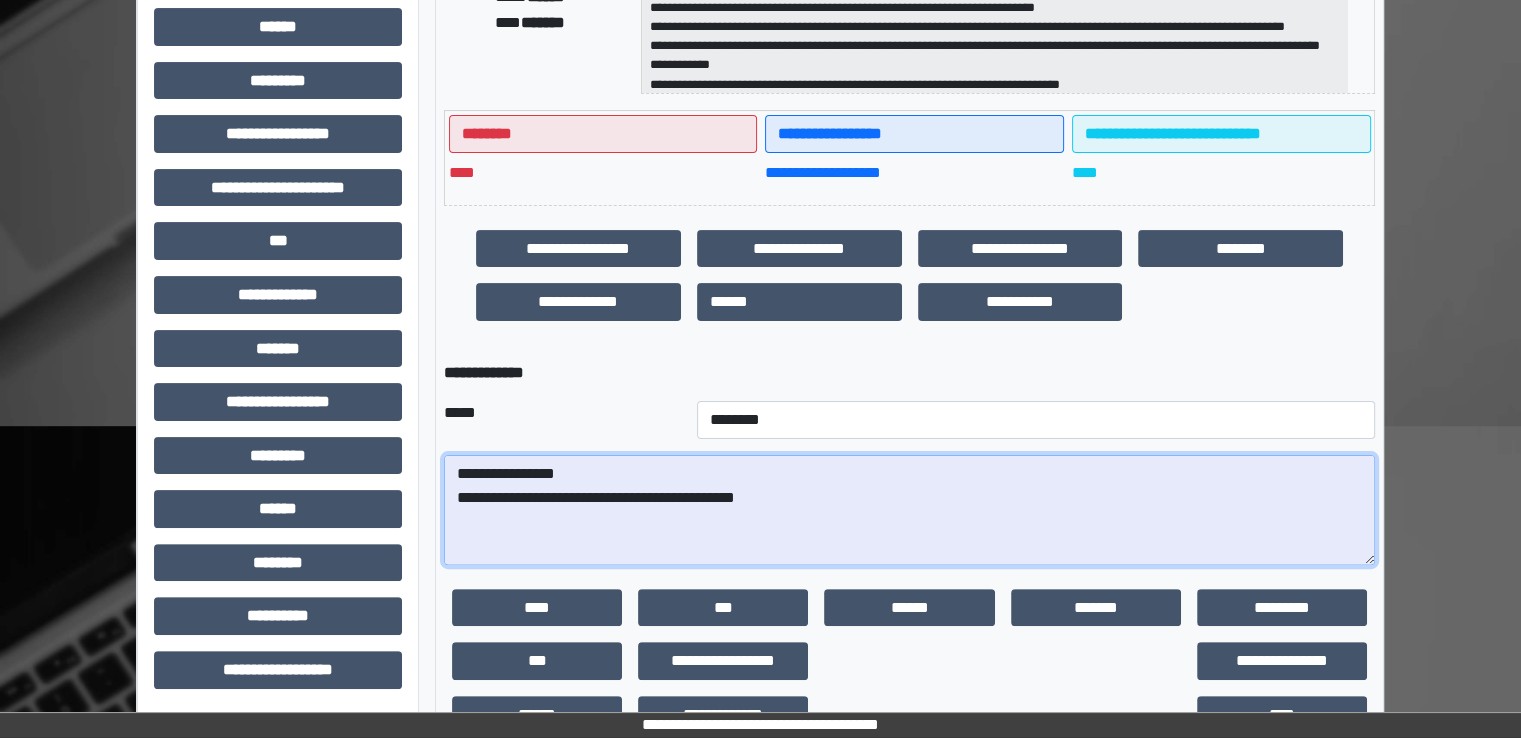 paste on "**********" 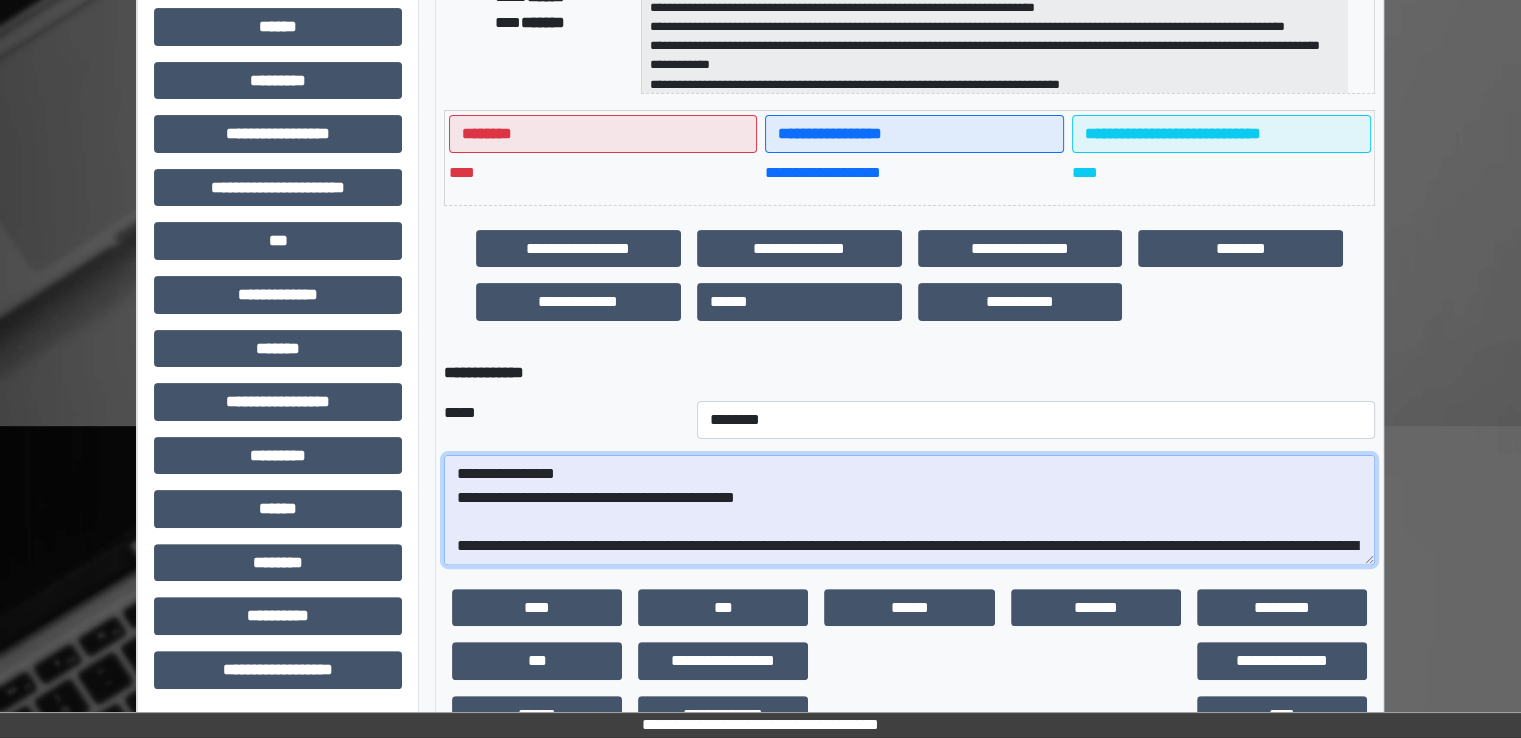 scroll, scrollTop: 376, scrollLeft: 0, axis: vertical 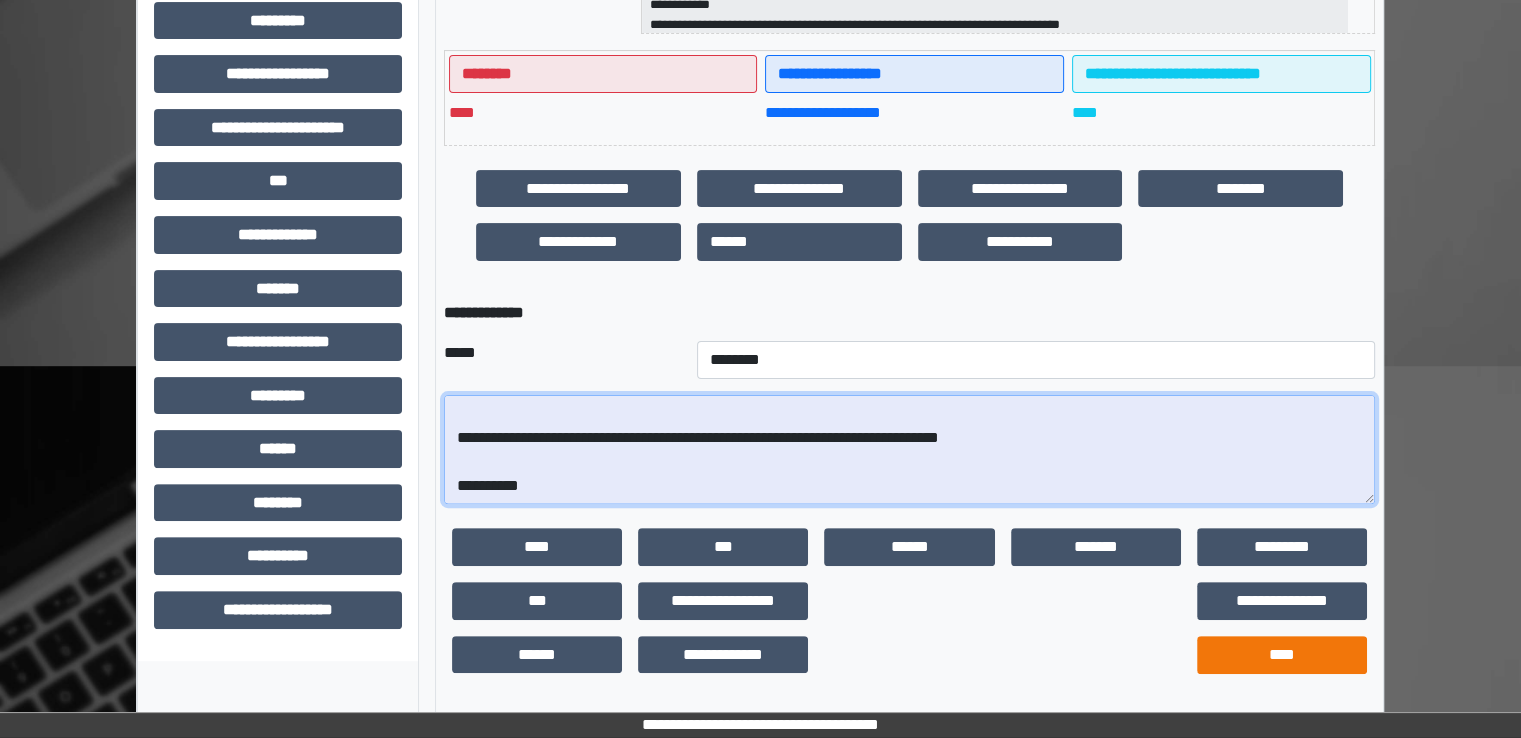 type on "**********" 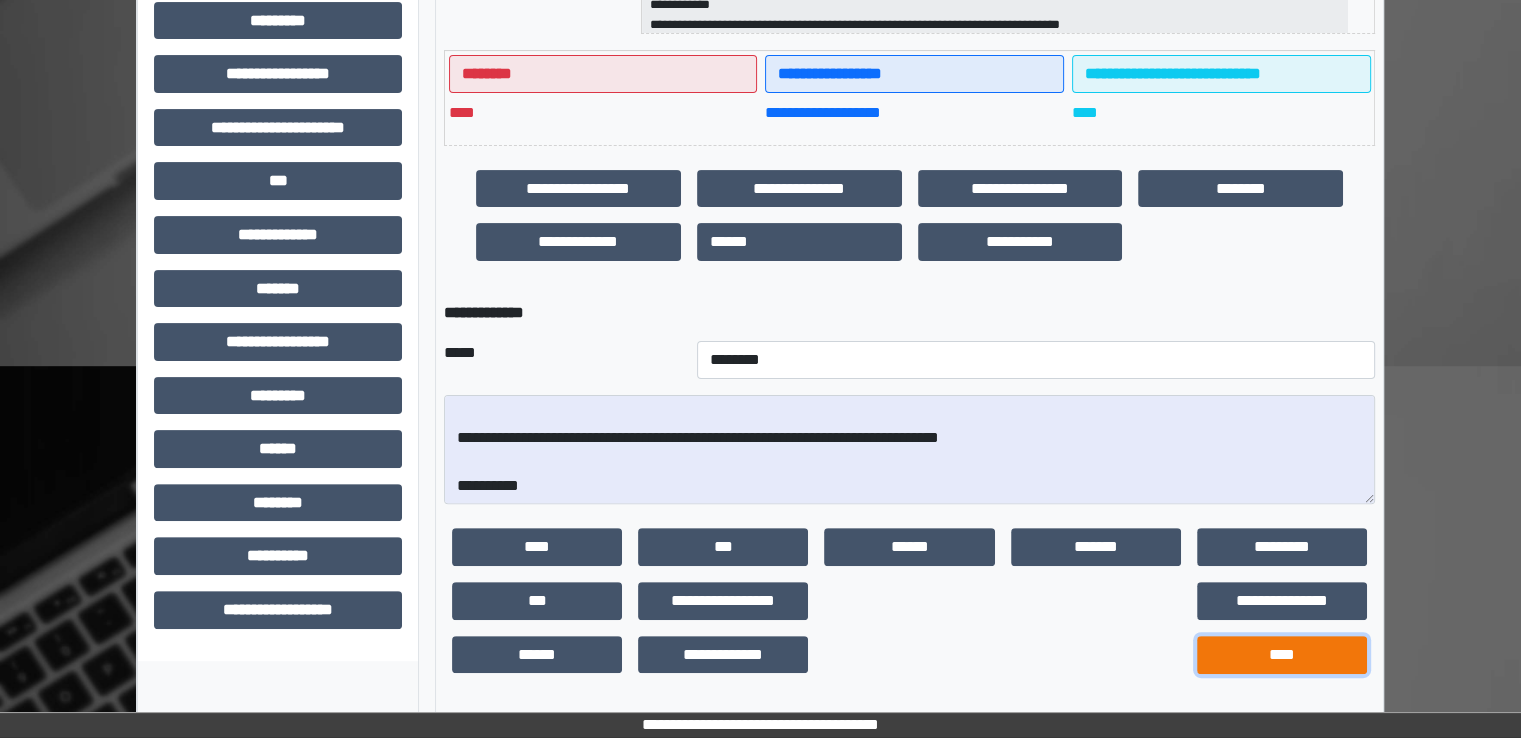 click on "****" at bounding box center [1282, 655] 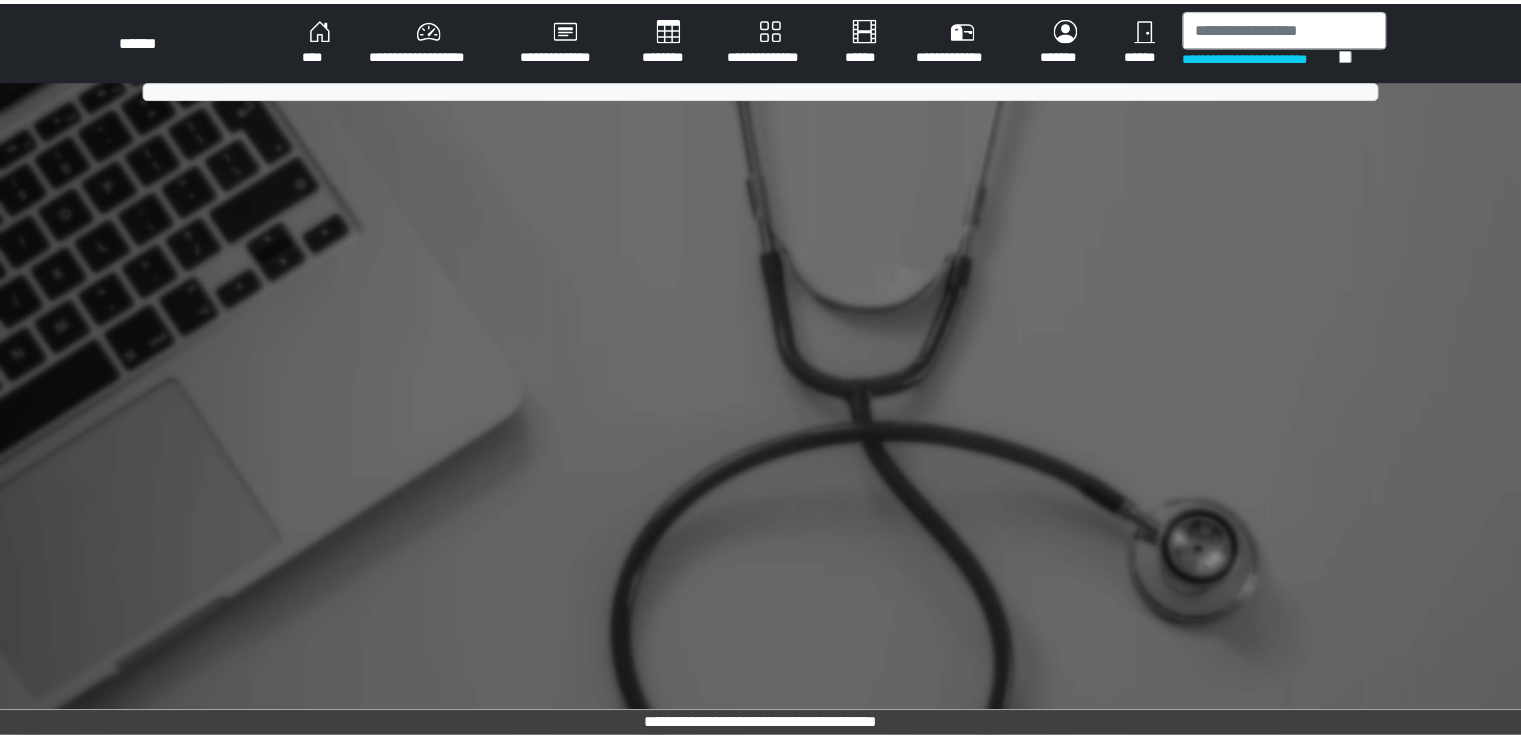 scroll, scrollTop: 0, scrollLeft: 0, axis: both 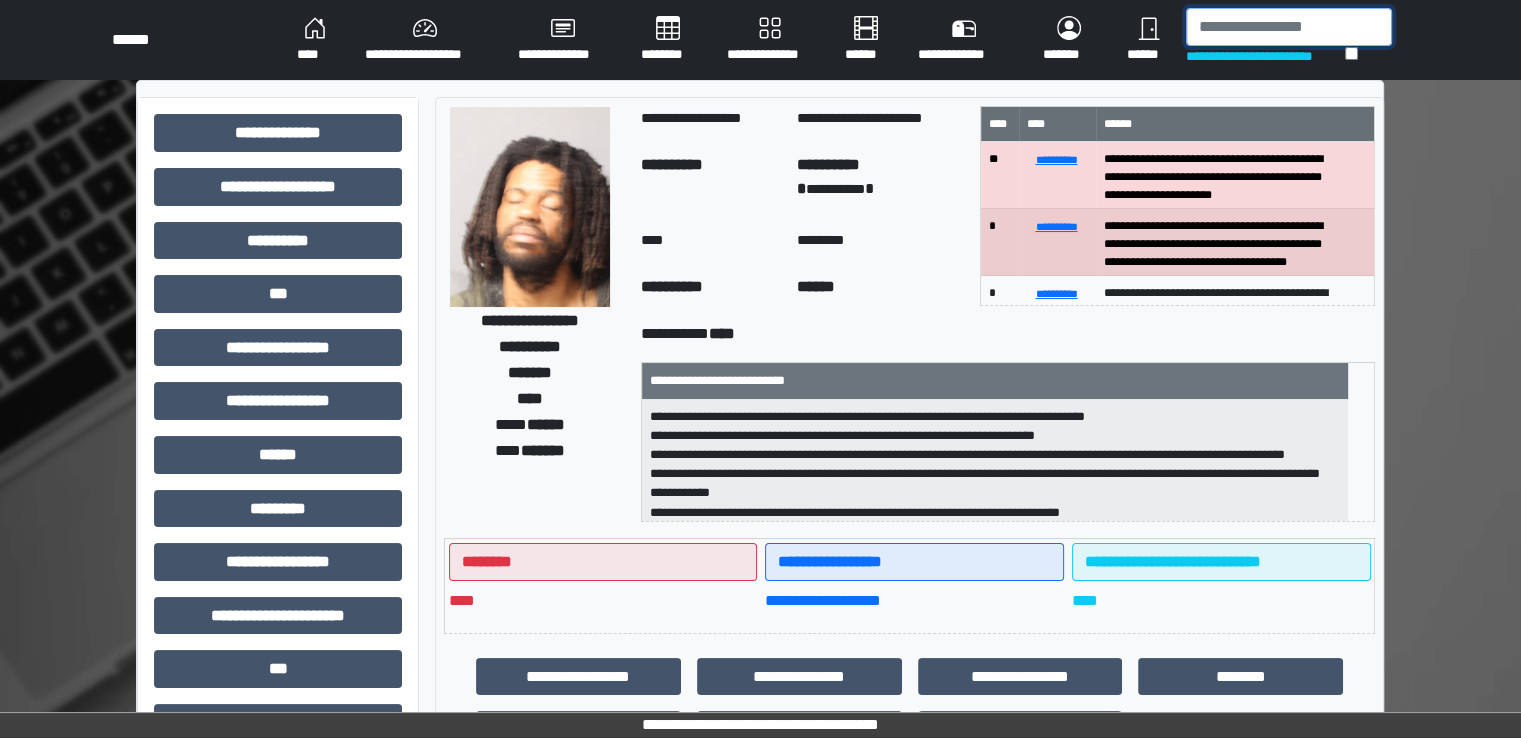 click at bounding box center (1289, 27) 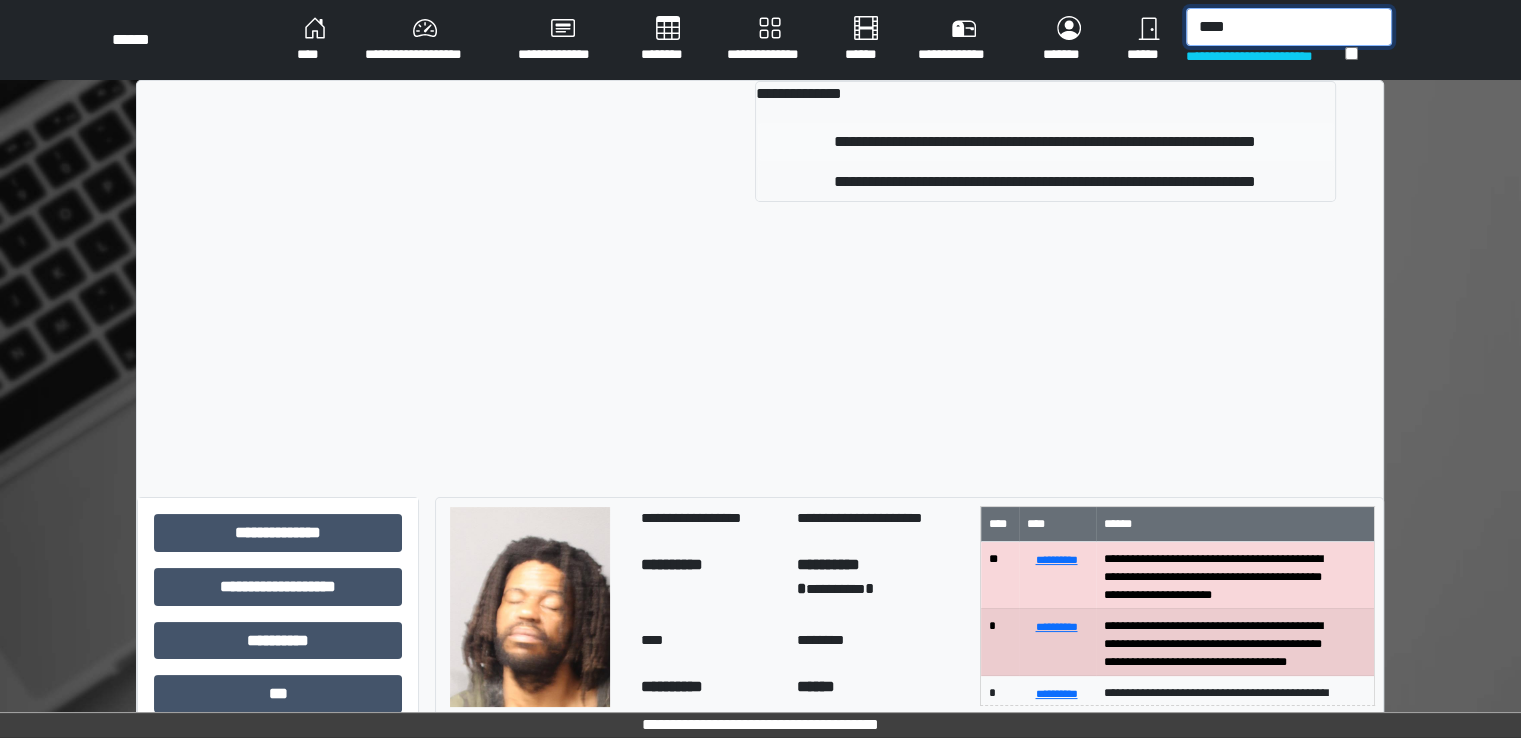 type on "****" 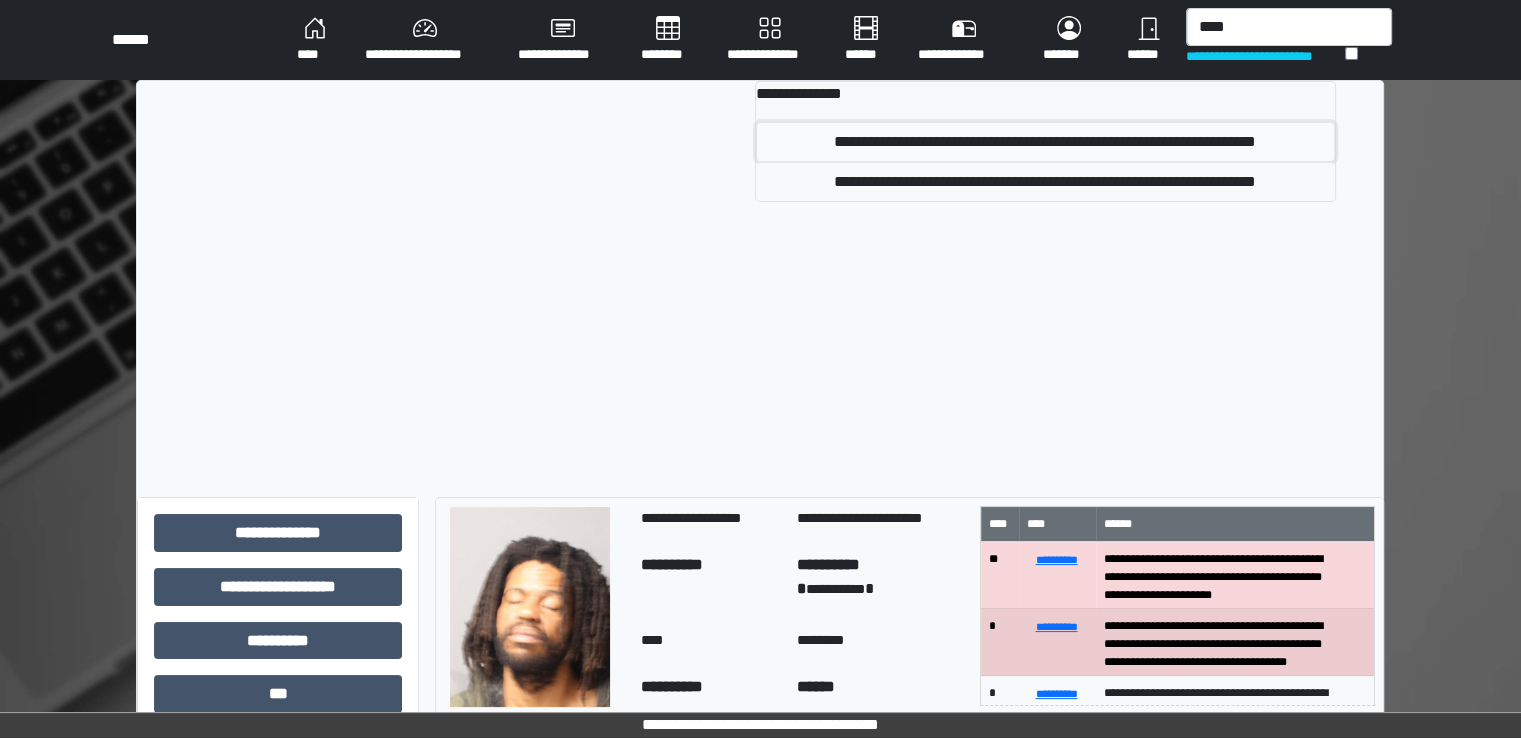 click on "**********" at bounding box center [1045, 142] 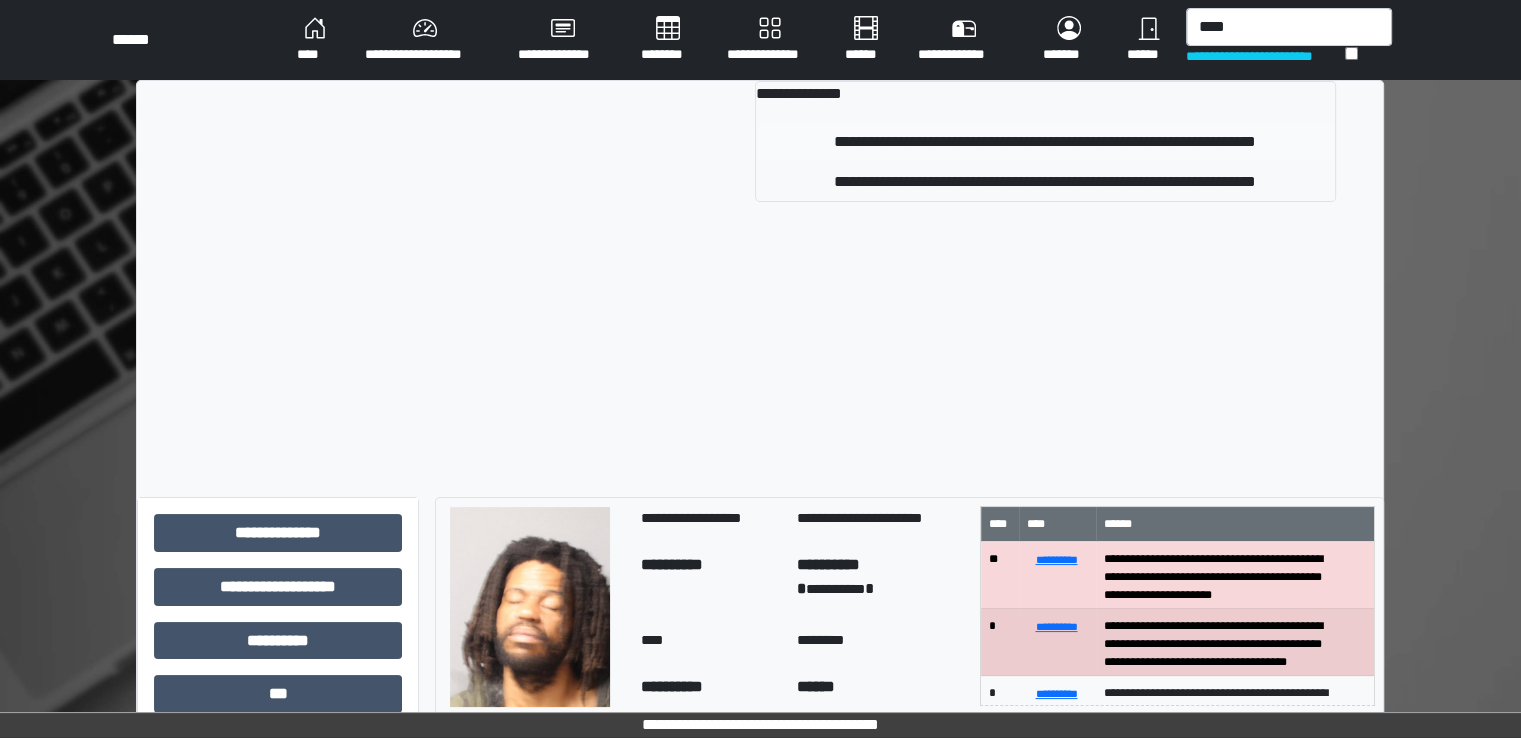 type 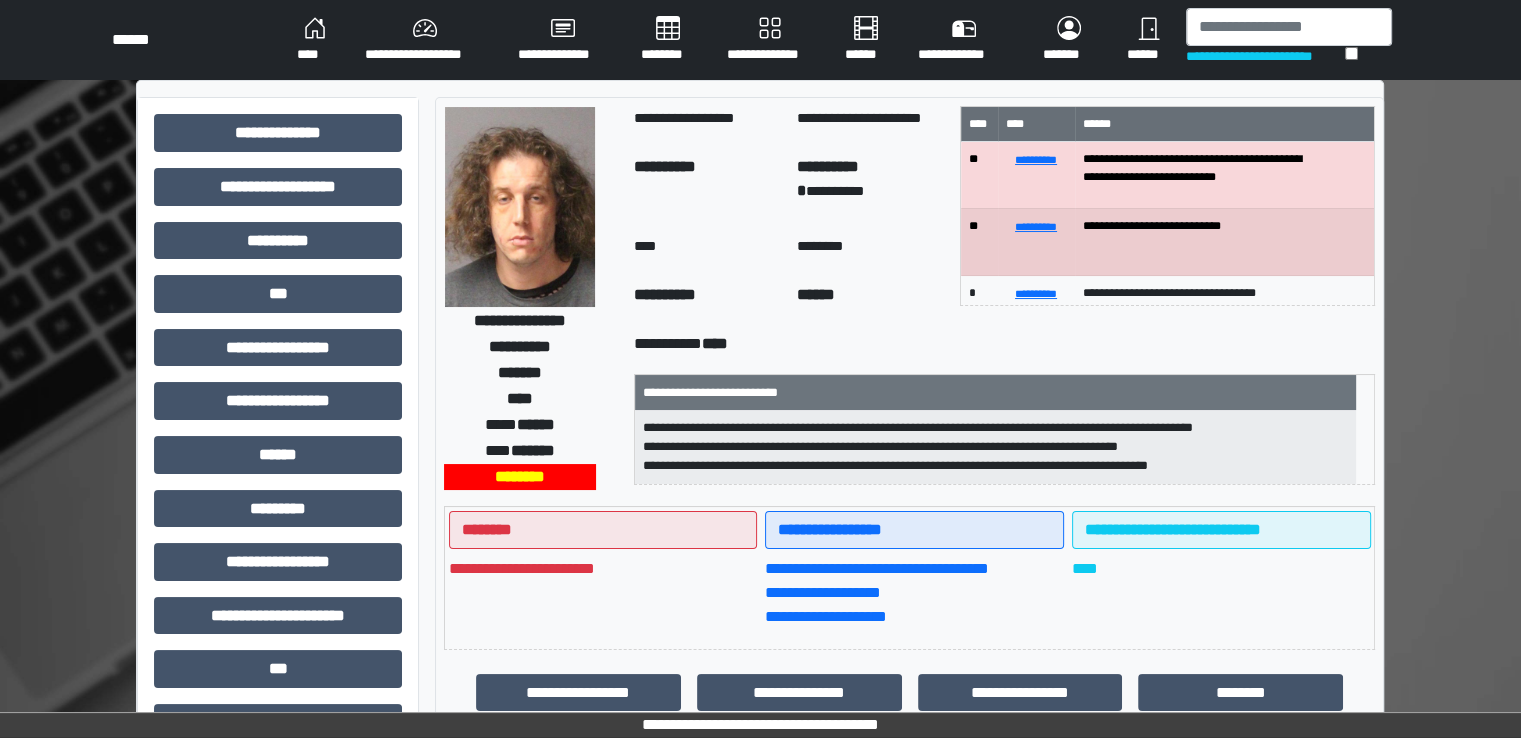 scroll, scrollTop: 428, scrollLeft: 0, axis: vertical 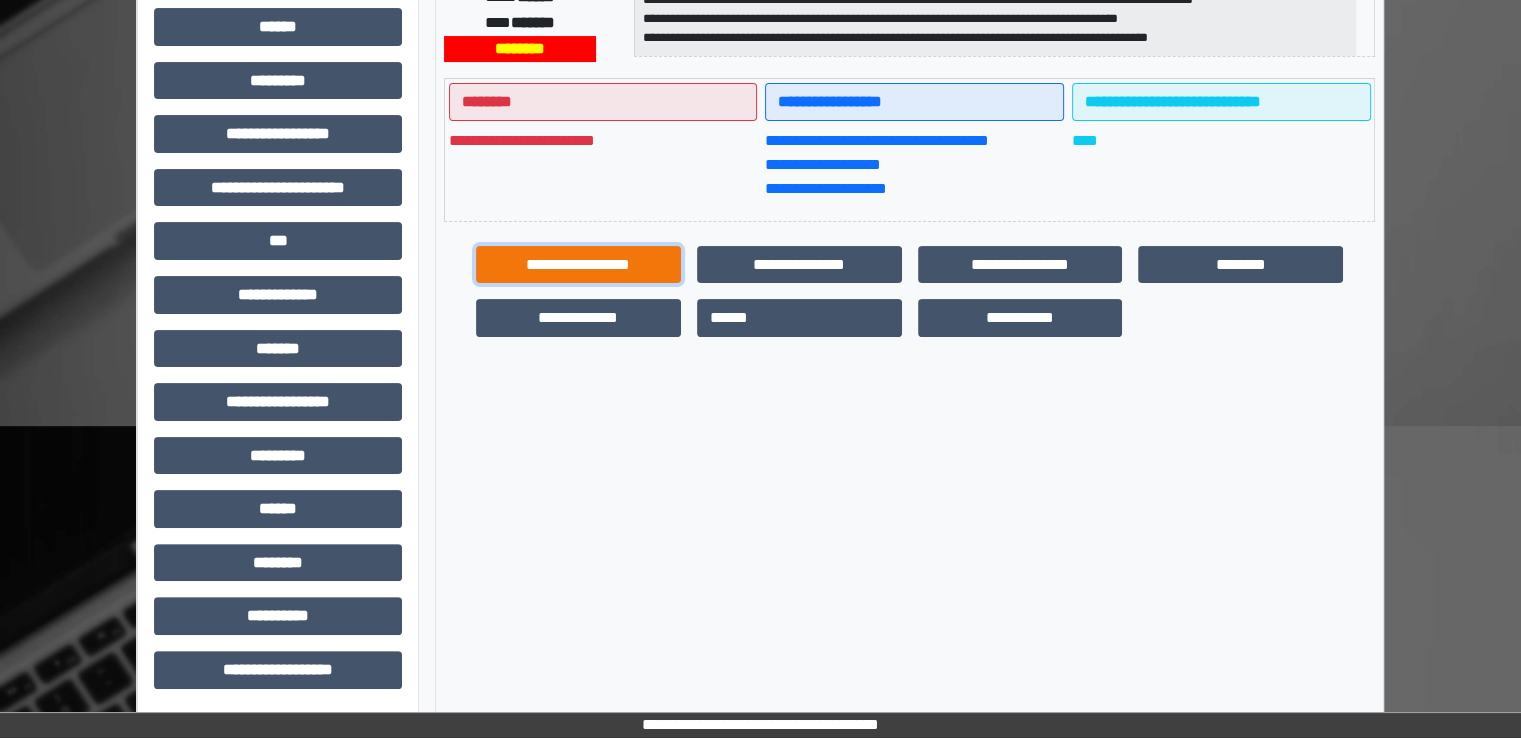 click on "**********" at bounding box center (578, 265) 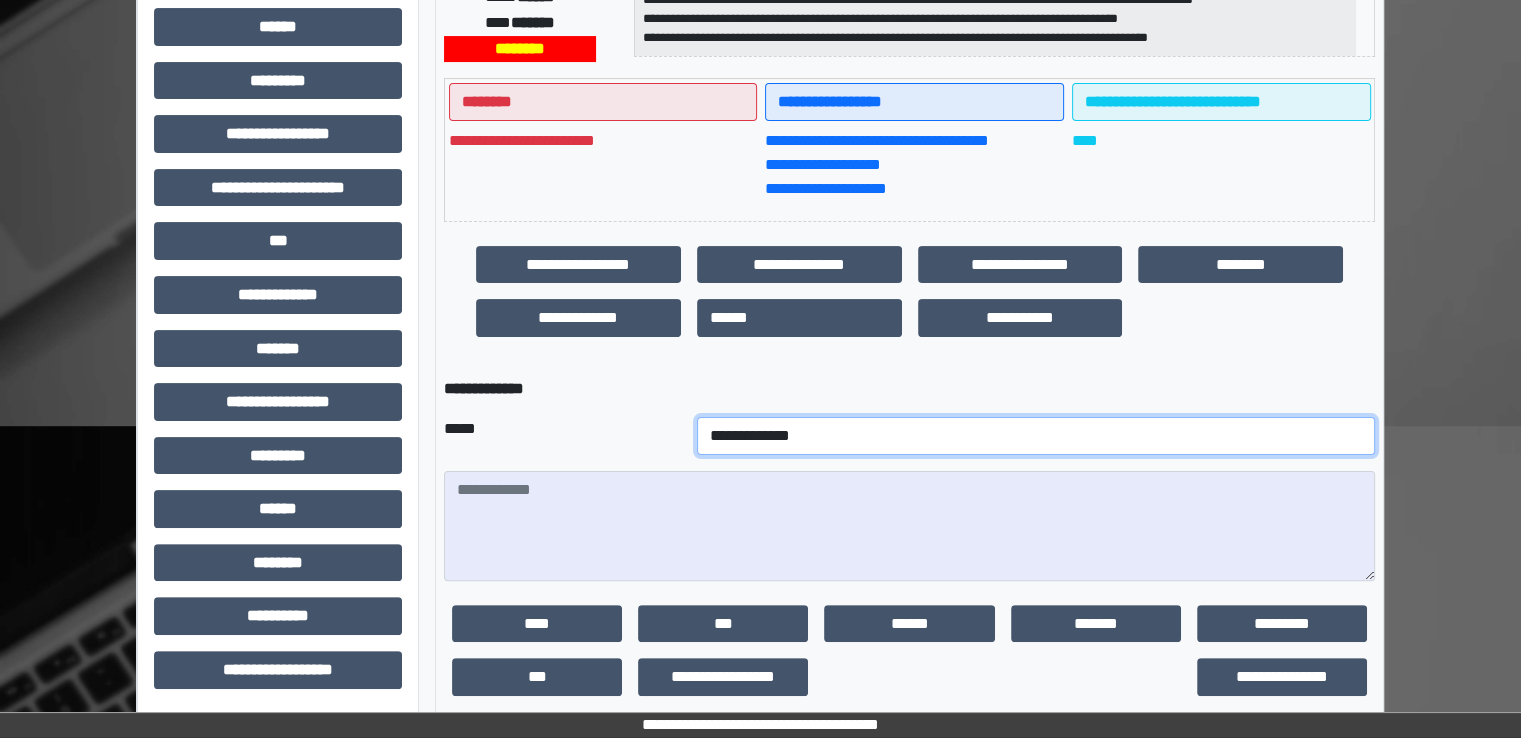 click on "**********" at bounding box center (1036, 436) 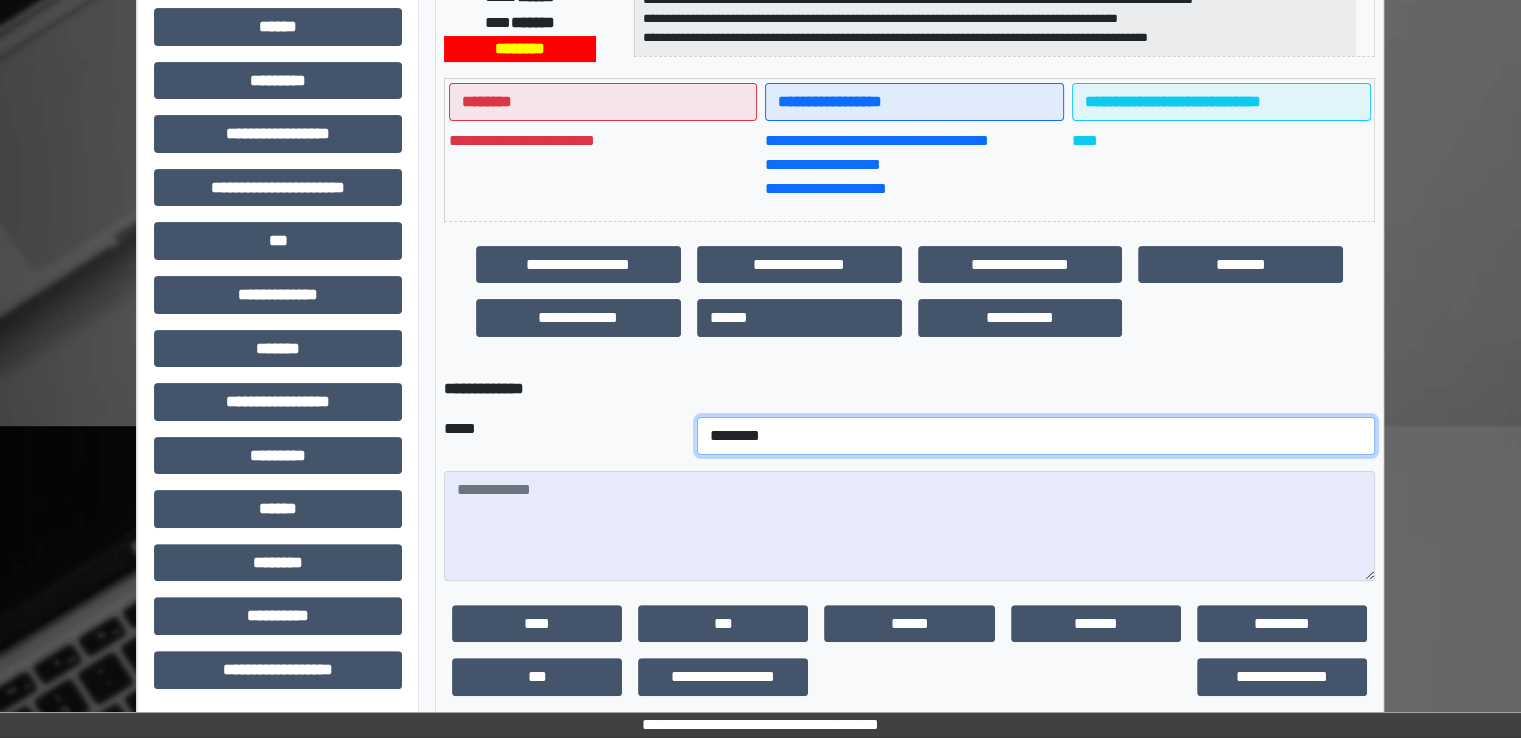 click on "**********" at bounding box center (1036, 436) 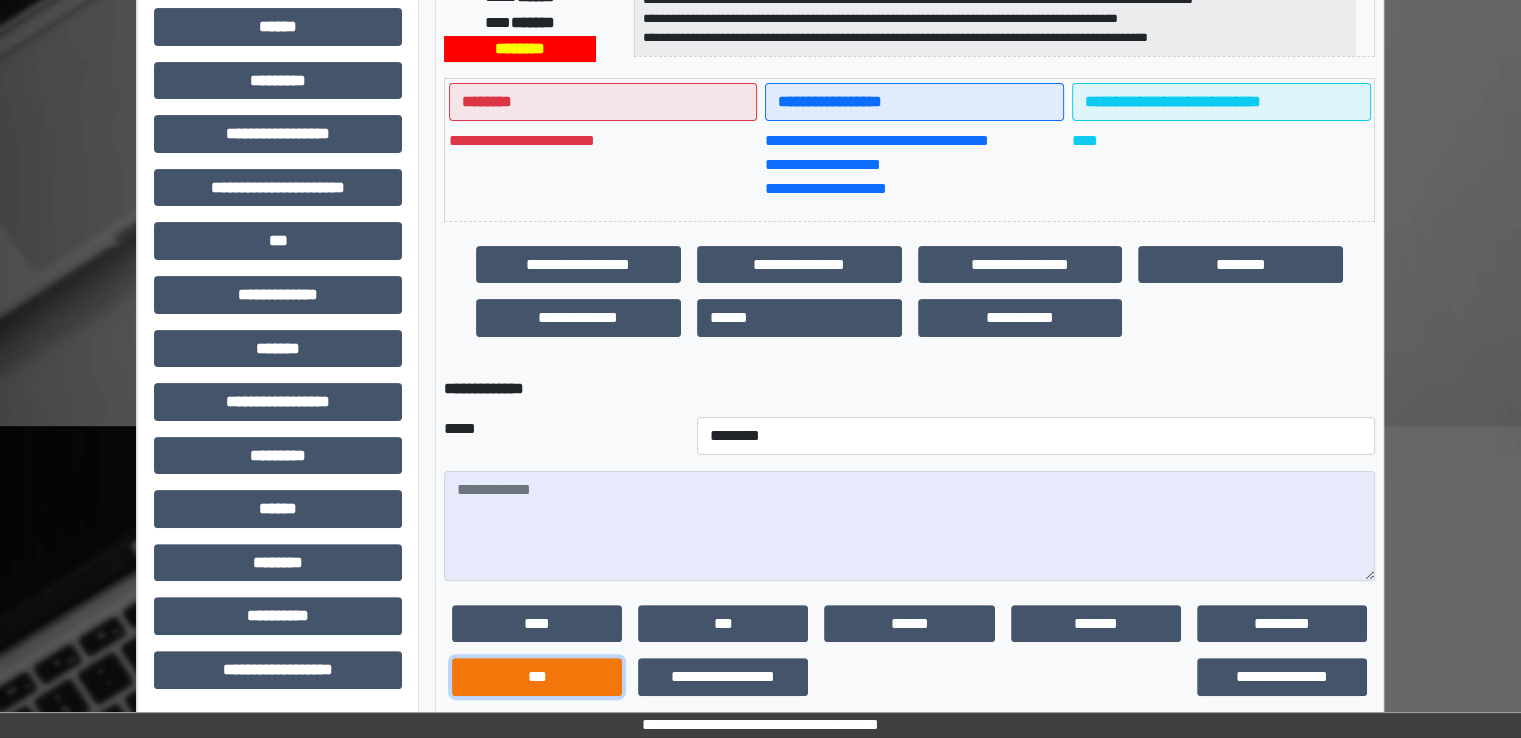 click on "***" at bounding box center (537, 677) 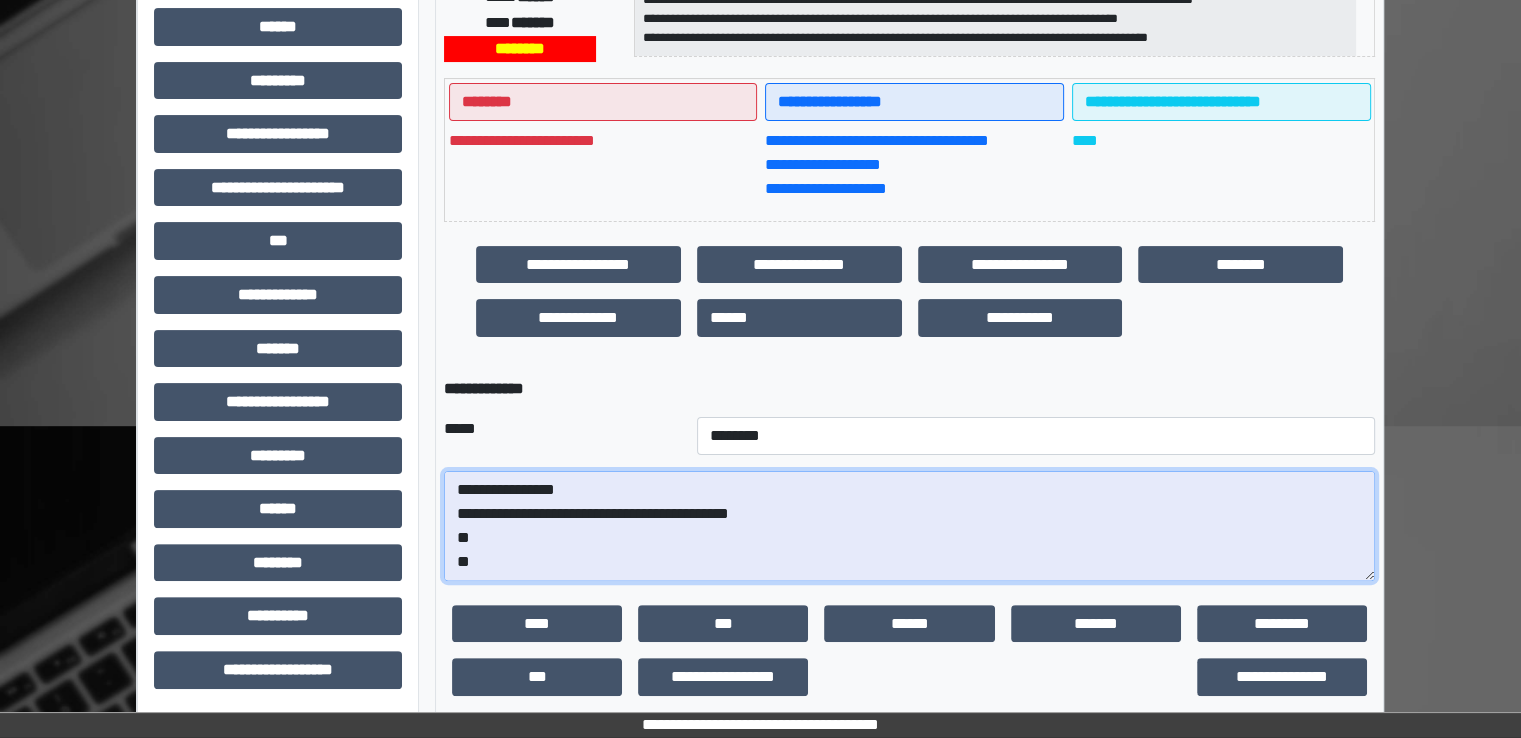 click on "**********" at bounding box center [909, 526] 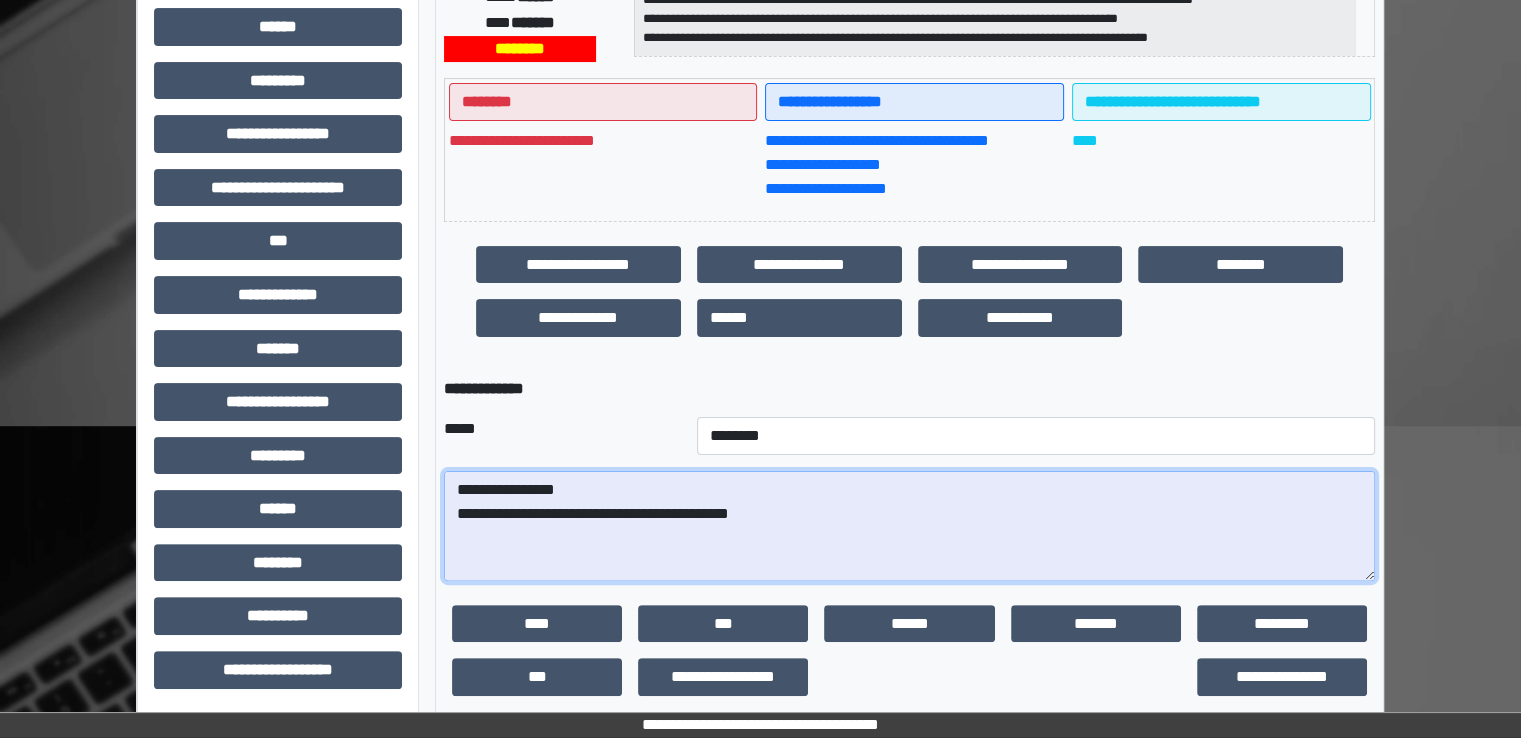 paste on "**********" 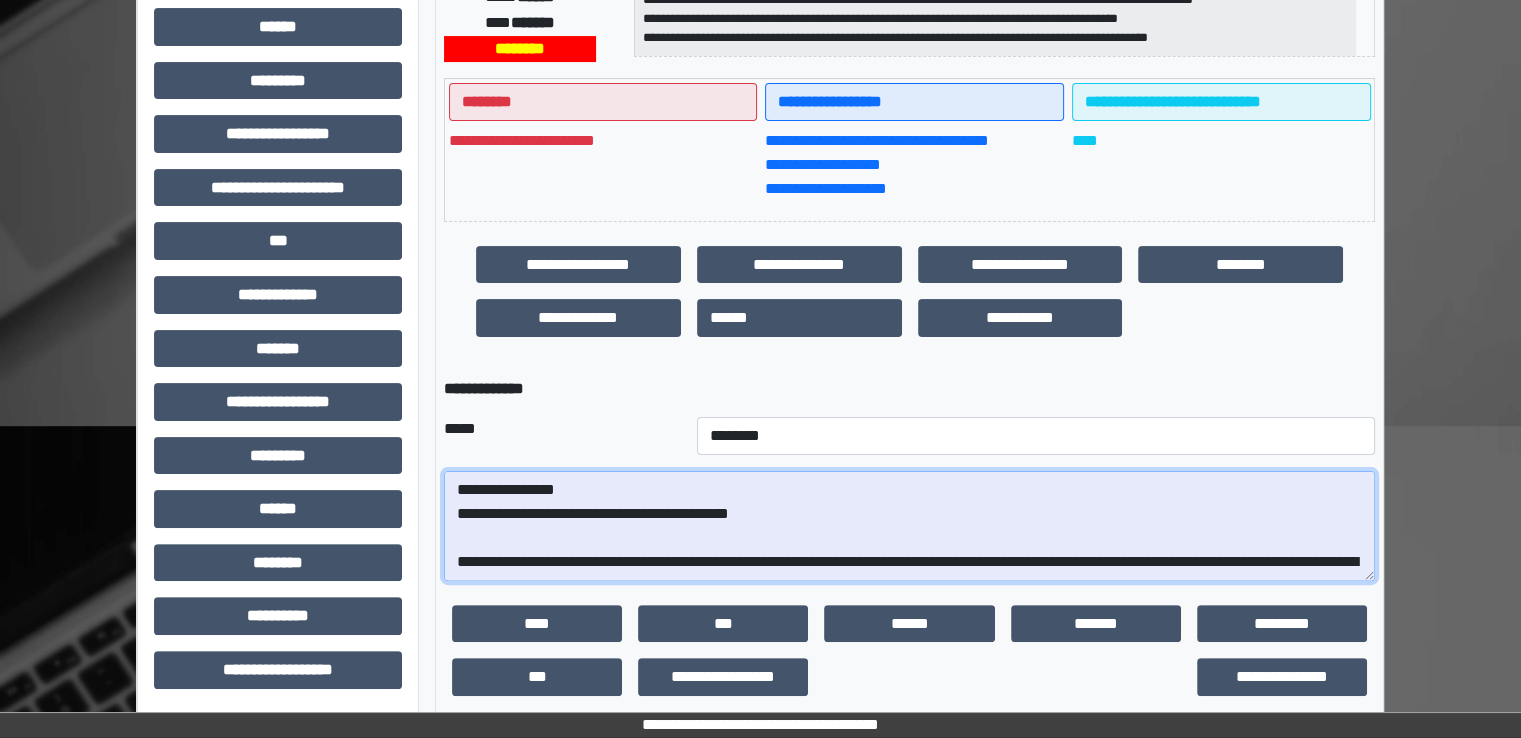 scroll, scrollTop: 424, scrollLeft: 0, axis: vertical 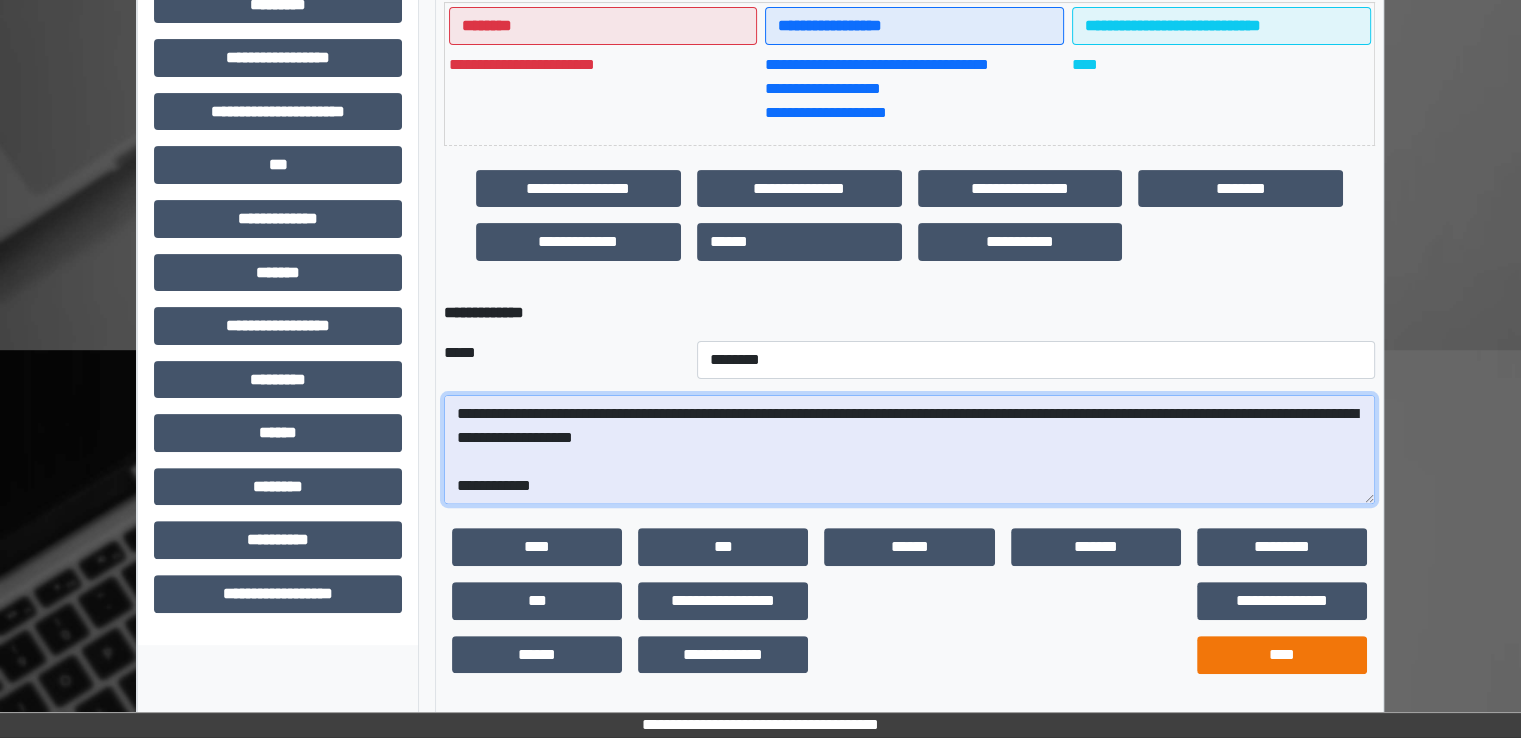 type on "**********" 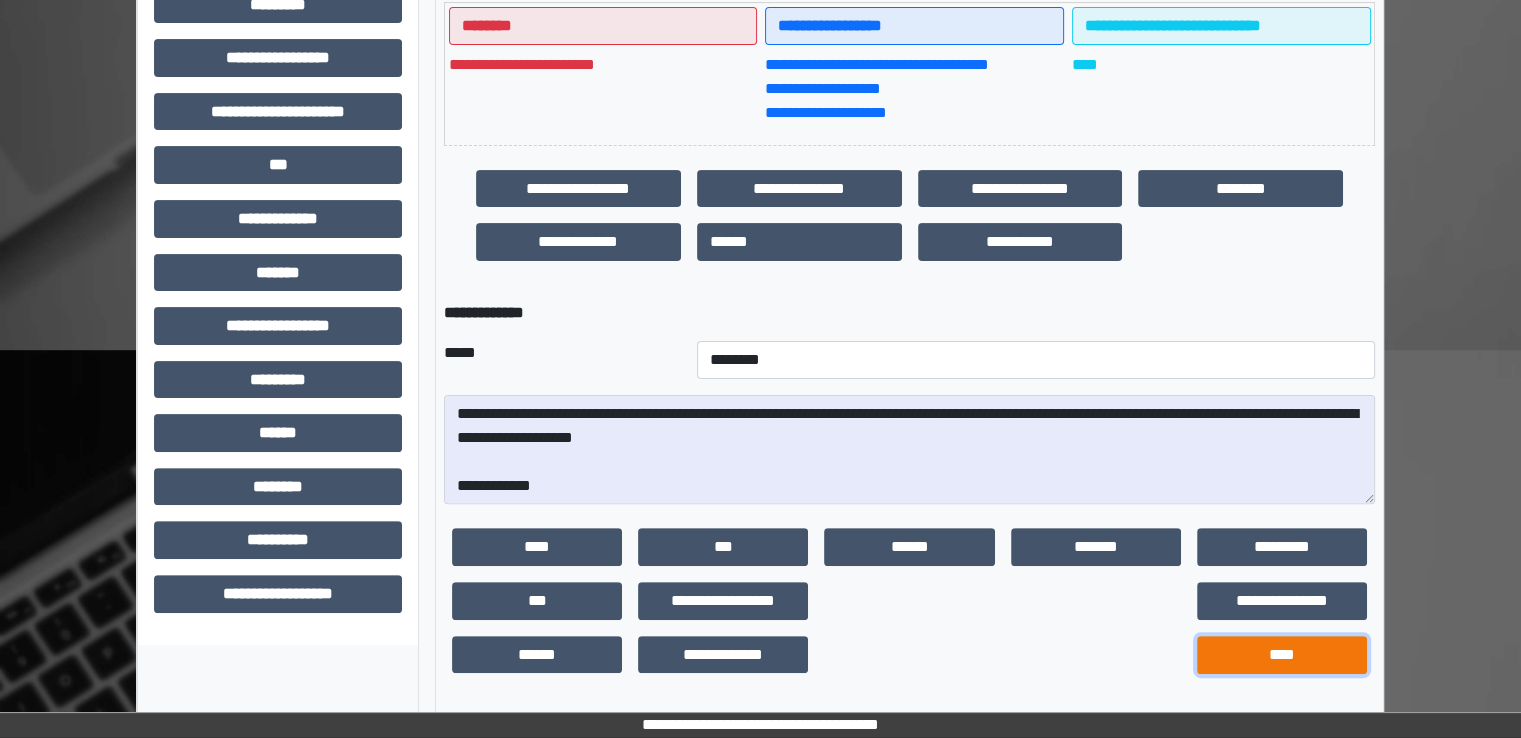 click on "****" at bounding box center [1282, 655] 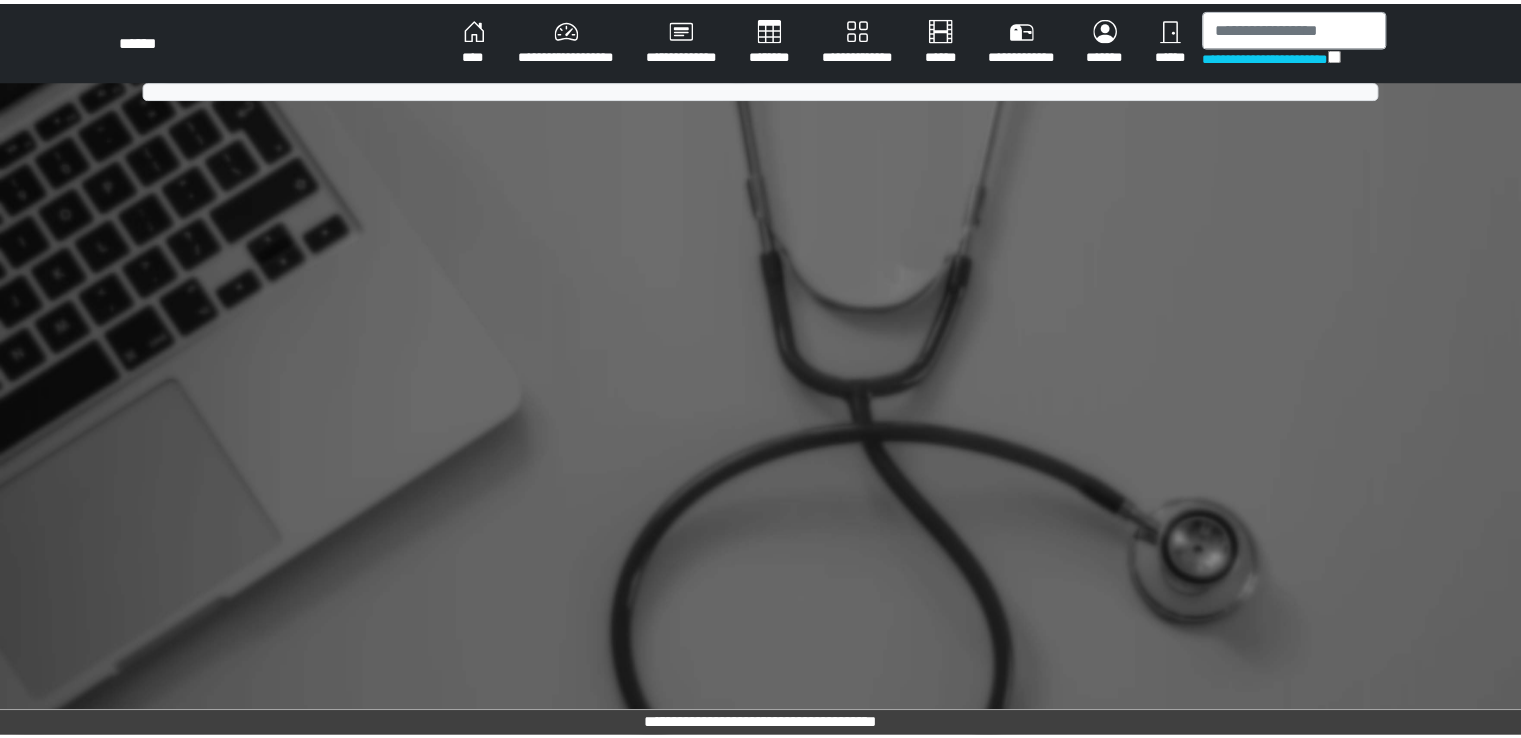 scroll, scrollTop: 0, scrollLeft: 0, axis: both 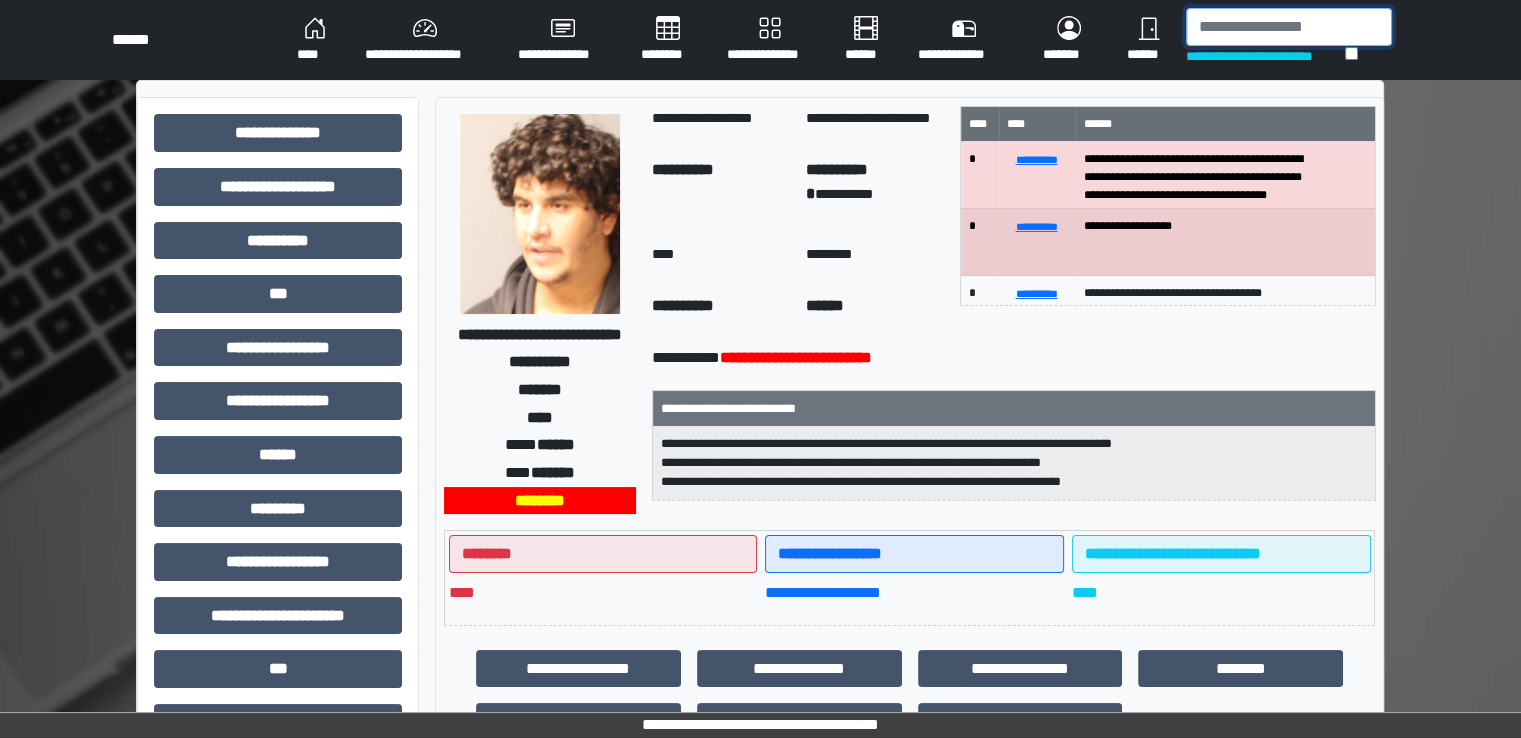click at bounding box center (1289, 27) 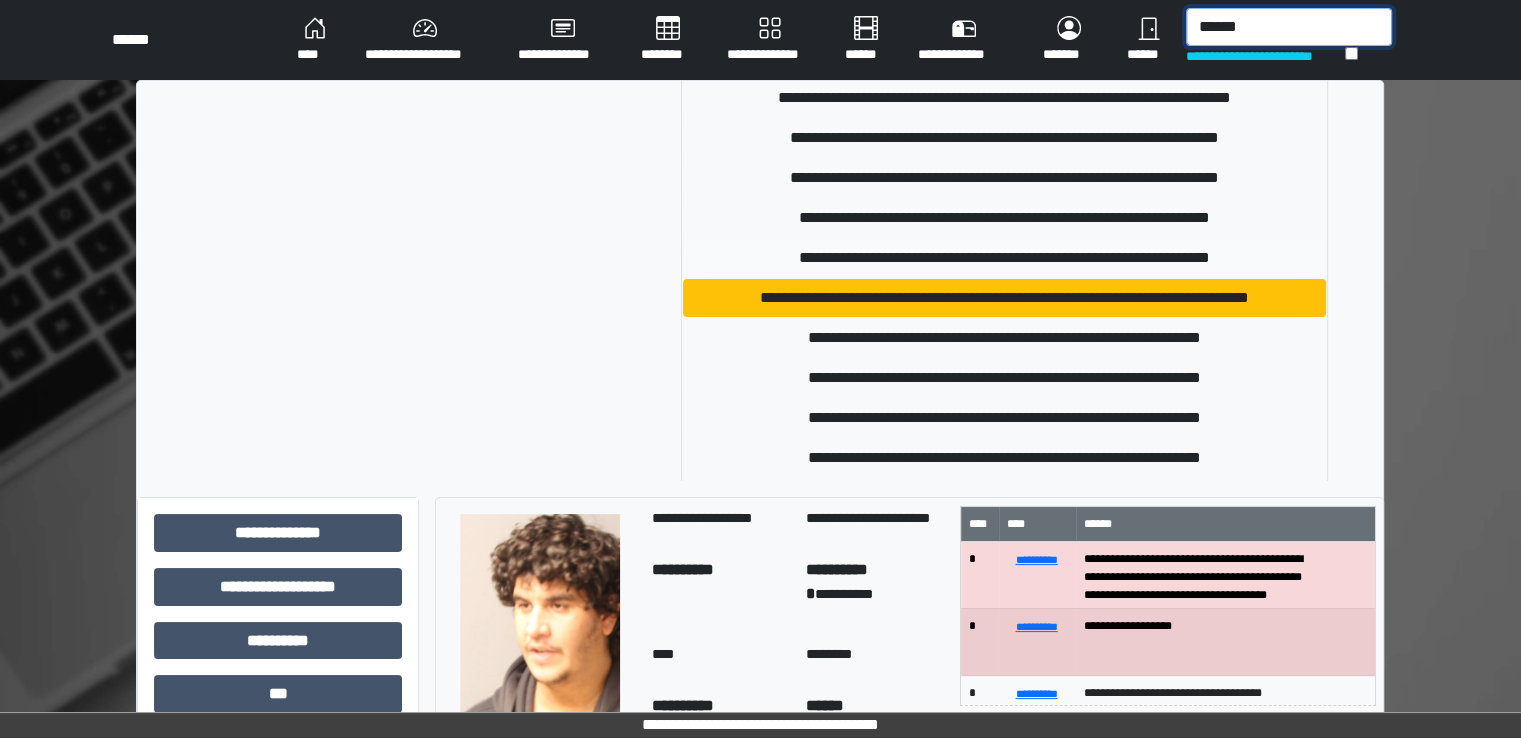 scroll, scrollTop: 200, scrollLeft: 0, axis: vertical 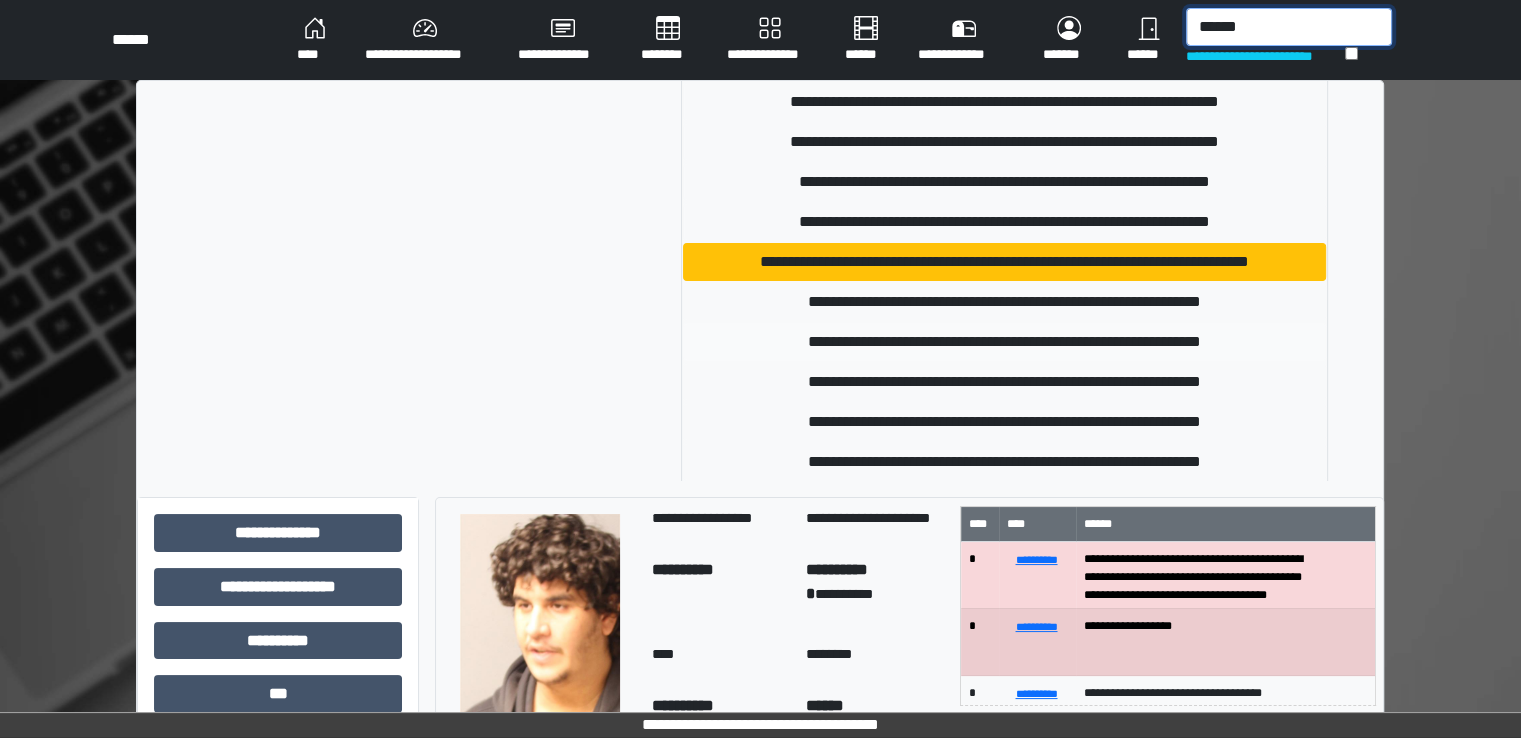 type on "******" 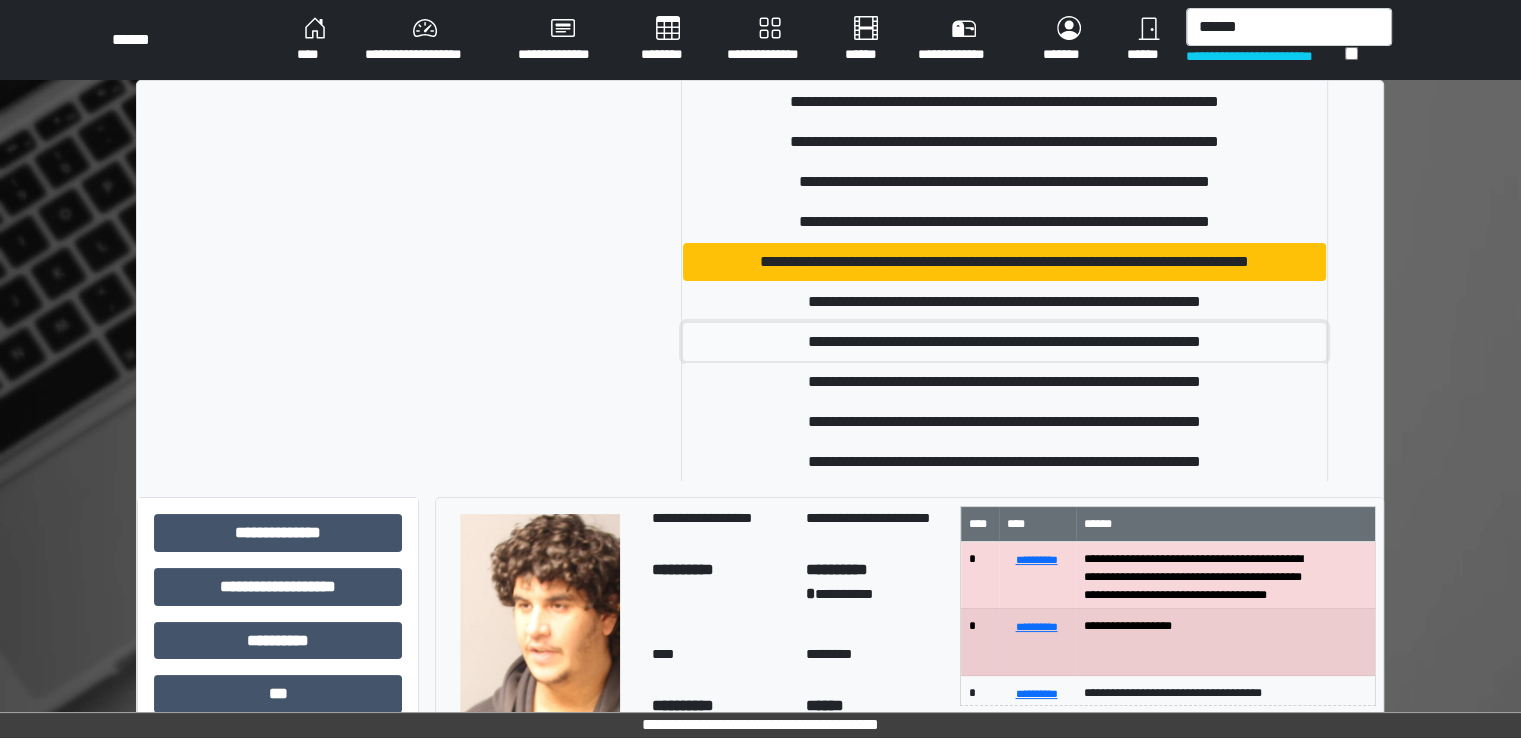 click on "**********" at bounding box center [1005, 342] 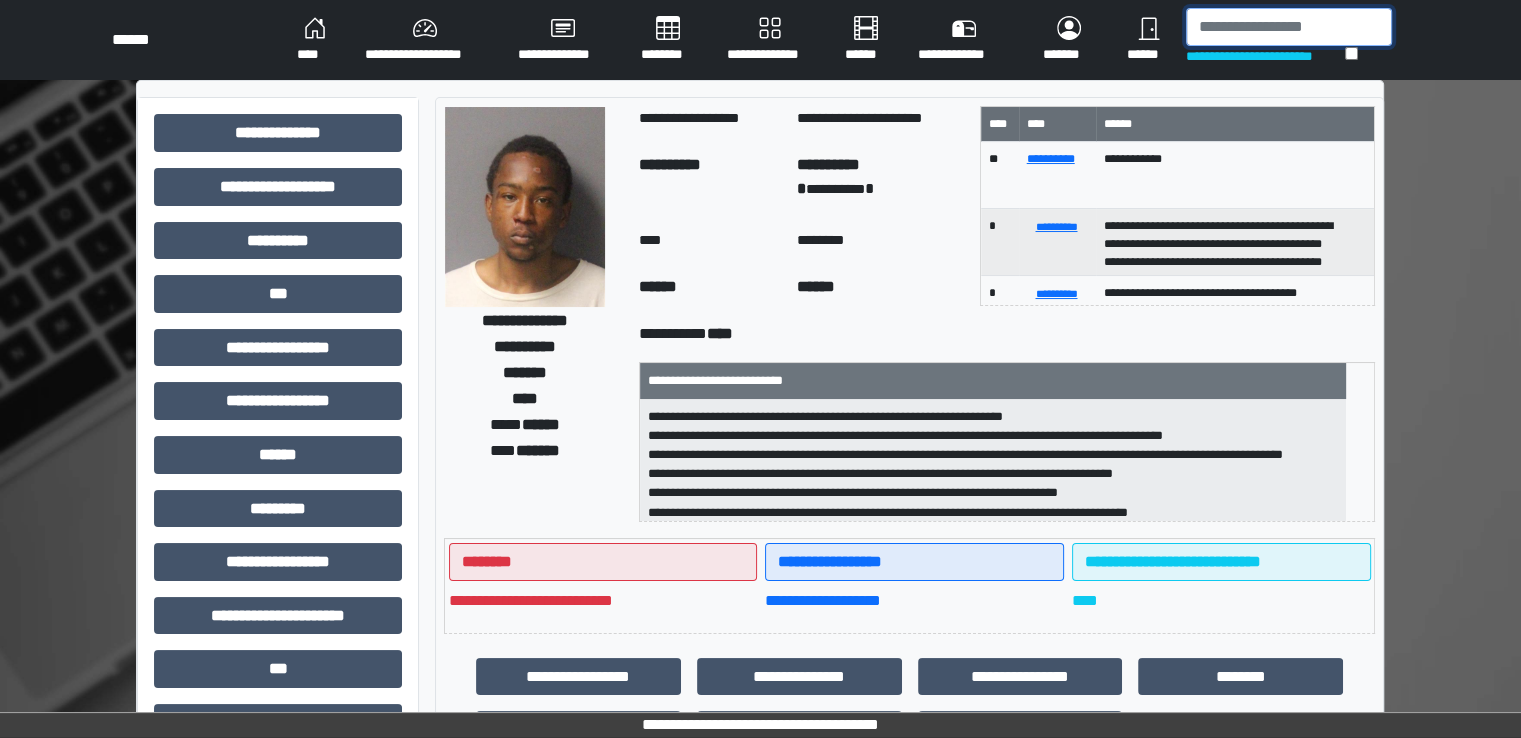 click at bounding box center [1289, 27] 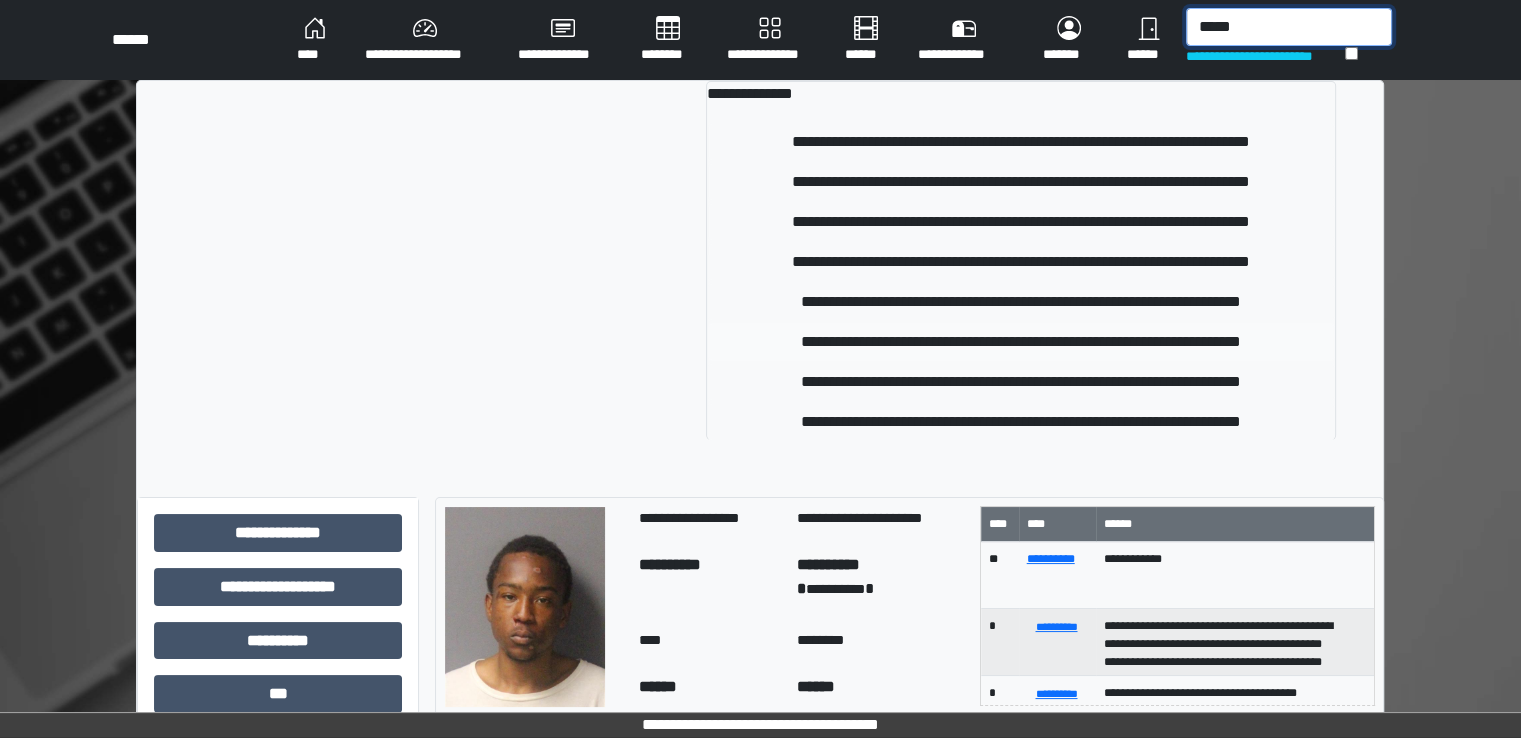 type on "*****" 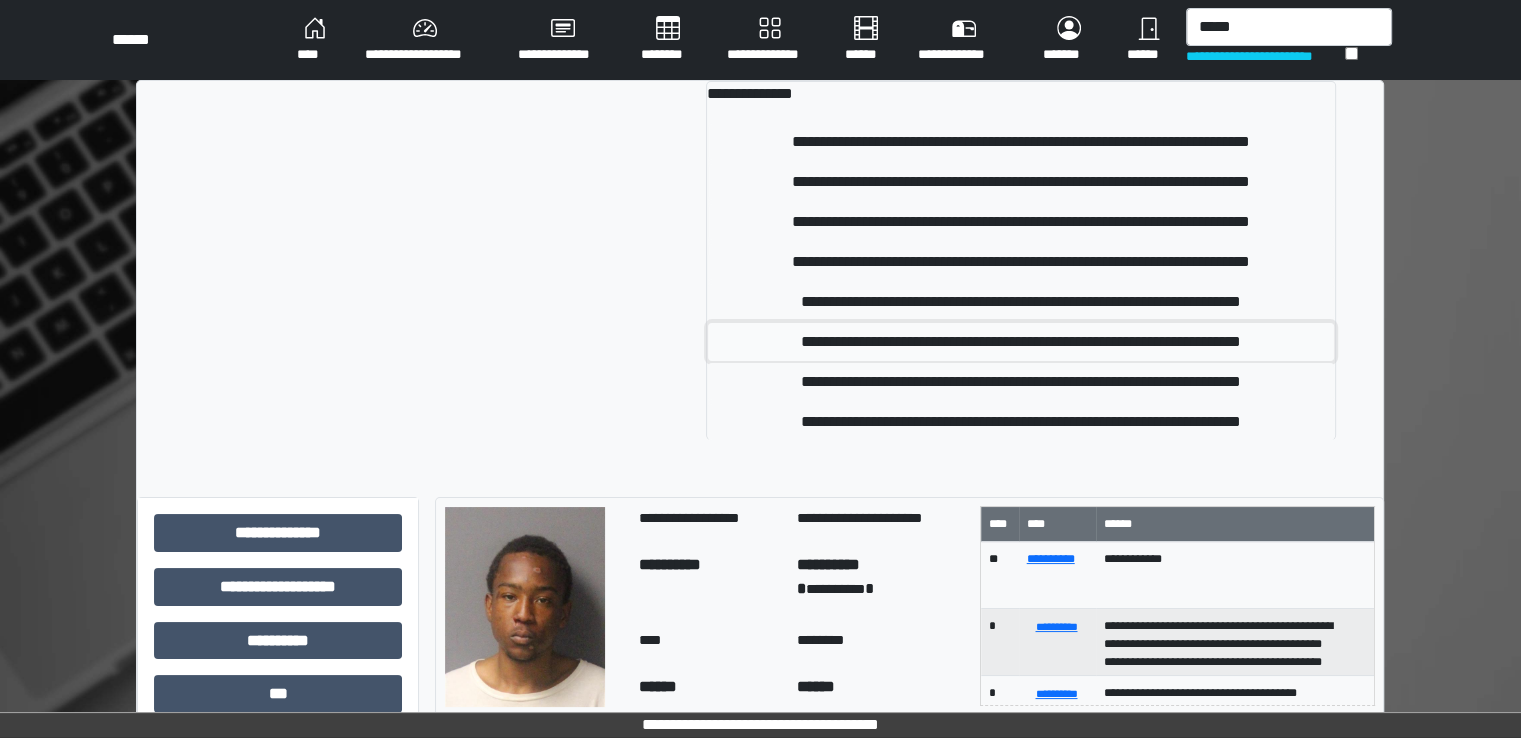 click on "**********" at bounding box center (1021, 342) 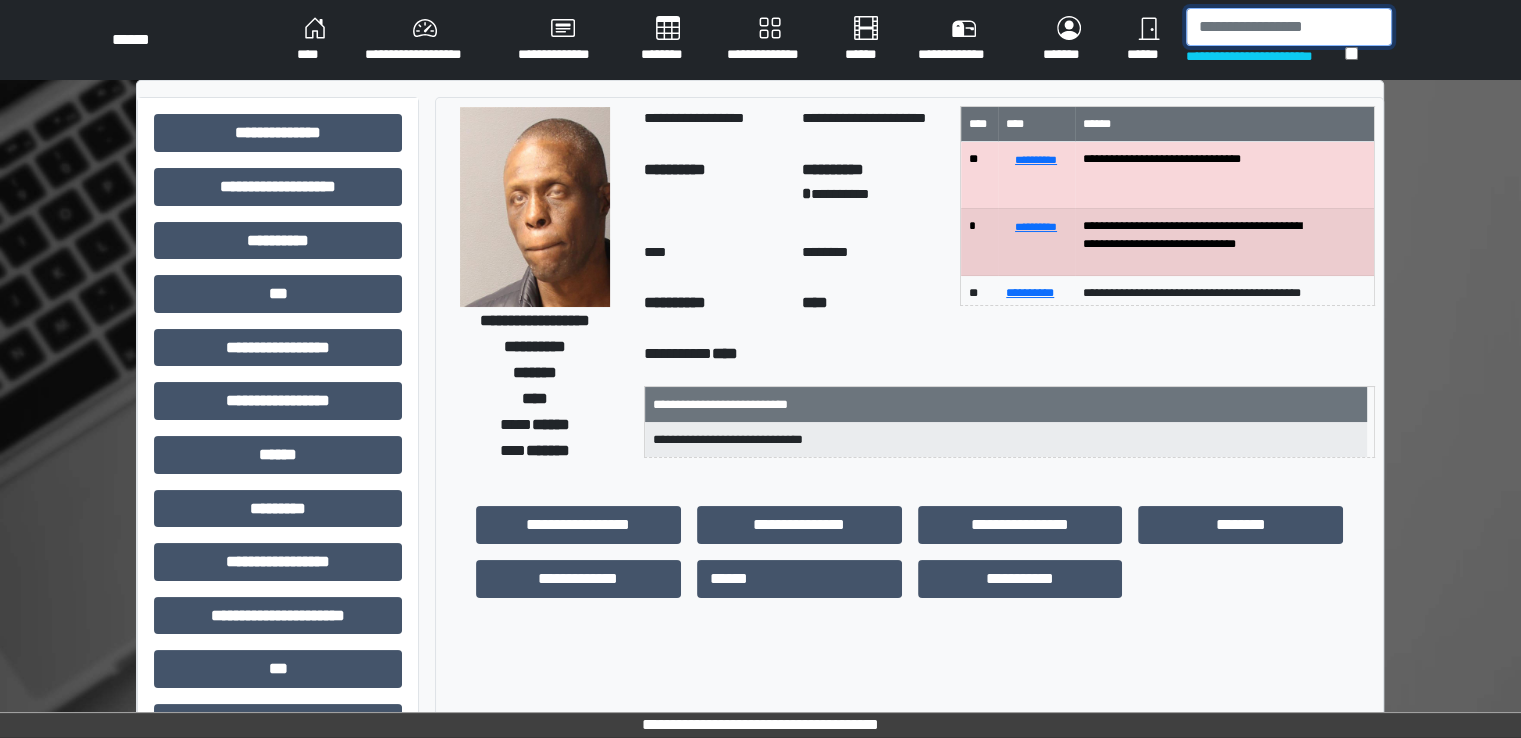 click at bounding box center (1289, 27) 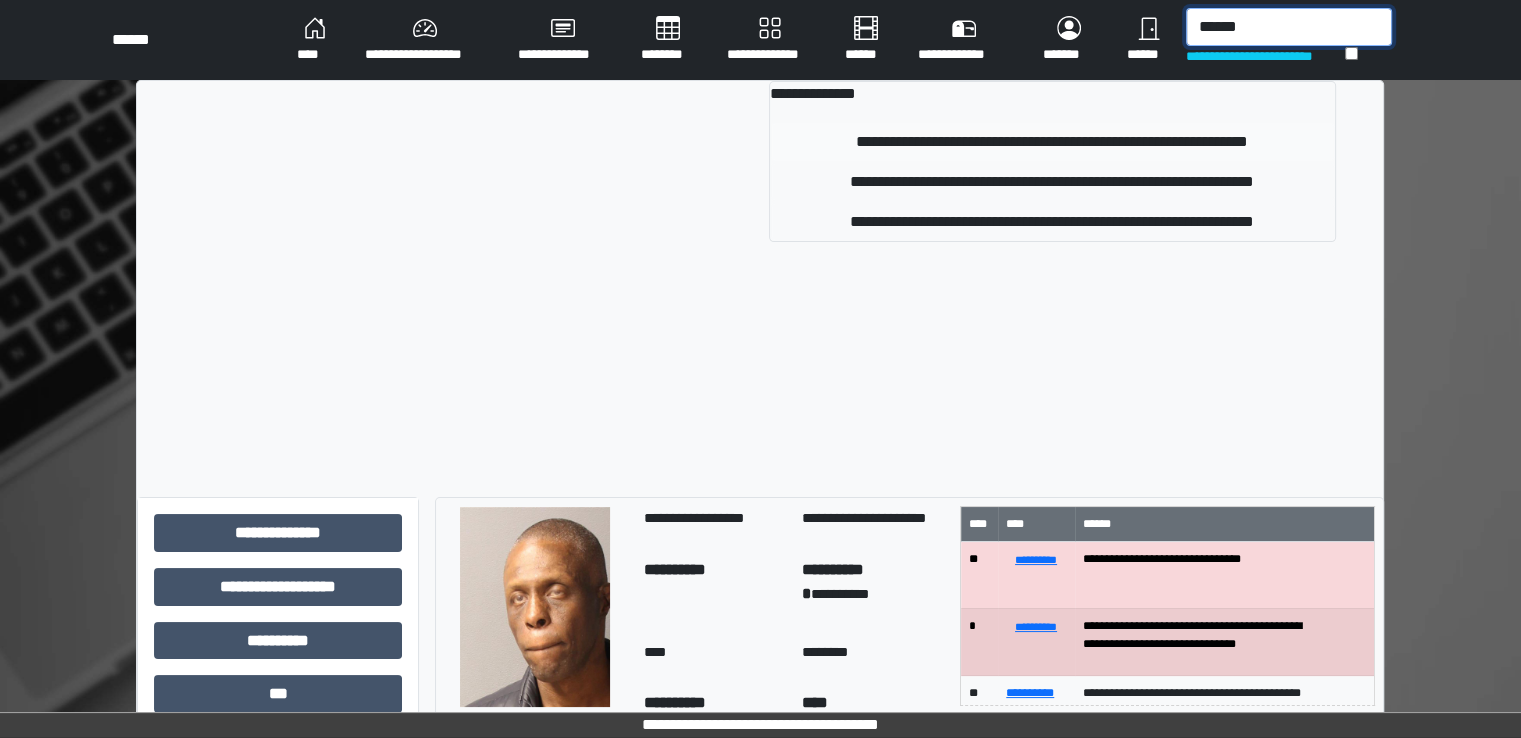 type on "******" 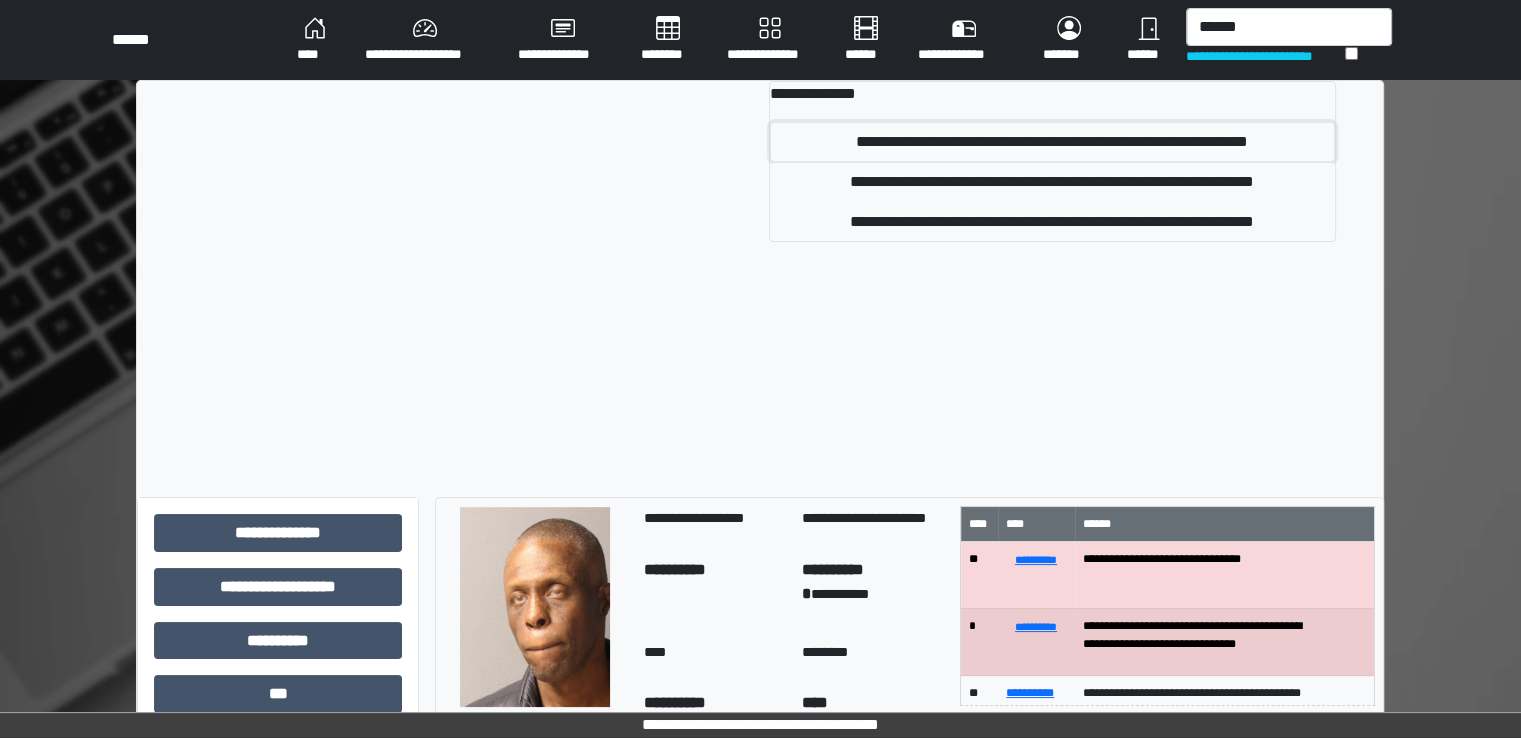 click on "**********" at bounding box center [1052, 142] 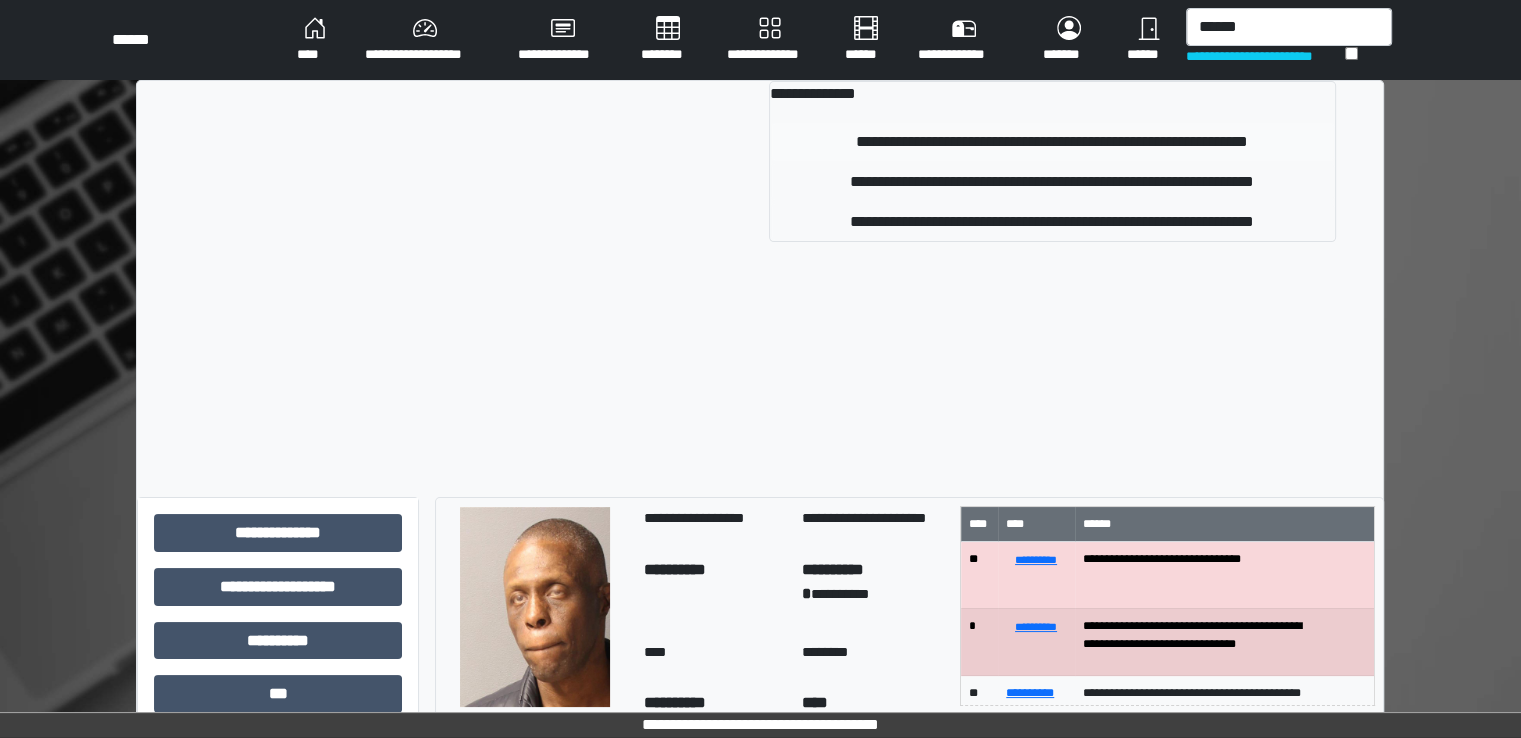 type 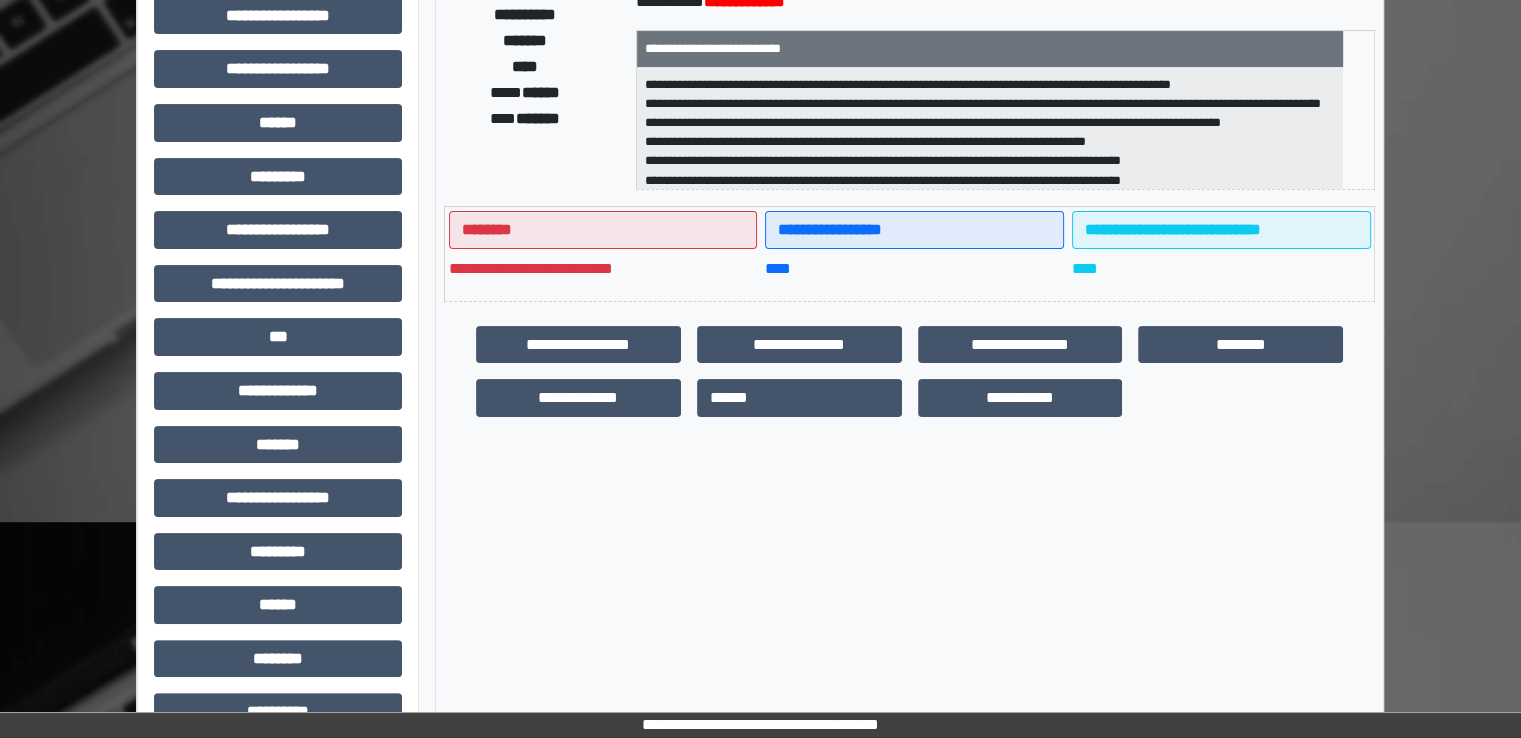 scroll, scrollTop: 428, scrollLeft: 0, axis: vertical 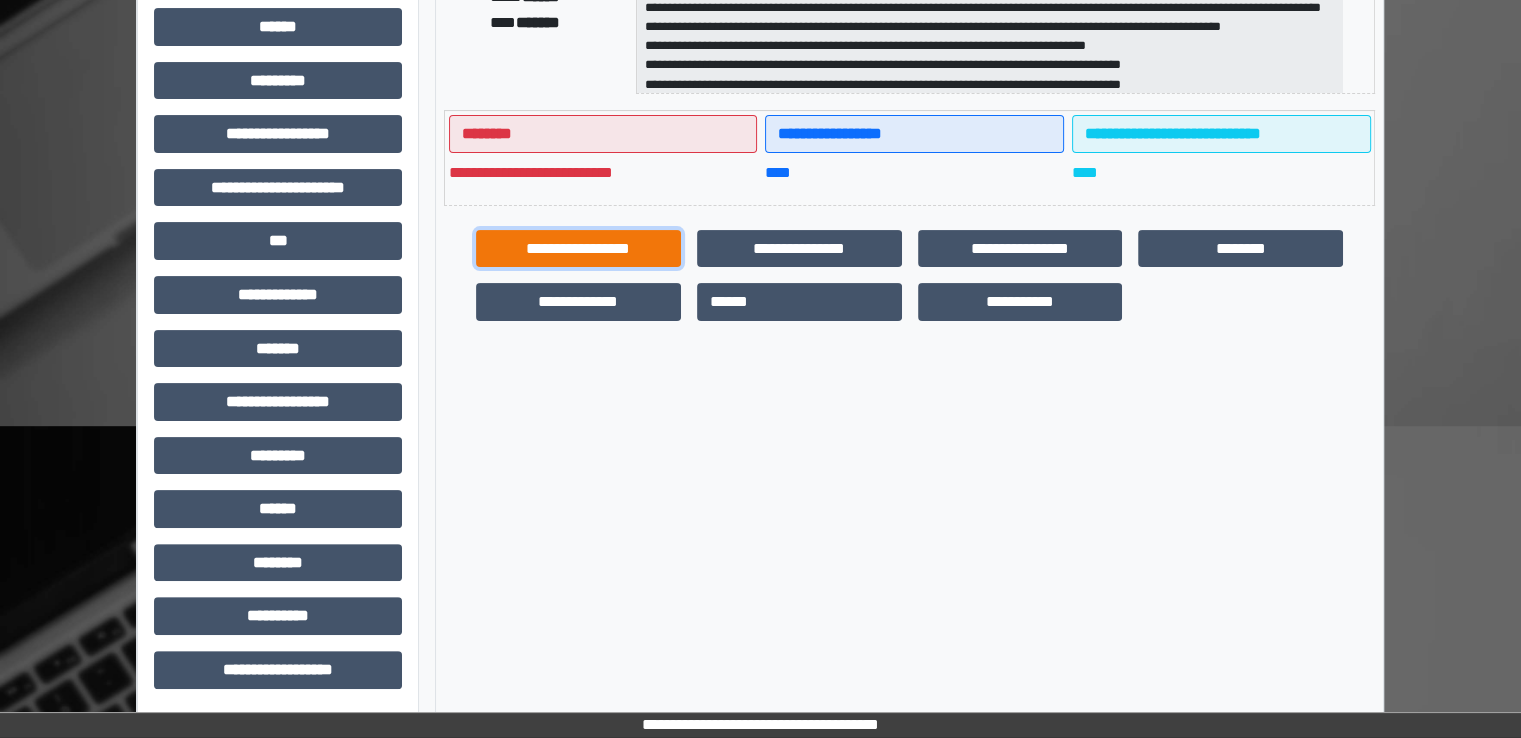 click on "**********" at bounding box center (578, 249) 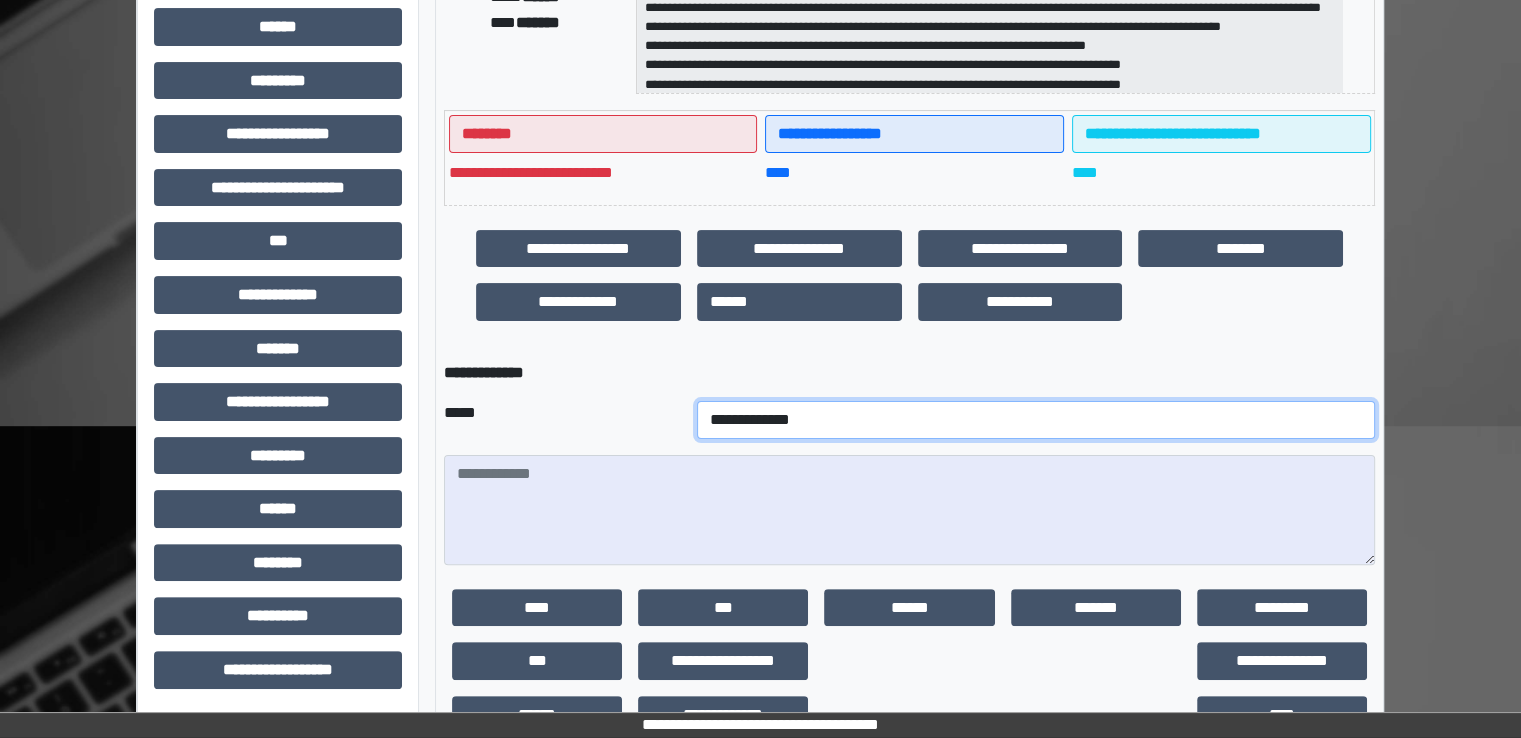 click on "**********" at bounding box center [1036, 420] 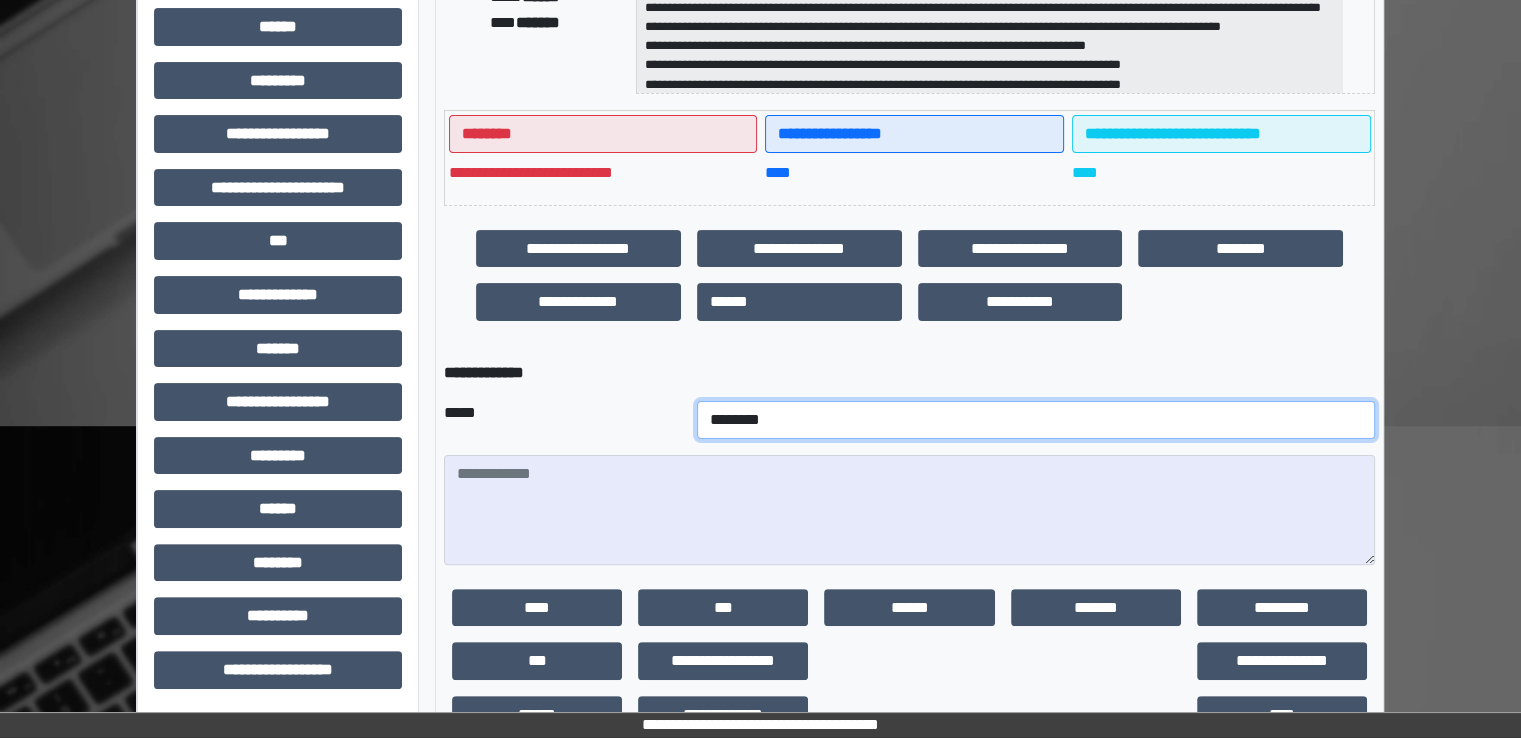 click on "**********" at bounding box center [1036, 420] 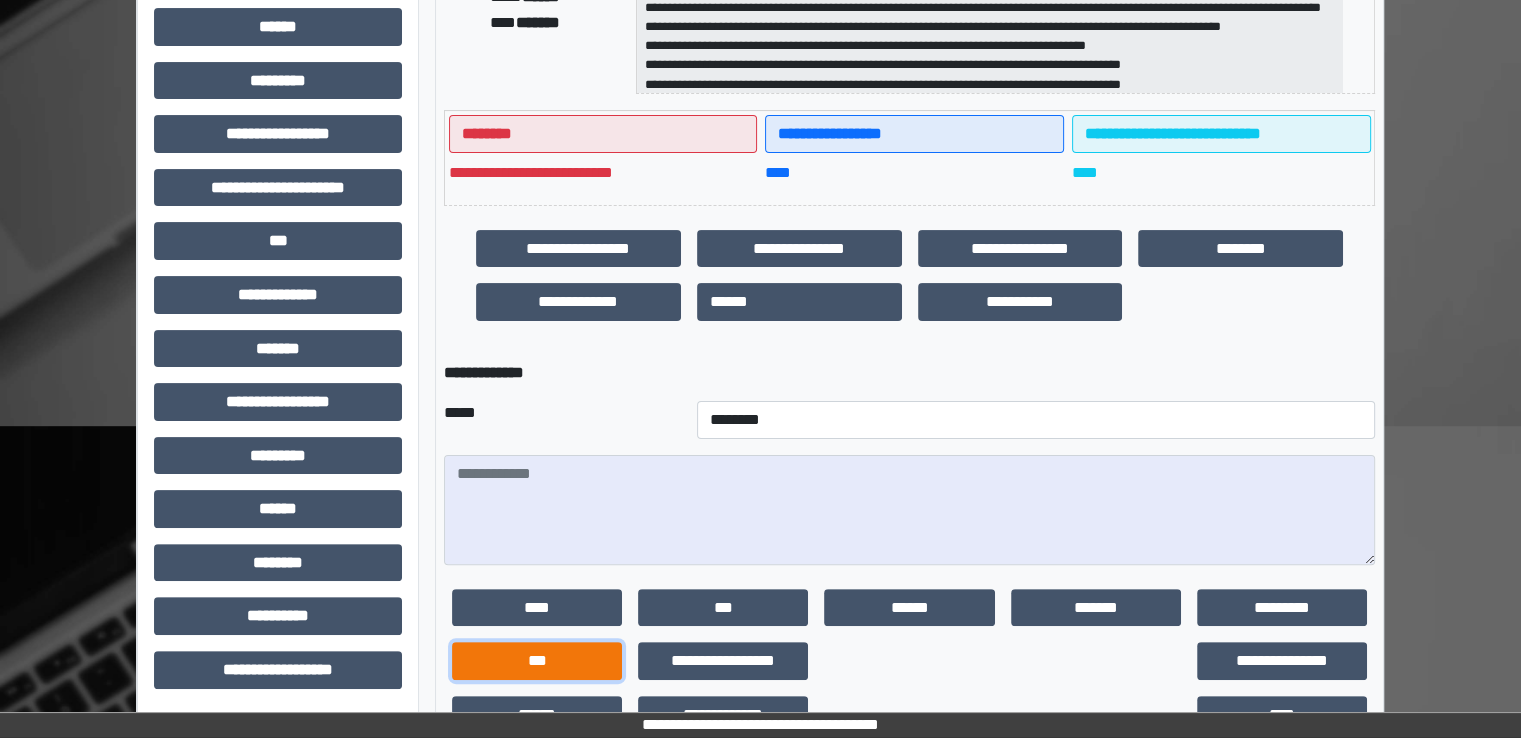 click on "***" at bounding box center (537, 661) 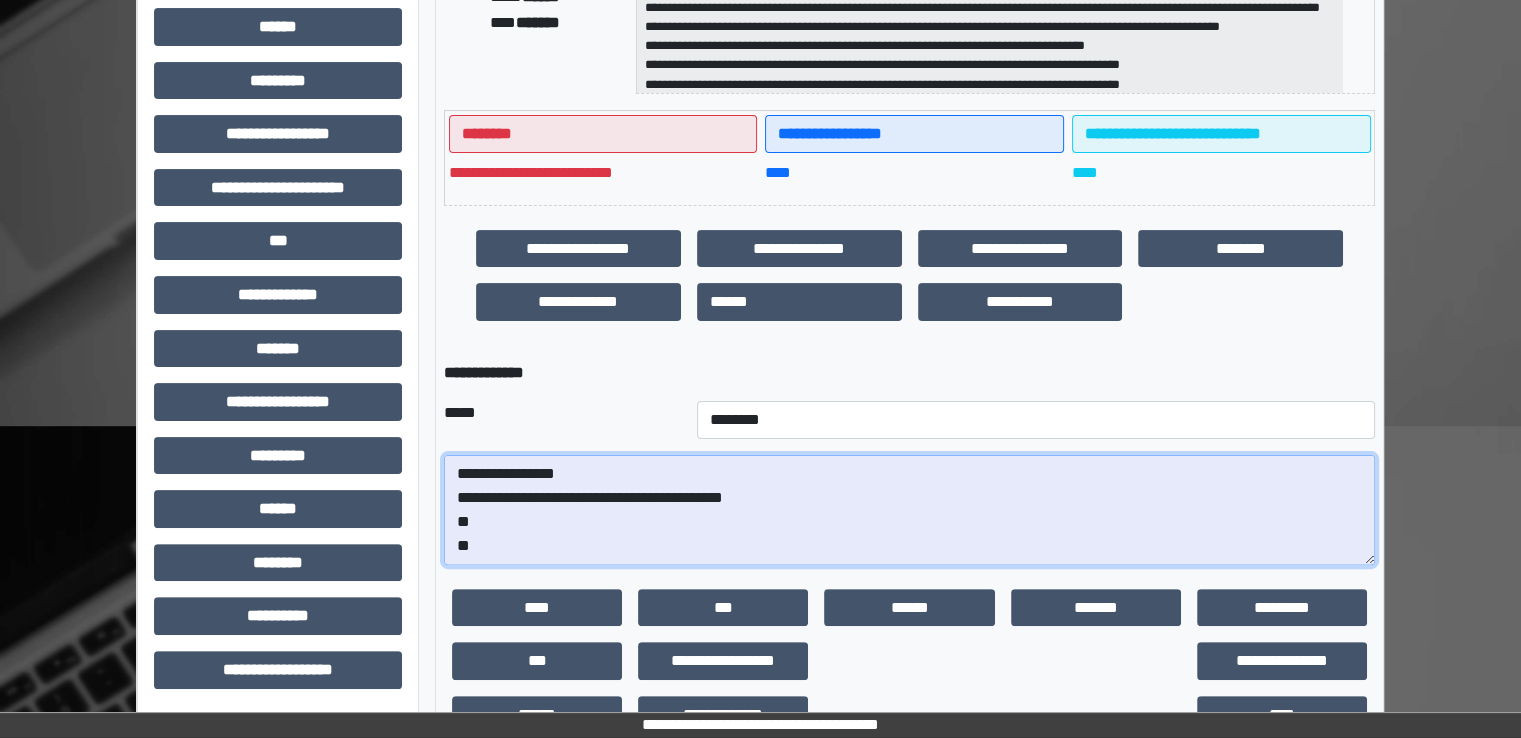 click on "**********" at bounding box center (909, 510) 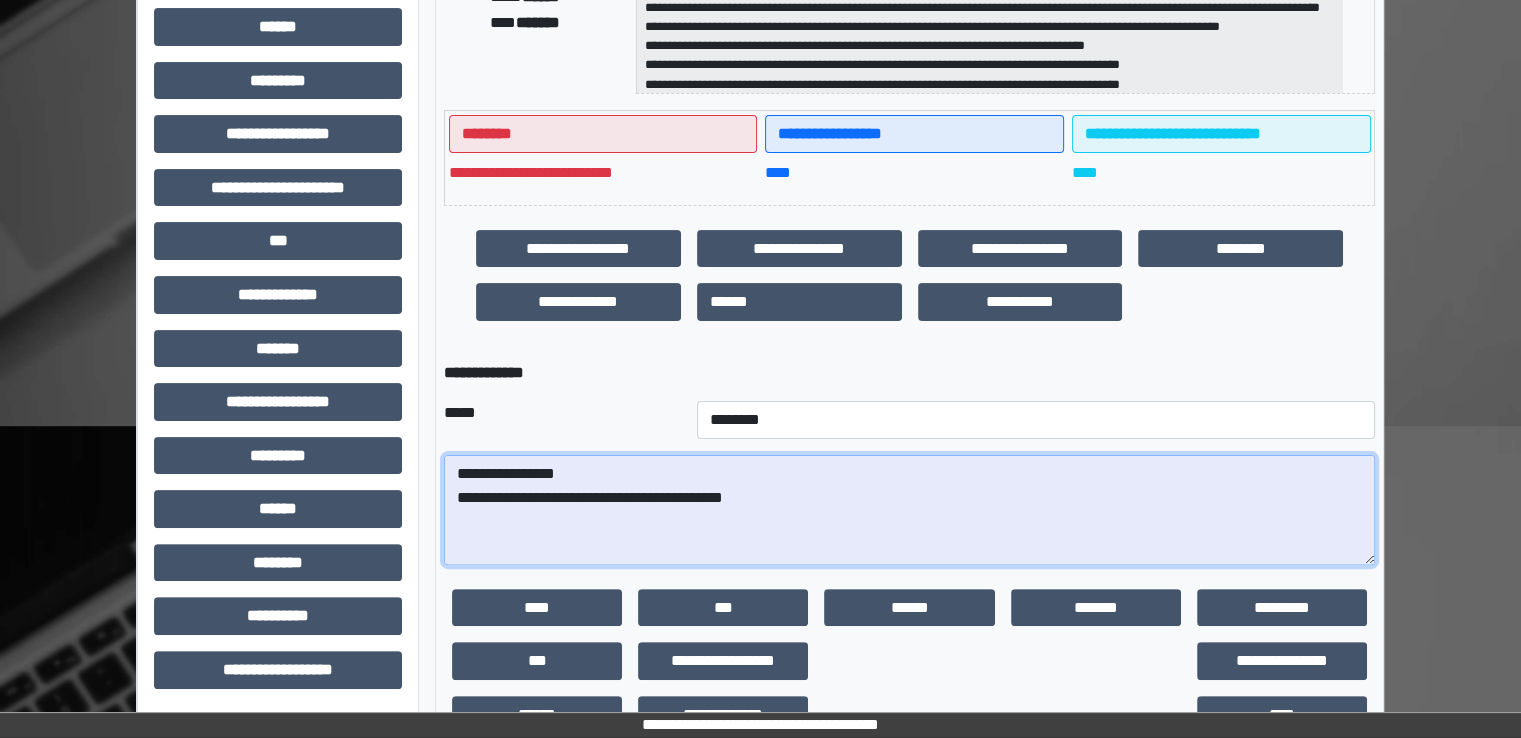 paste on "**********" 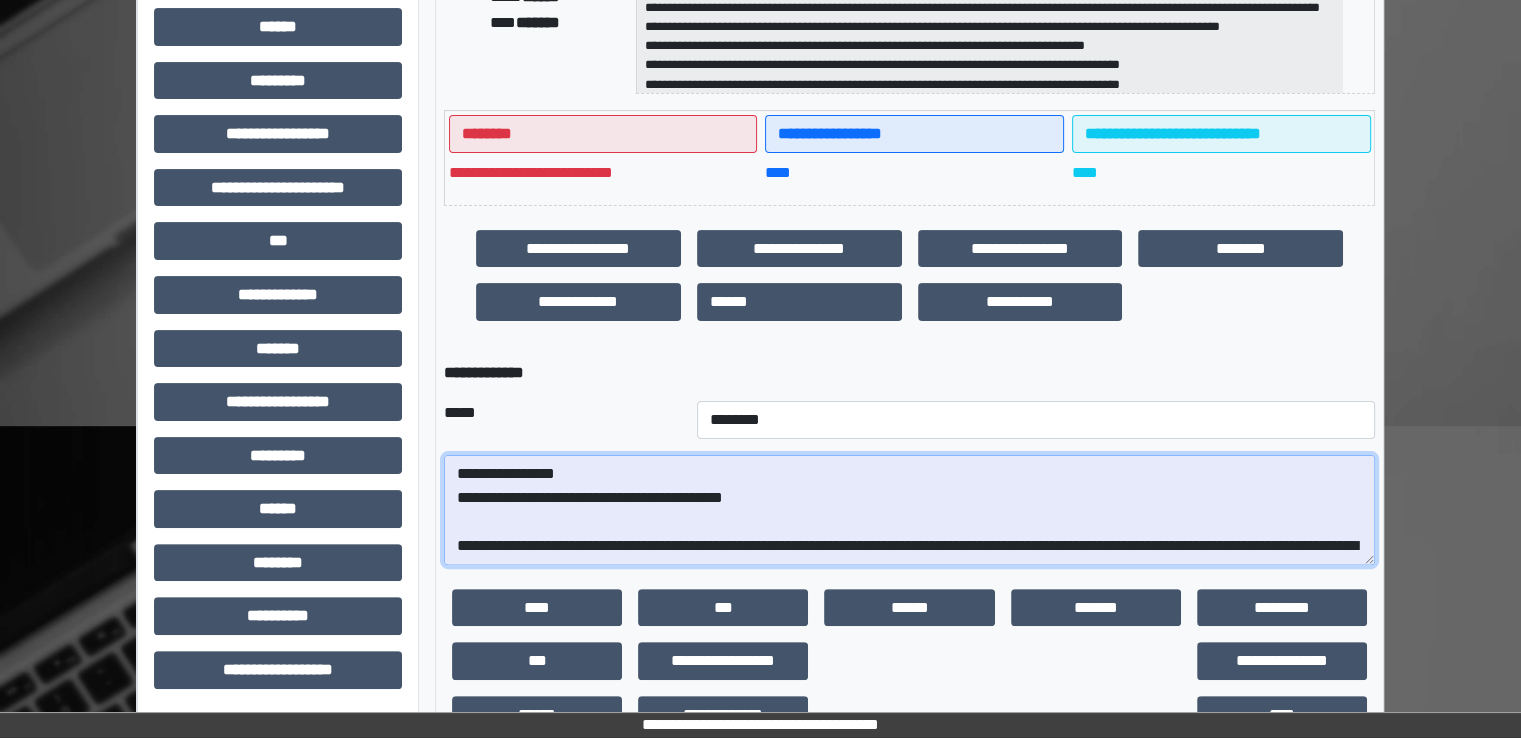 scroll, scrollTop: 424, scrollLeft: 0, axis: vertical 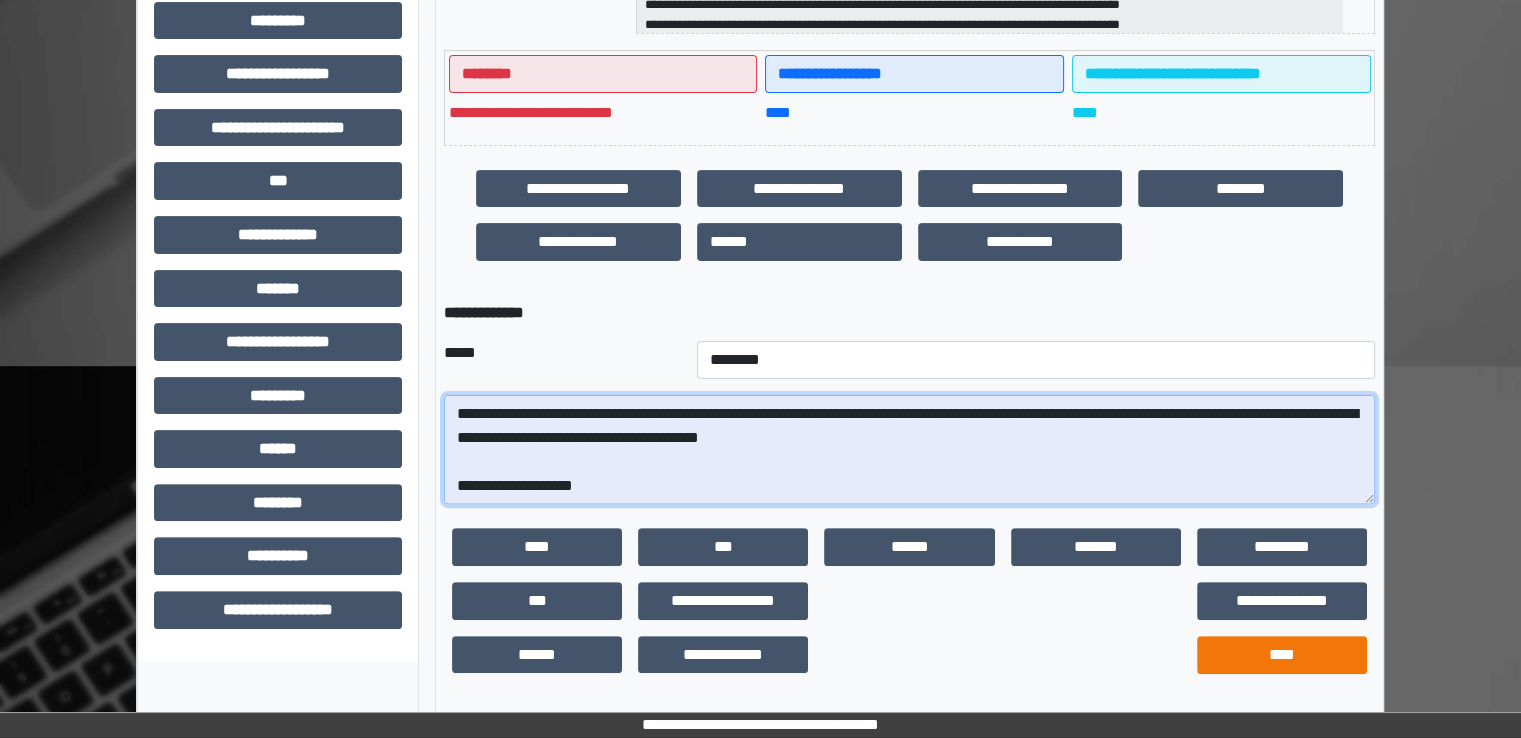 type on "**********" 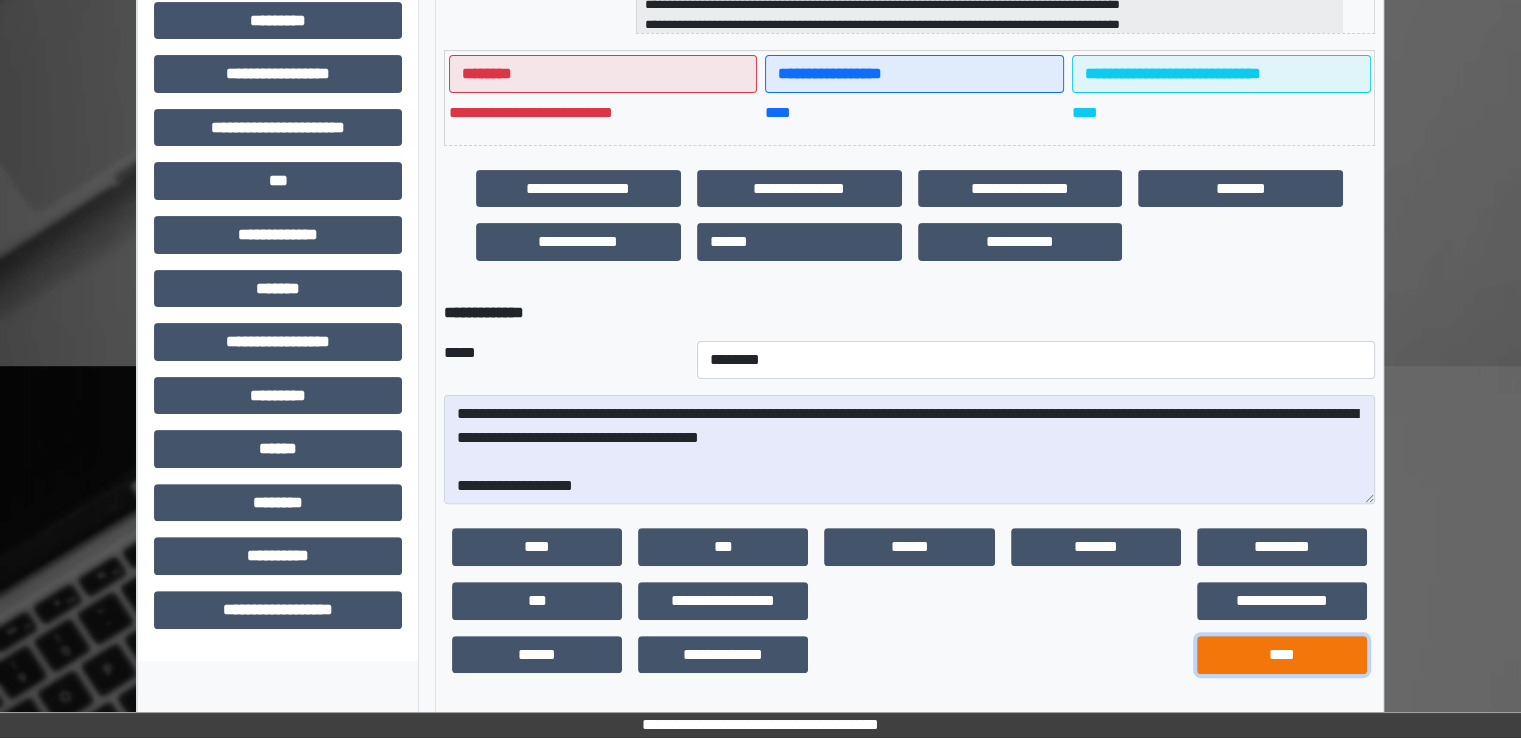 click on "****" at bounding box center [1282, 655] 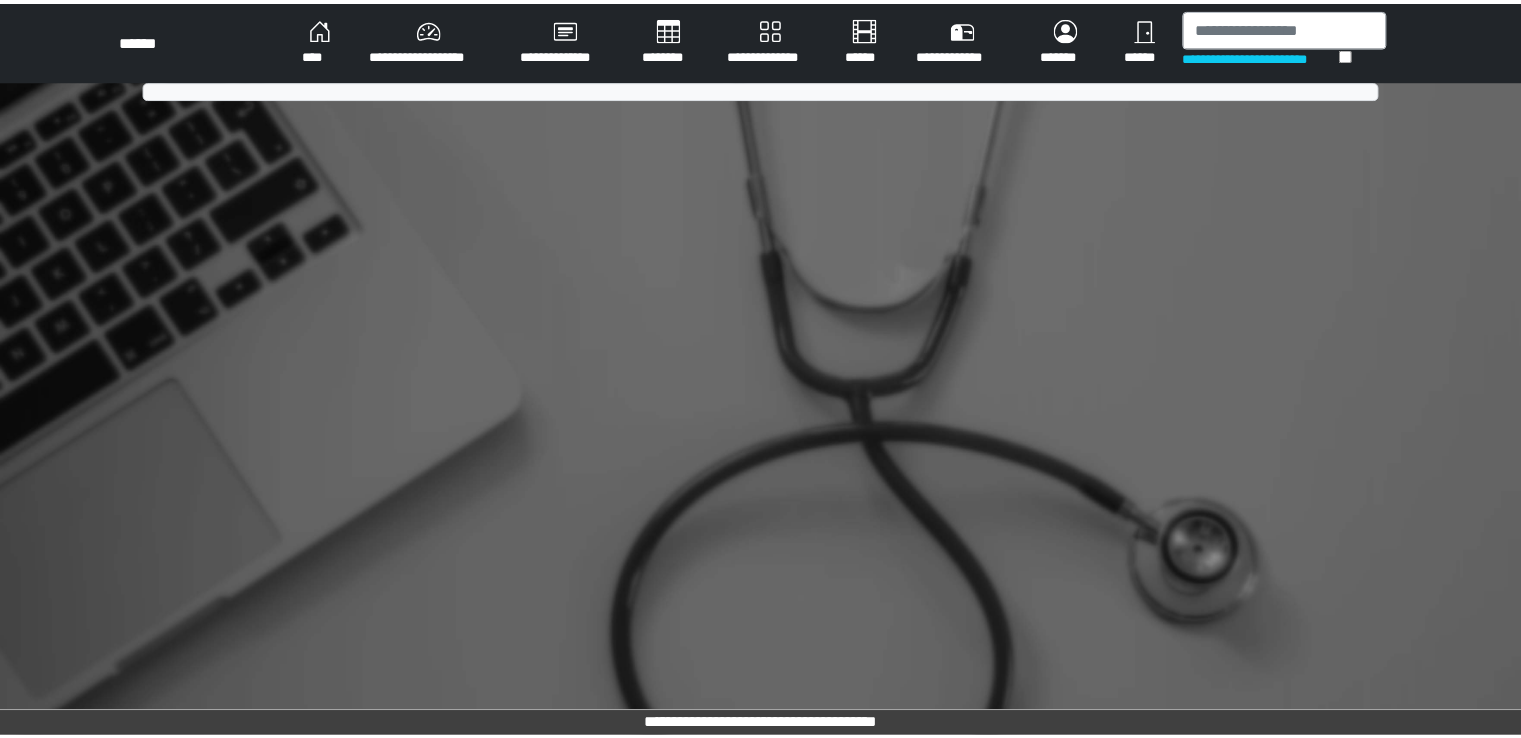 scroll, scrollTop: 0, scrollLeft: 0, axis: both 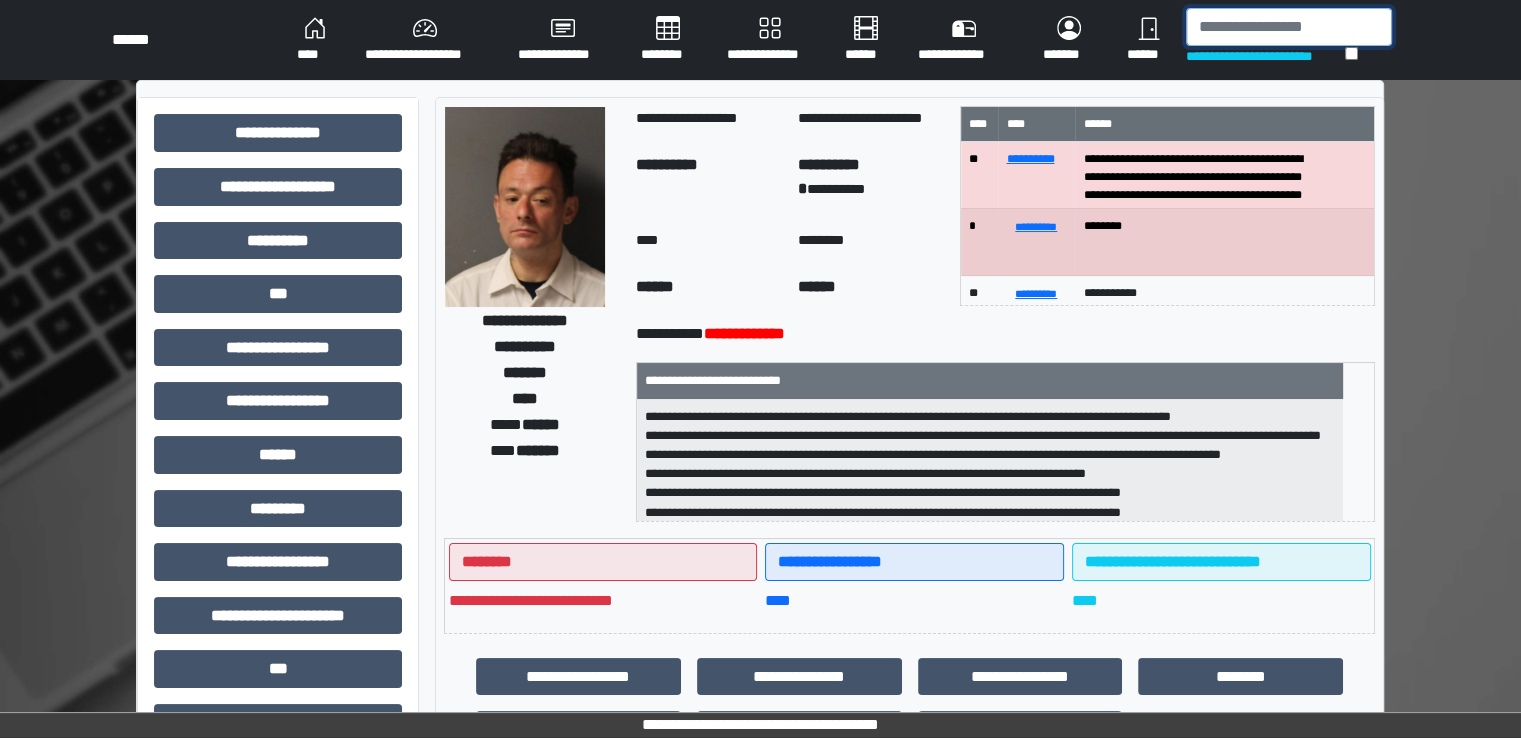 click at bounding box center [1289, 27] 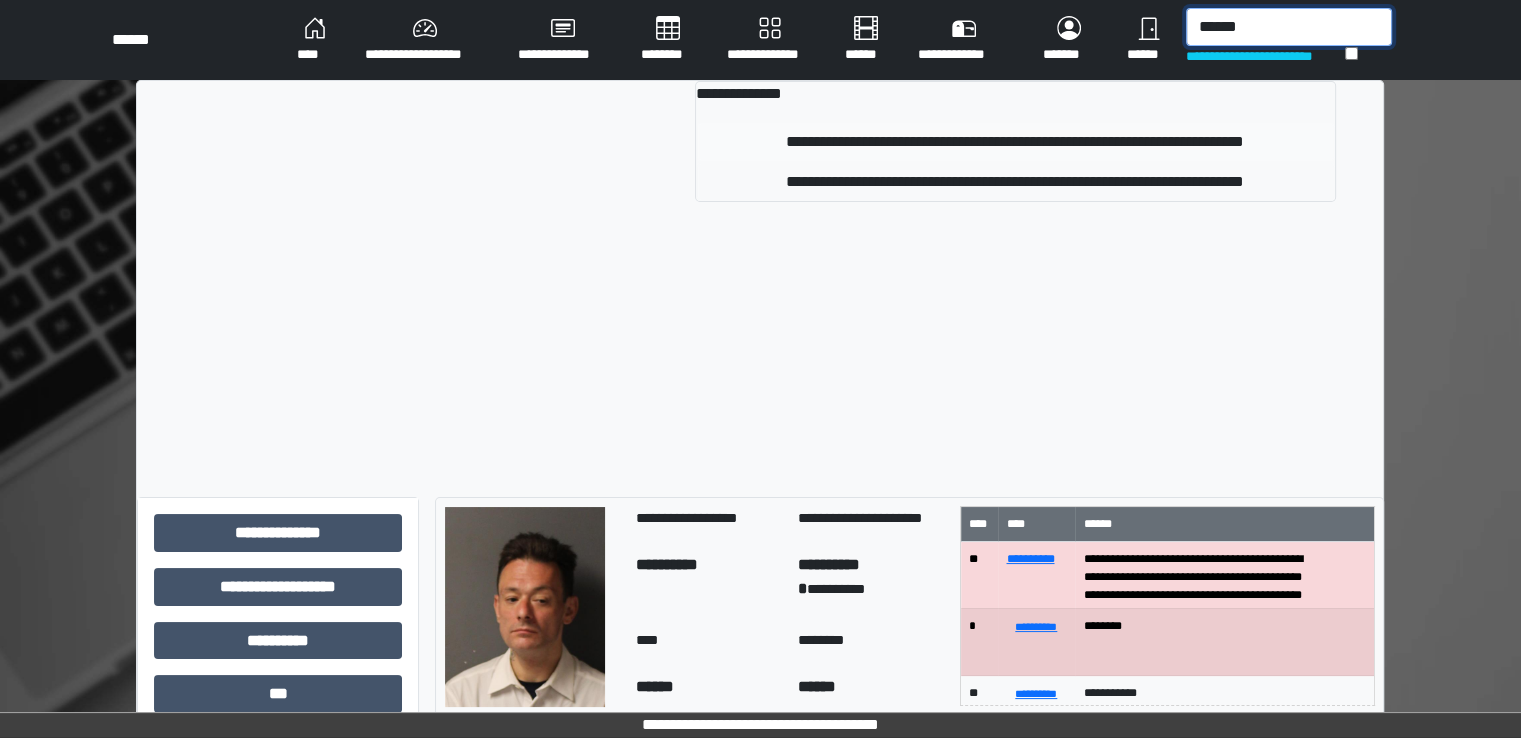 type on "******" 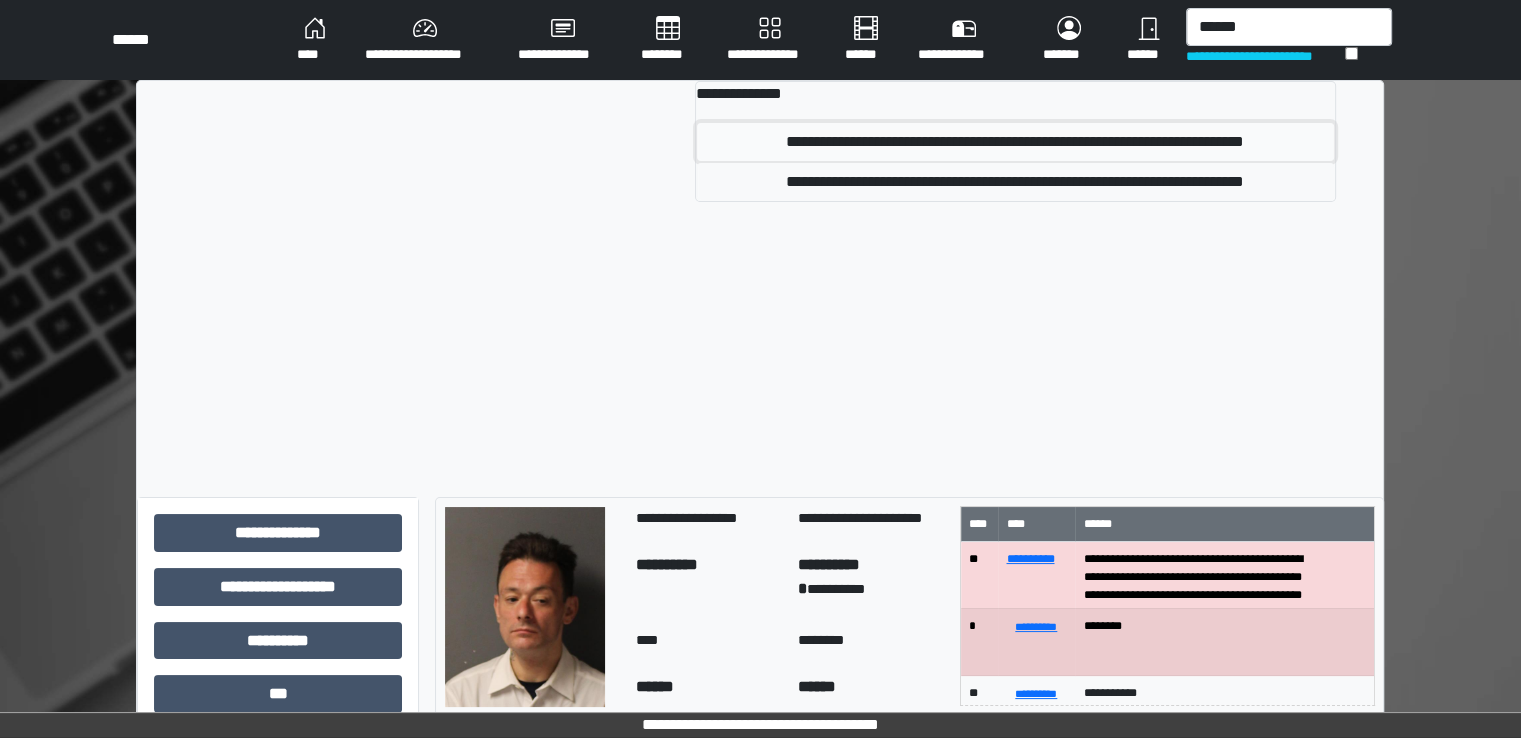 click on "**********" at bounding box center (1015, 142) 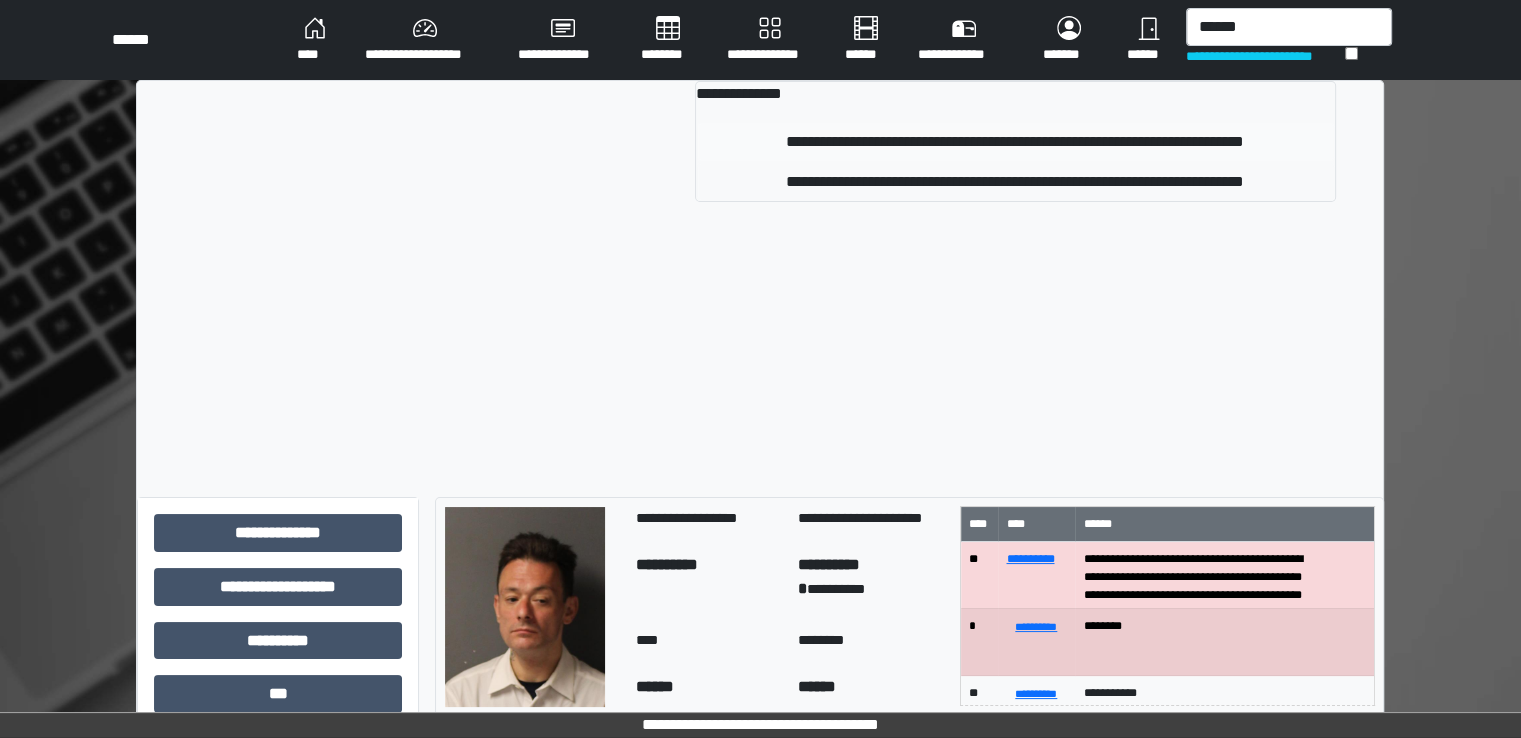 type 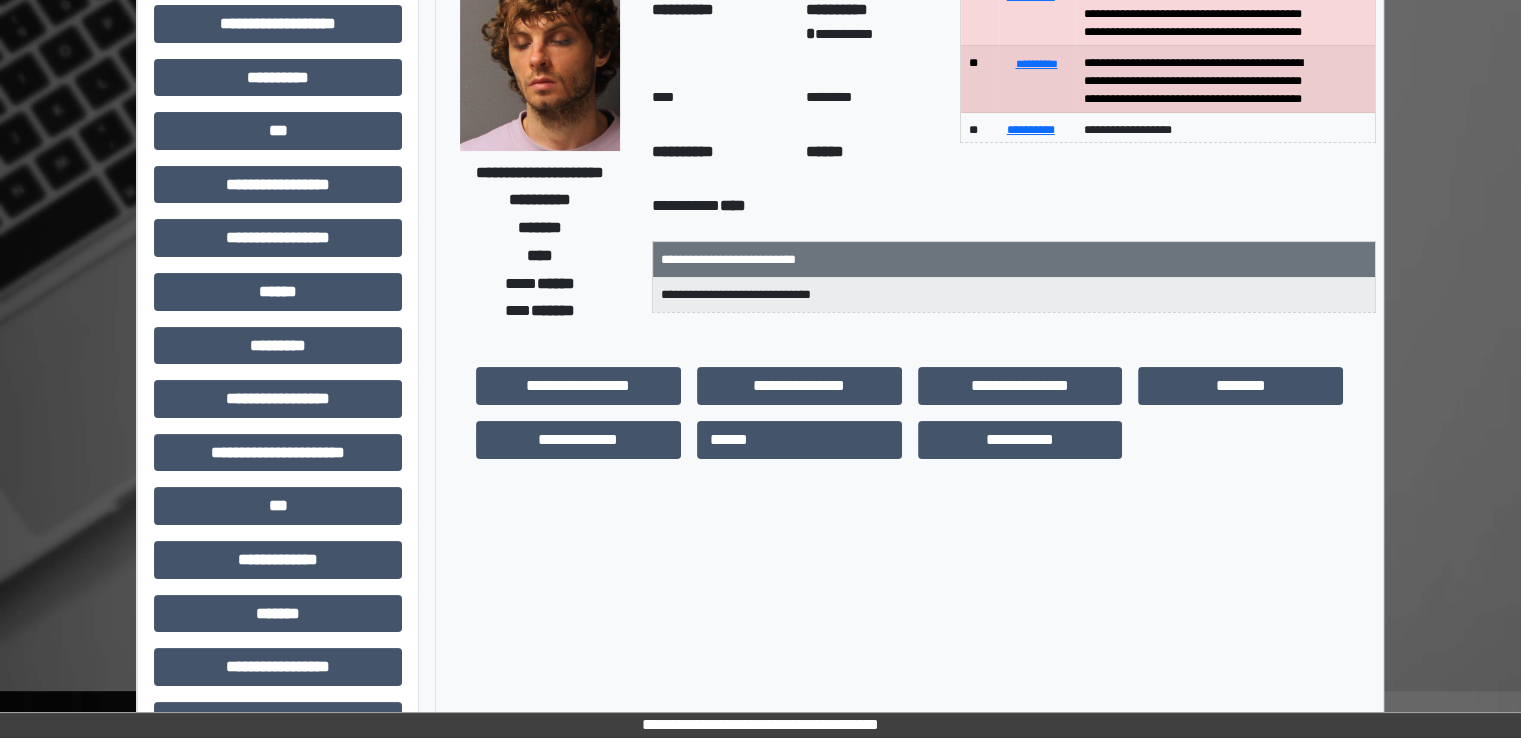 scroll, scrollTop: 428, scrollLeft: 0, axis: vertical 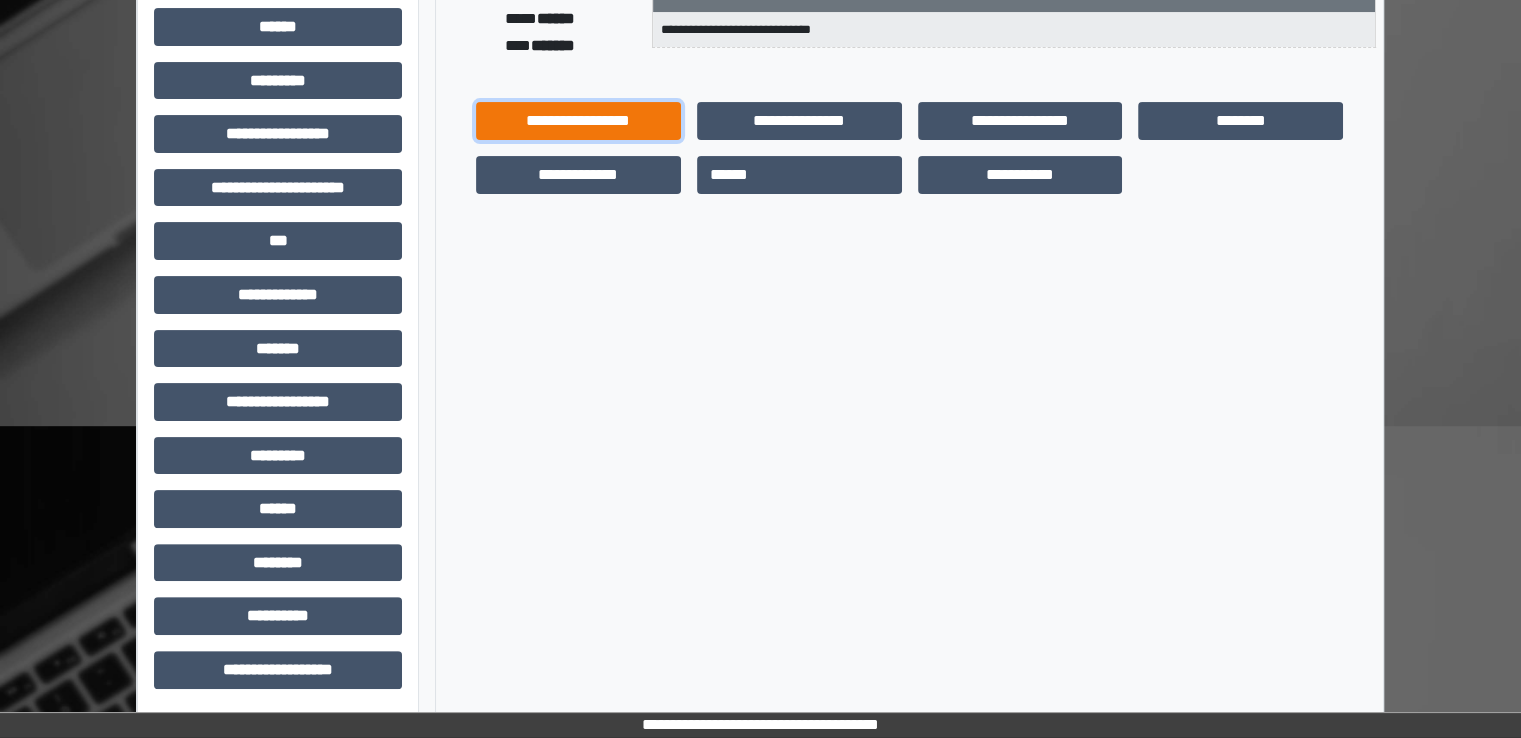 click on "**********" at bounding box center [578, 121] 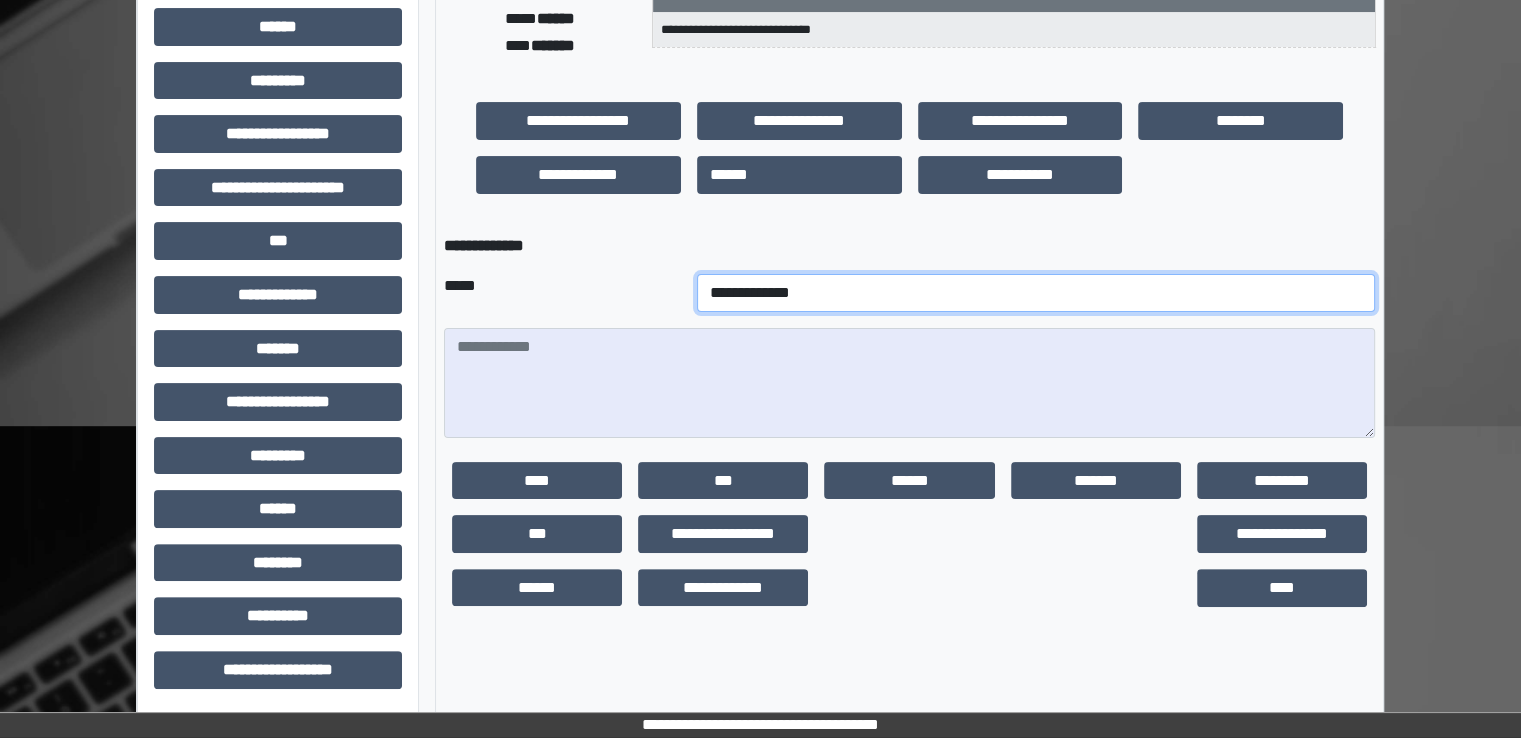 click on "**********" at bounding box center (1036, 293) 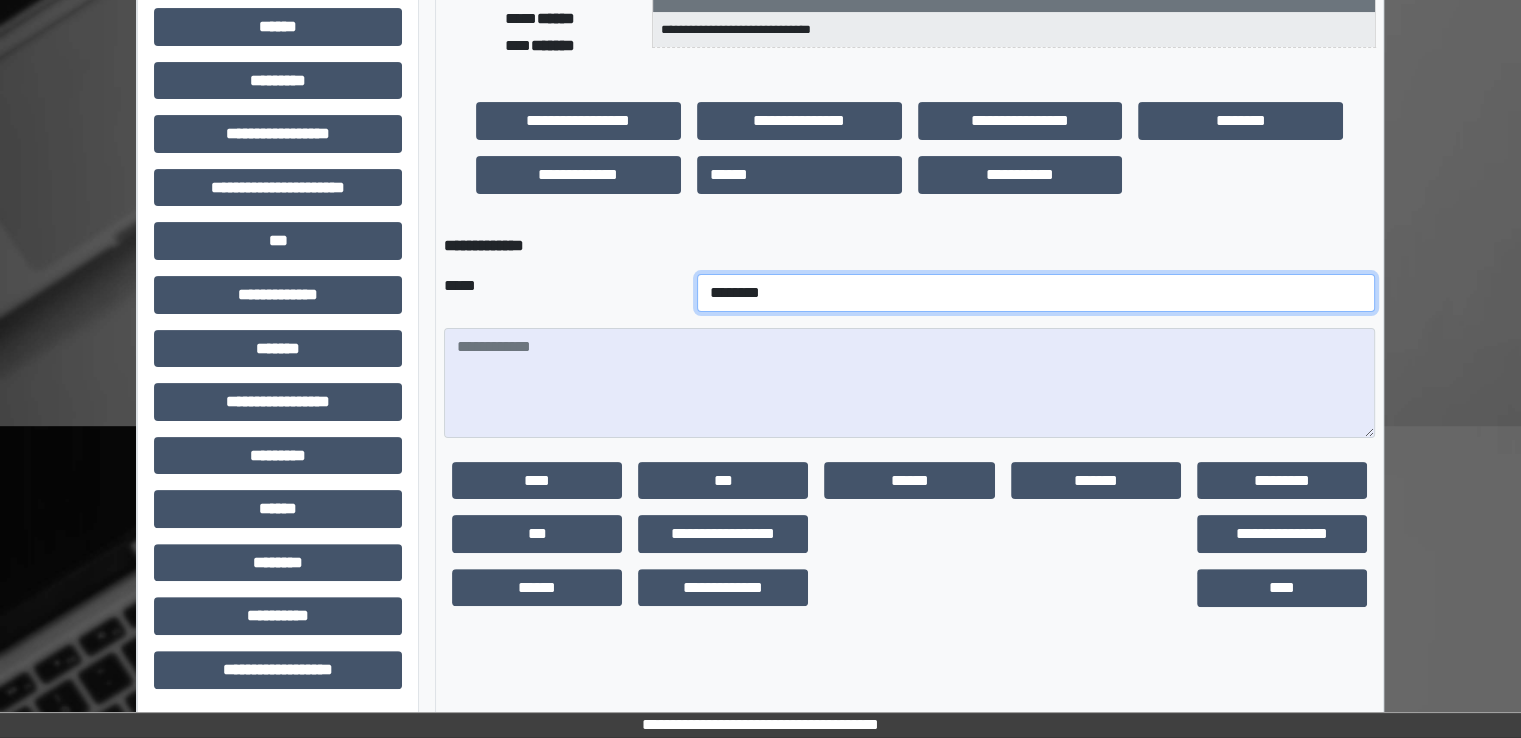 click on "**********" at bounding box center (1036, 293) 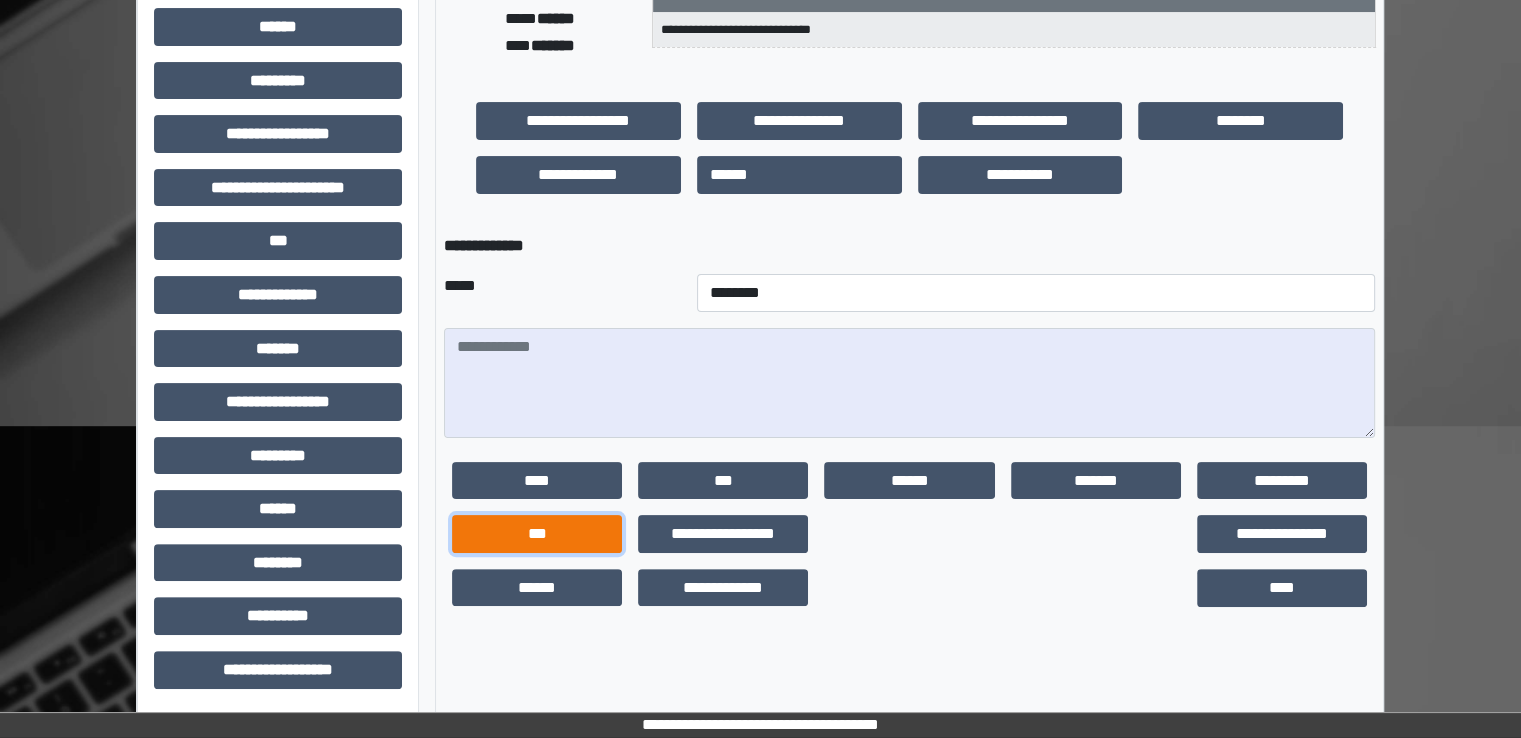 click on "***" at bounding box center (537, 534) 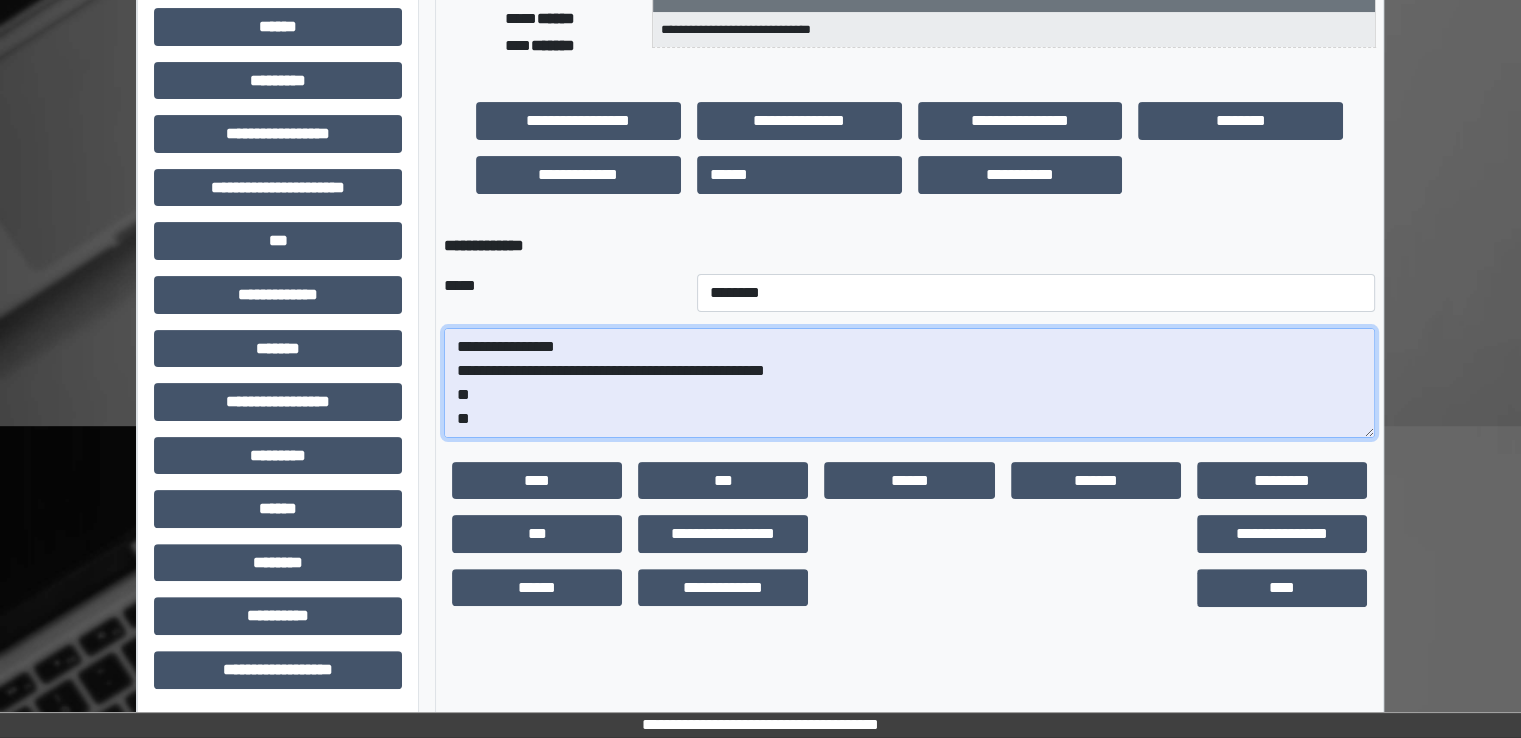 click on "**********" at bounding box center [909, 383] 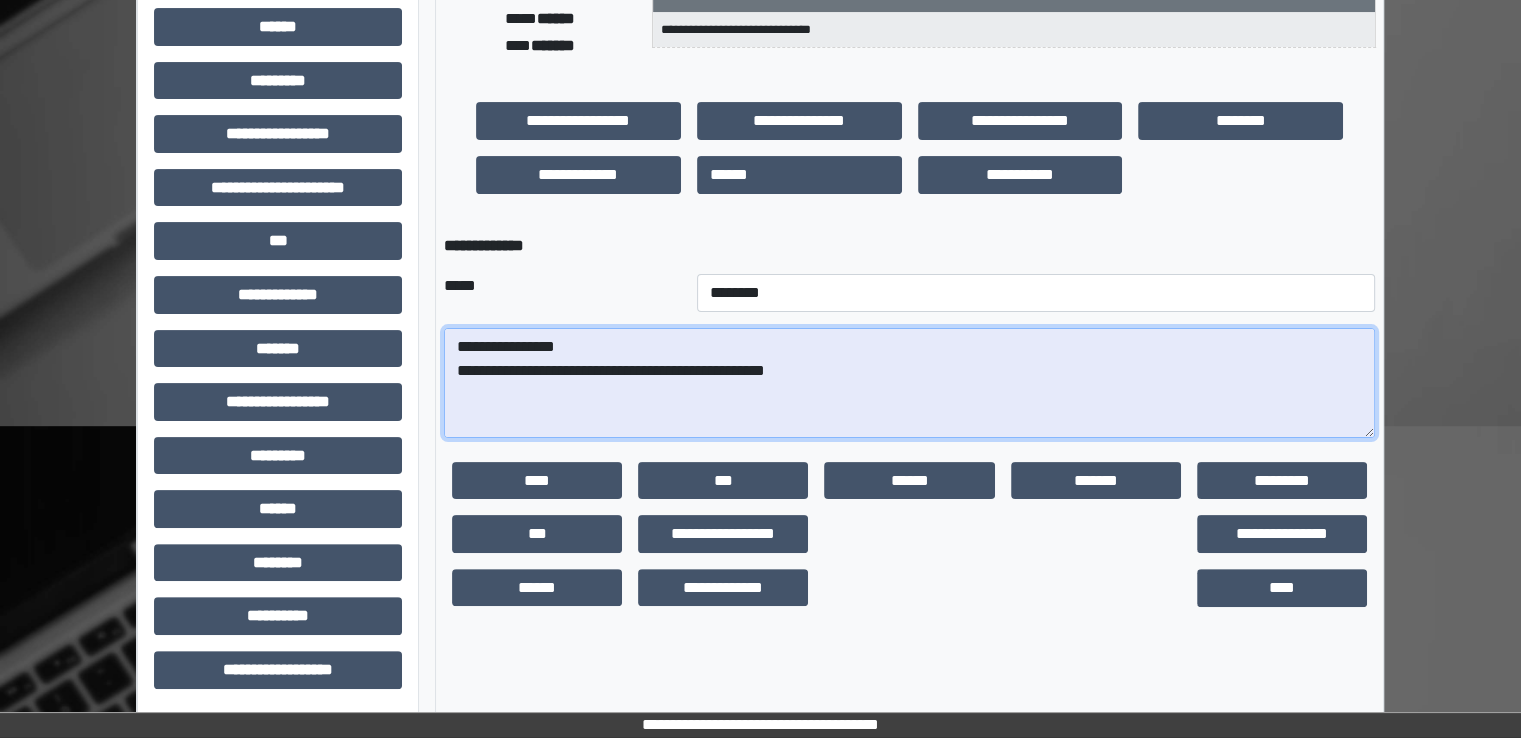 paste on "**********" 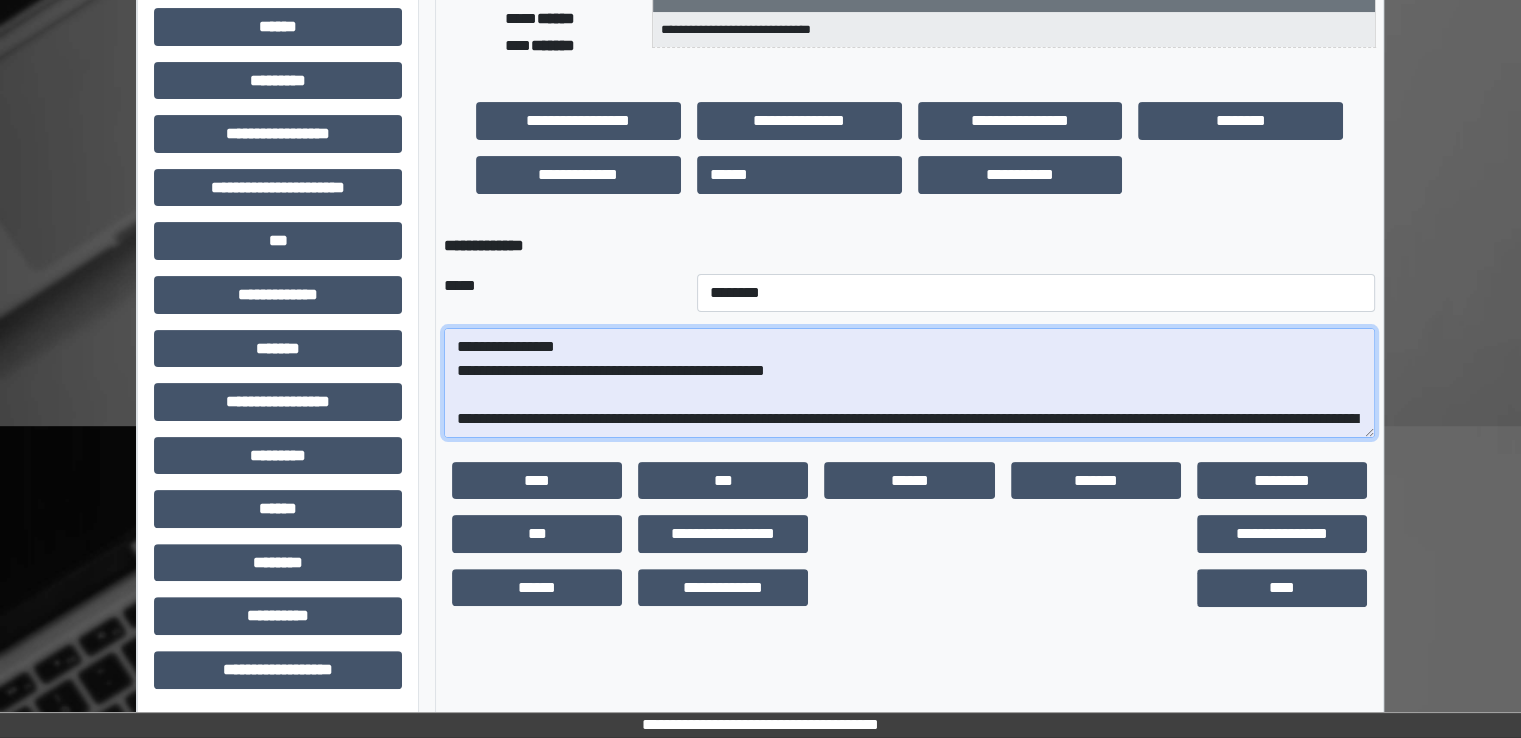 scroll, scrollTop: 352, scrollLeft: 0, axis: vertical 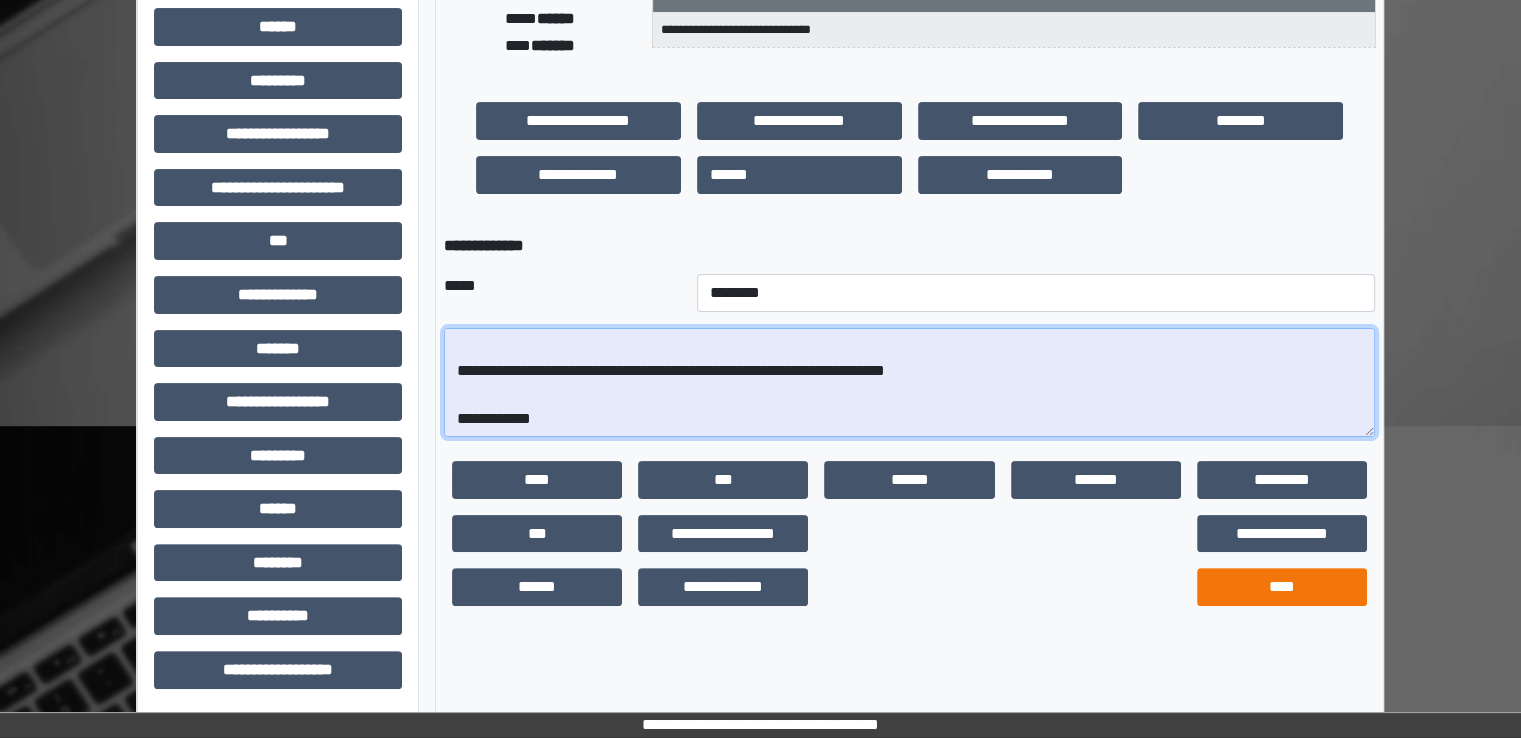 type on "**********" 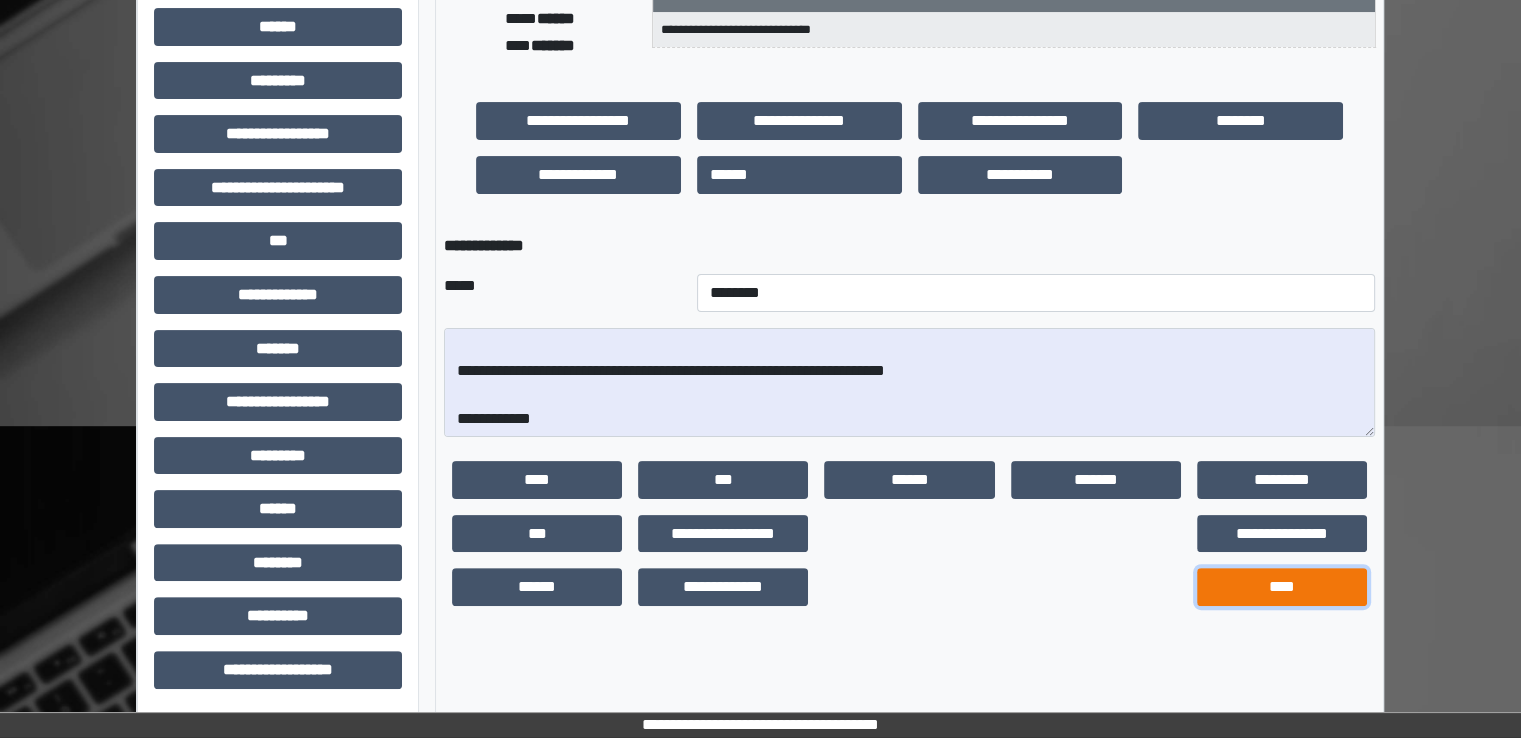 click on "****" at bounding box center (1282, 587) 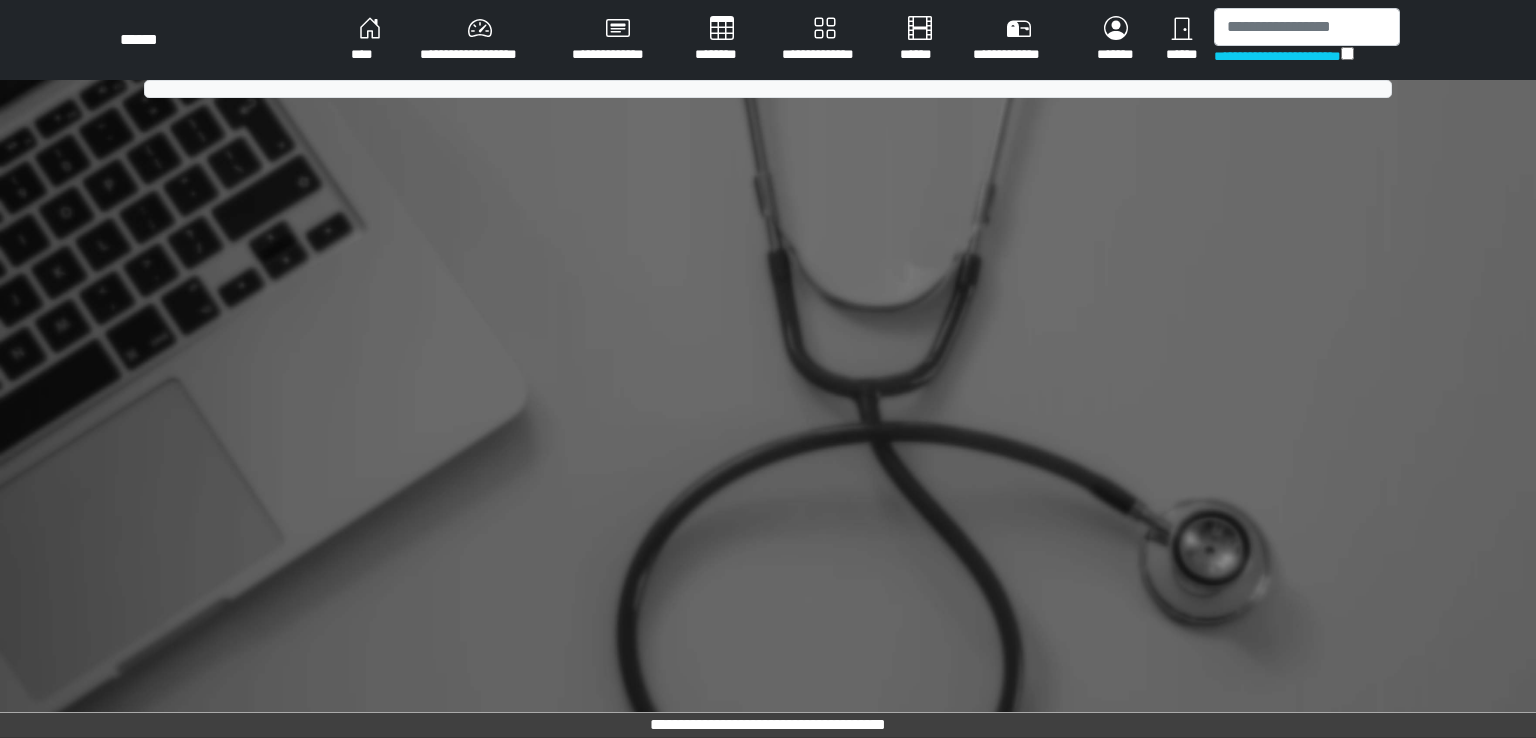 scroll, scrollTop: 0, scrollLeft: 0, axis: both 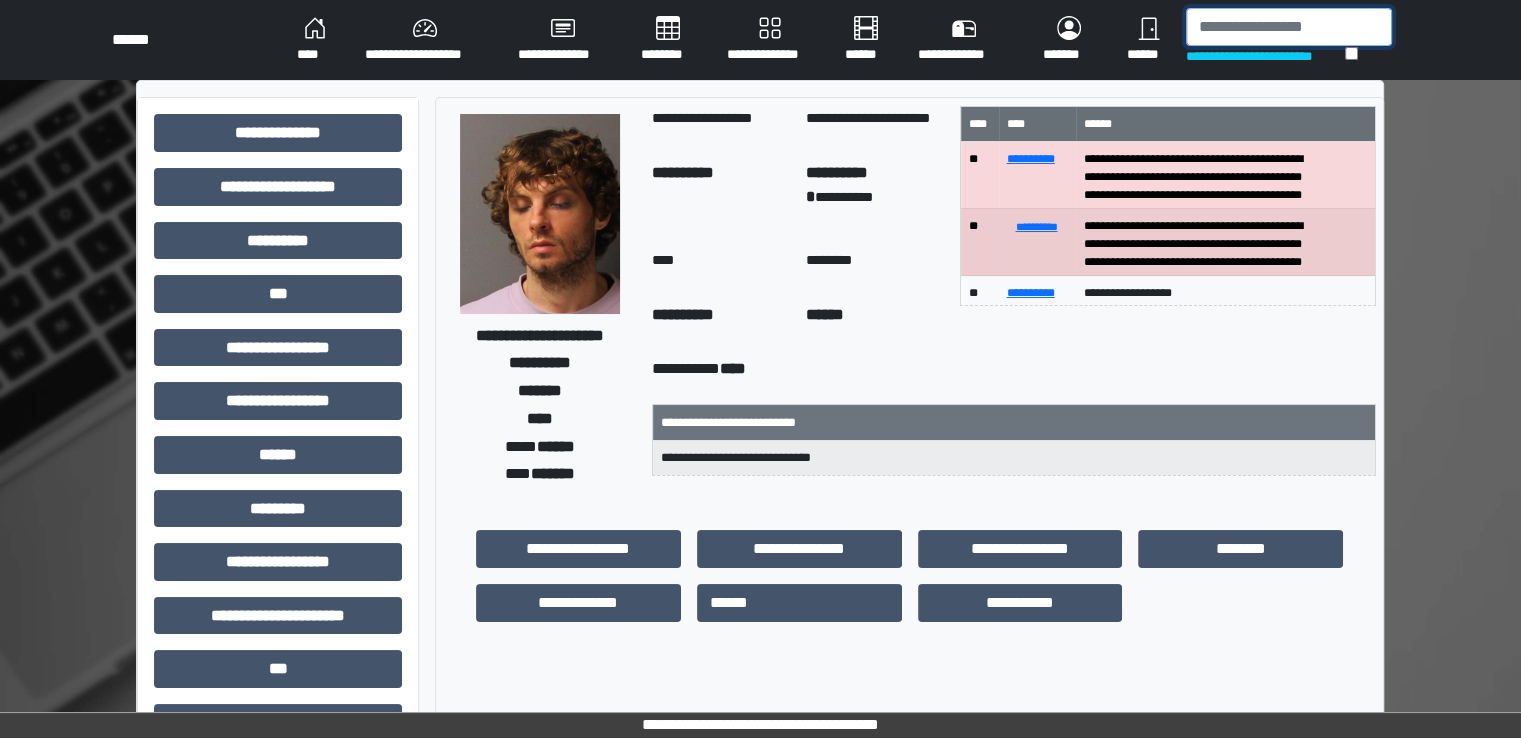 click at bounding box center [1289, 27] 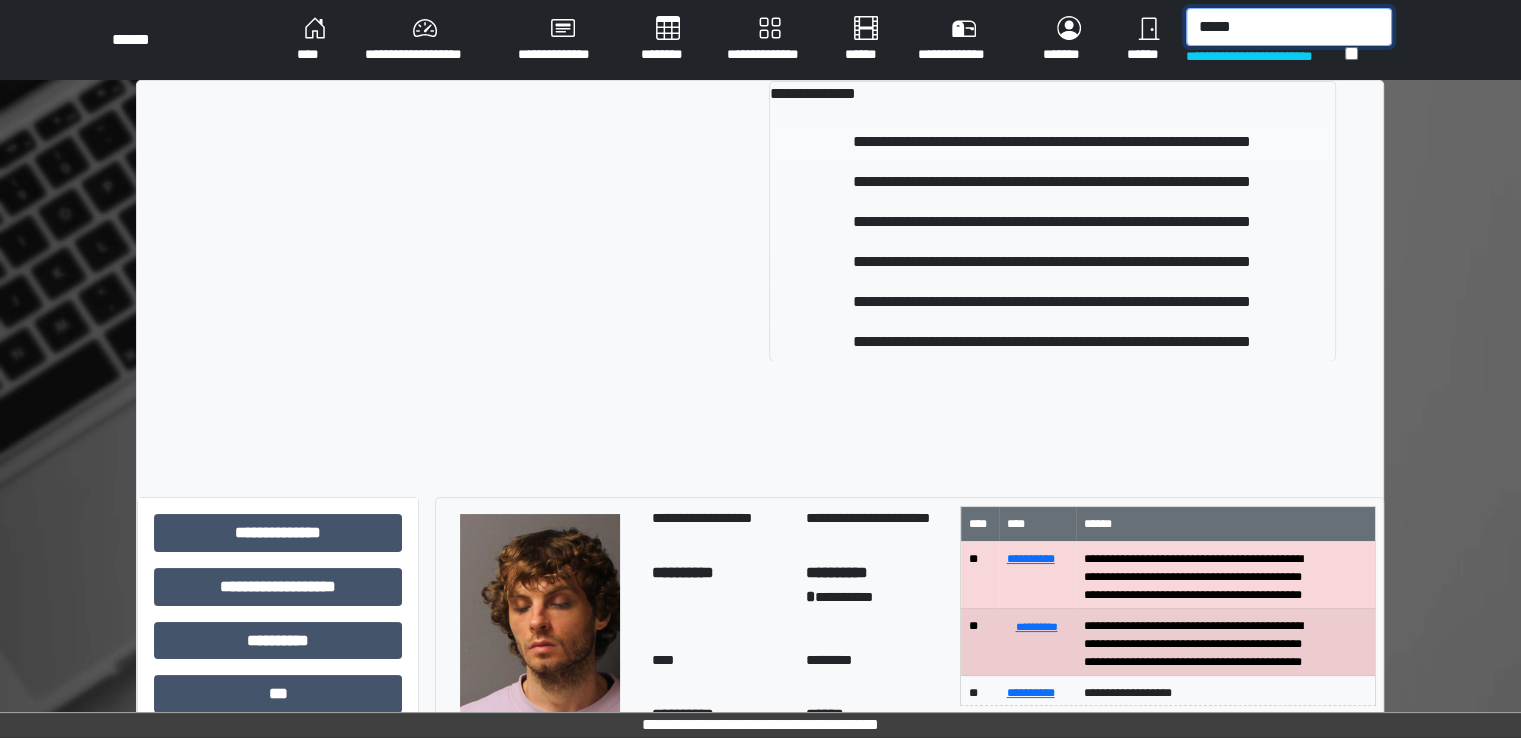 type on "*****" 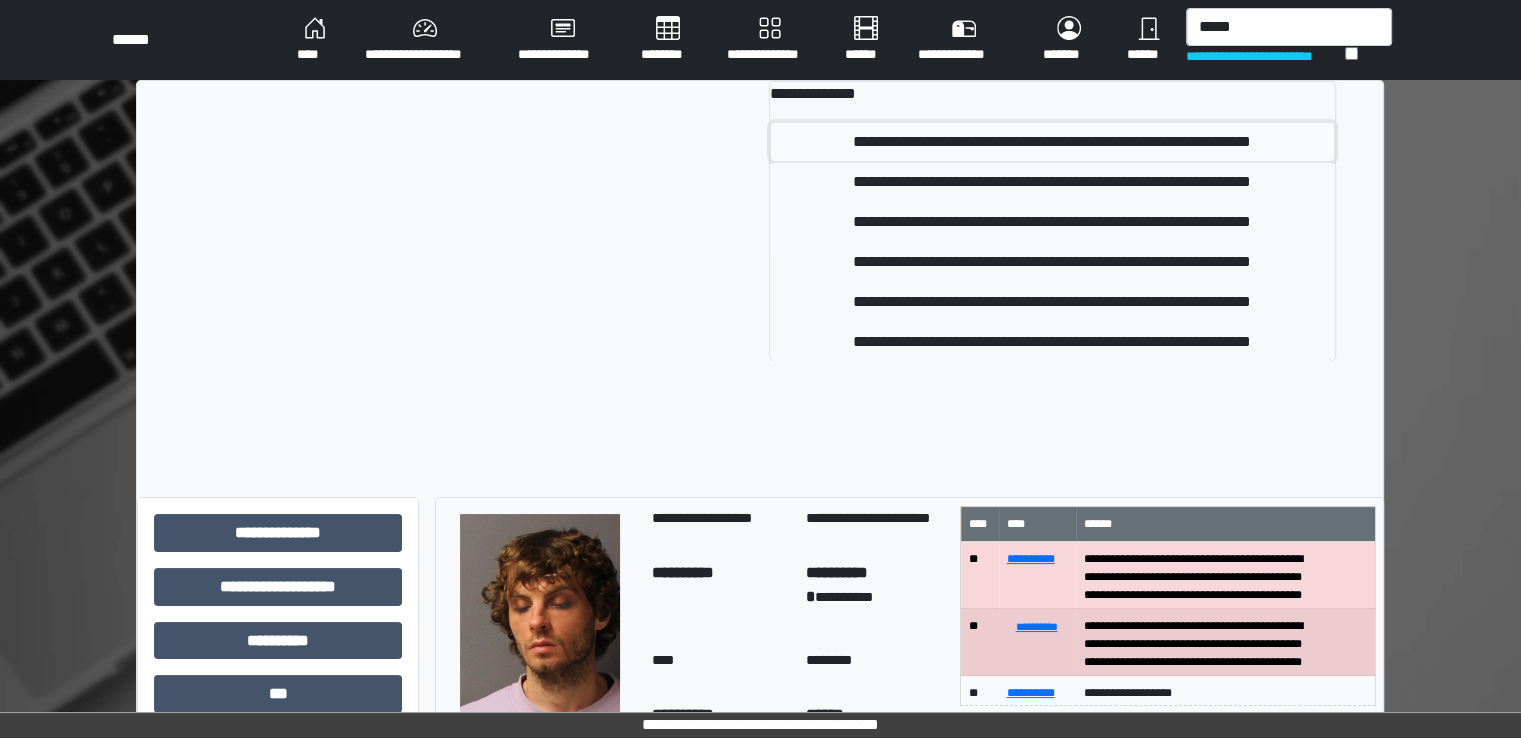 click on "**********" at bounding box center (1052, 142) 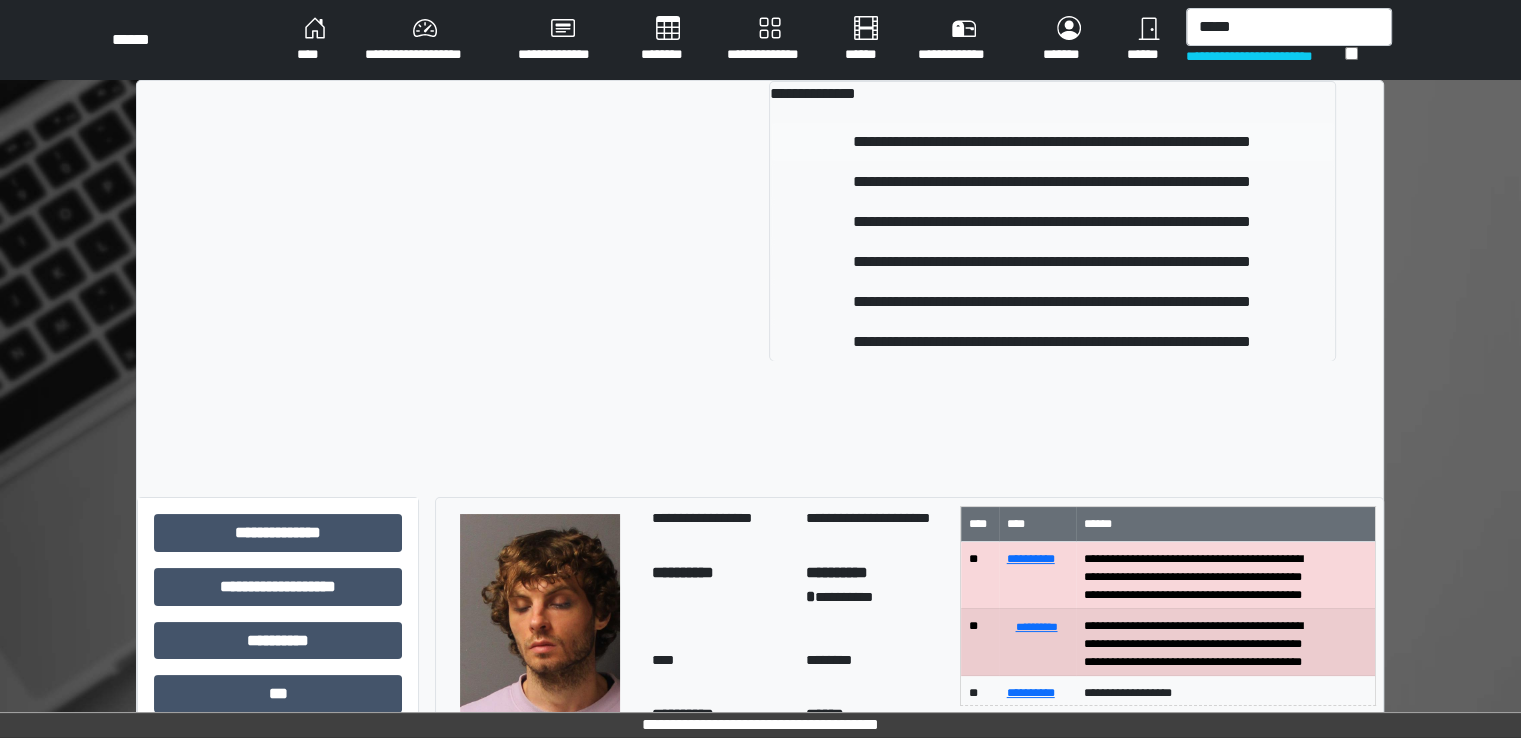 type 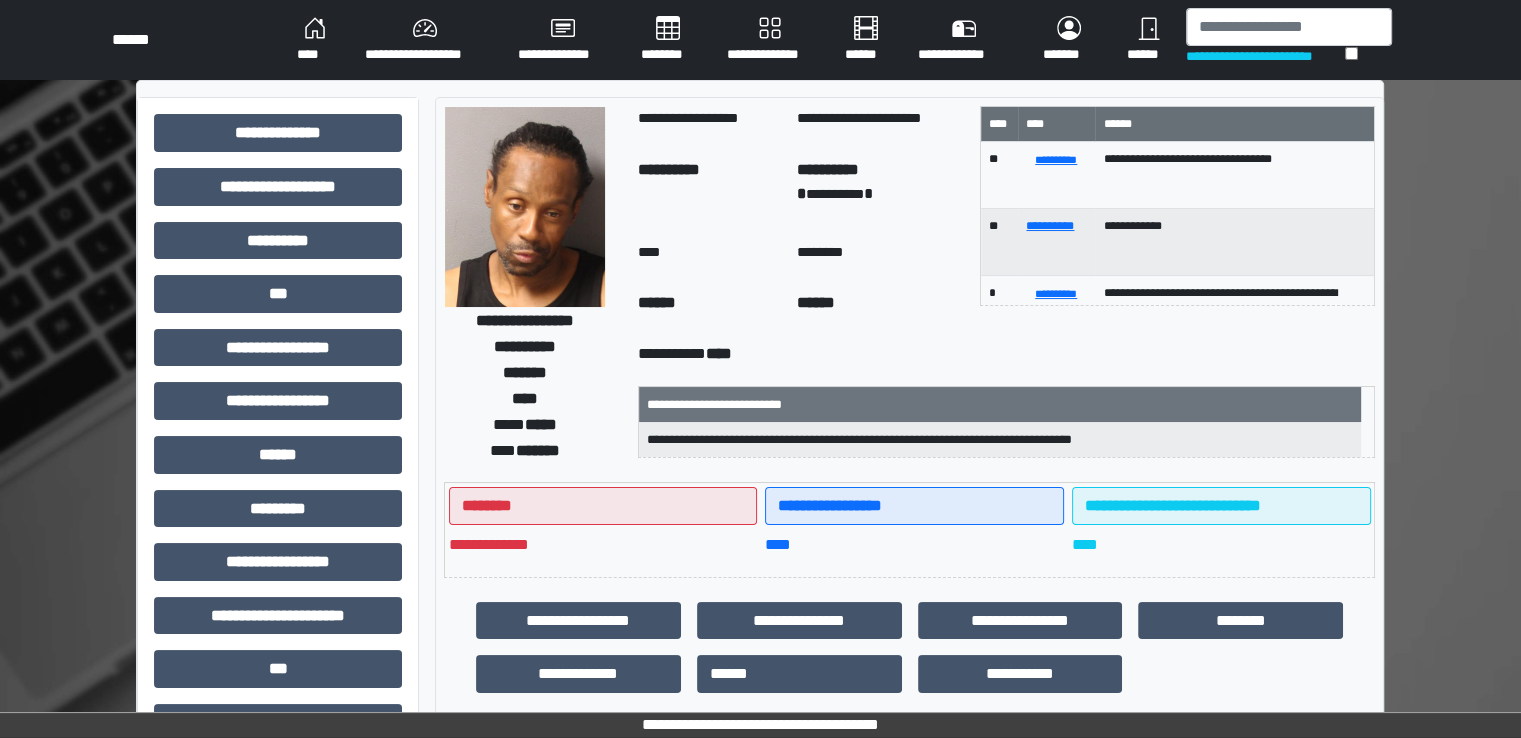 click on "********" at bounding box center [668, 40] 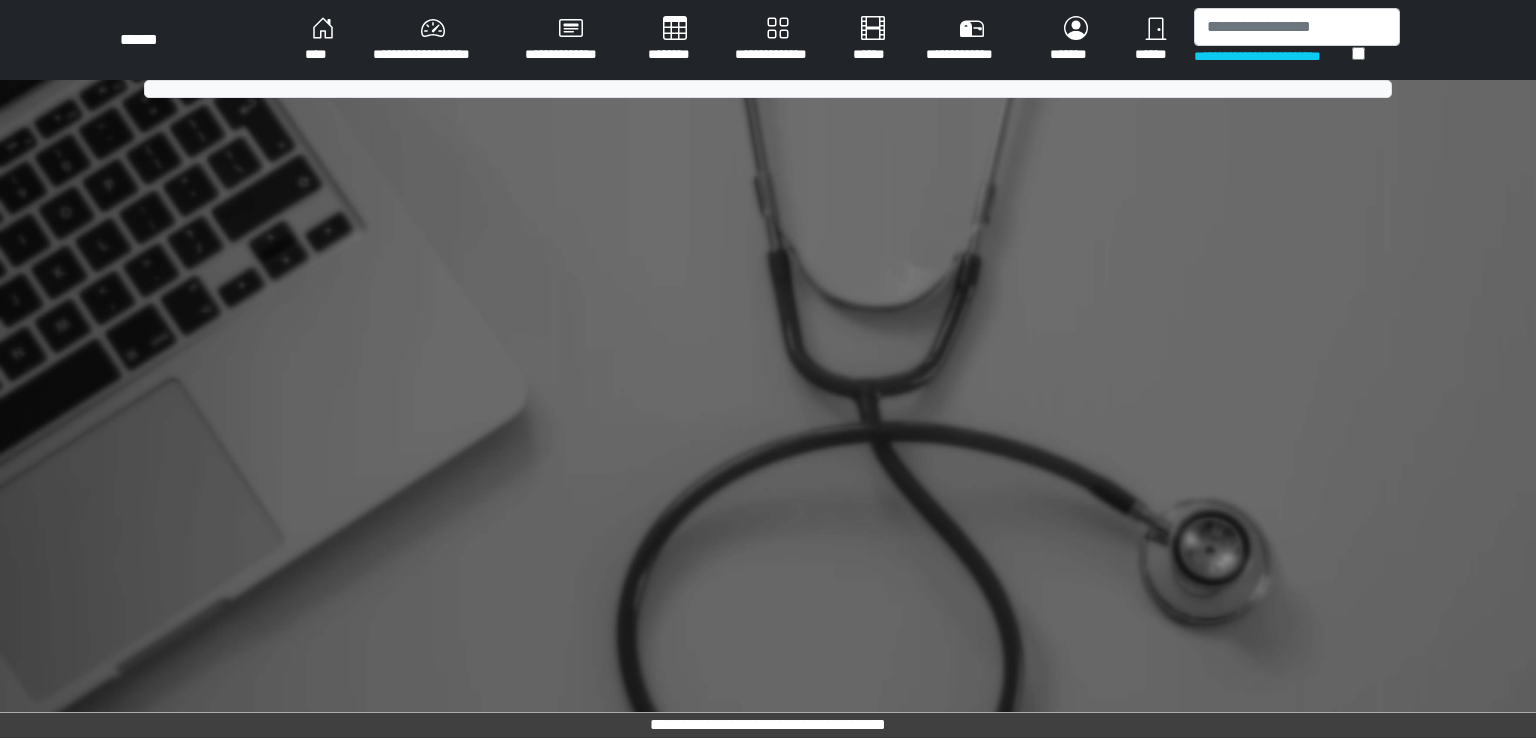 click on "********" at bounding box center (675, 40) 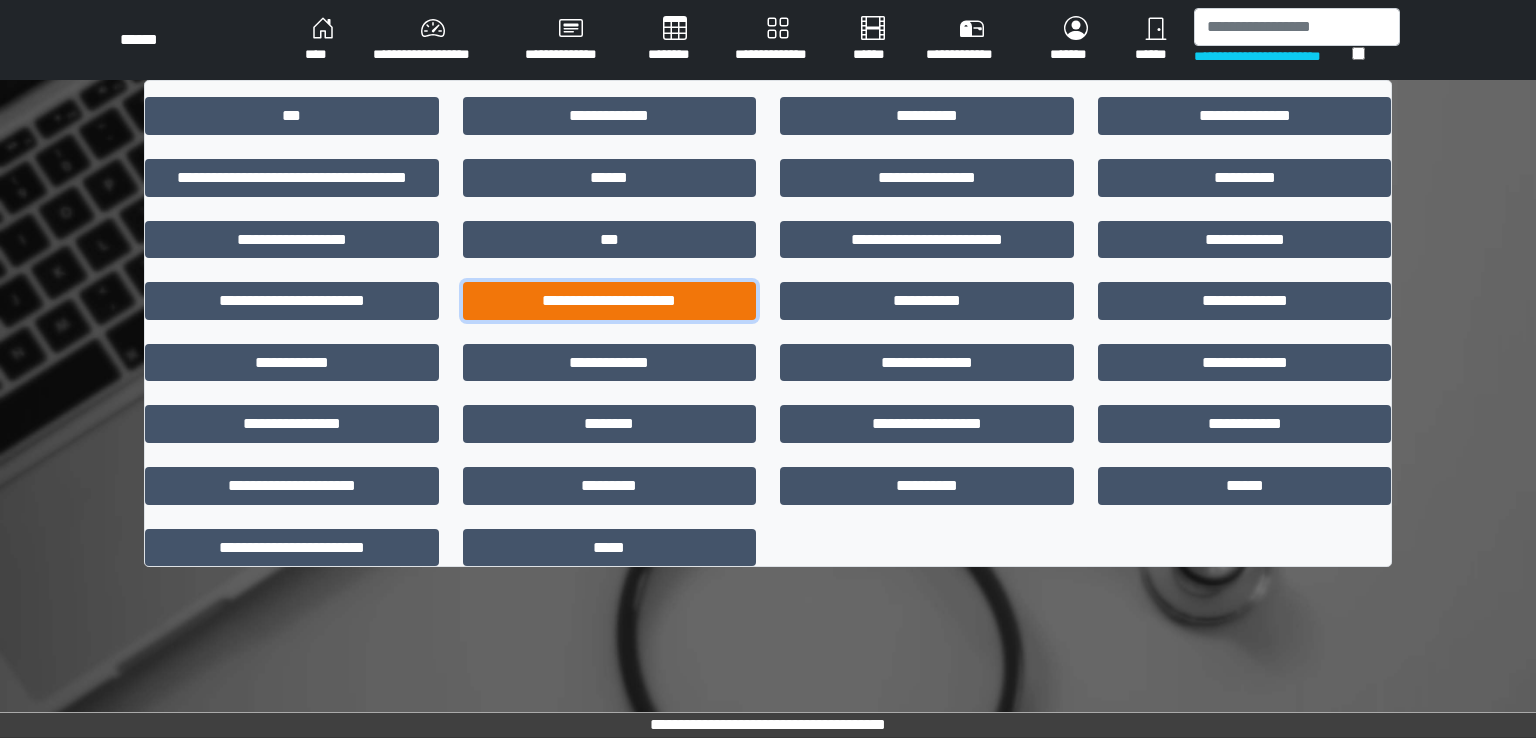 click on "**********" at bounding box center [610, 301] 